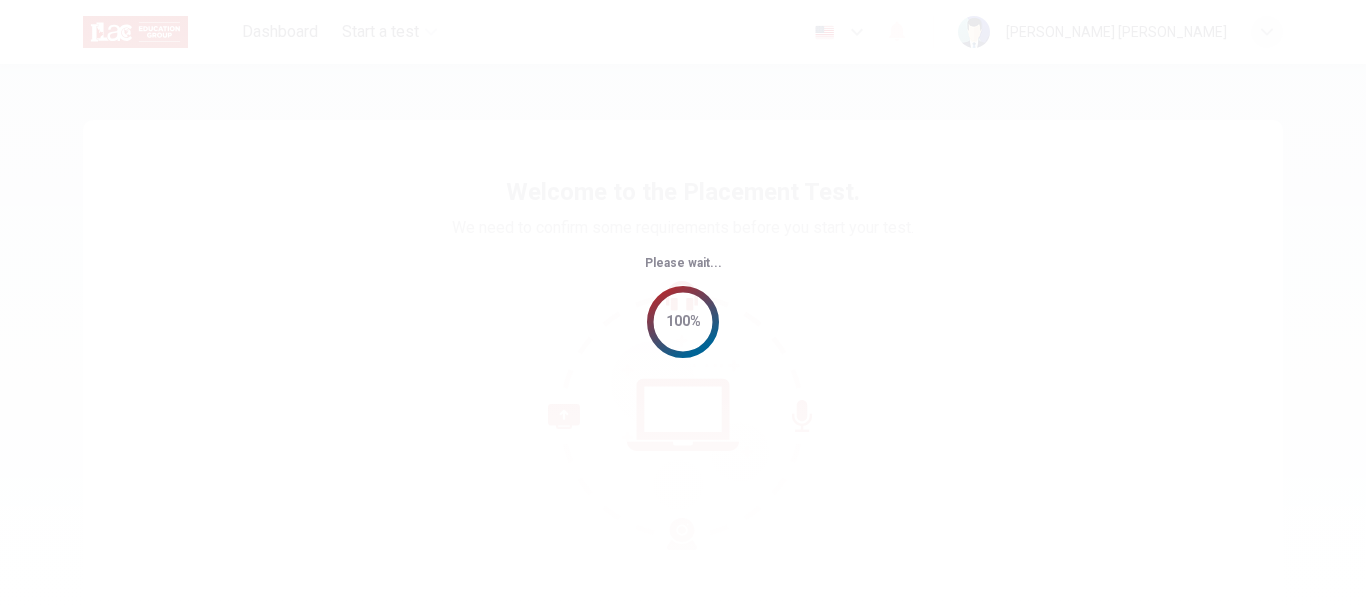 scroll, scrollTop: 0, scrollLeft: 0, axis: both 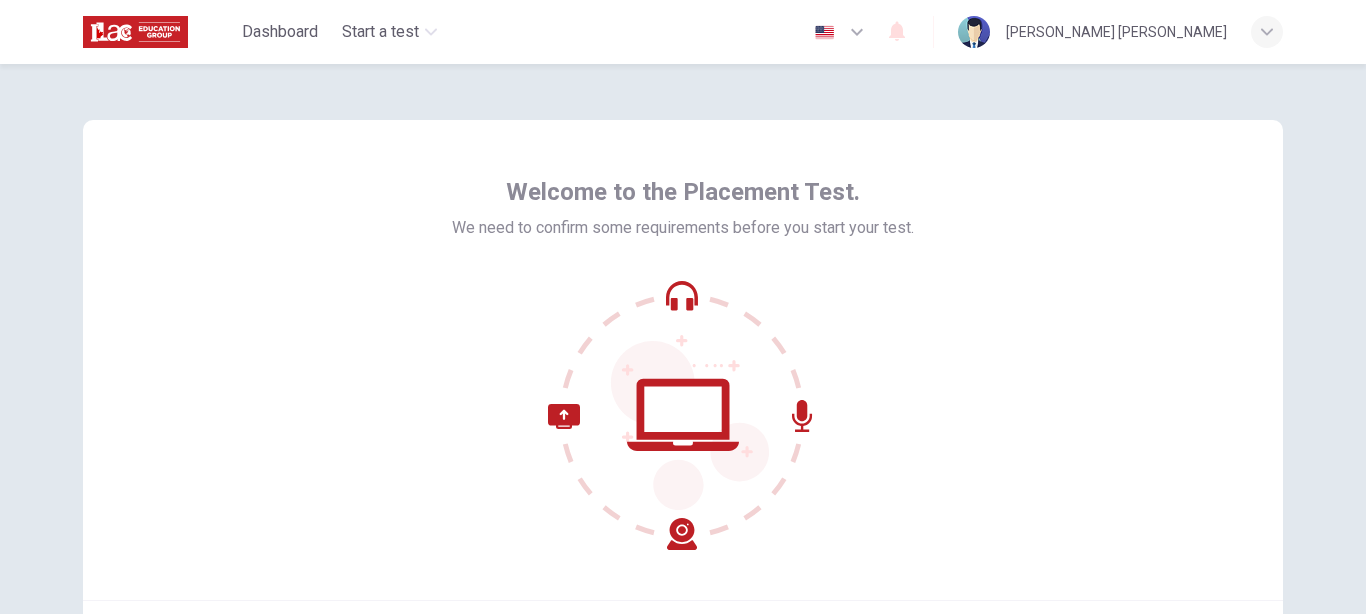 click on "Welcome to the Placement Test. We need to confirm some requirements before you start your test." at bounding box center (683, 360) 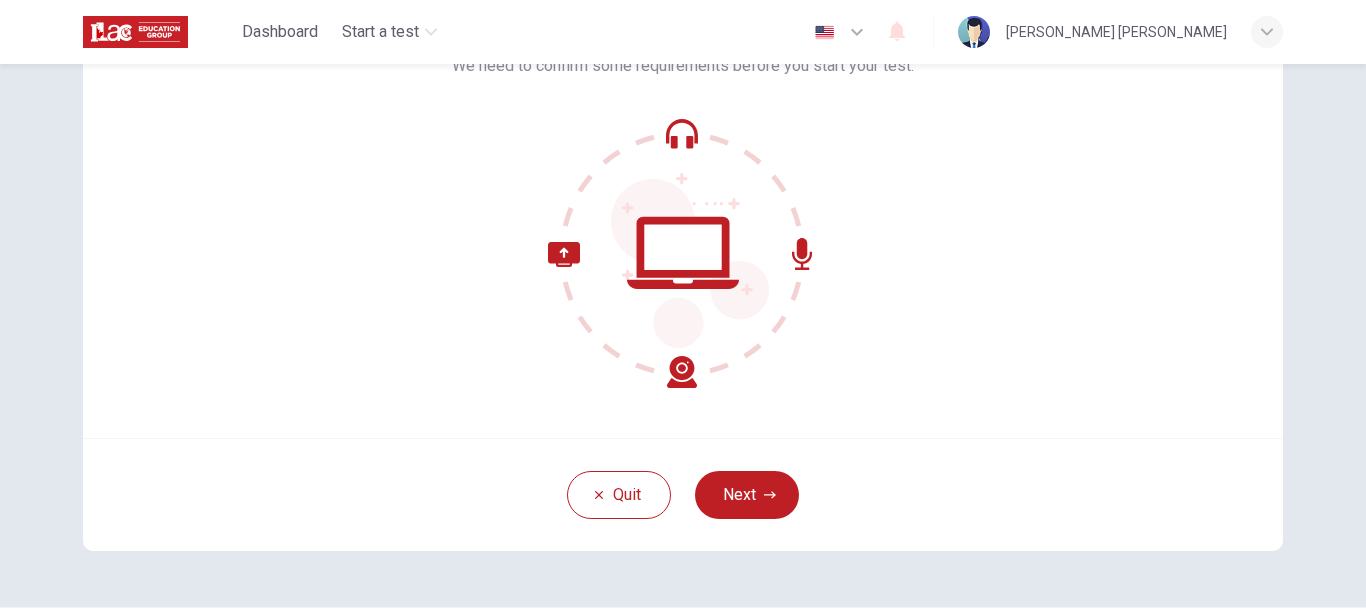 scroll, scrollTop: 219, scrollLeft: 0, axis: vertical 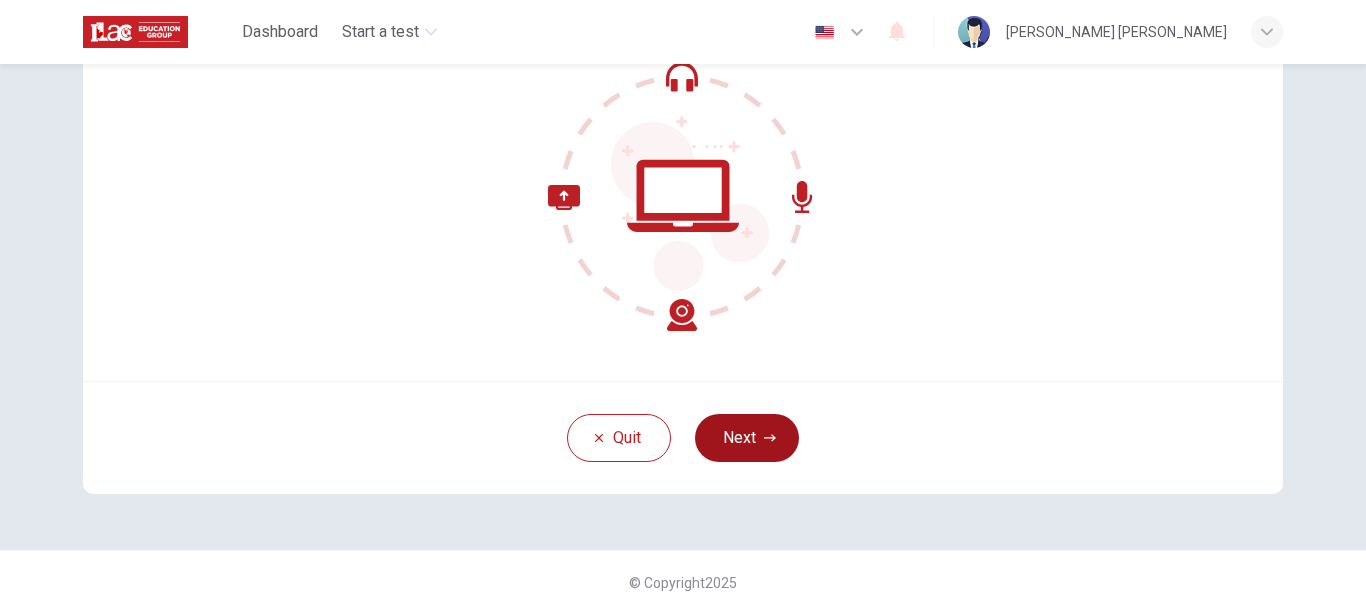 click on "Next" at bounding box center [747, 438] 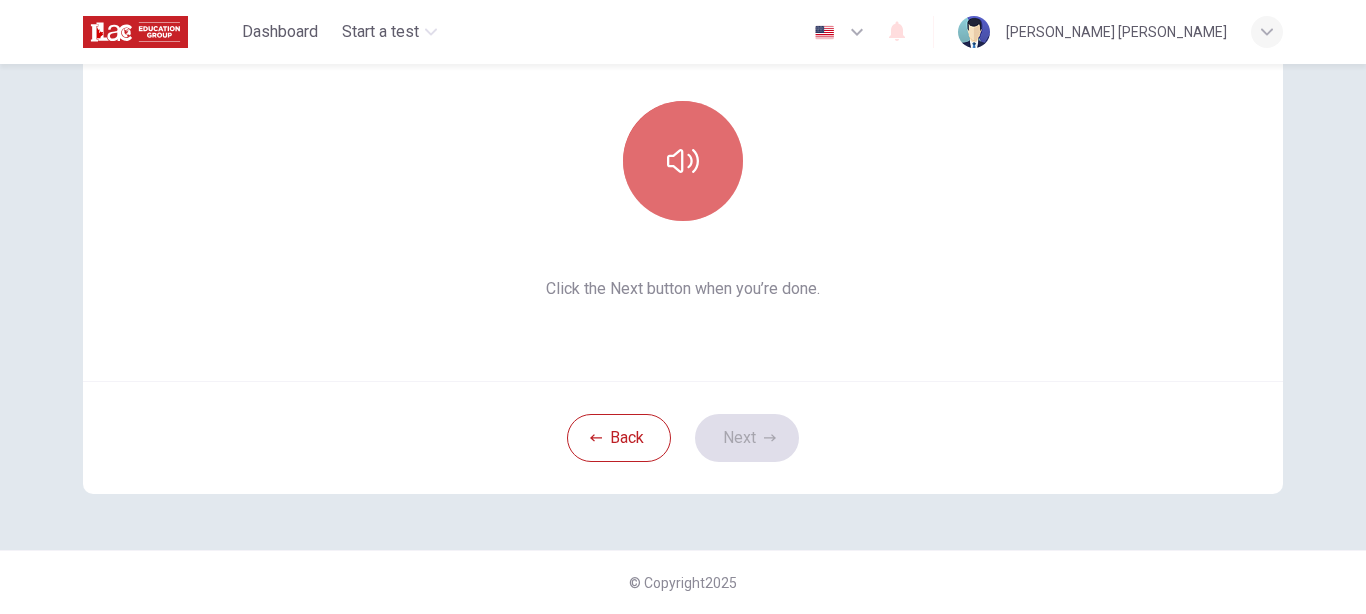 click 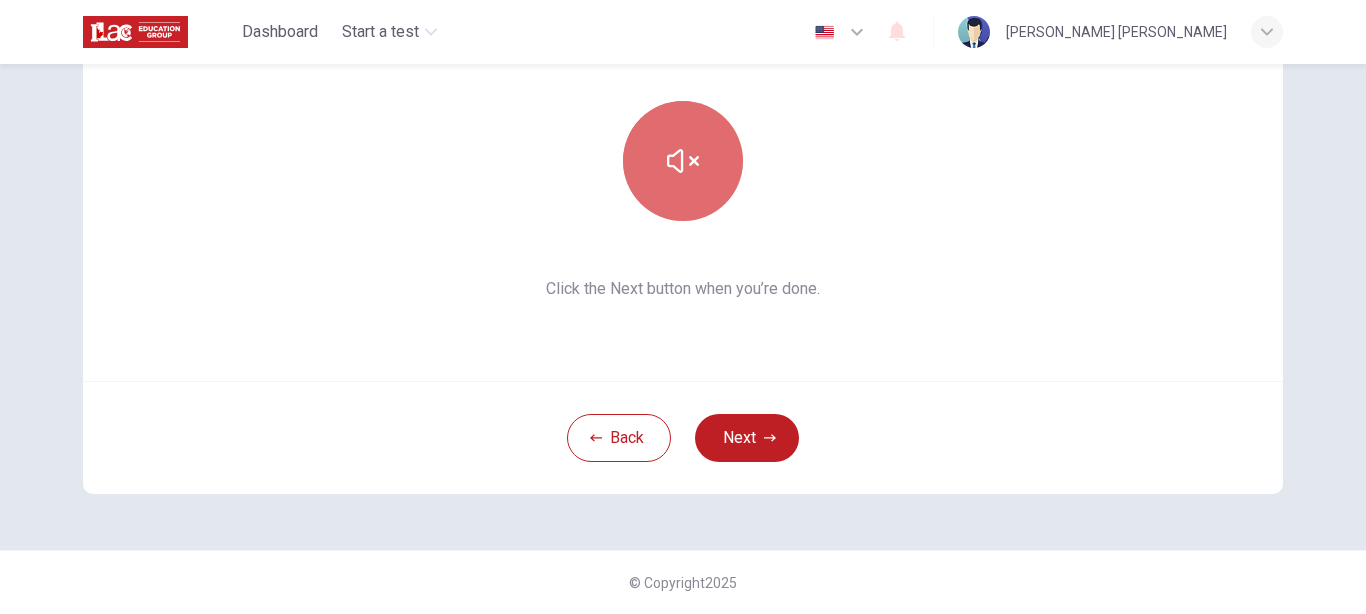 click 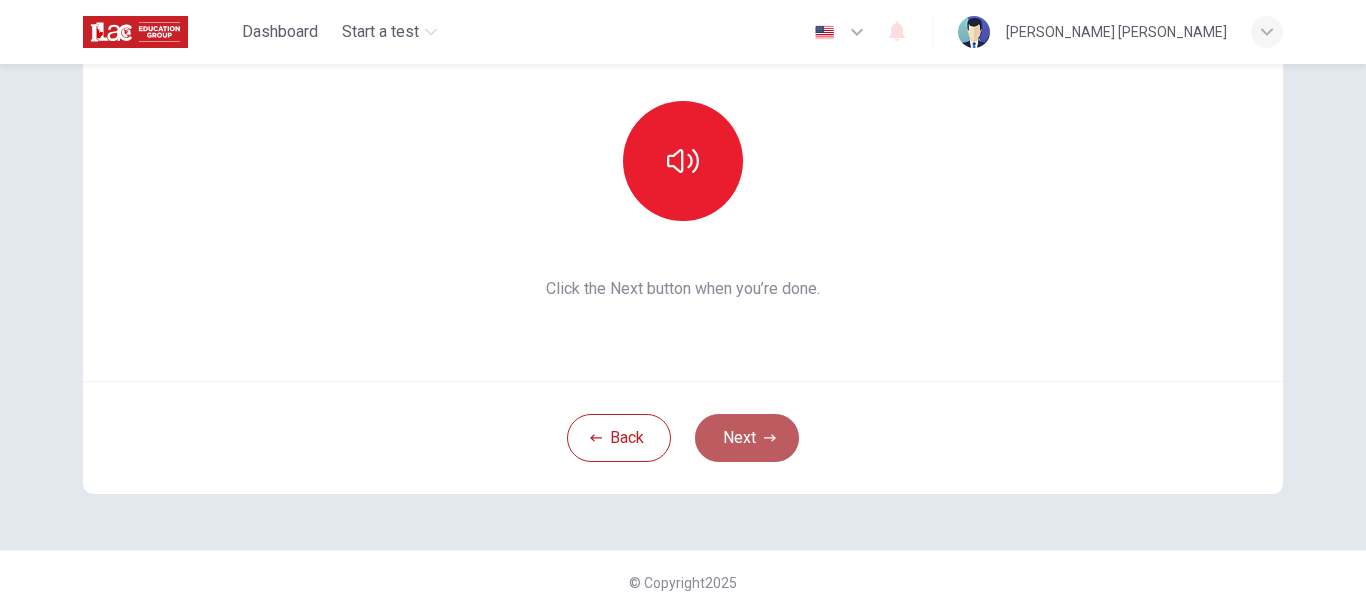 click on "Next" at bounding box center [747, 438] 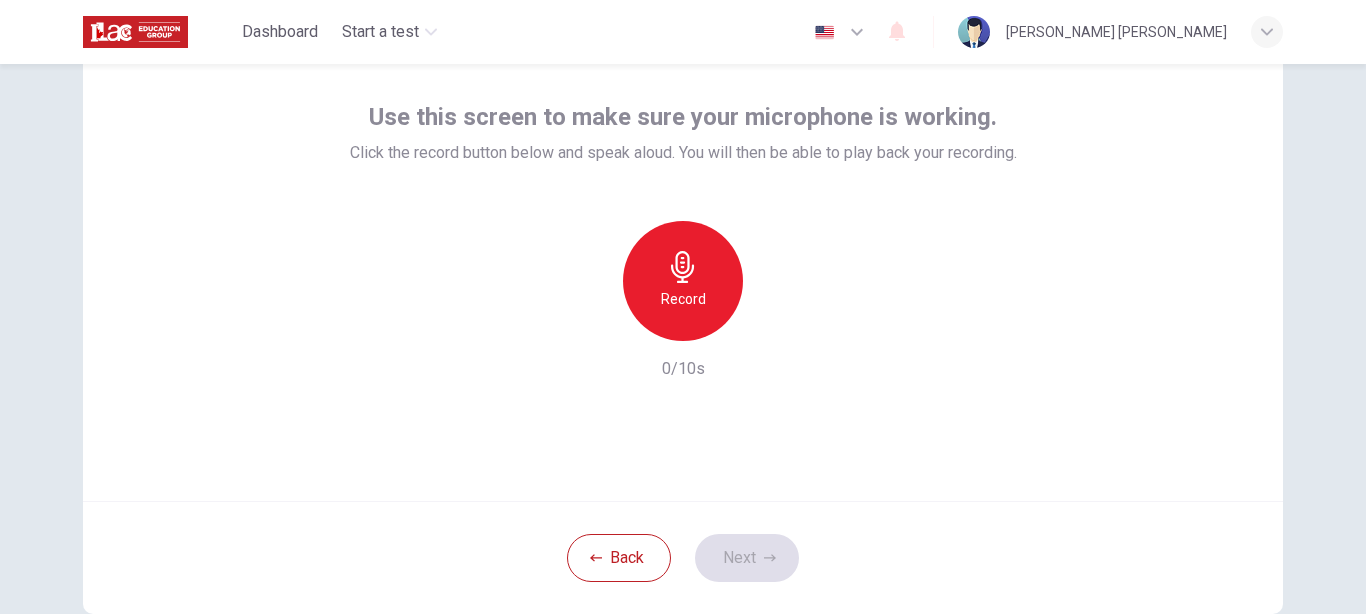 scroll, scrollTop: 105, scrollLeft: 0, axis: vertical 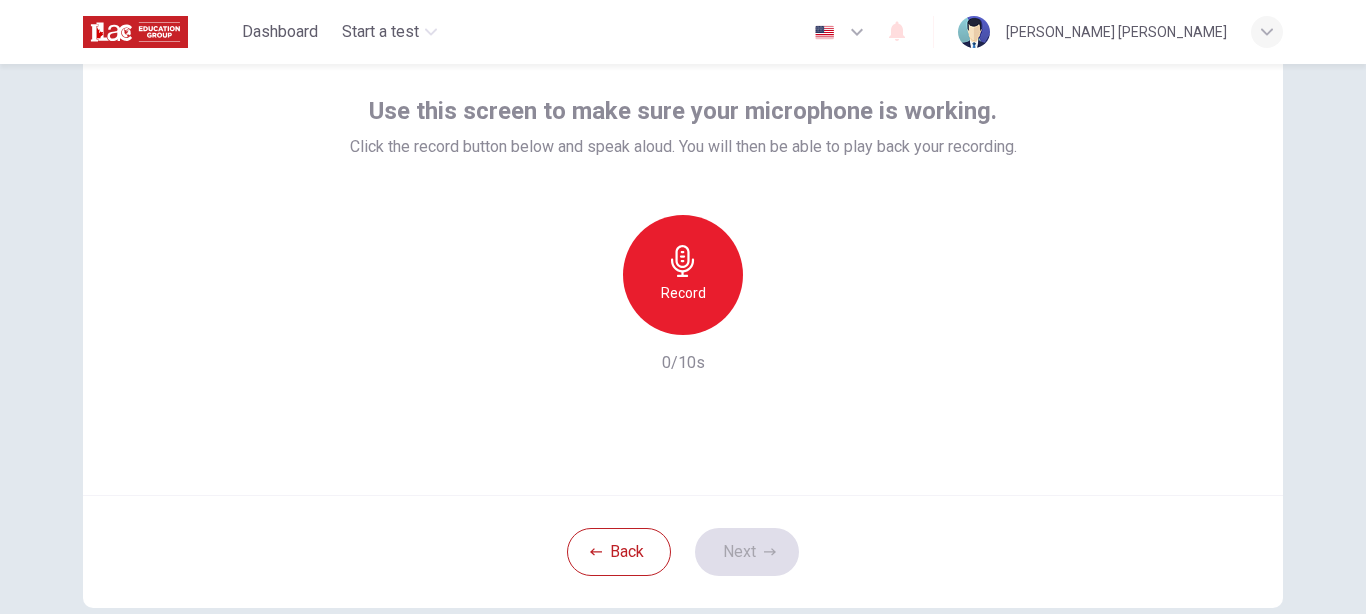 click on "Record" at bounding box center (683, 293) 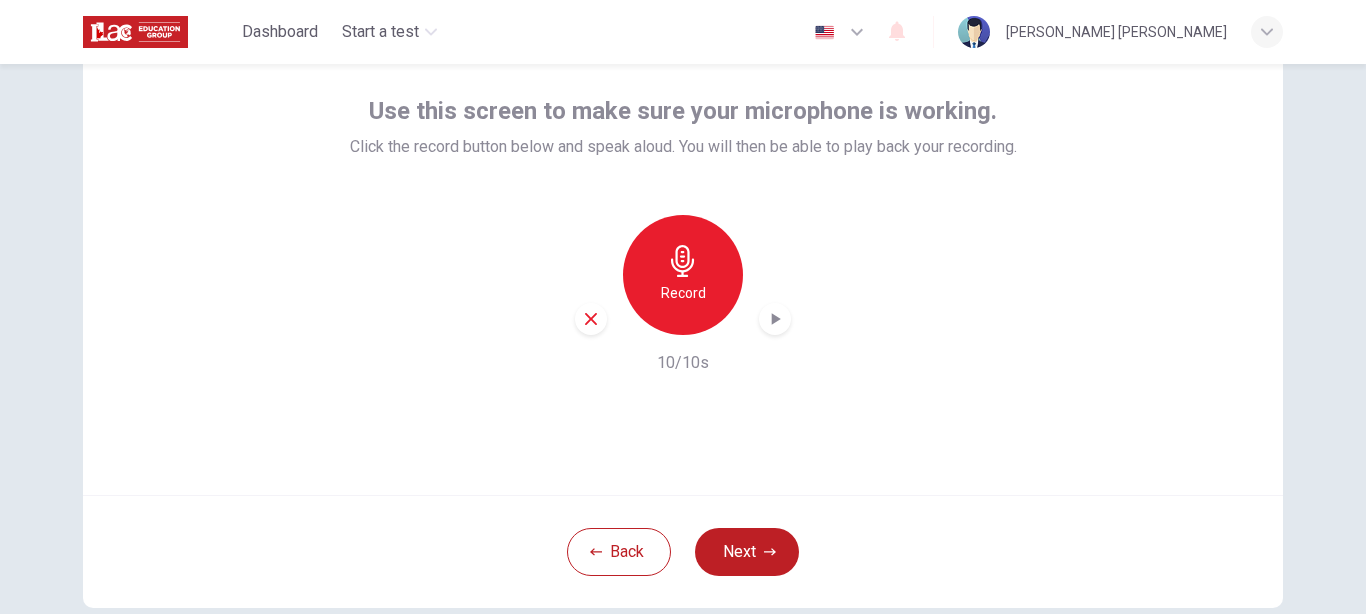 click on "Record" at bounding box center [683, 293] 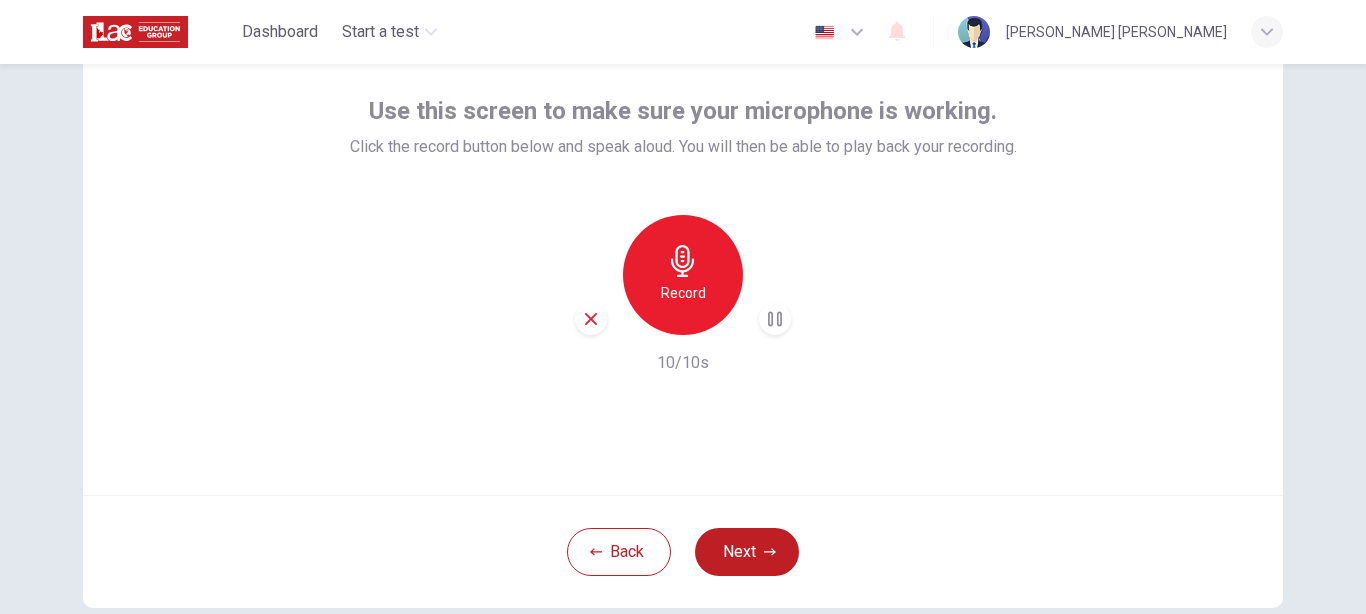 click 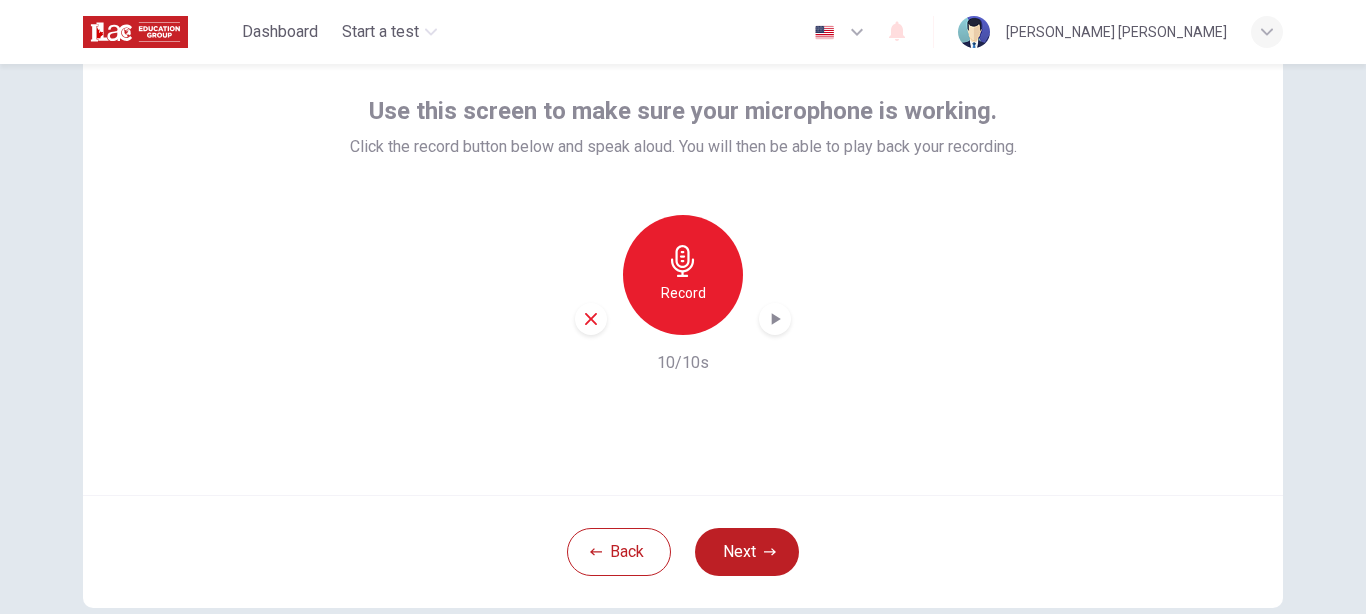 click 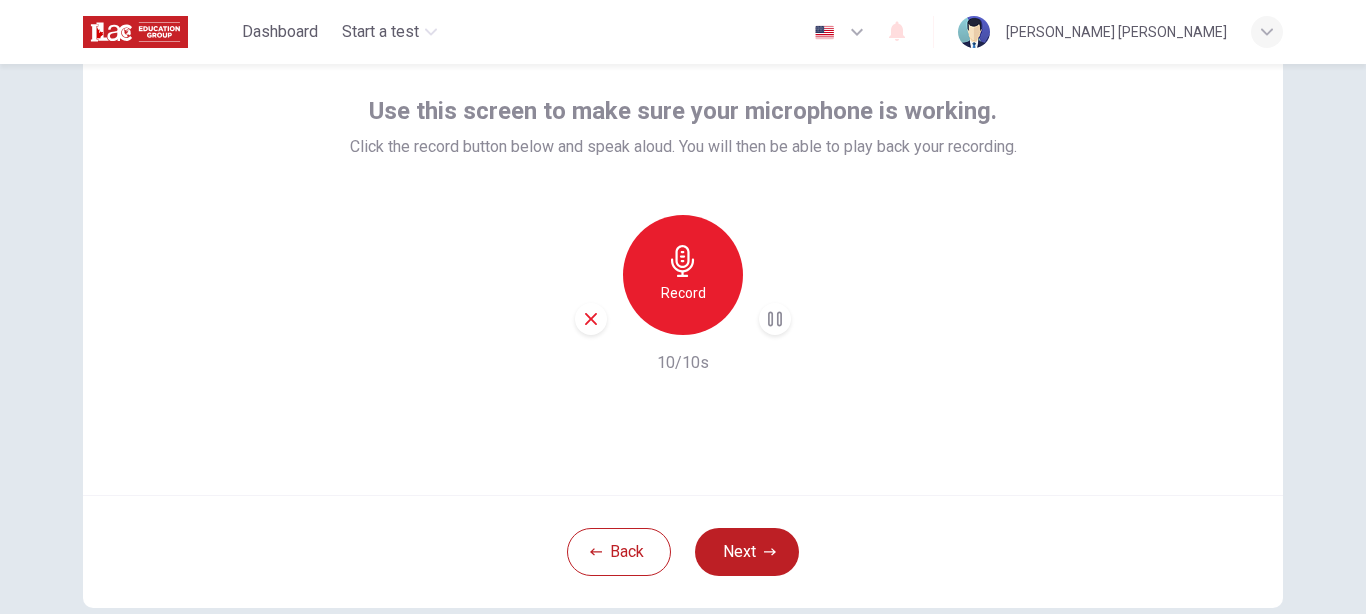 click 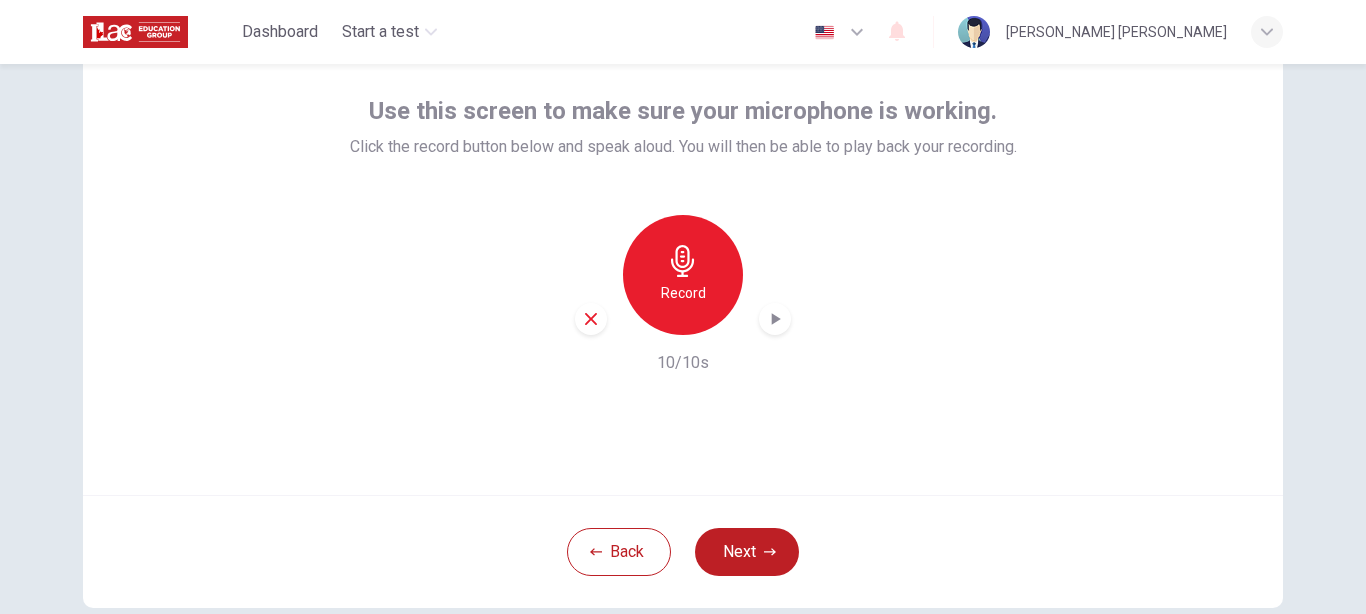 click 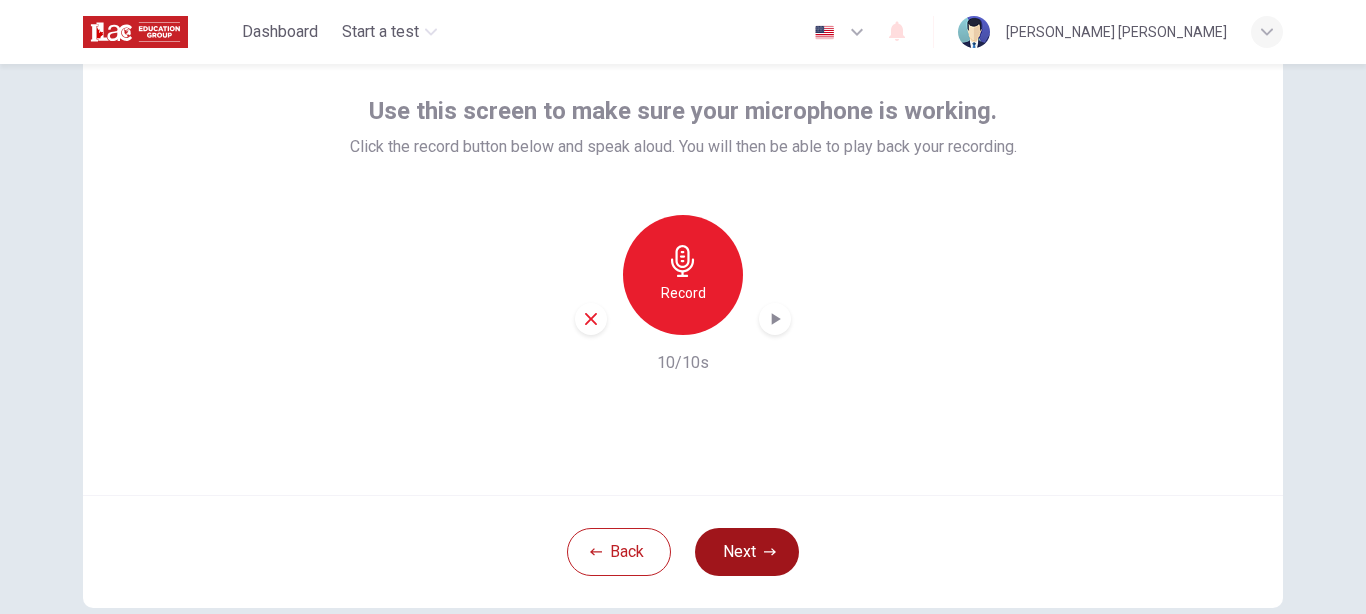 click on "Next" at bounding box center (747, 552) 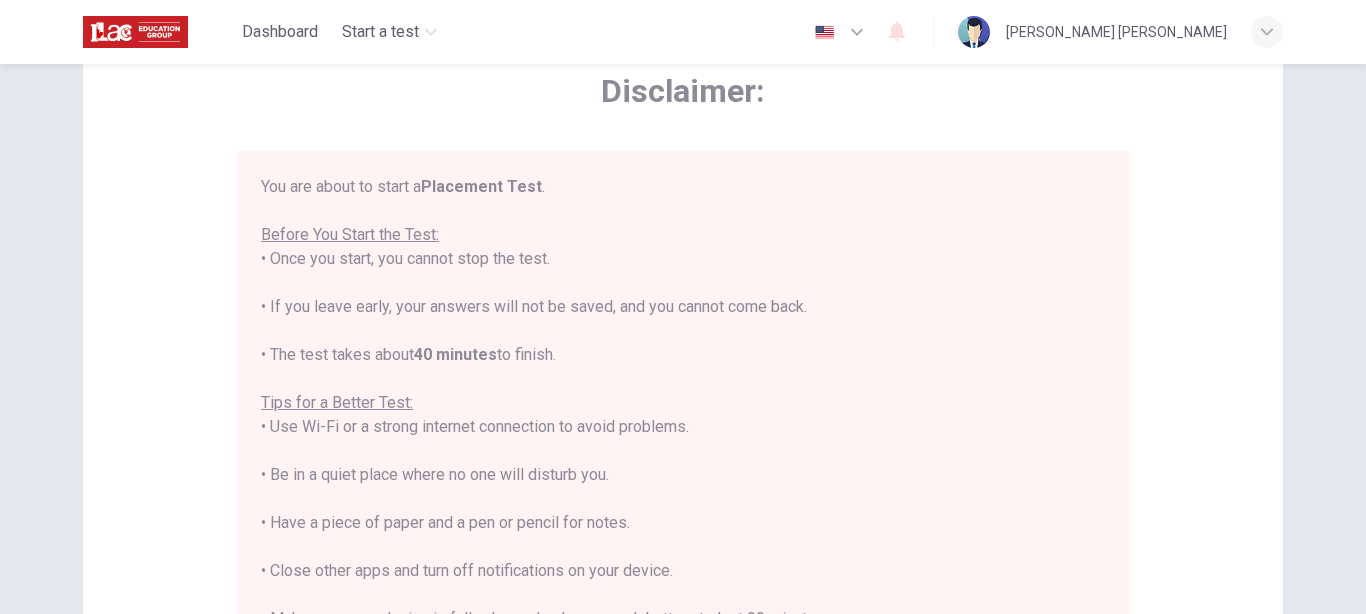 click on "Disclaimer: You are about to start a  Placement Test .
Before You Start the Test:
• Once you start, you cannot stop the test.
• If you leave early, your answers will not be saved, and you cannot come back.
• The test takes about  40 minutes  to finish.
Tips for a Better Test:
• Use Wi-Fi or a strong internet connection to avoid problems.
• Be in a quiet place where no one will disturb you.
• Have a piece of paper and a pen or pencil for notes.
• Close other apps and turn off notifications on your device.
• Make sure your device is fully charged or has enough battery to last 90 minutes.
By clicking the button below, you agree to follow these instructions.
Good luck!" at bounding box center (683, 394) 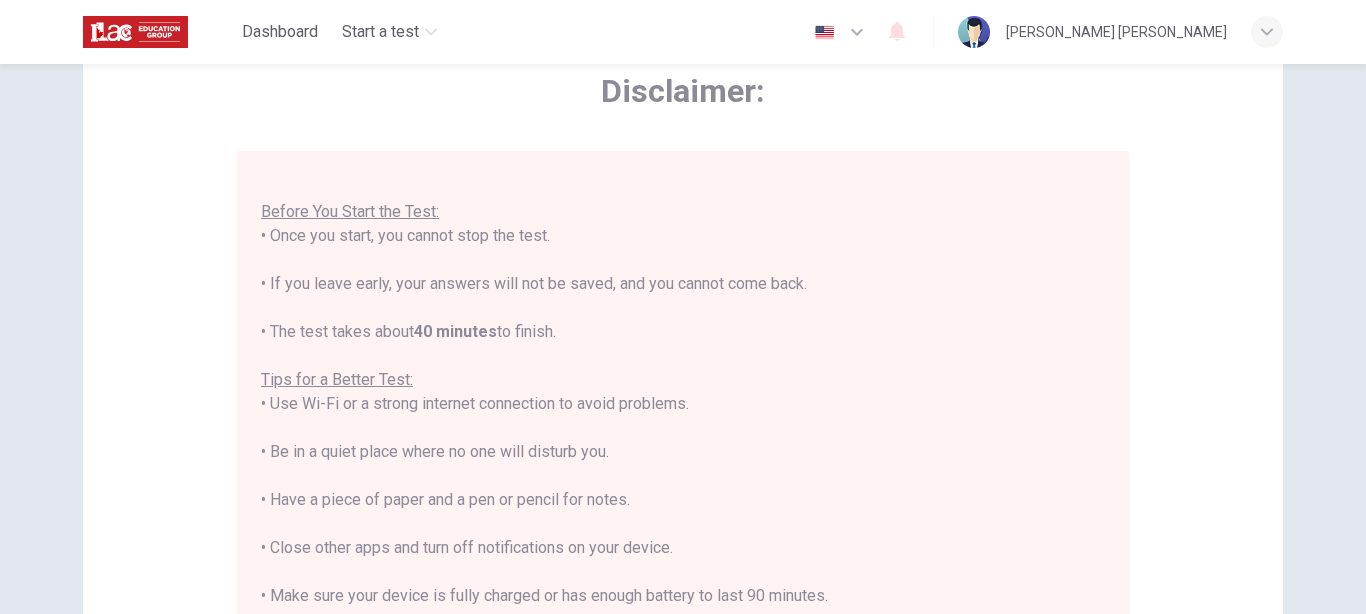 click on "Disclaimer: You are about to start a  Placement Test .
Before You Start the Test:
• Once you start, you cannot stop the test.
• If you leave early, your answers will not be saved, and you cannot come back.
• The test takes about  40 minutes  to finish.
Tips for a Better Test:
• Use Wi-Fi or a strong internet connection to avoid problems.
• Be in a quiet place where no one will disturb you.
• Have a piece of paper and a pen or pencil for notes.
• Close other apps and turn off notifications on your device.
• Make sure your device is fully charged or has enough battery to last 90 minutes.
By clicking the button below, you agree to follow these instructions.
Good luck!" at bounding box center [683, 394] 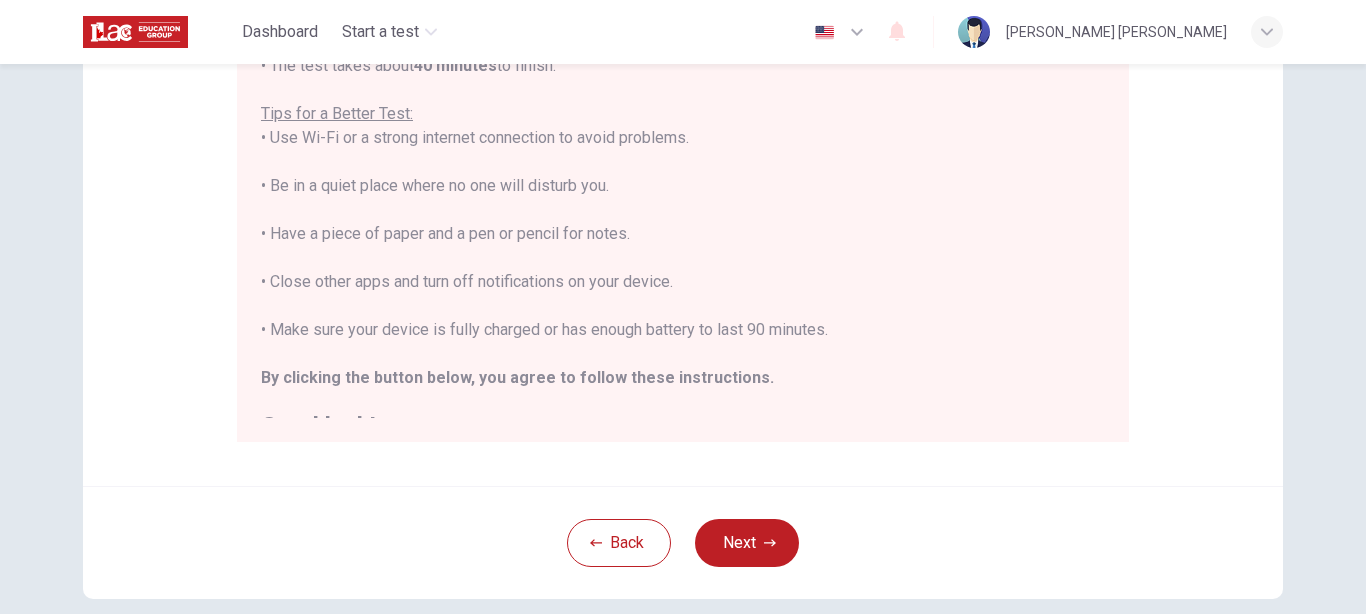 scroll, scrollTop: 0, scrollLeft: 0, axis: both 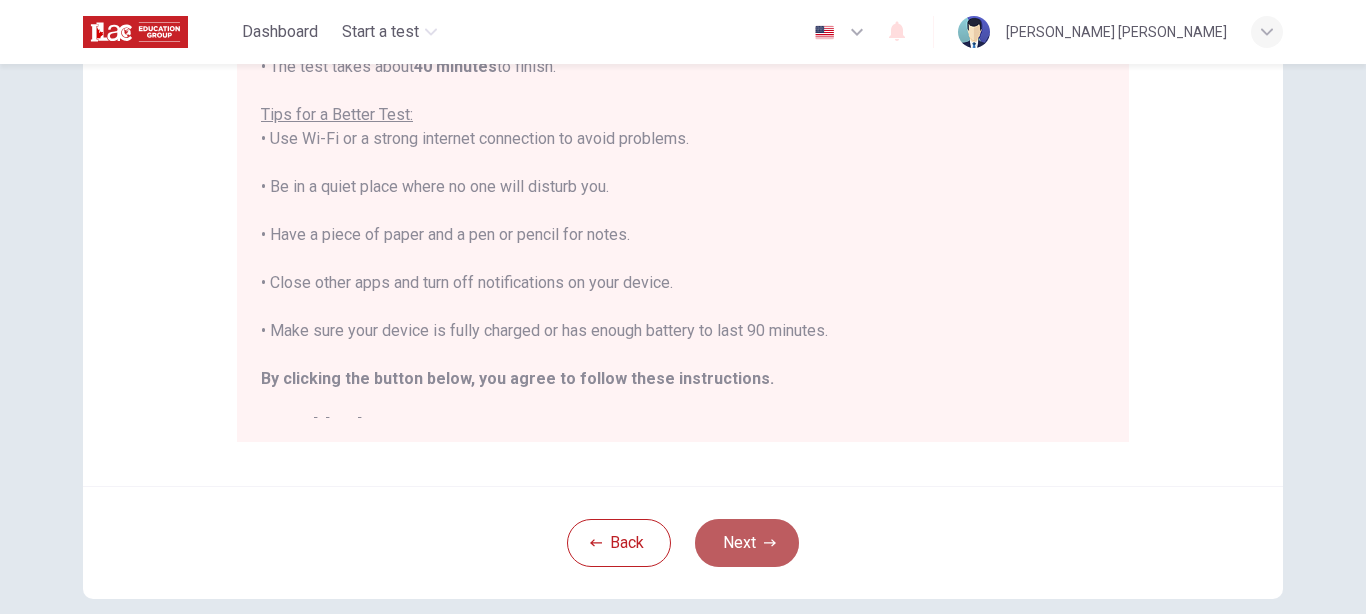 click on "Next" at bounding box center [747, 543] 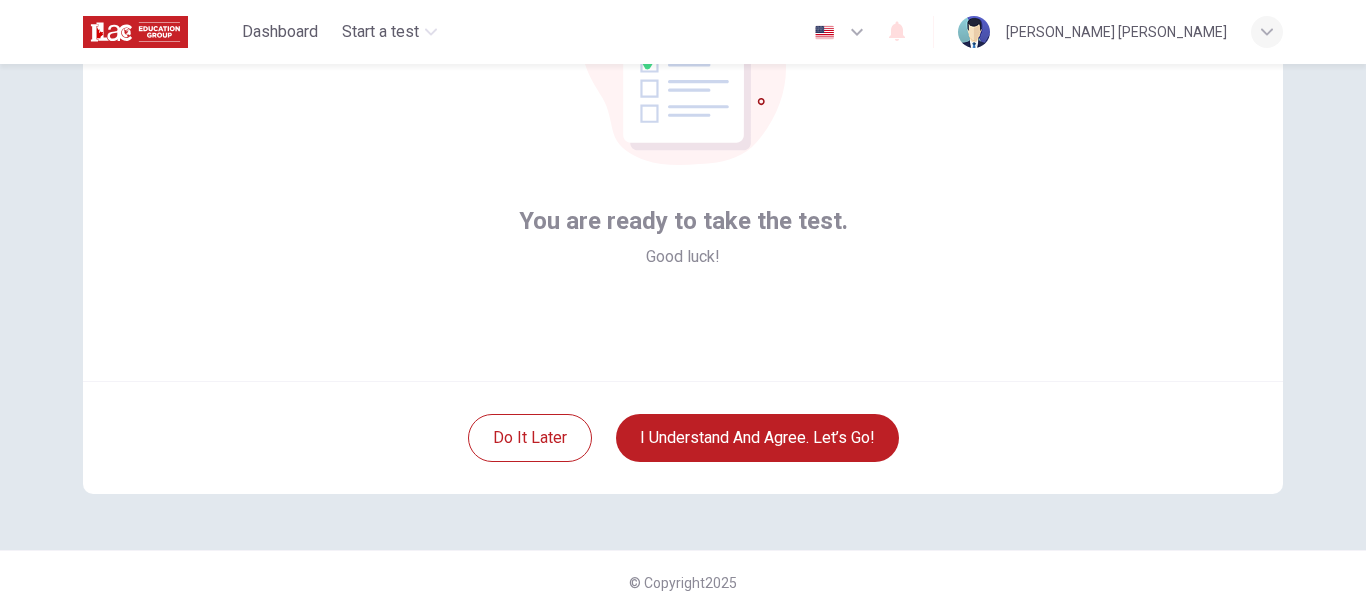 click on "You are ready to take the test. Good luck!" at bounding box center [683, 141] 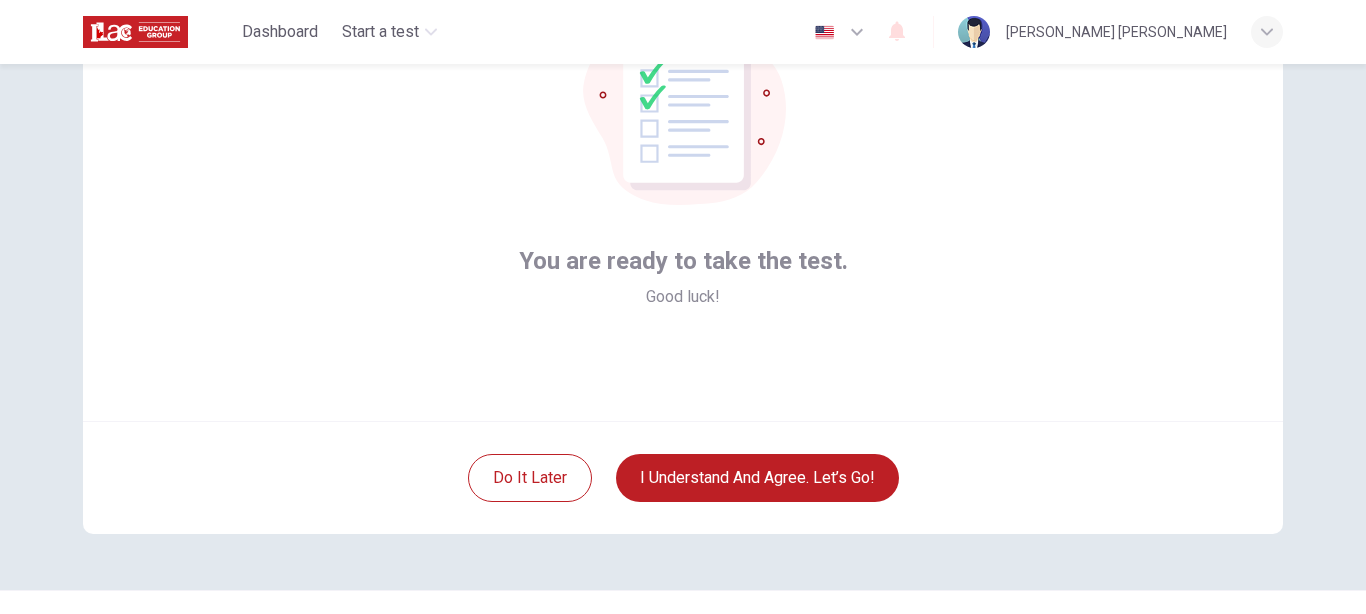 scroll, scrollTop: 219, scrollLeft: 0, axis: vertical 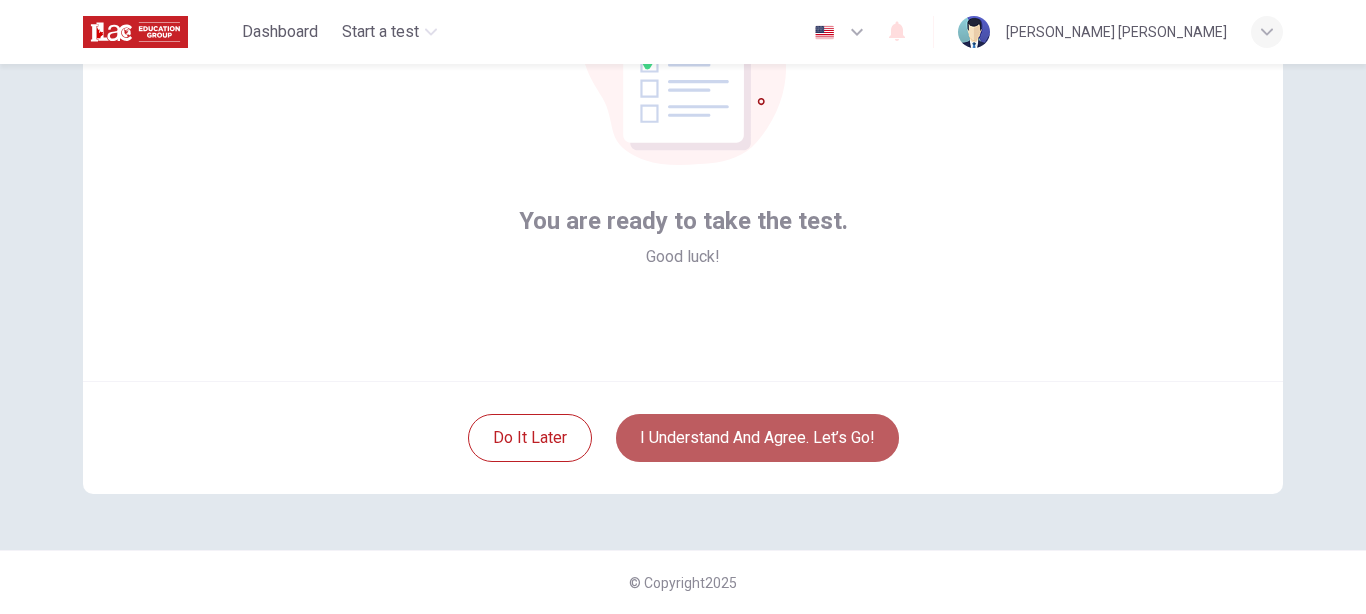 click on "I understand and agree. Let’s go!" at bounding box center [757, 438] 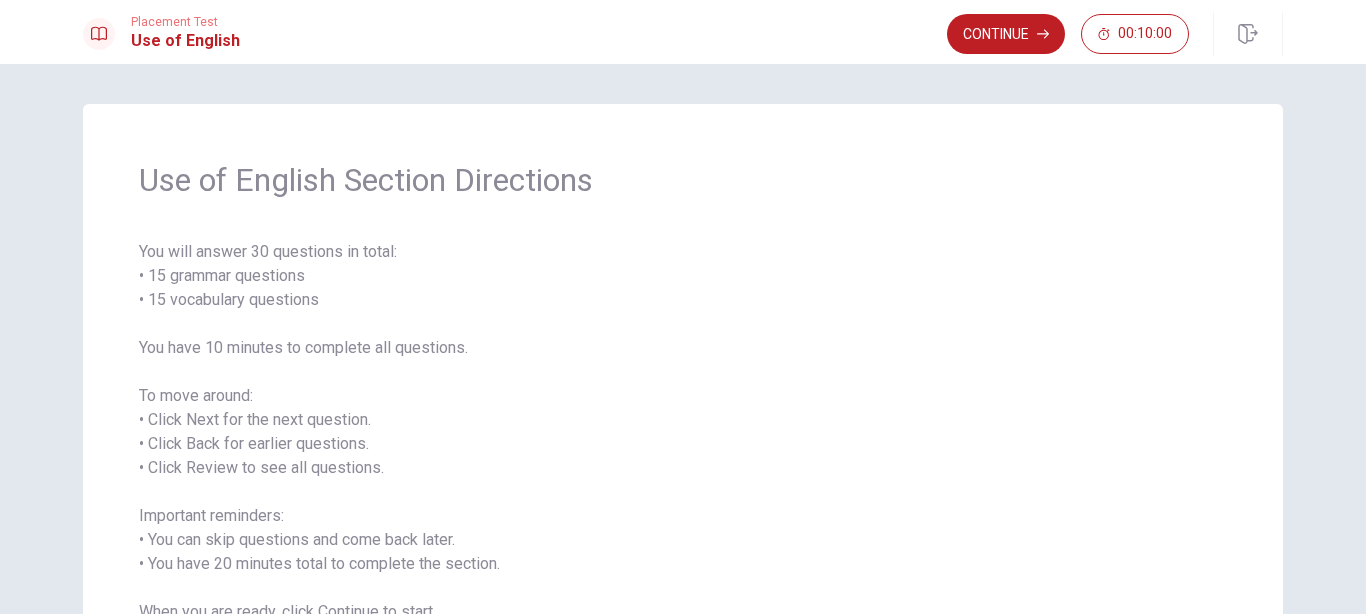 click on "You will answer 30 questions in total:
• 15 grammar questions
• 15 vocabulary questions
You have 10 minutes to complete all questions.
To move around:
• Click Next for the next question.
• Click Back for earlier questions.
• Click Review to see all questions.
Important reminders:
• You can skip questions and come back later.
• You have 20 minutes total to complete the section.
When you are ready, click Continue to start." at bounding box center (683, 432) 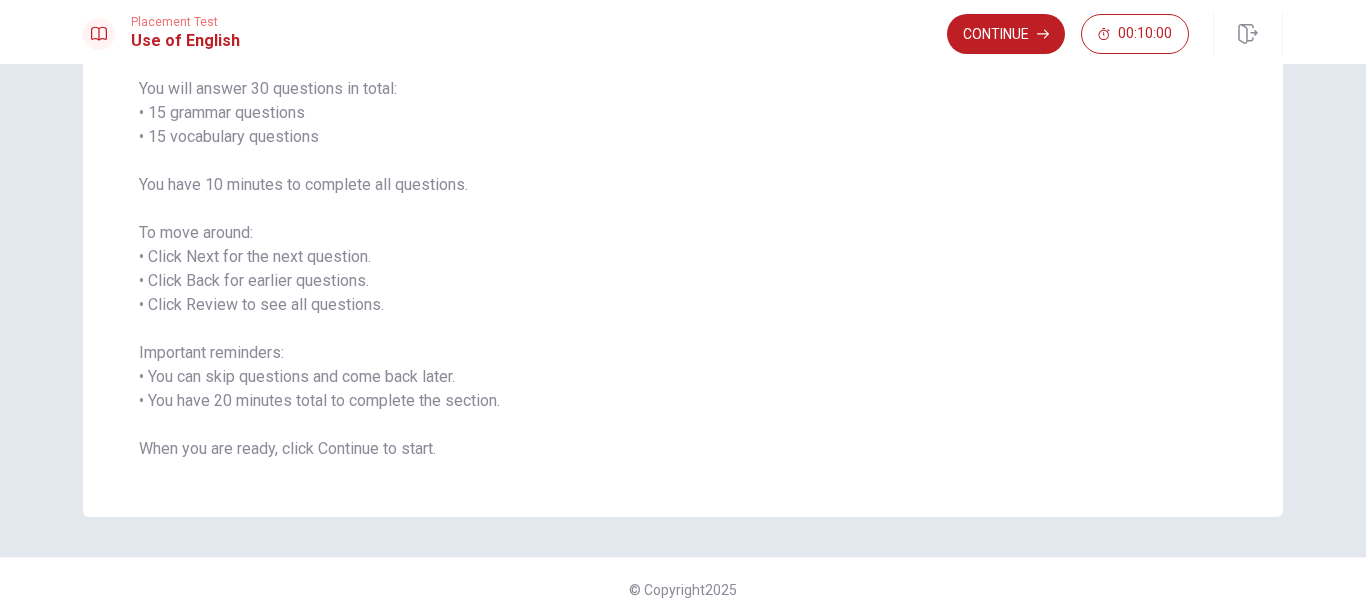 scroll, scrollTop: 170, scrollLeft: 0, axis: vertical 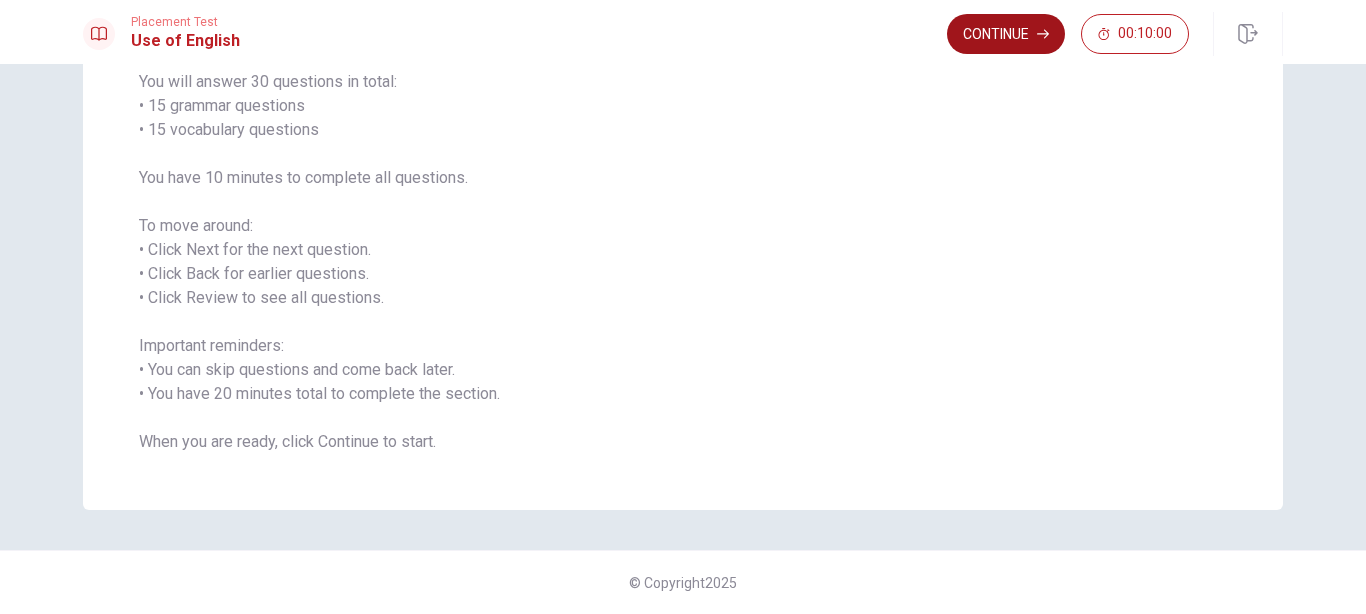 click on "Continue" at bounding box center [1006, 34] 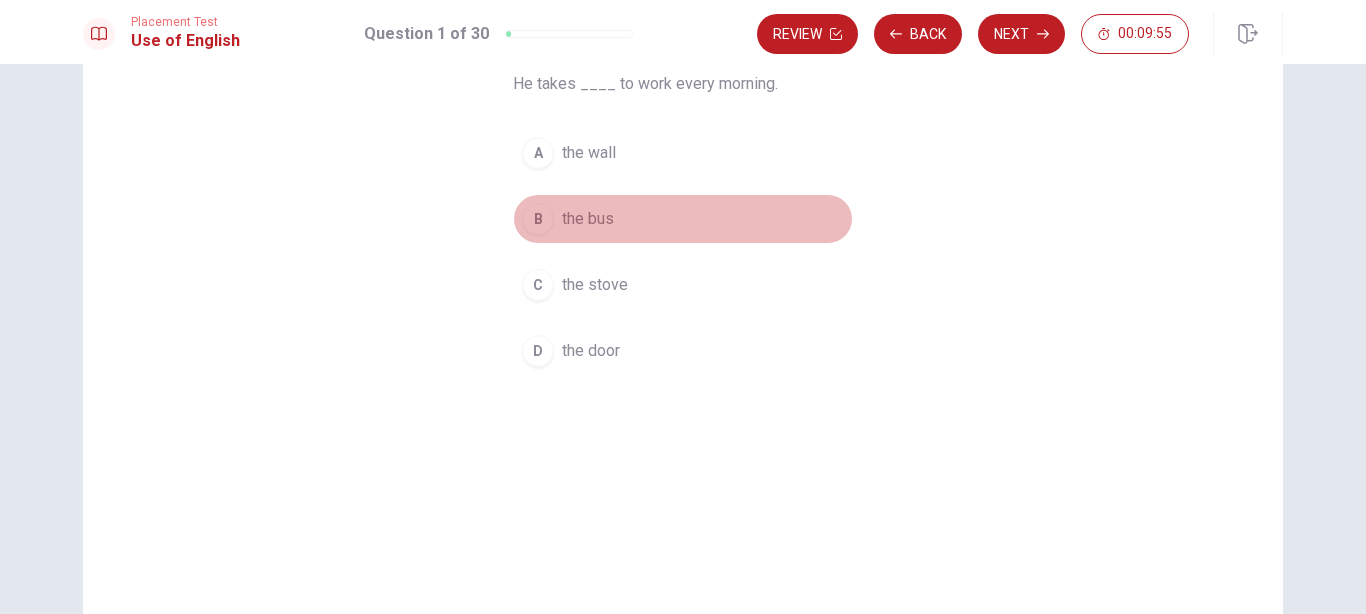 click on "the bus" at bounding box center [588, 219] 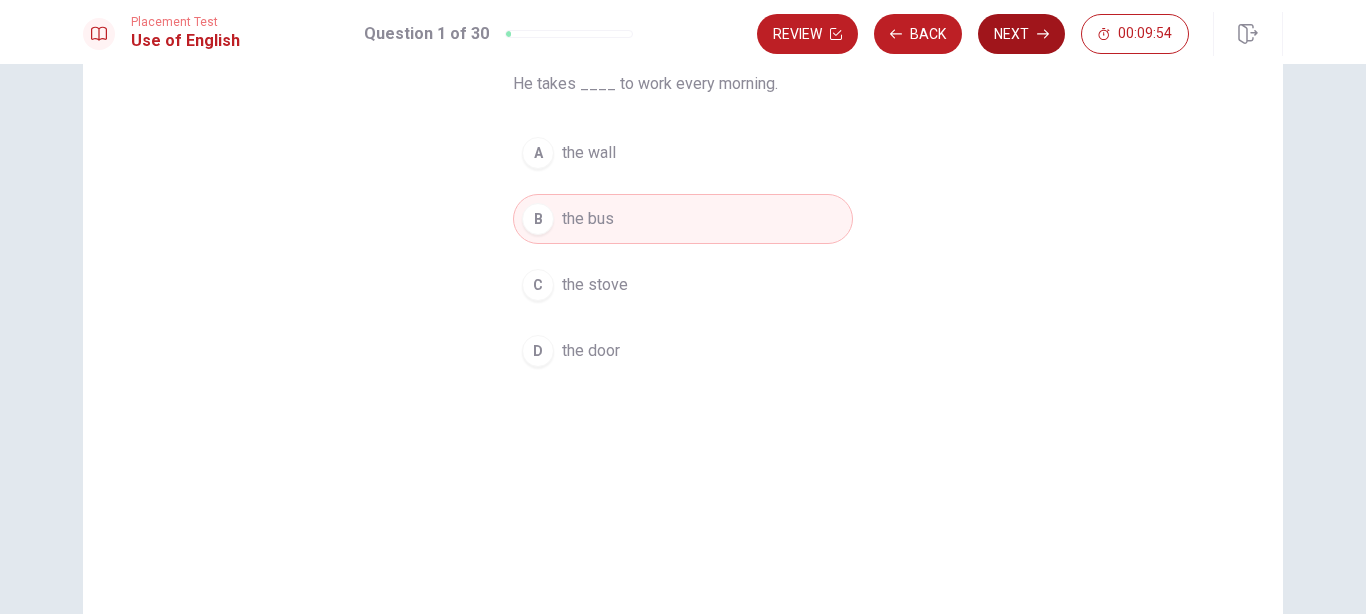 click on "Next" at bounding box center (1021, 34) 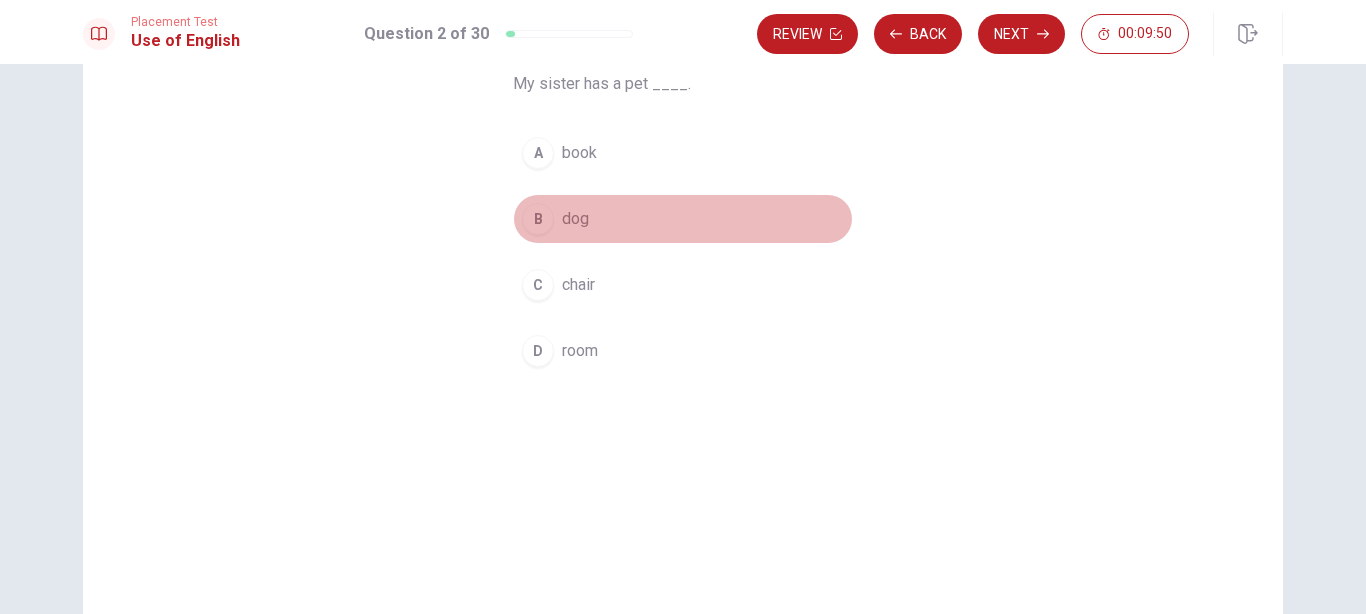 click on "dog" at bounding box center (575, 219) 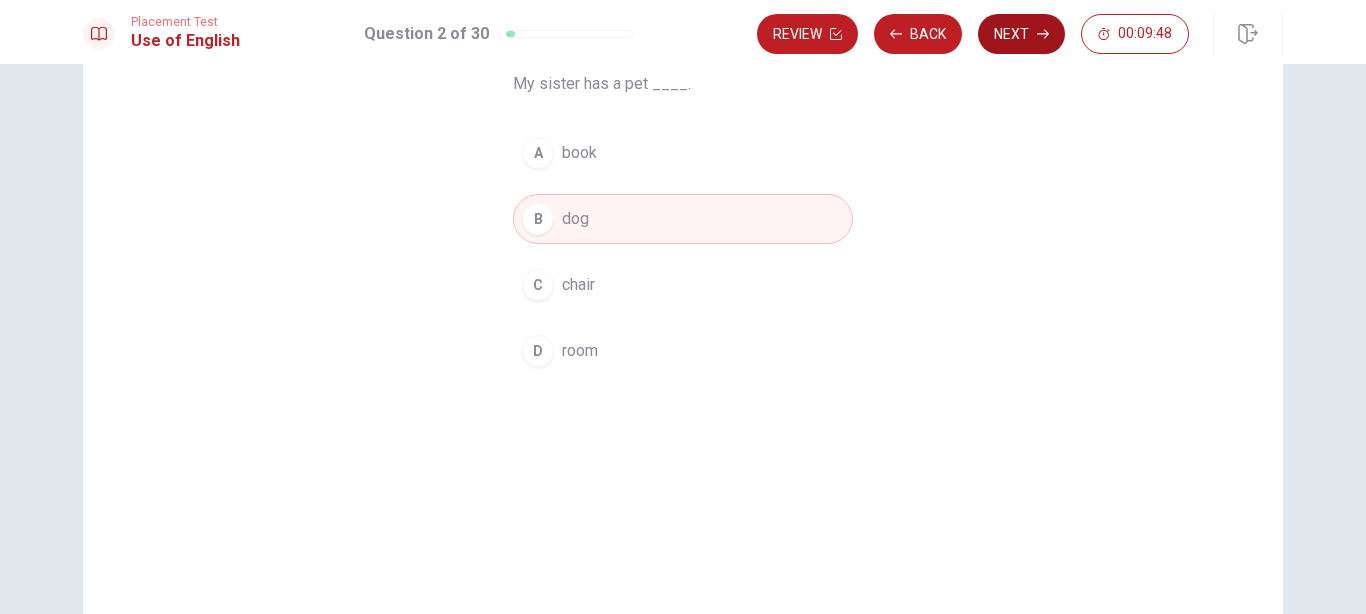 click on "Next" at bounding box center (1021, 34) 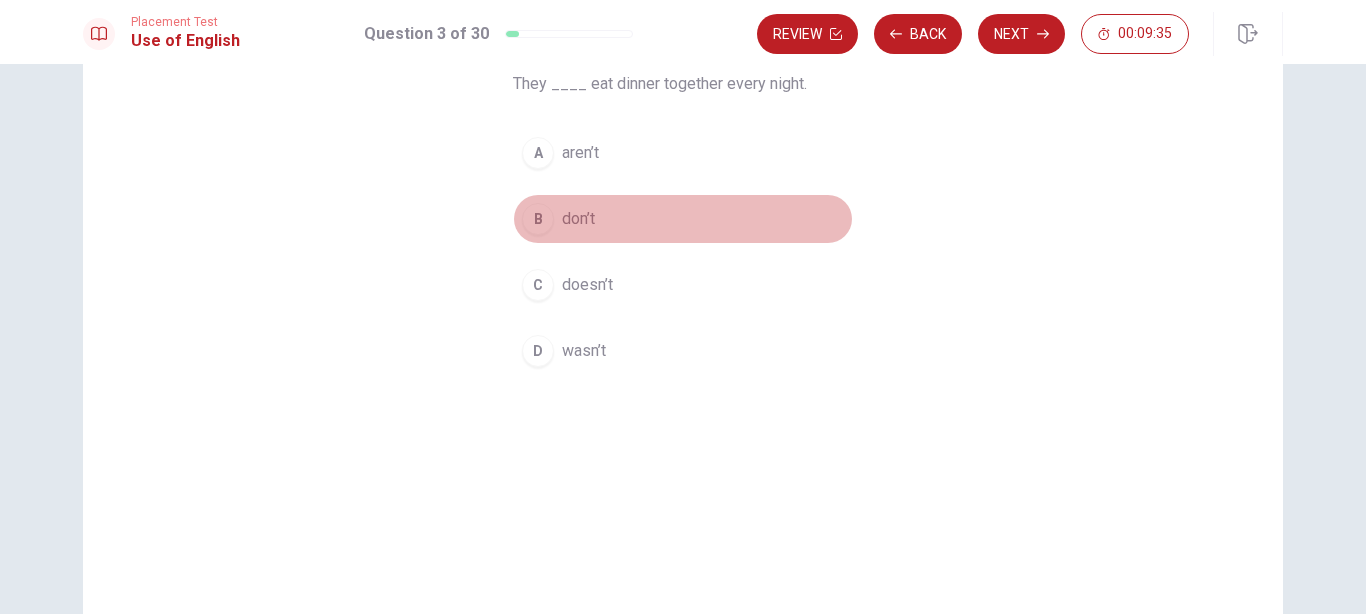 click on "B don’t" at bounding box center (683, 219) 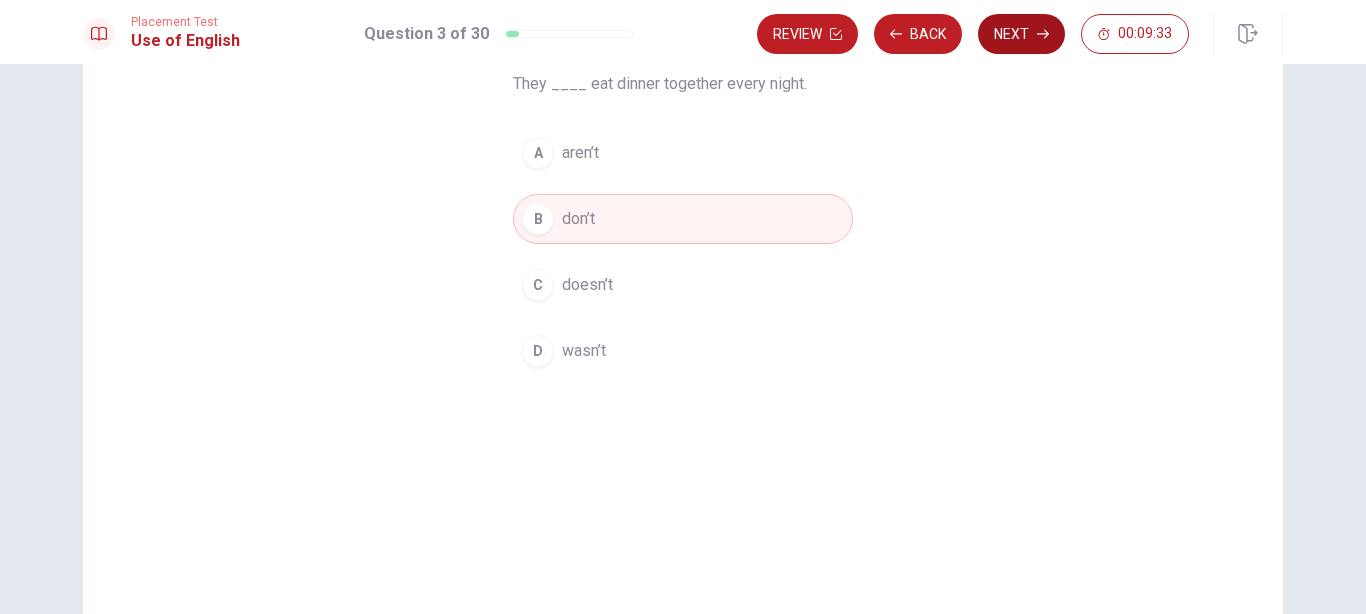 click on "Next" at bounding box center [1021, 34] 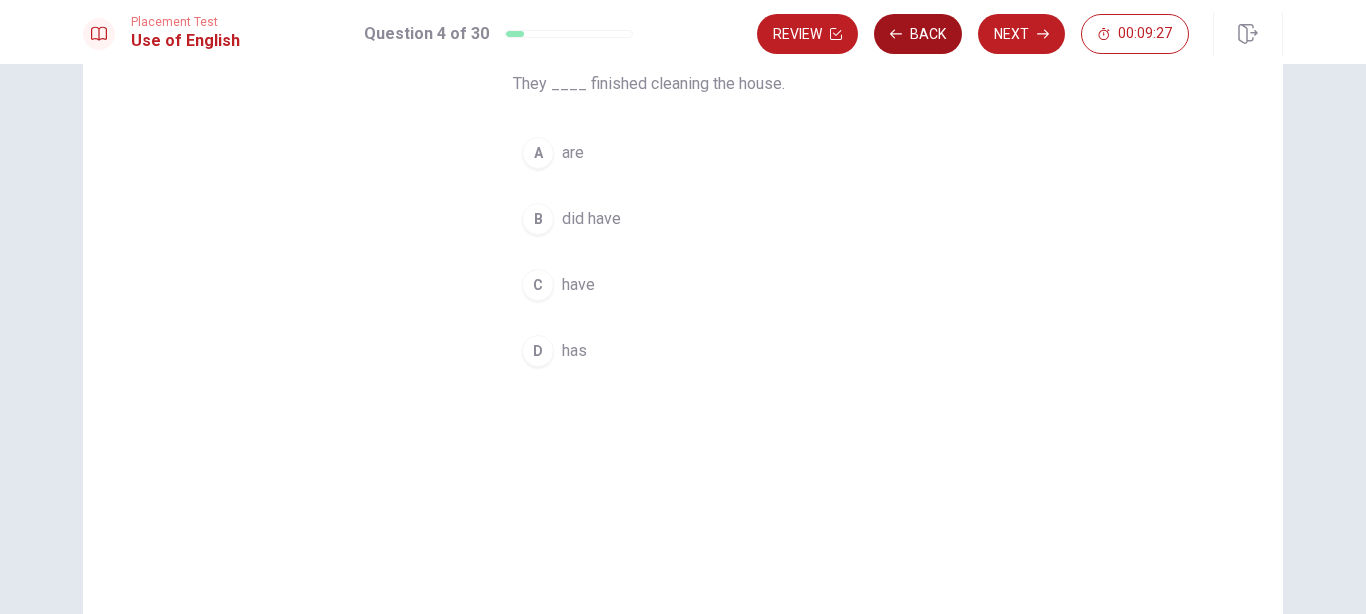 click on "Back" at bounding box center (918, 34) 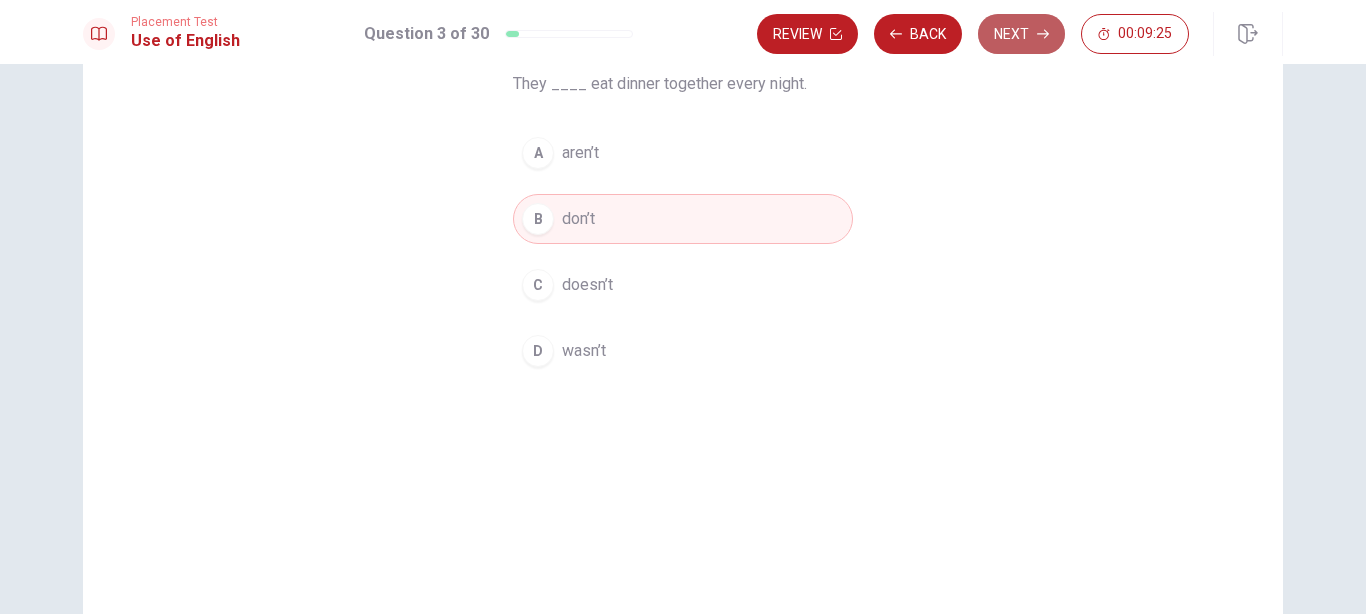 click on "Next" at bounding box center (1021, 34) 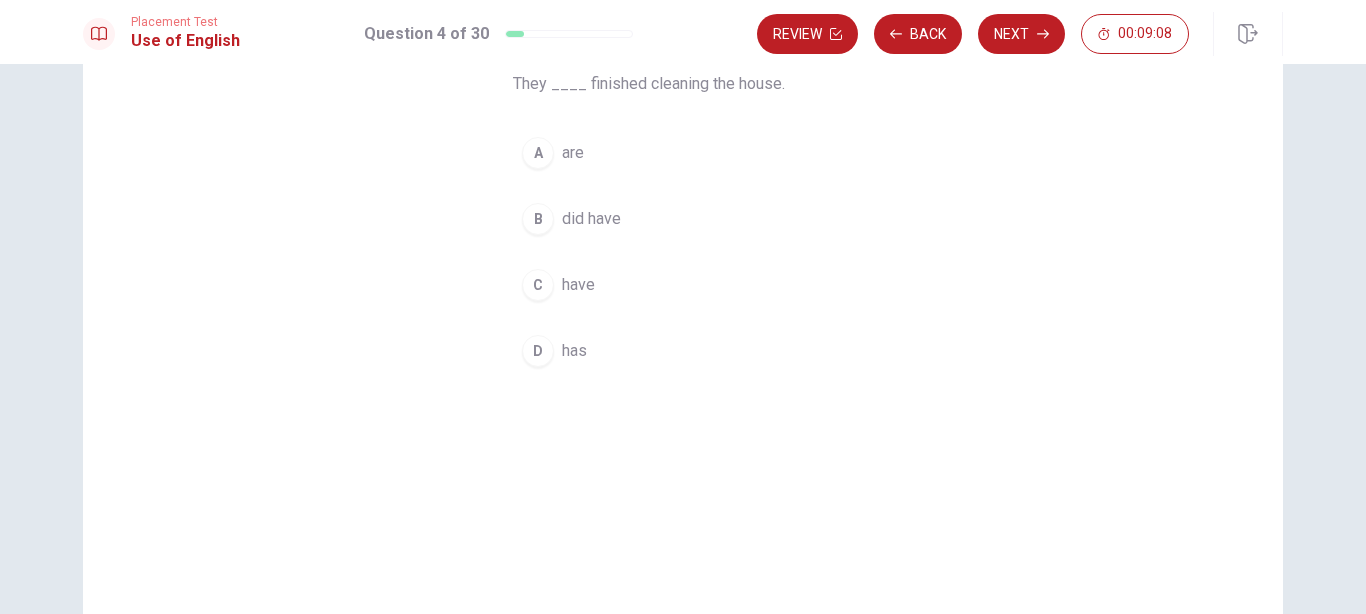 click on "have" at bounding box center (578, 285) 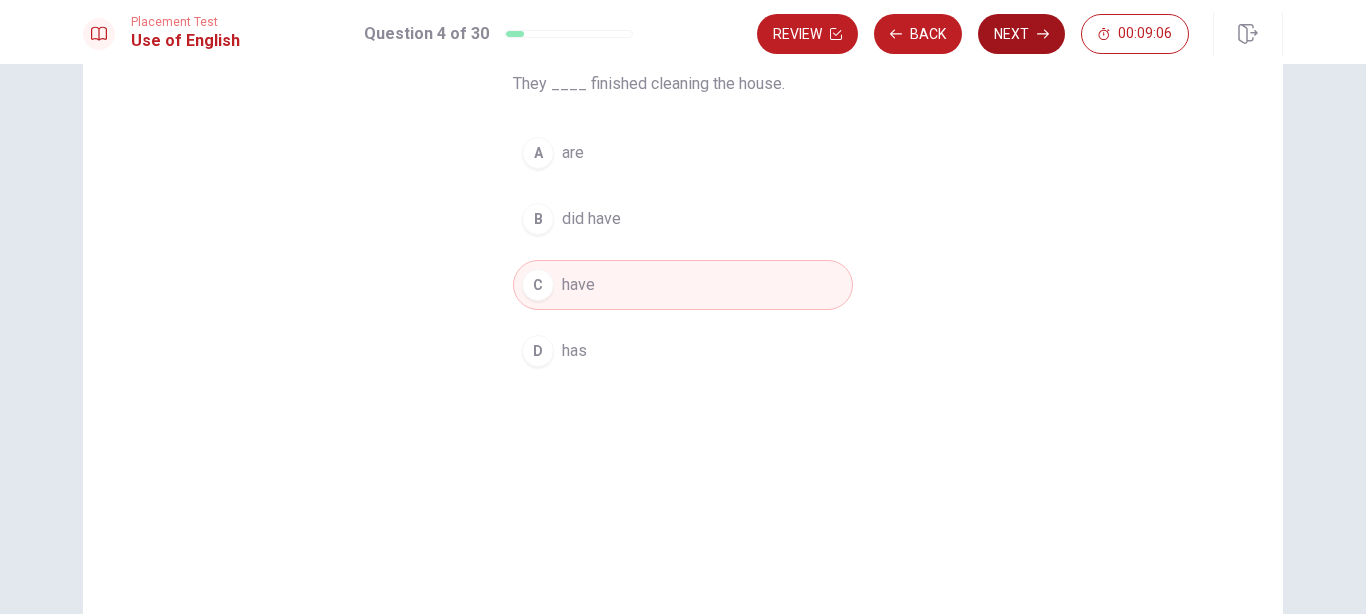 click on "Next" at bounding box center (1021, 34) 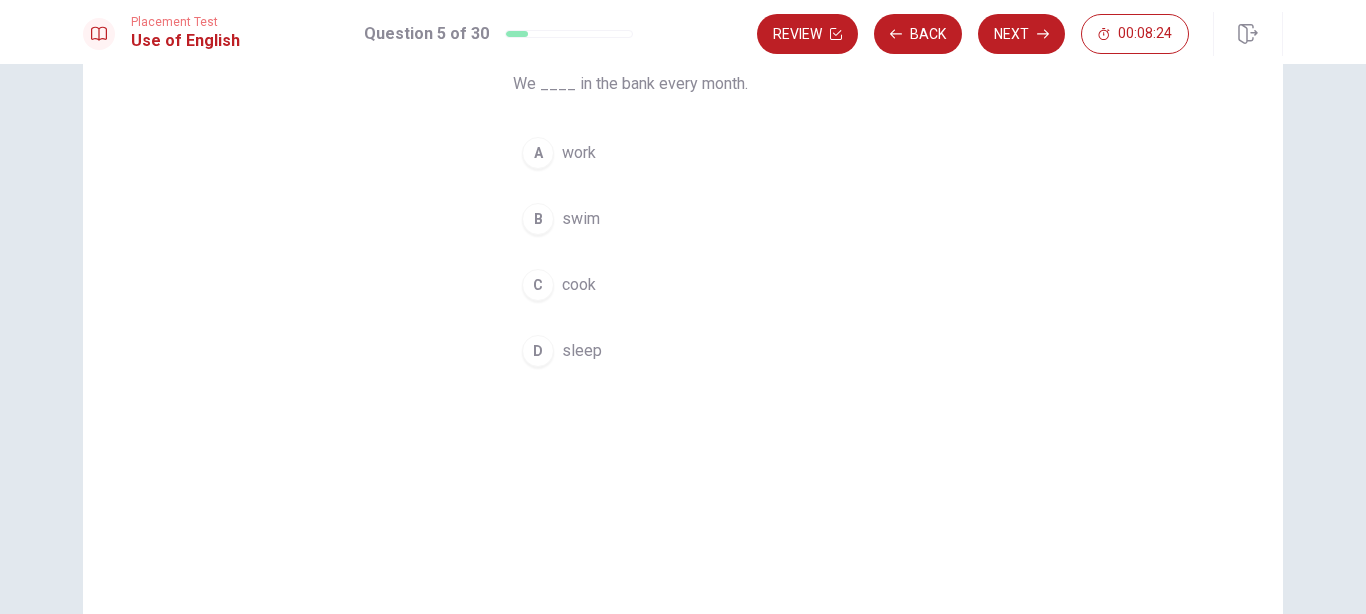 click on "B" at bounding box center [538, 219] 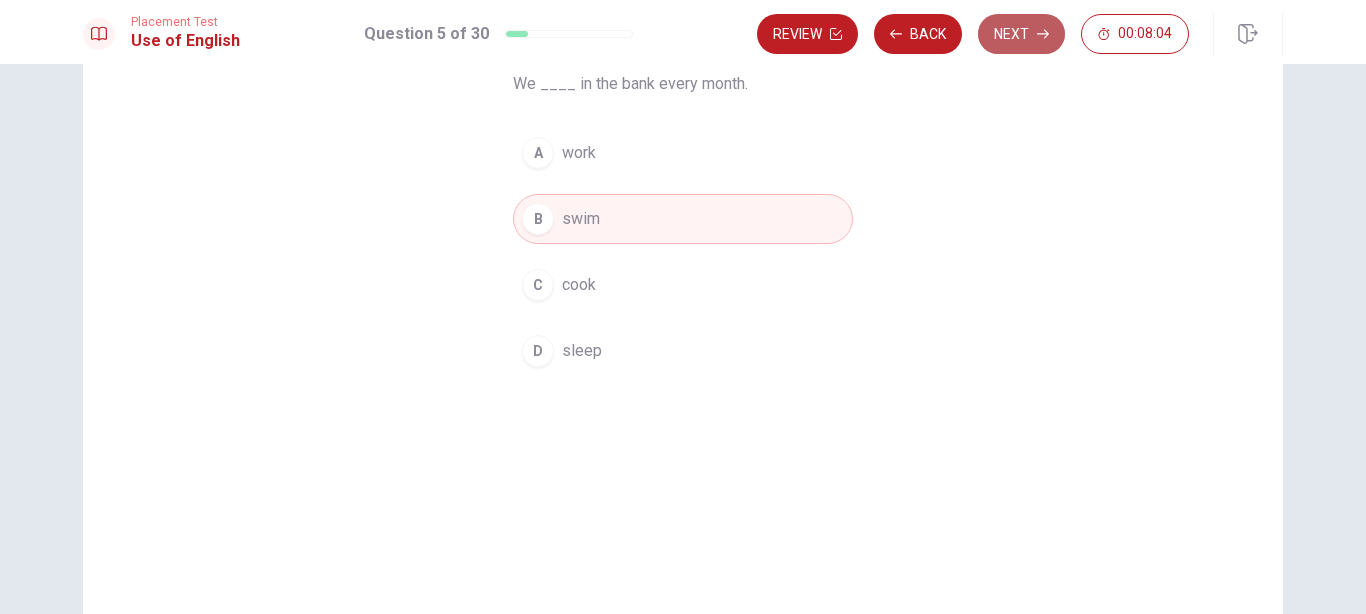 click on "Next" at bounding box center [1021, 34] 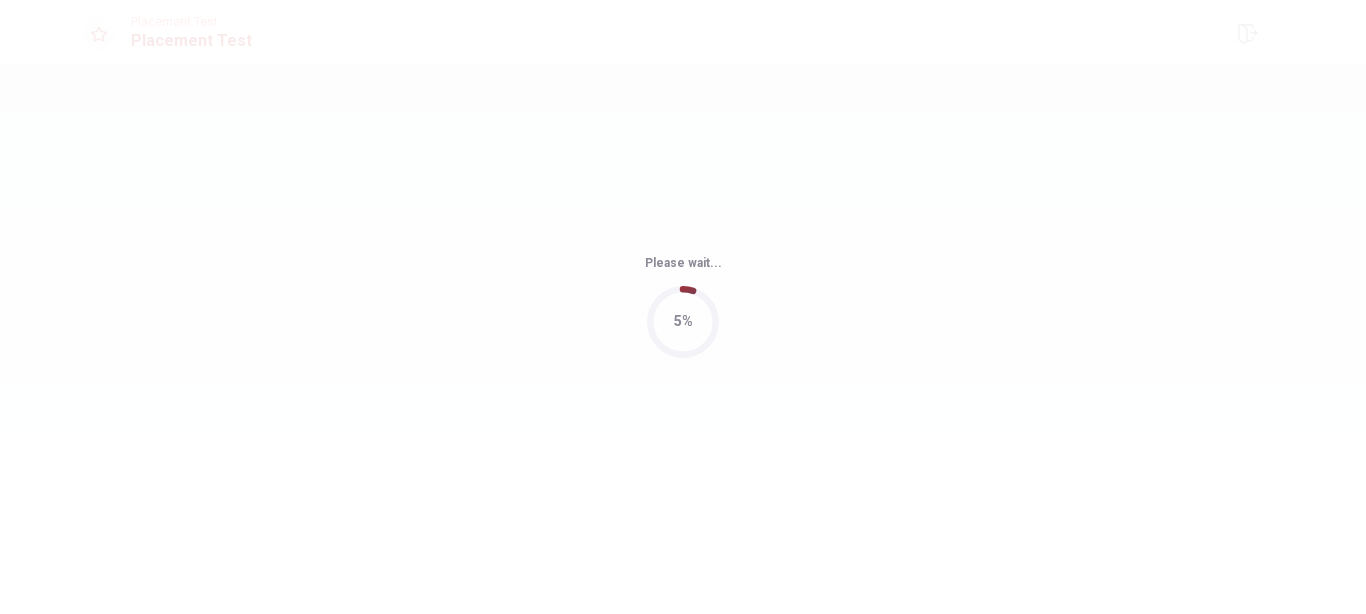 scroll, scrollTop: 0, scrollLeft: 0, axis: both 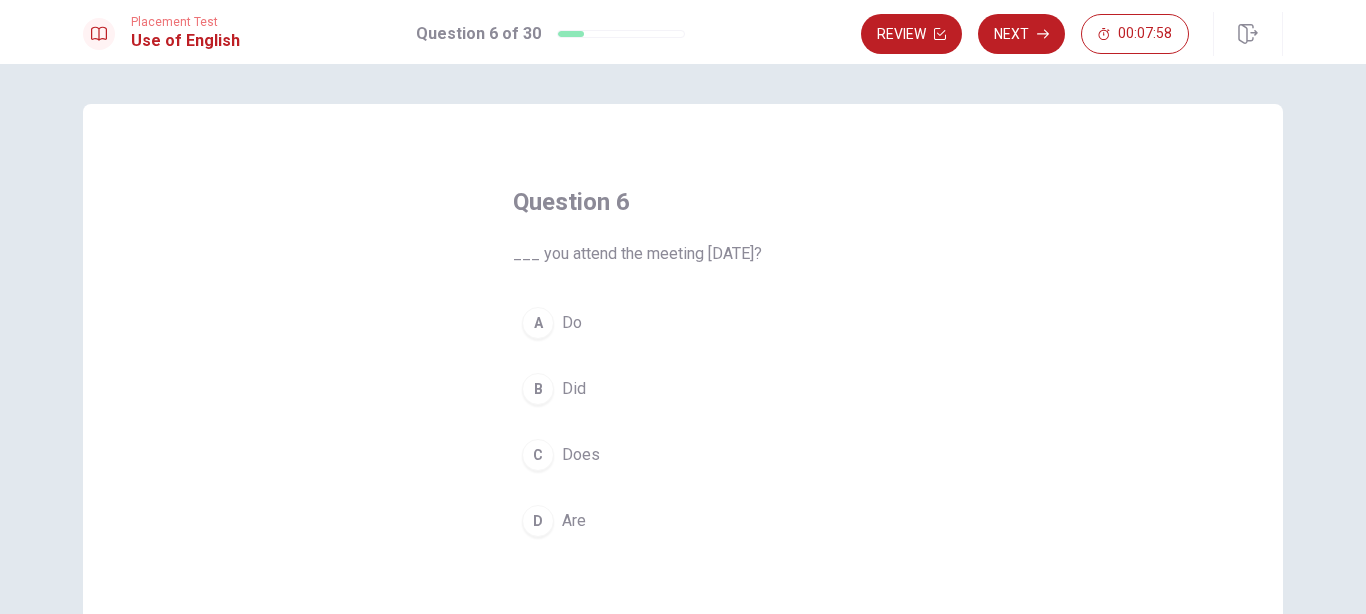 click on "Question 6 ___ you attend the meeting [DATE]? A Do B Did C Does D Are" at bounding box center (683, 451) 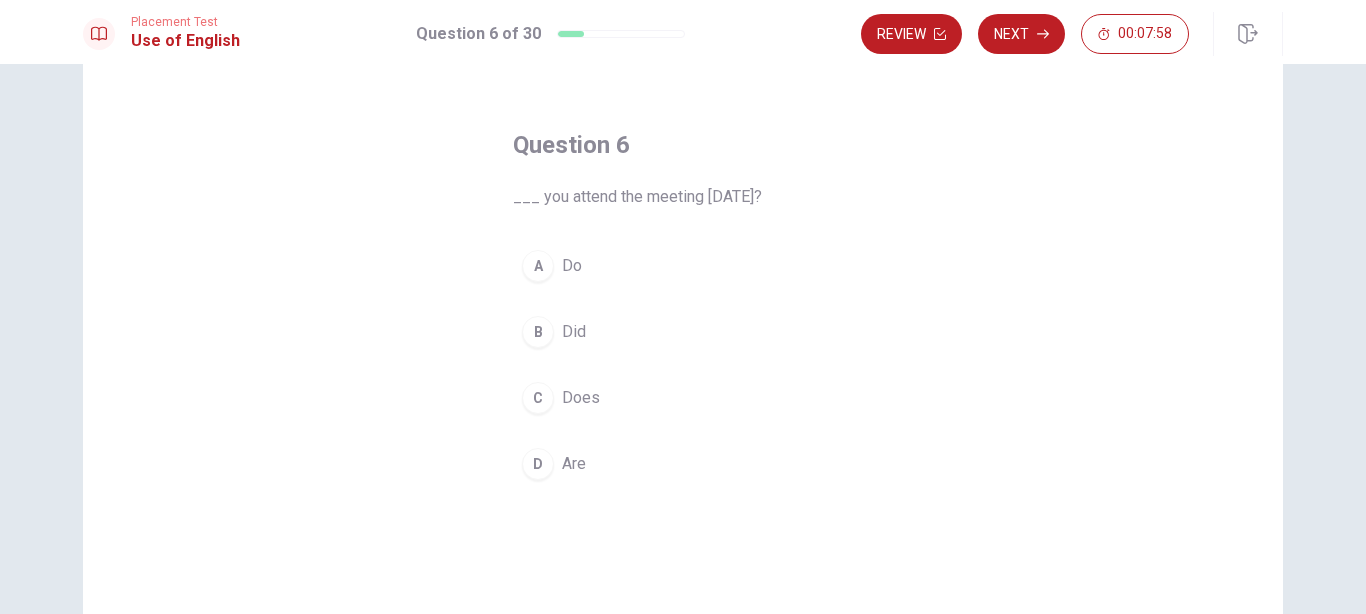 scroll, scrollTop: 114, scrollLeft: 0, axis: vertical 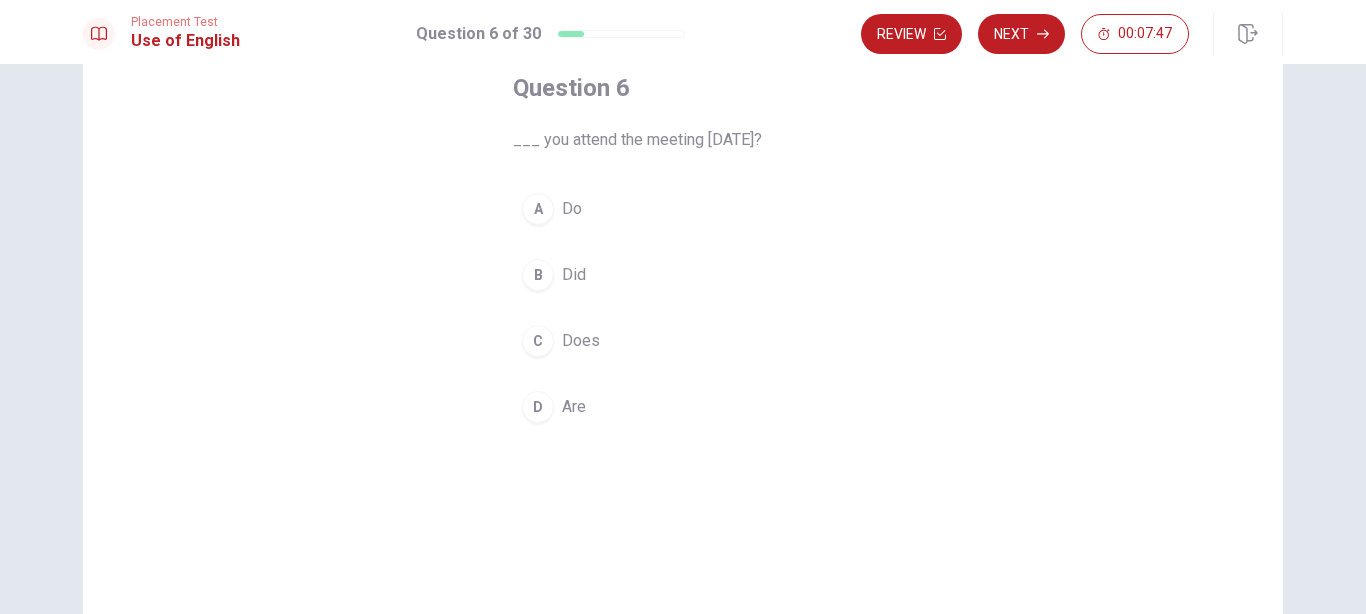 click on "Did" at bounding box center (574, 275) 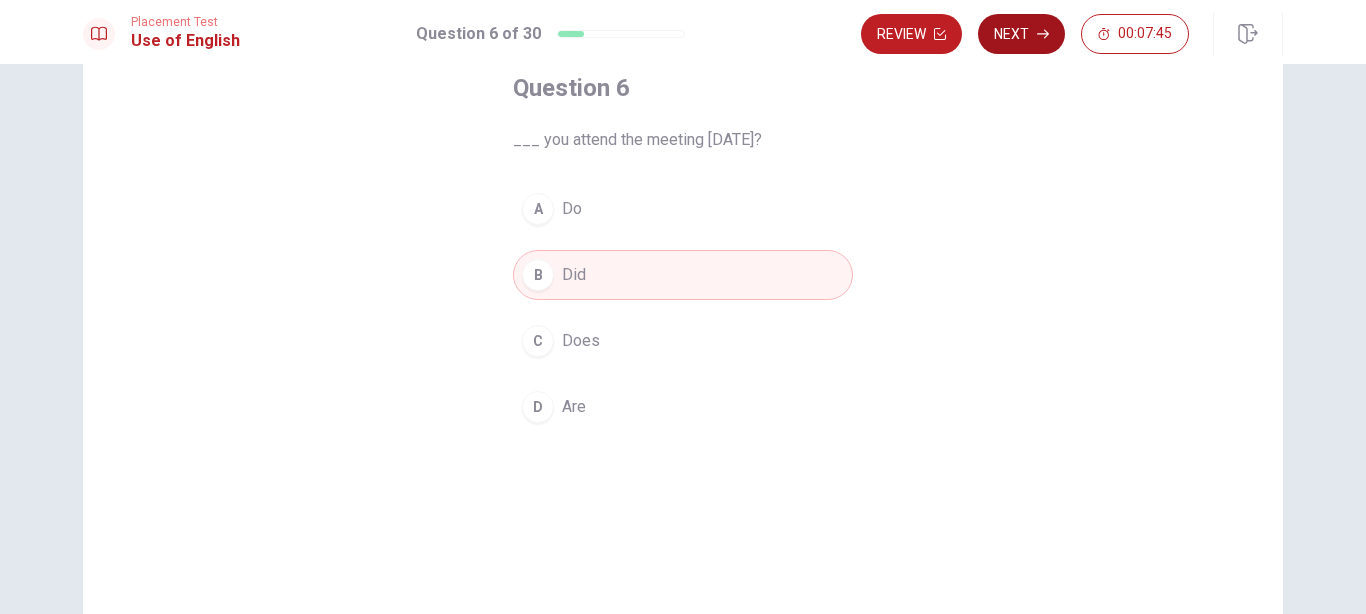 click on "Next" at bounding box center (1021, 34) 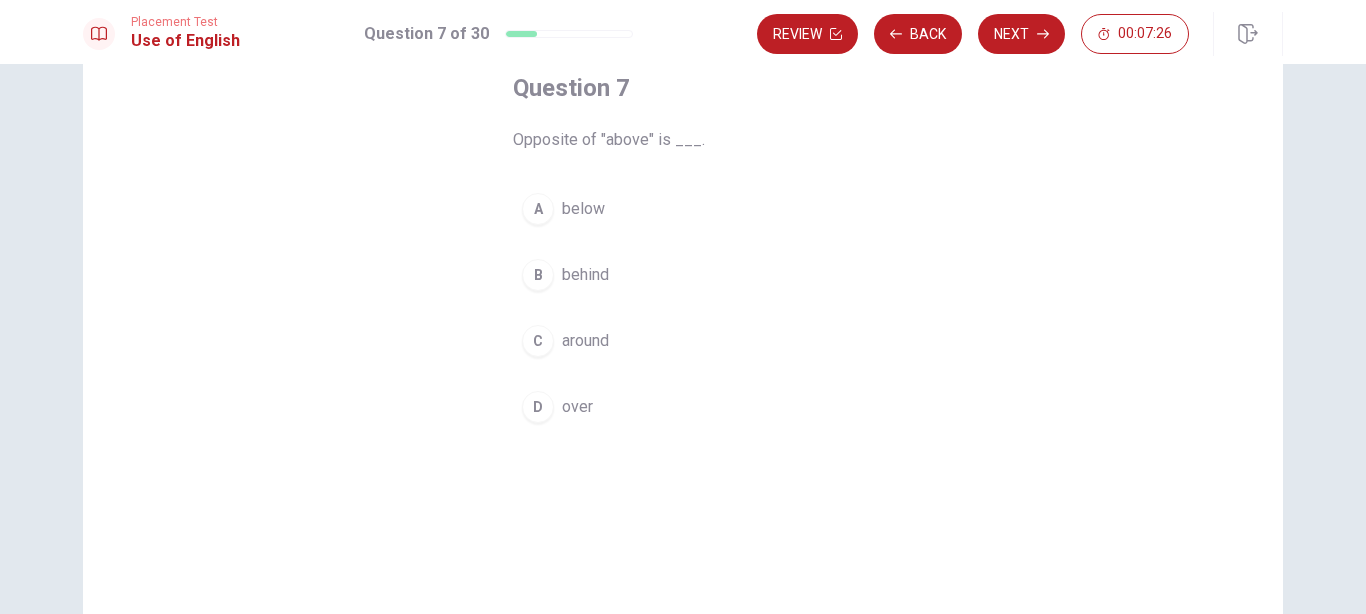 click on "A" at bounding box center (538, 209) 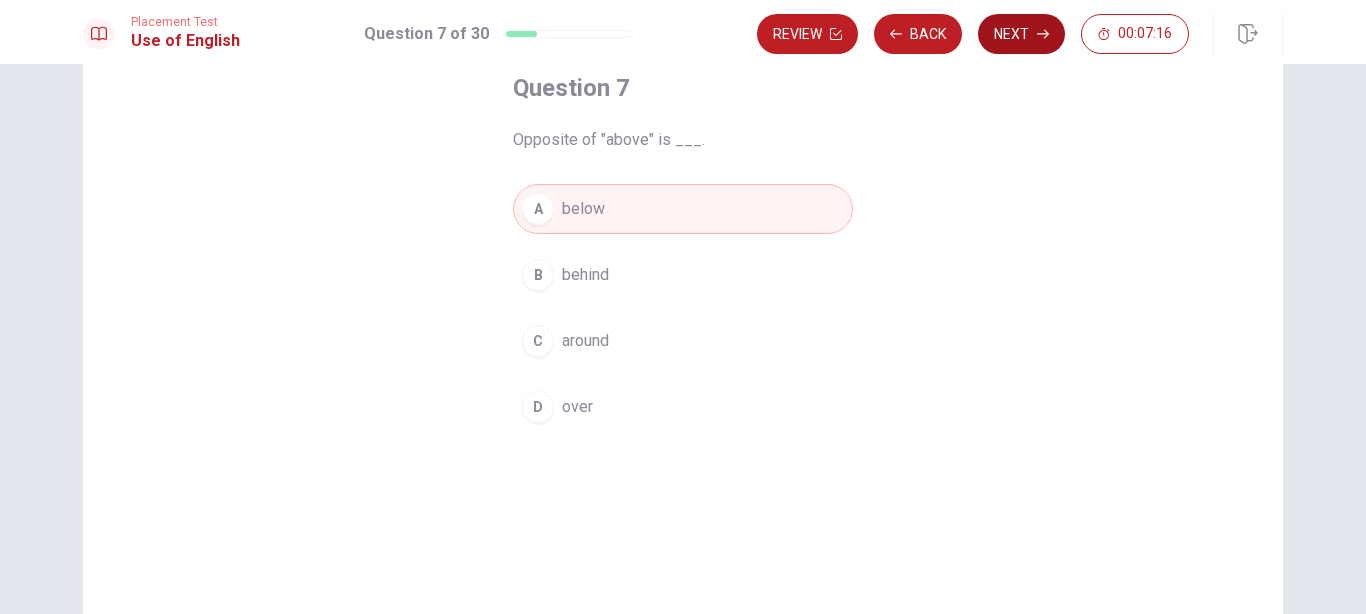 click on "Next" at bounding box center (1021, 34) 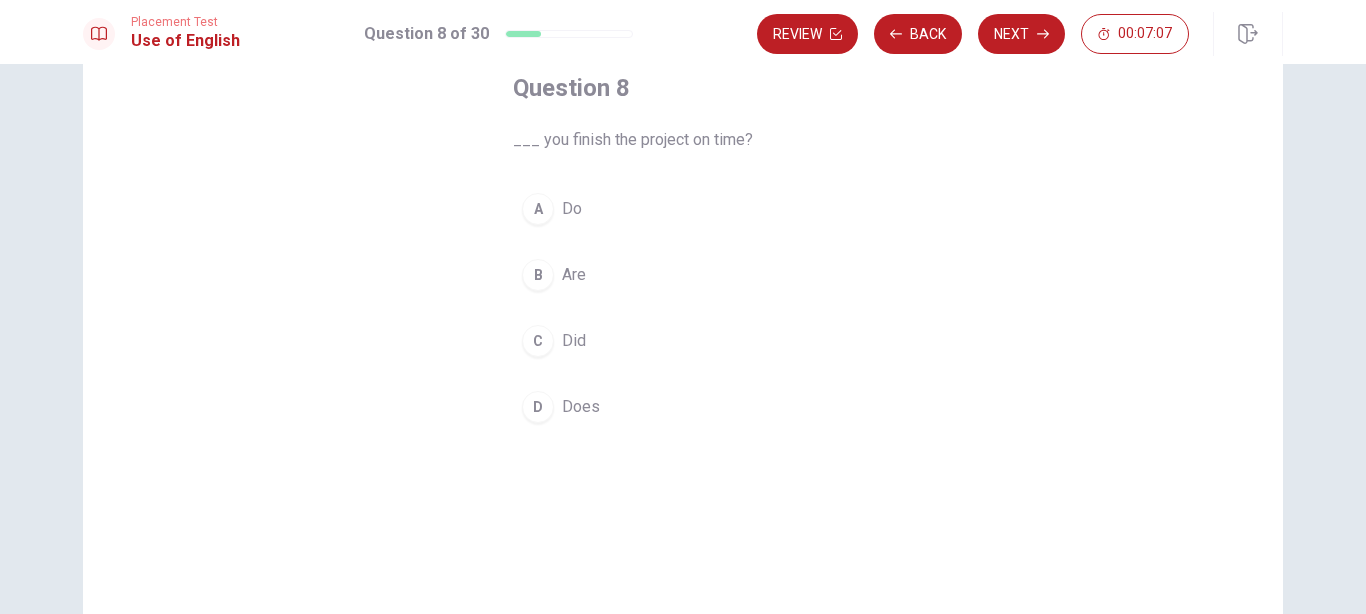 click on "C" at bounding box center [538, 341] 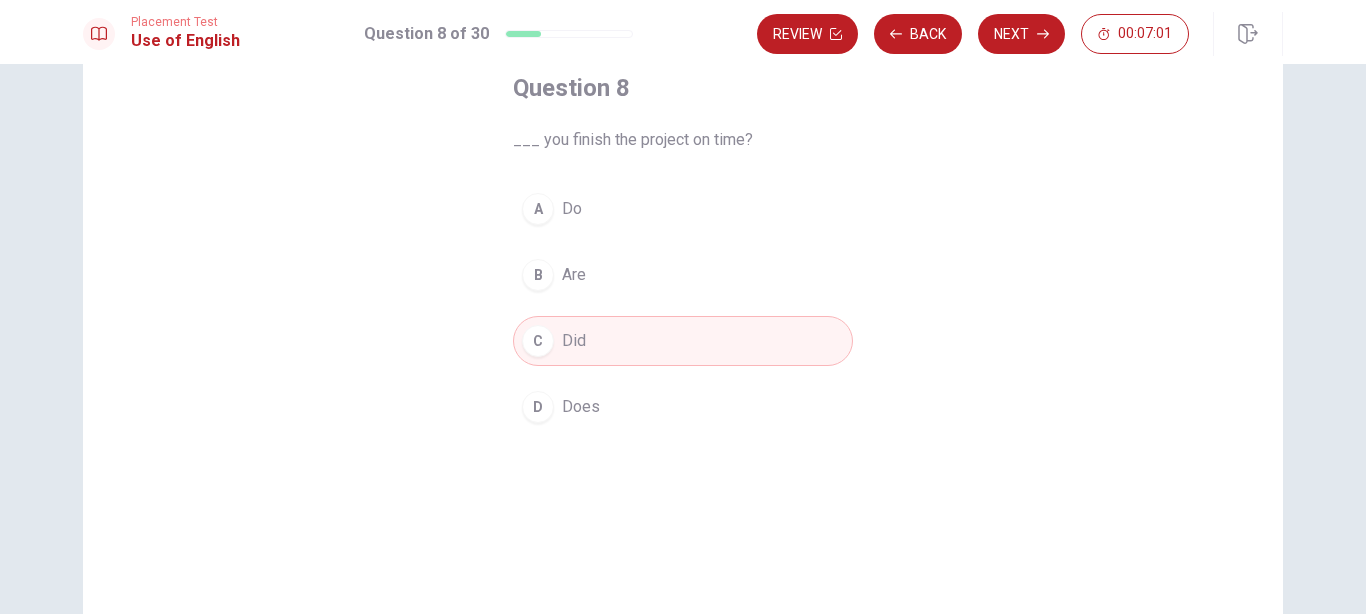 click on "A Do" at bounding box center [683, 209] 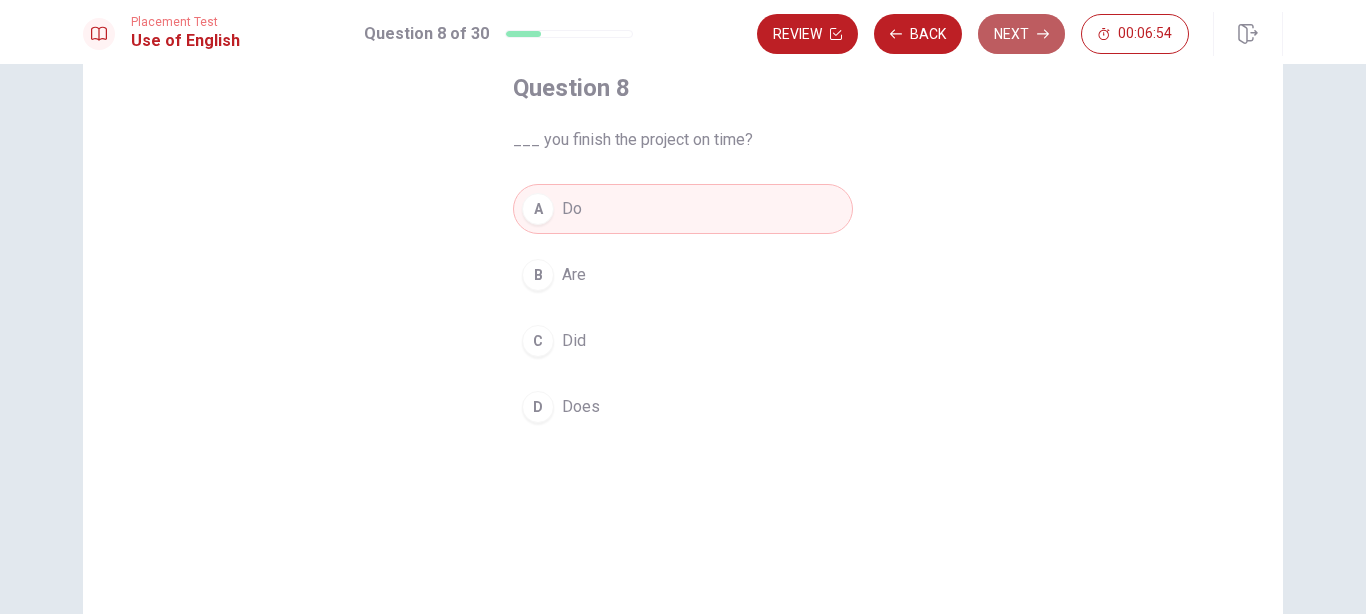 click on "Next" at bounding box center (1021, 34) 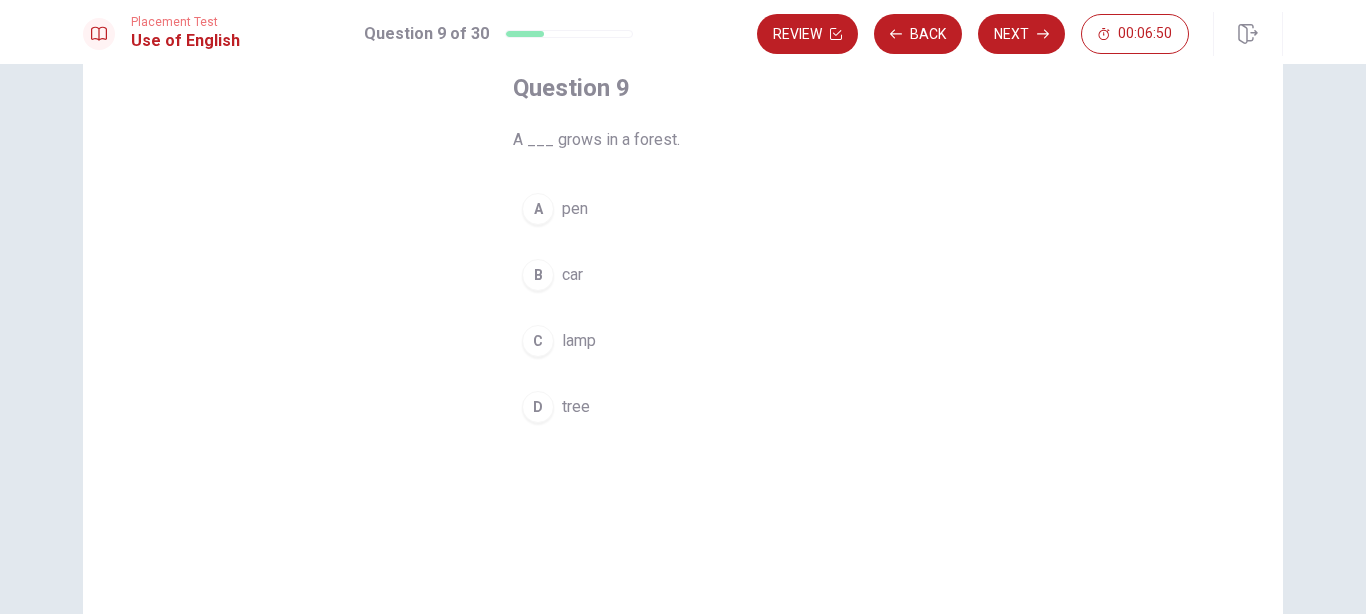 click on "tree" at bounding box center [576, 407] 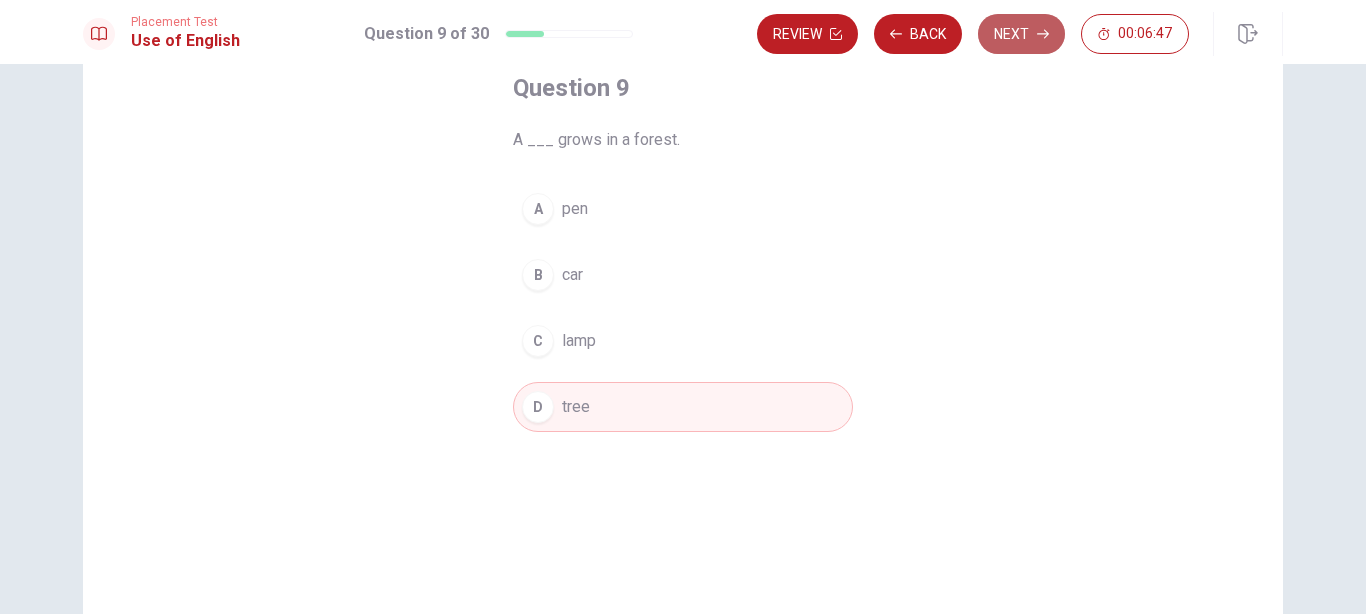 click on "Next" at bounding box center (1021, 34) 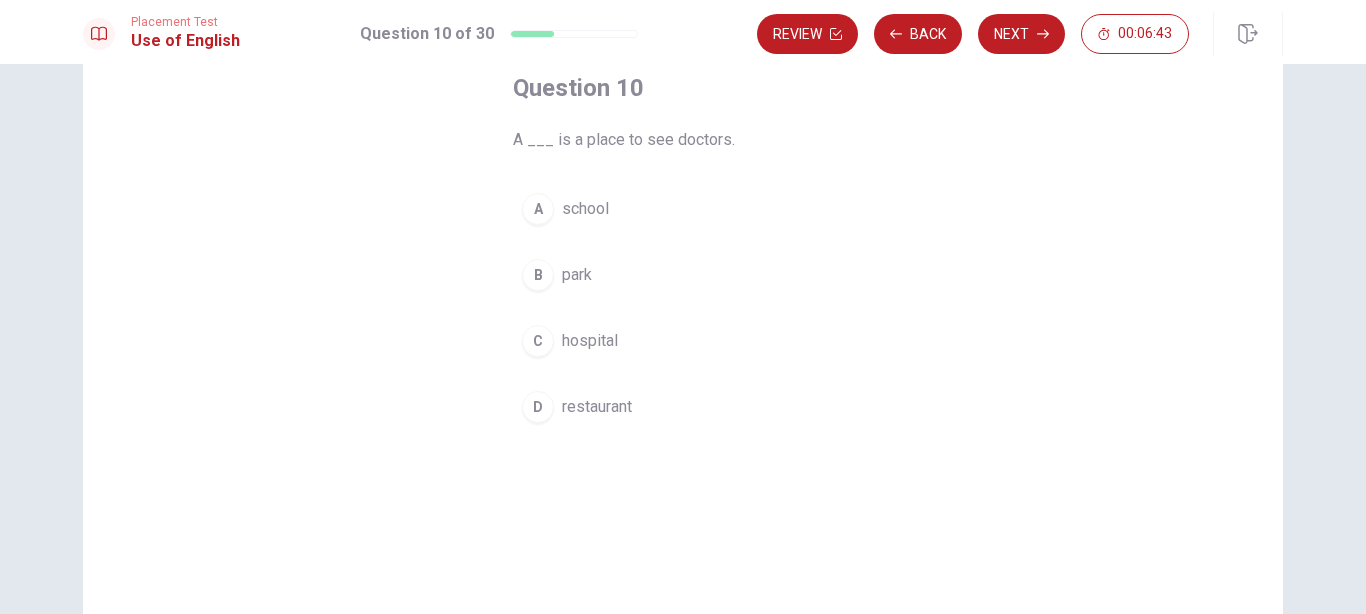click on "hospital" at bounding box center (590, 341) 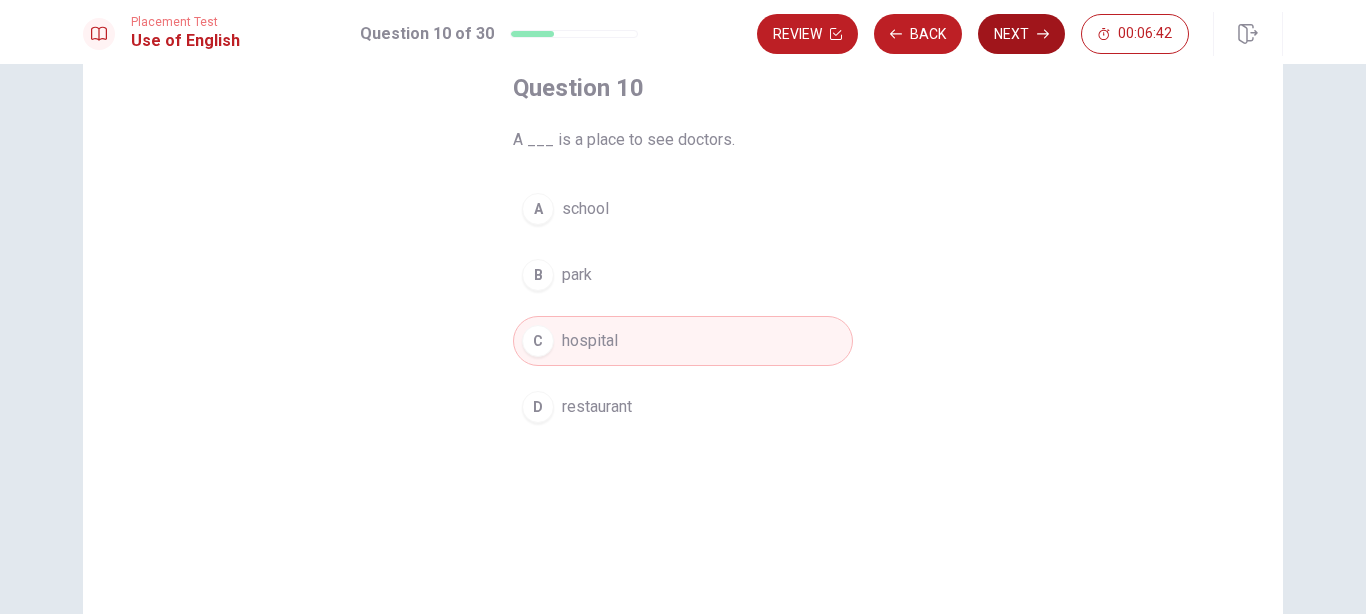 click on "Next" at bounding box center [1021, 34] 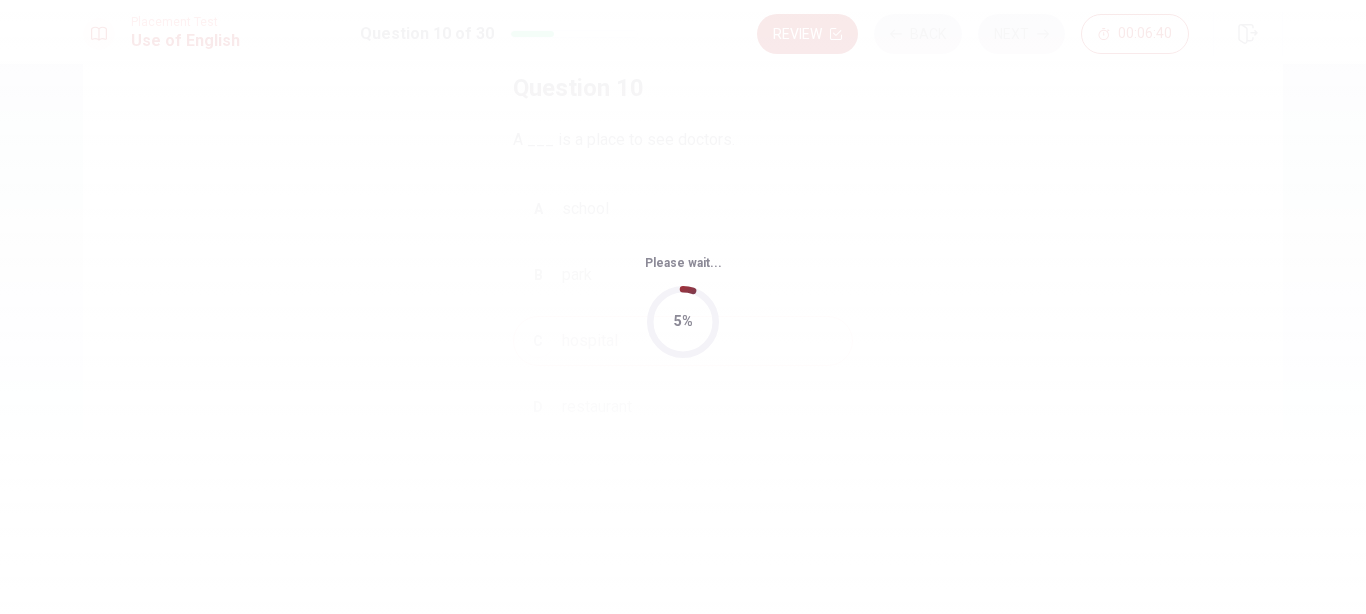 scroll, scrollTop: 0, scrollLeft: 0, axis: both 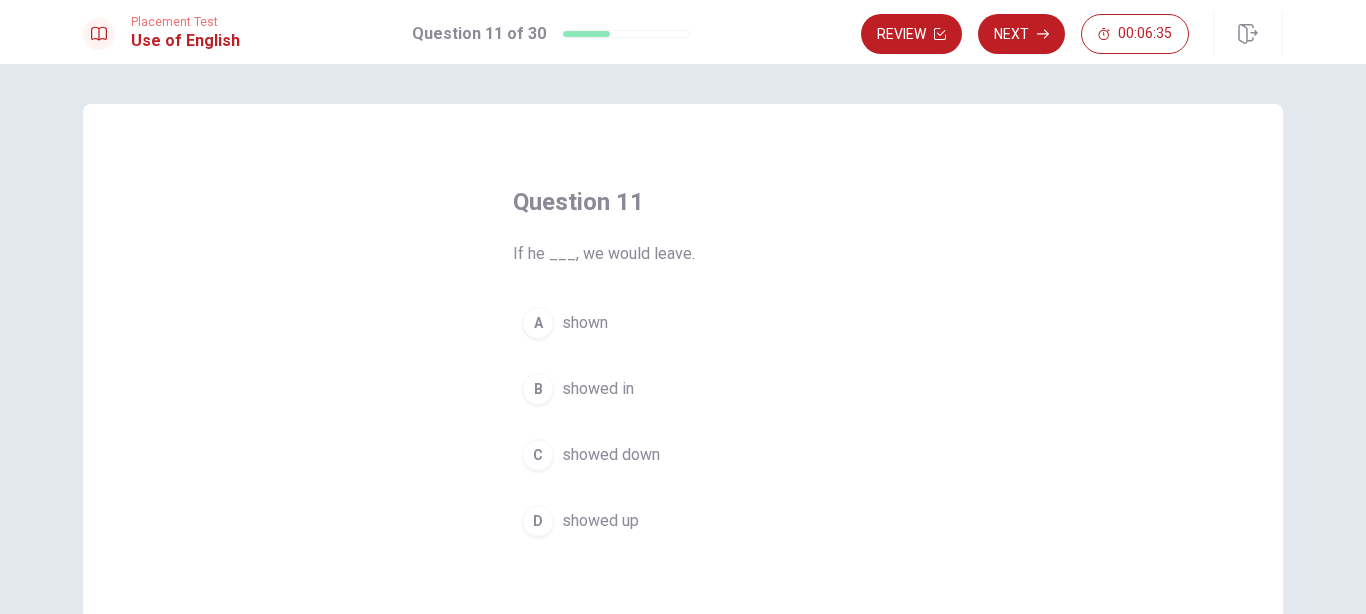 click on "Question 11 If he ___, we would leave. A shown B showed in C showed down D showed up" at bounding box center (683, 451) 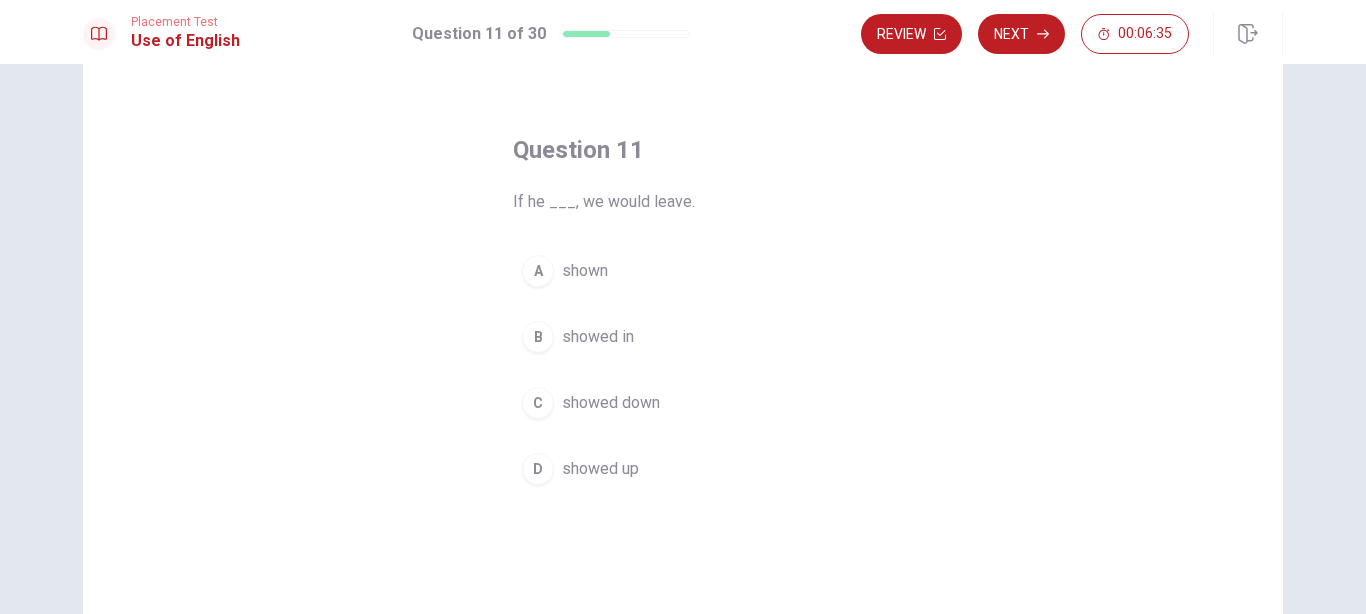 scroll, scrollTop: 57, scrollLeft: 0, axis: vertical 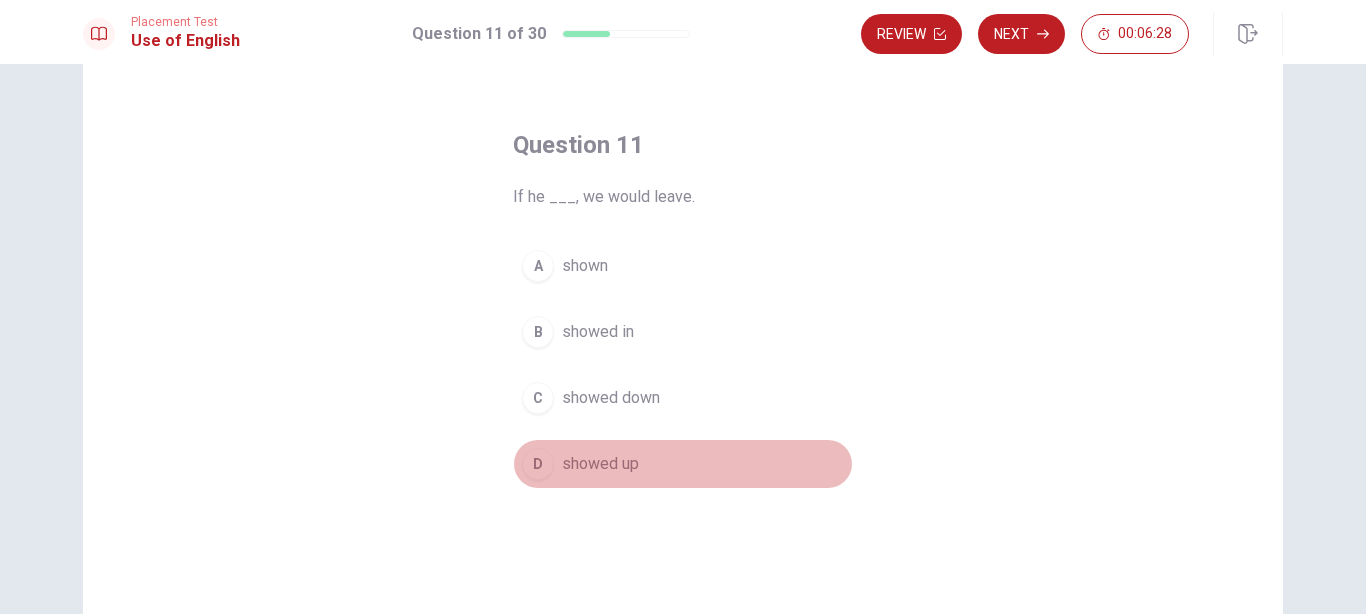 click on "showed up" at bounding box center [600, 464] 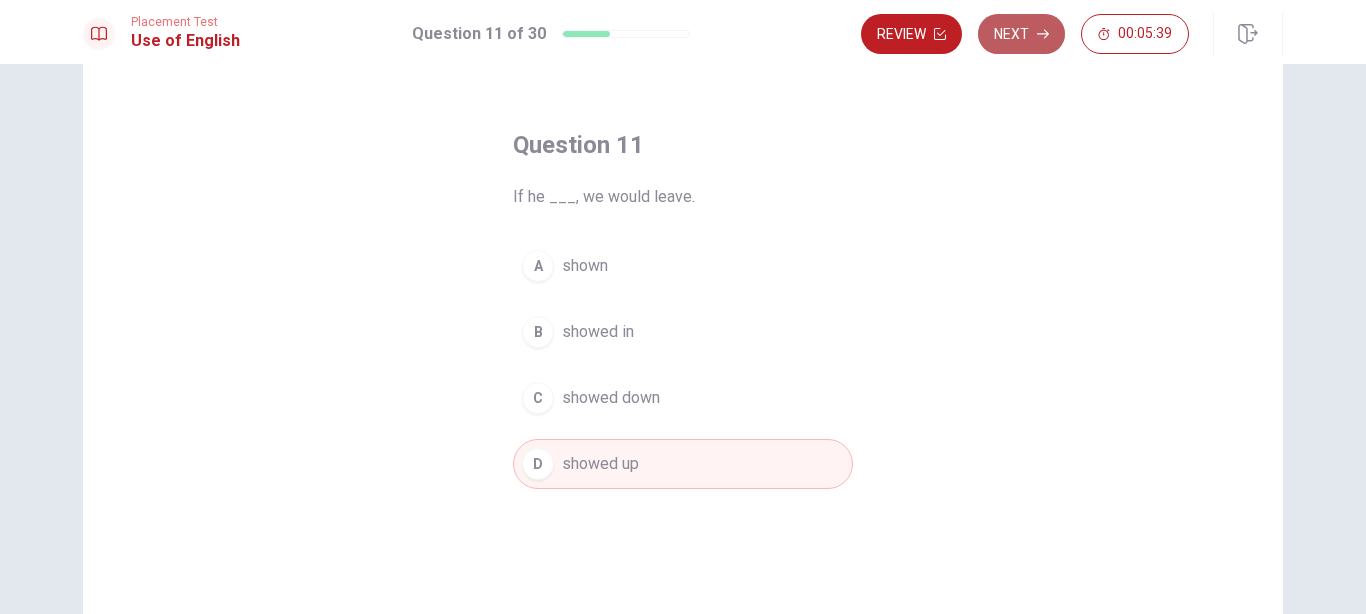 click on "Next" at bounding box center (1021, 34) 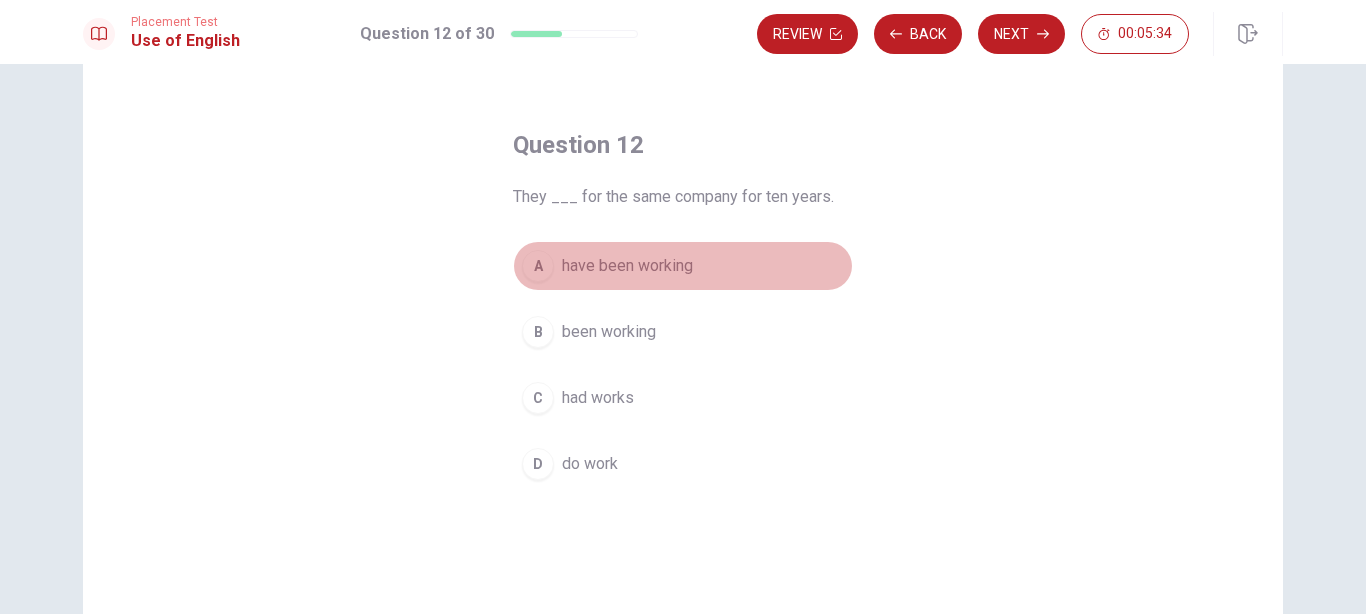 click on "have been working" at bounding box center [627, 266] 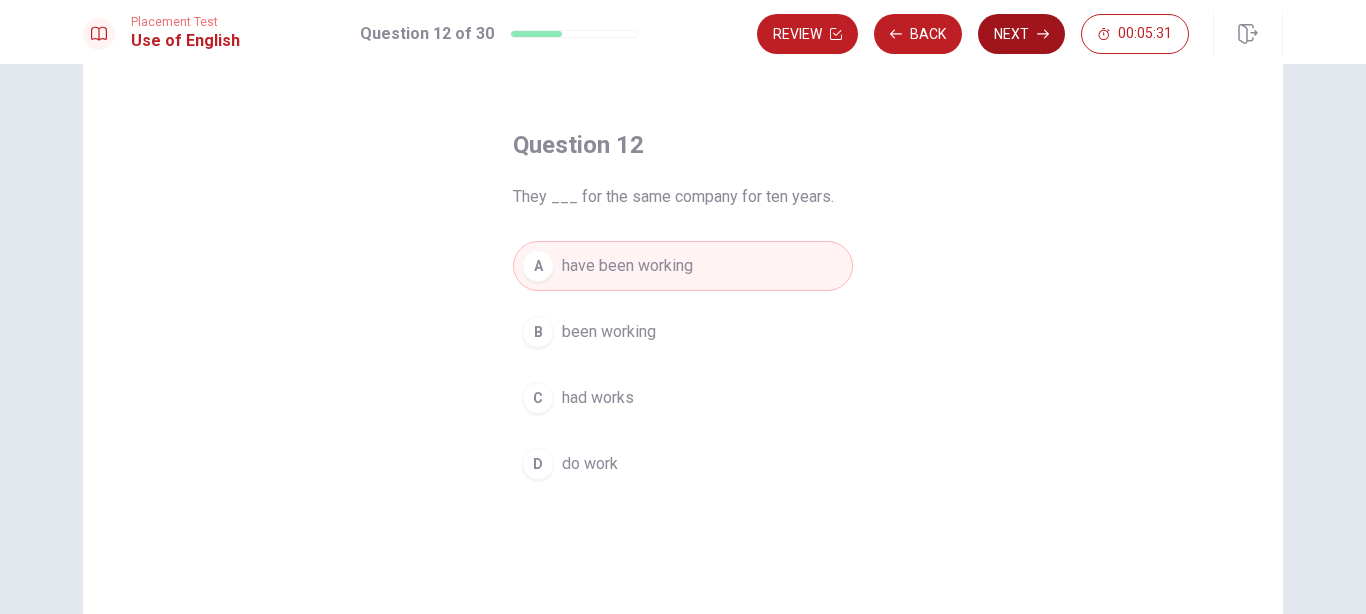 click on "Next" at bounding box center (1021, 34) 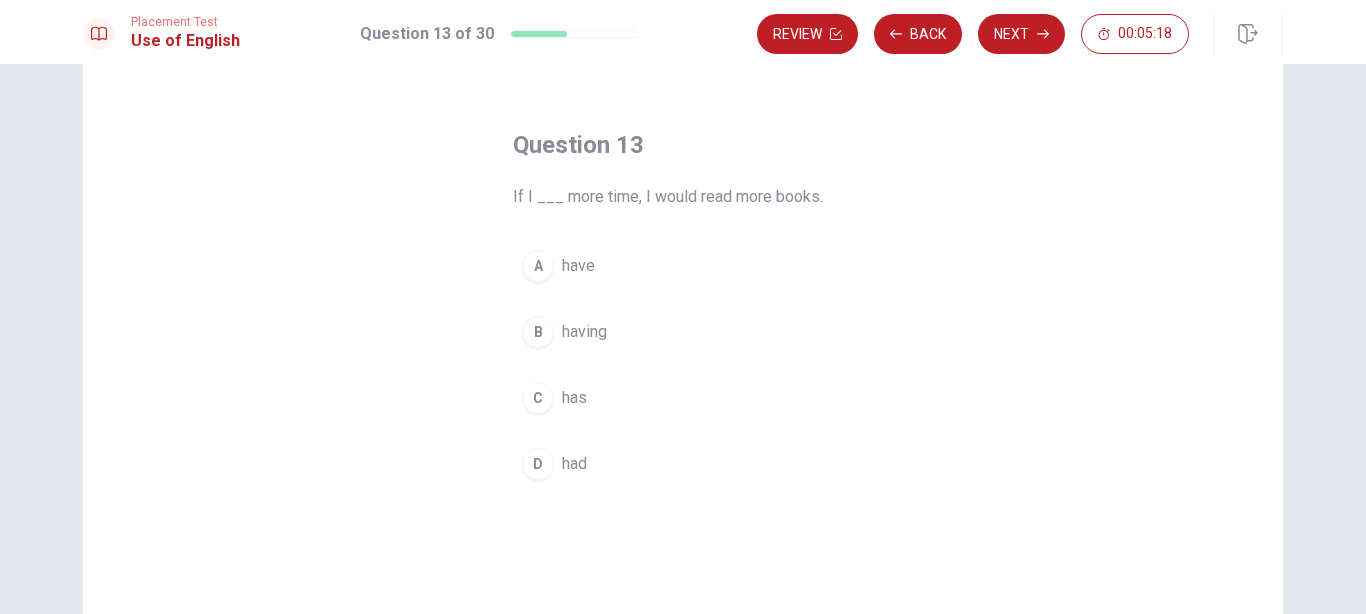 click on "had" at bounding box center (574, 464) 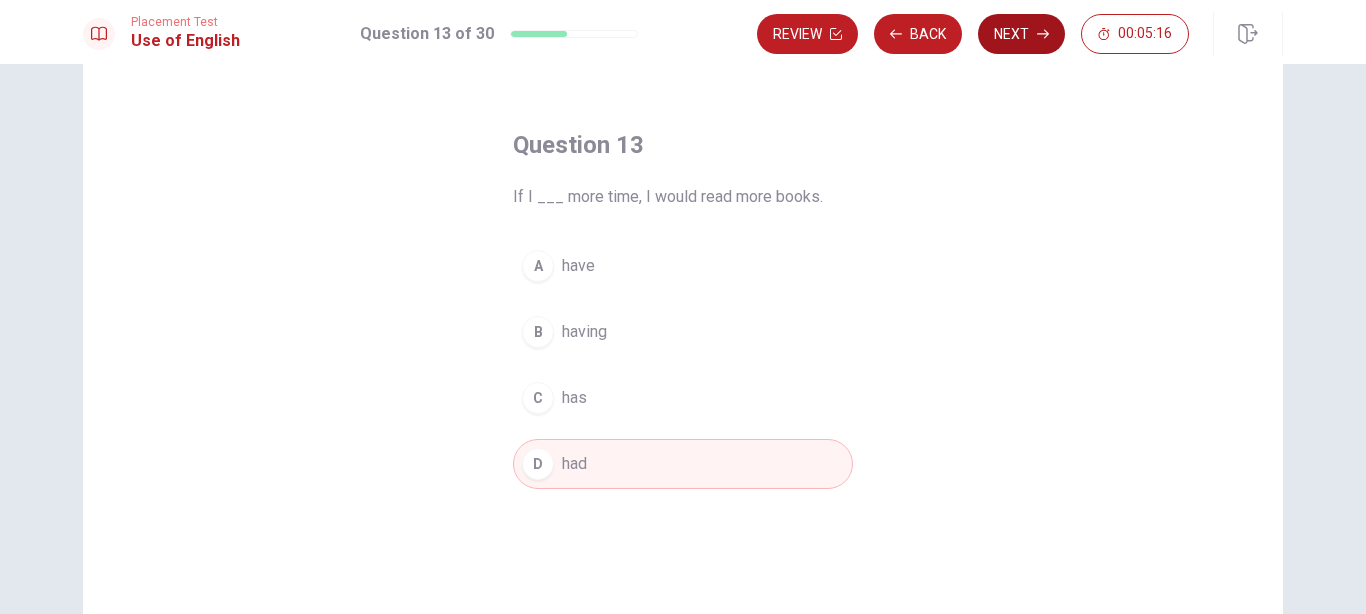 click on "Next" at bounding box center (1021, 34) 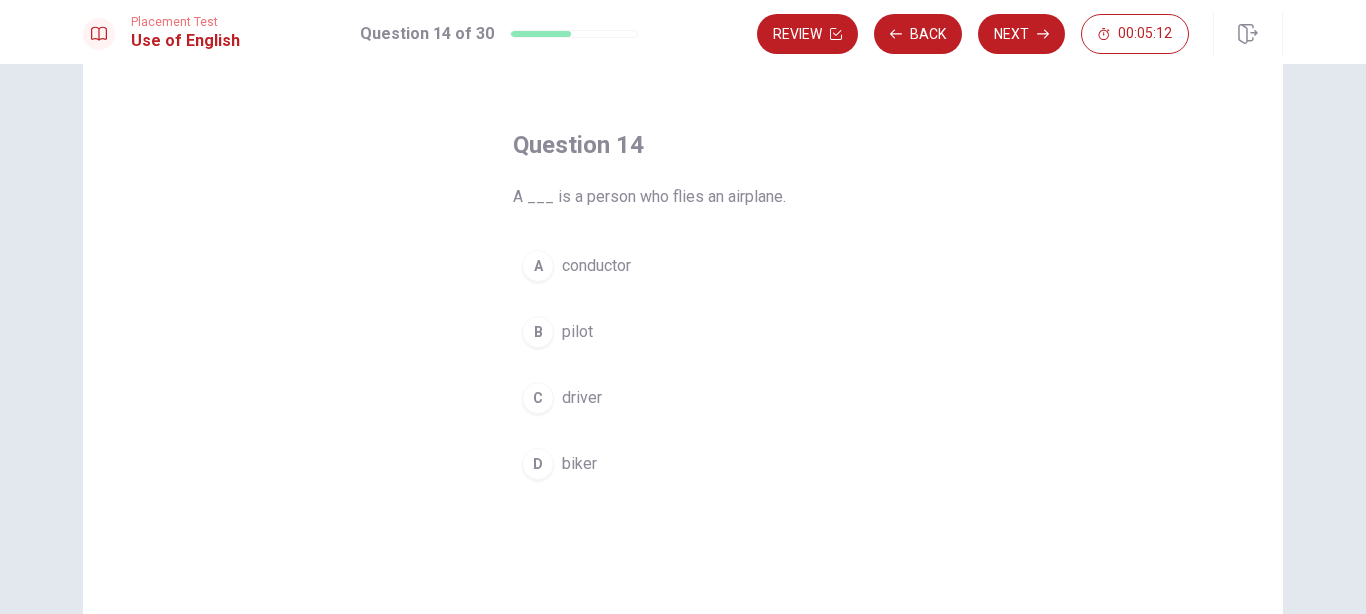 click on "pilot" at bounding box center [577, 332] 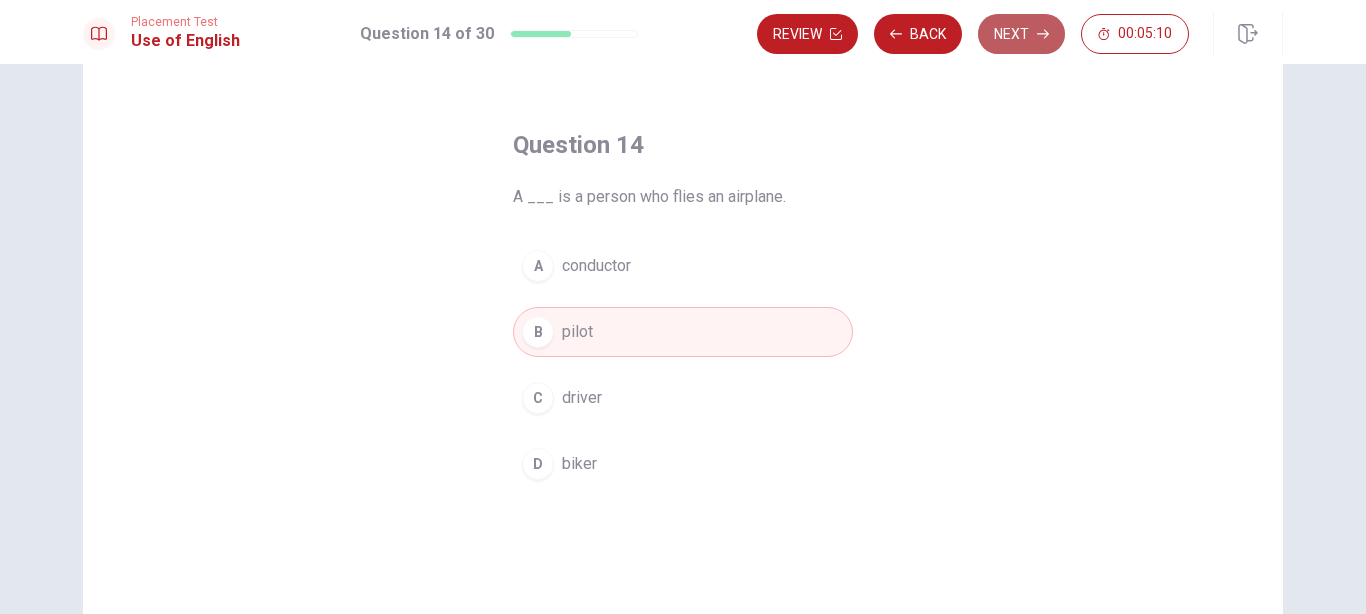click on "Next" at bounding box center (1021, 34) 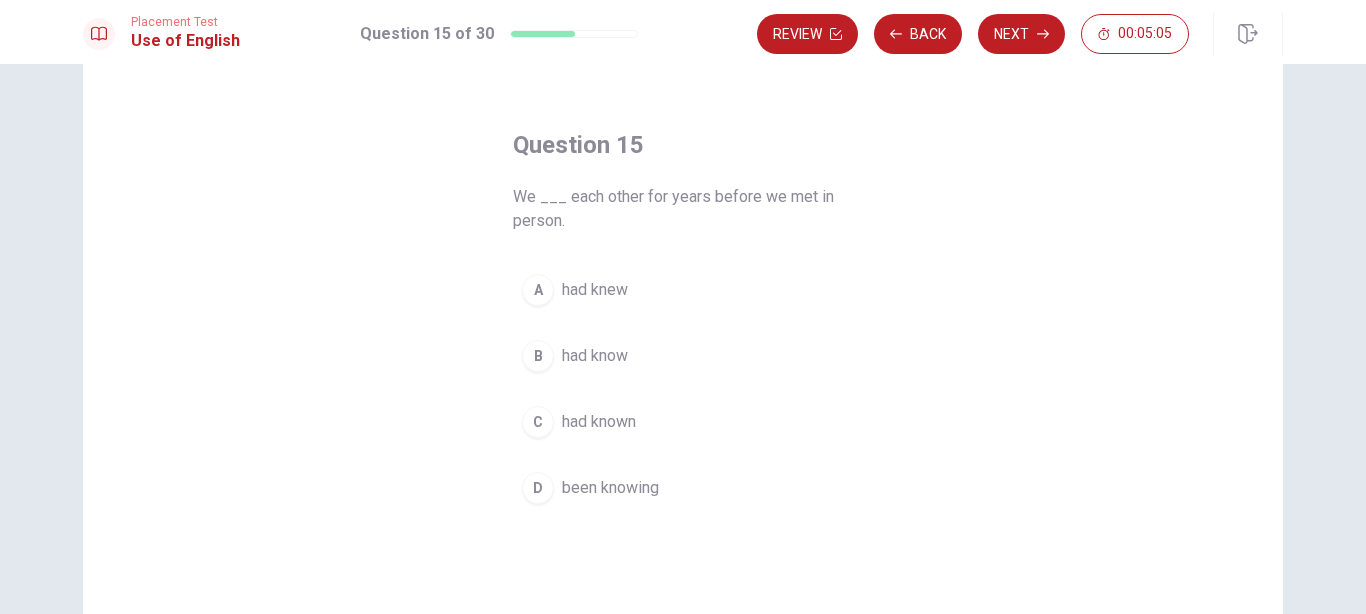 click on "had known" at bounding box center (599, 422) 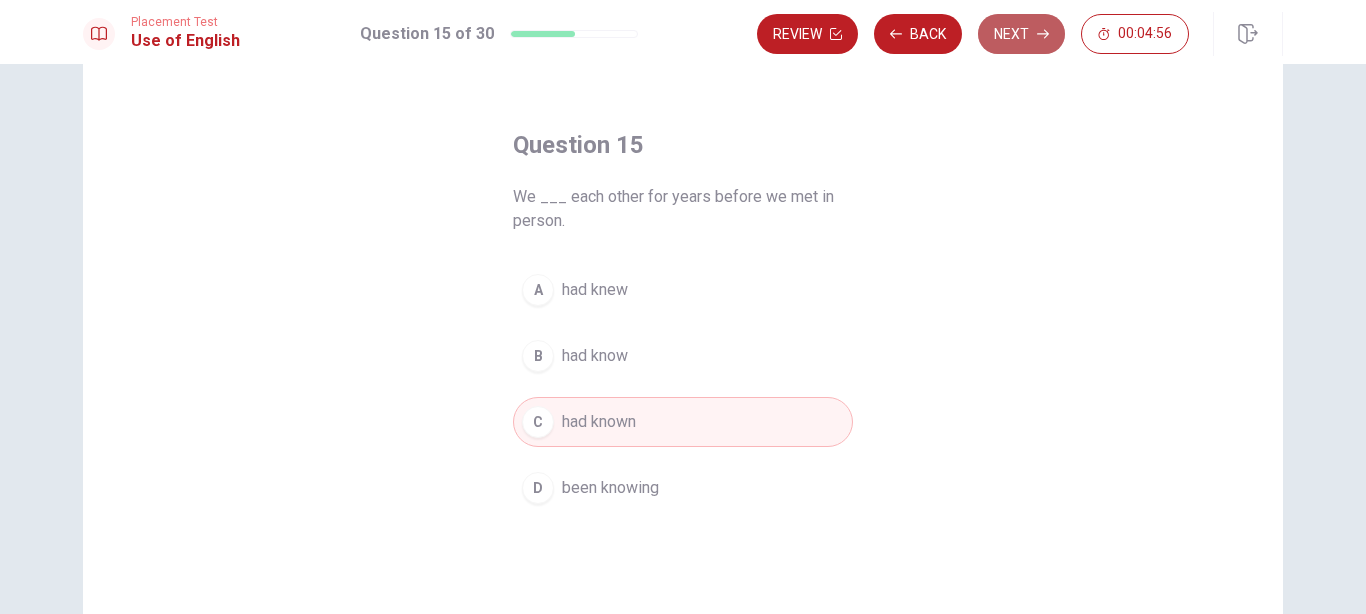 click on "Next" at bounding box center (1021, 34) 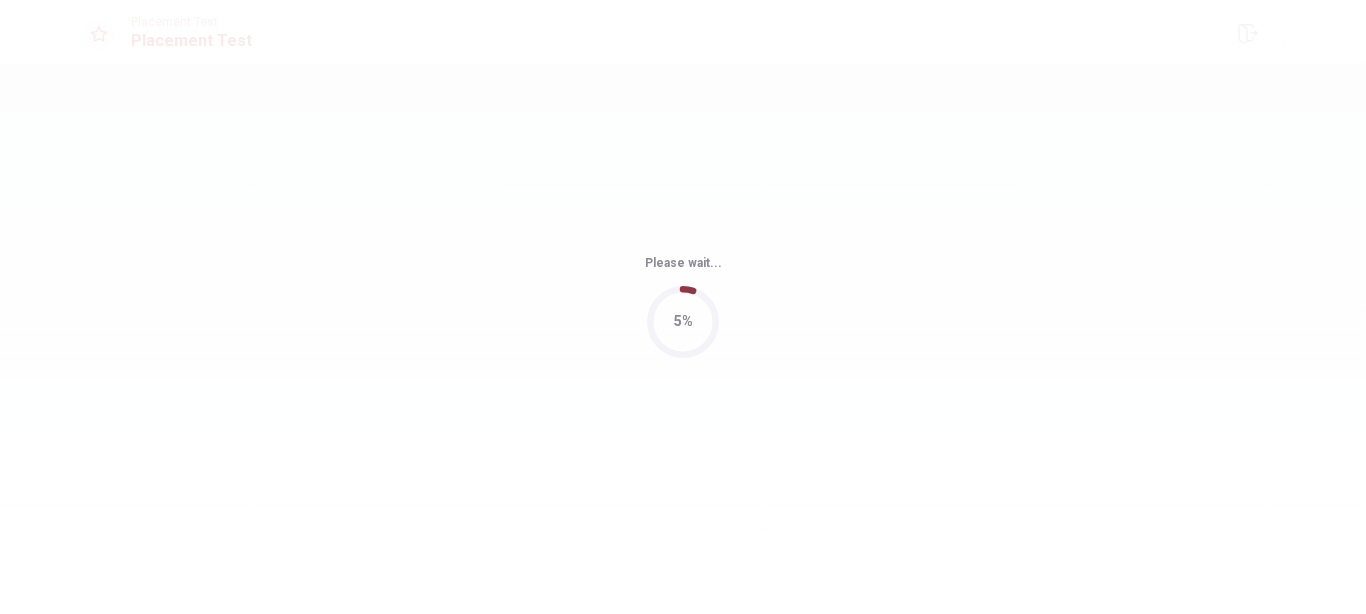 scroll, scrollTop: 0, scrollLeft: 0, axis: both 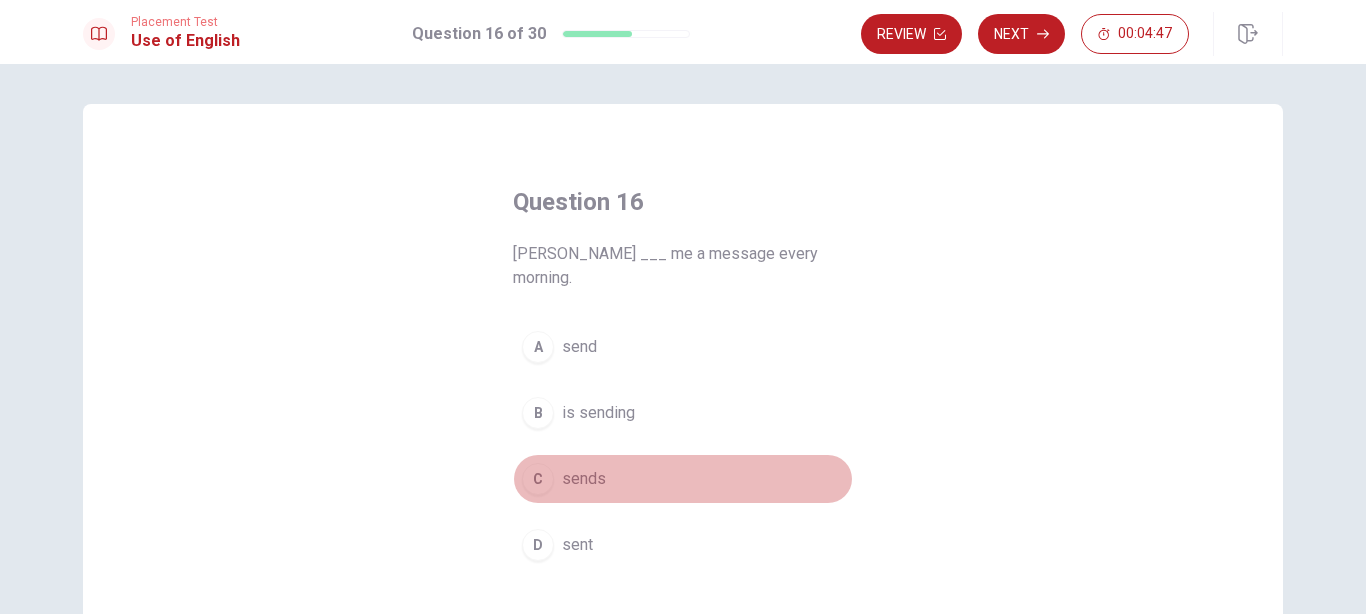click on "C sends" at bounding box center [683, 479] 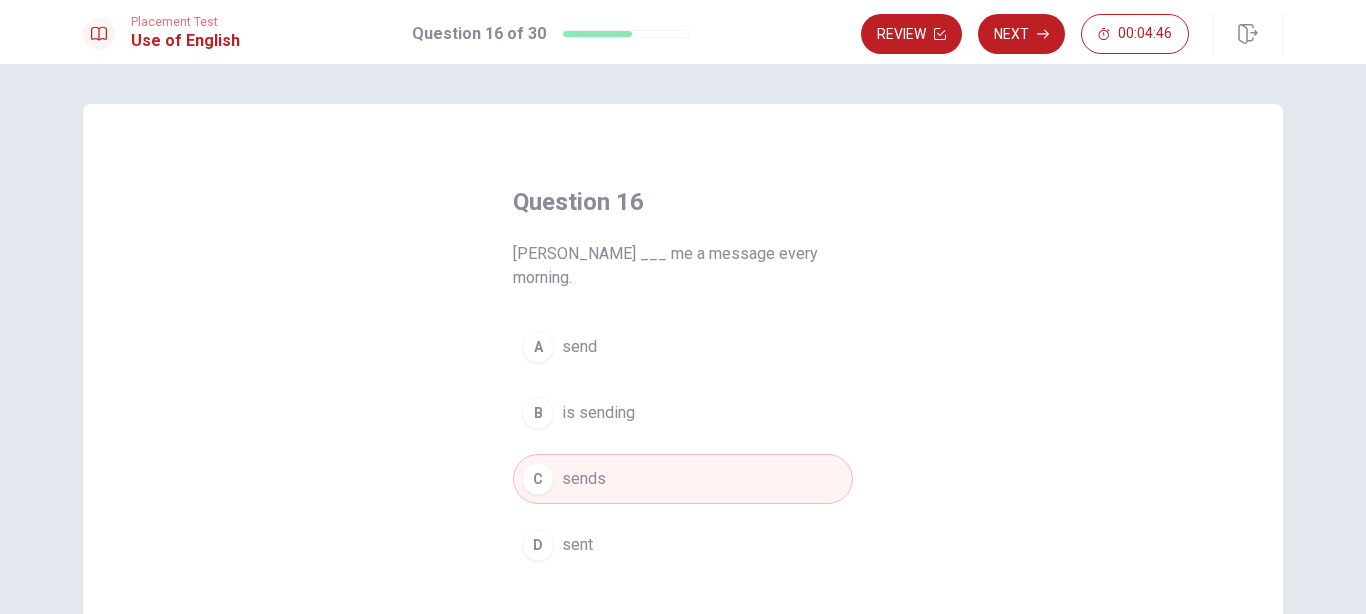 click on "Question 16 [PERSON_NAME] ___ me a message every morning. A send
B is sending
C sends
D sent" at bounding box center (683, 451) 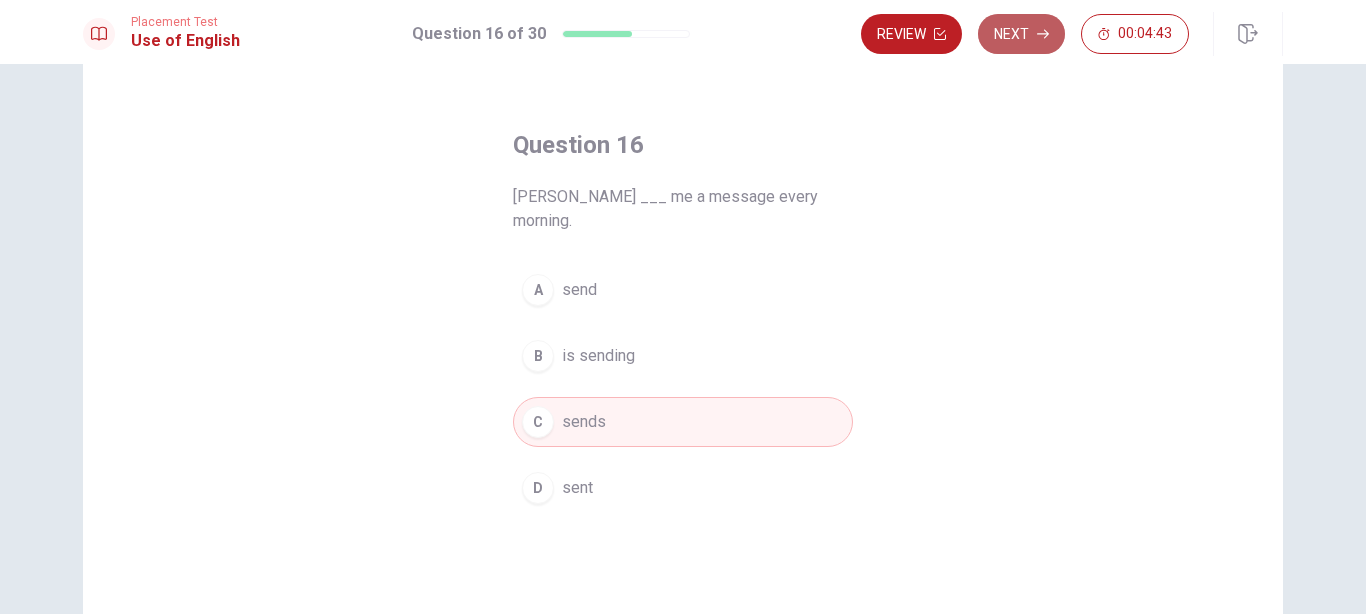 click on "Next" at bounding box center [1021, 34] 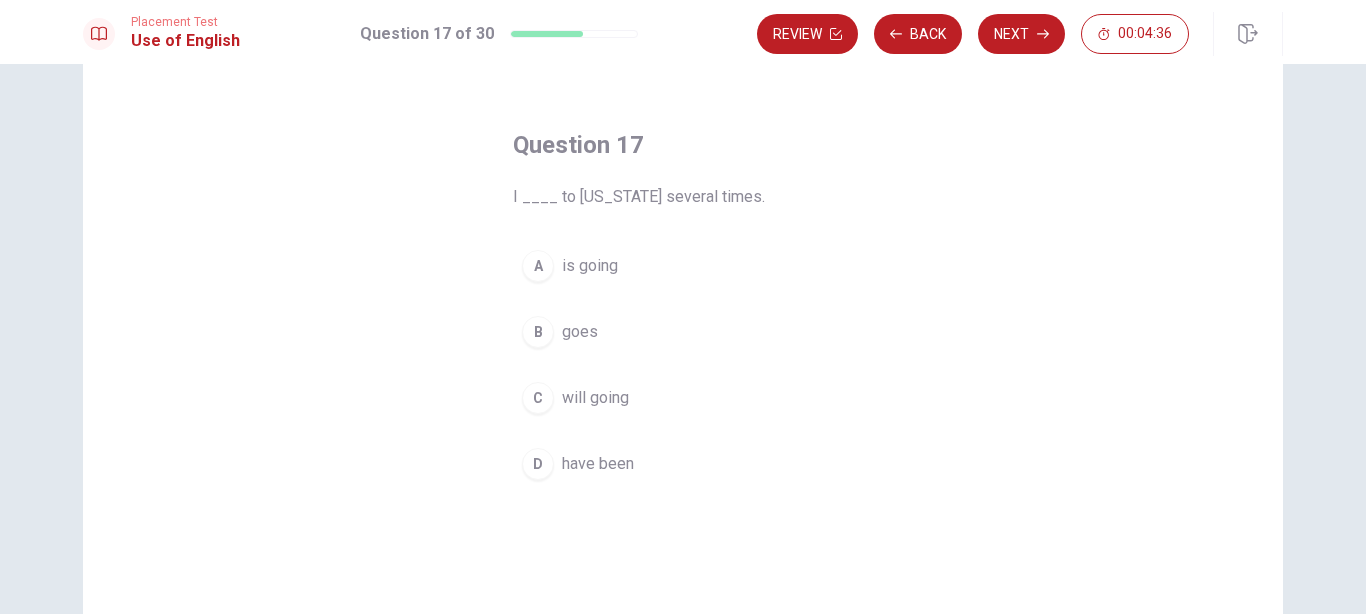 click on "have been" at bounding box center [598, 464] 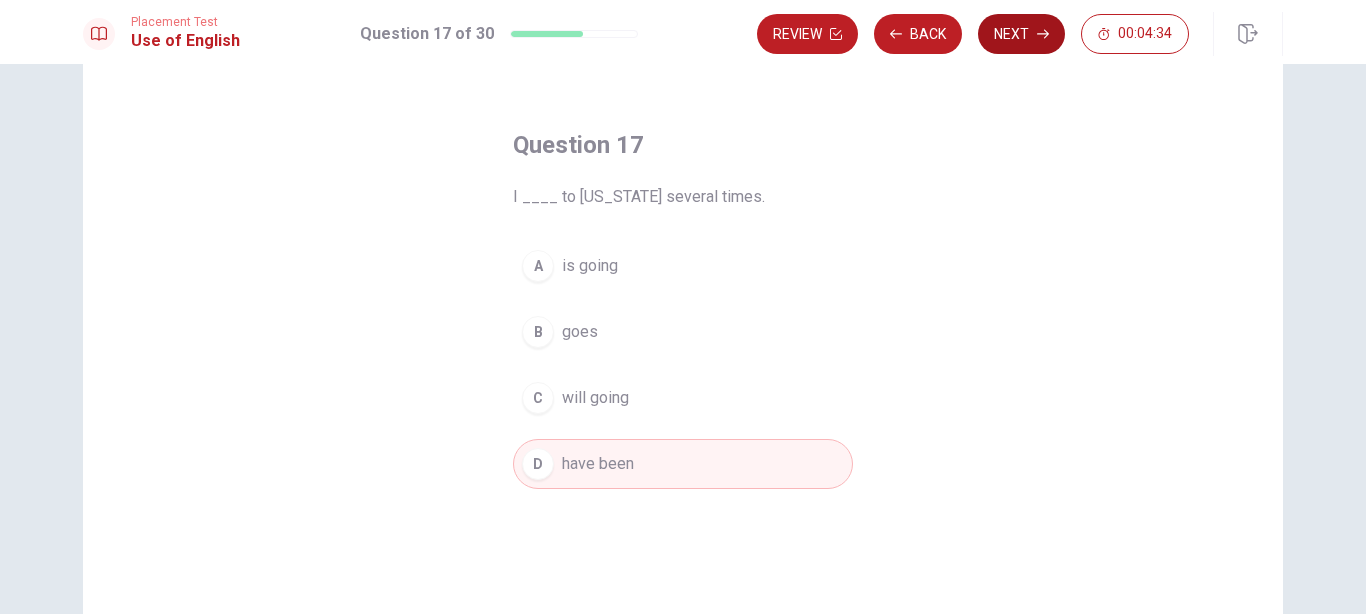 click on "Next" at bounding box center (1021, 34) 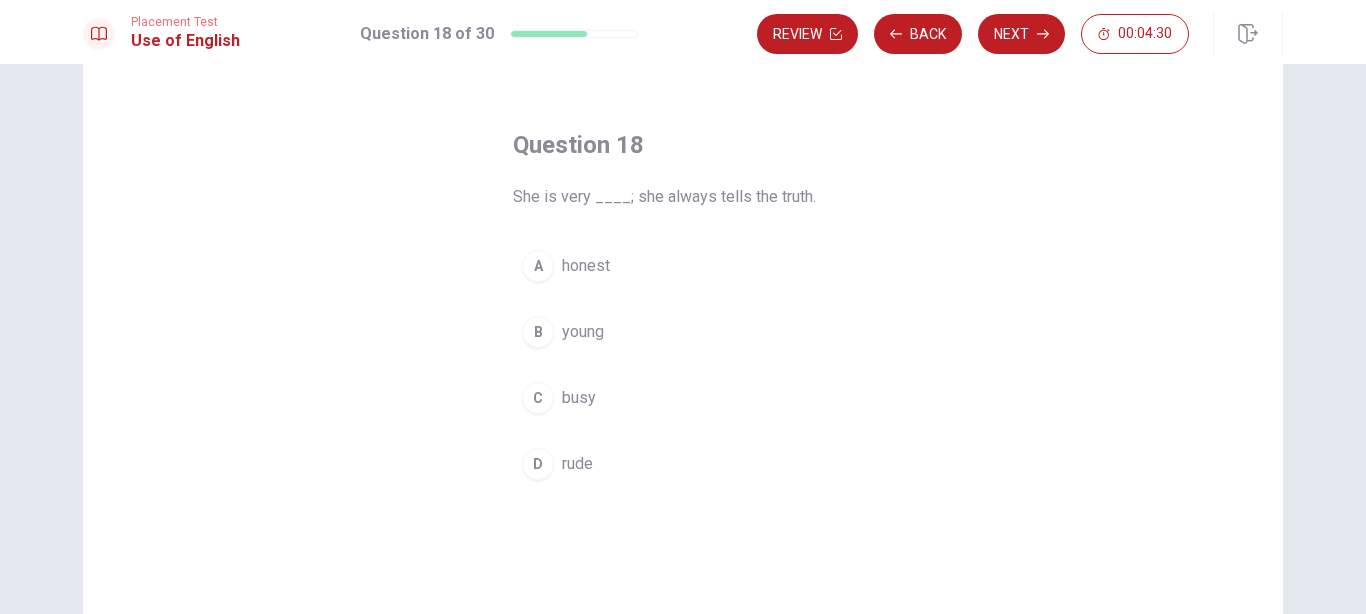 click on "honest" at bounding box center [586, 266] 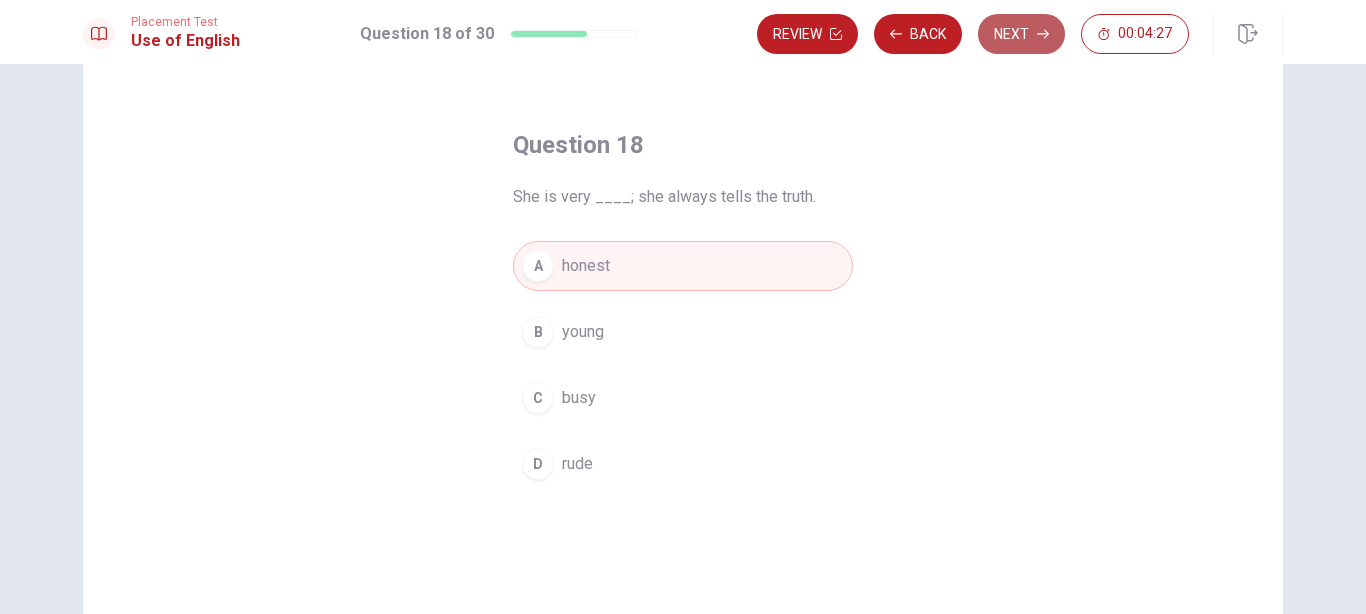 click on "Next" at bounding box center (1021, 34) 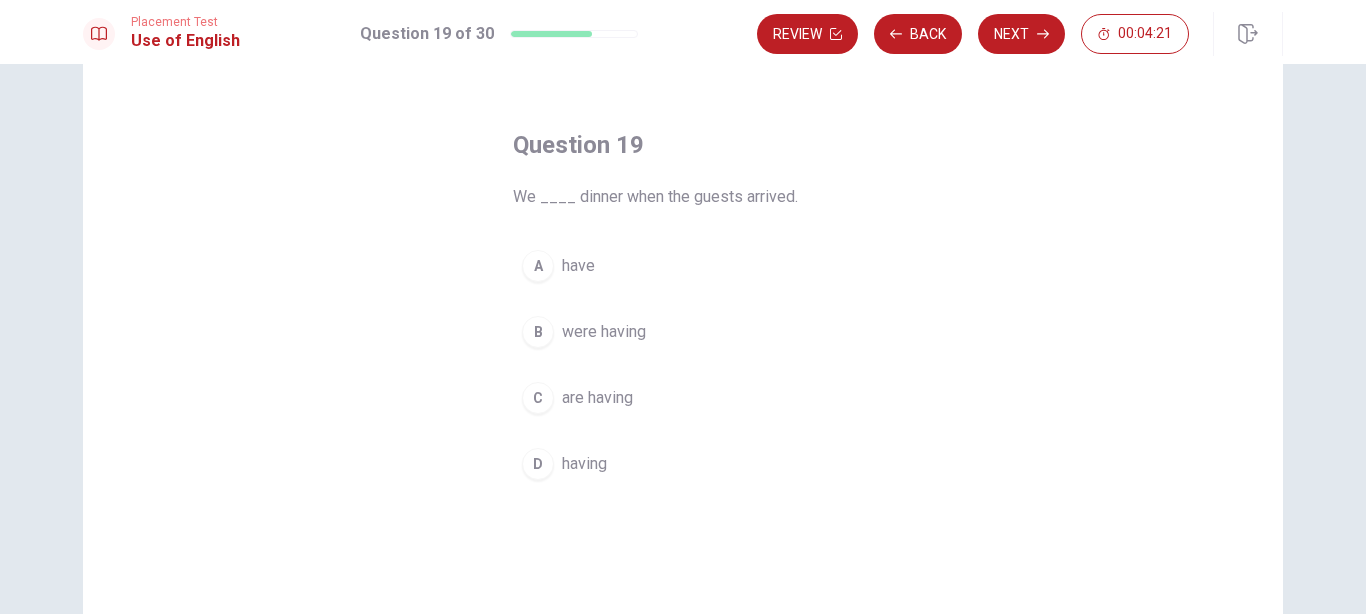 click on "were having" at bounding box center (604, 332) 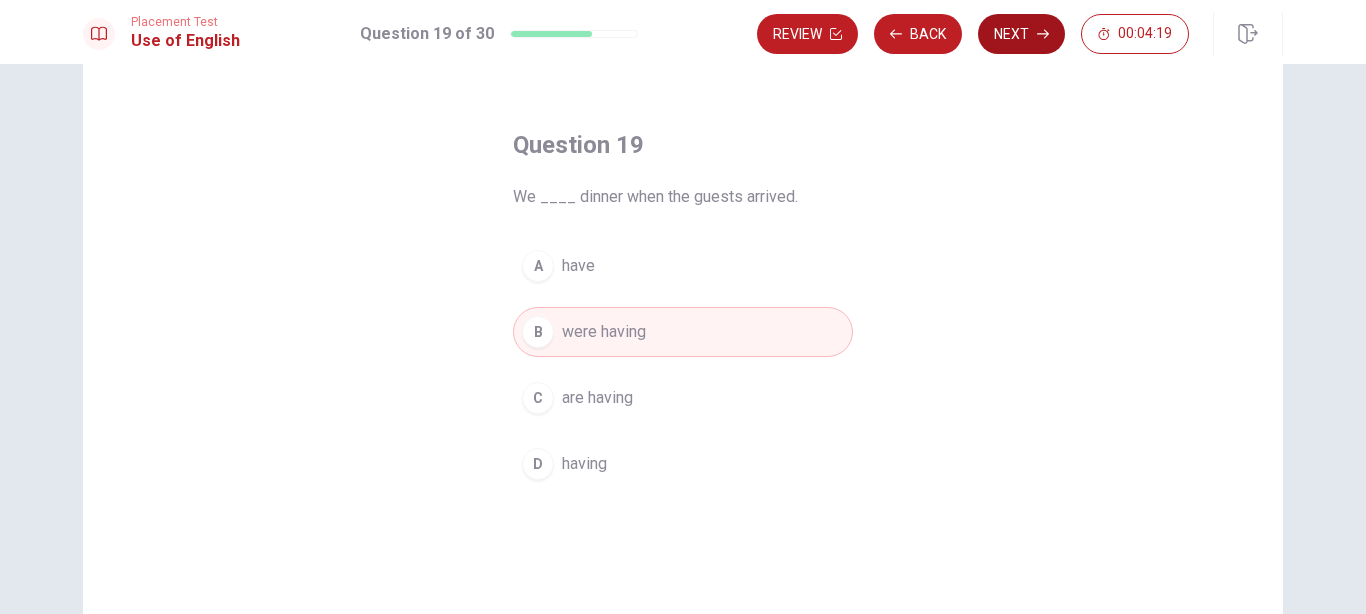 click on "Next" at bounding box center (1021, 34) 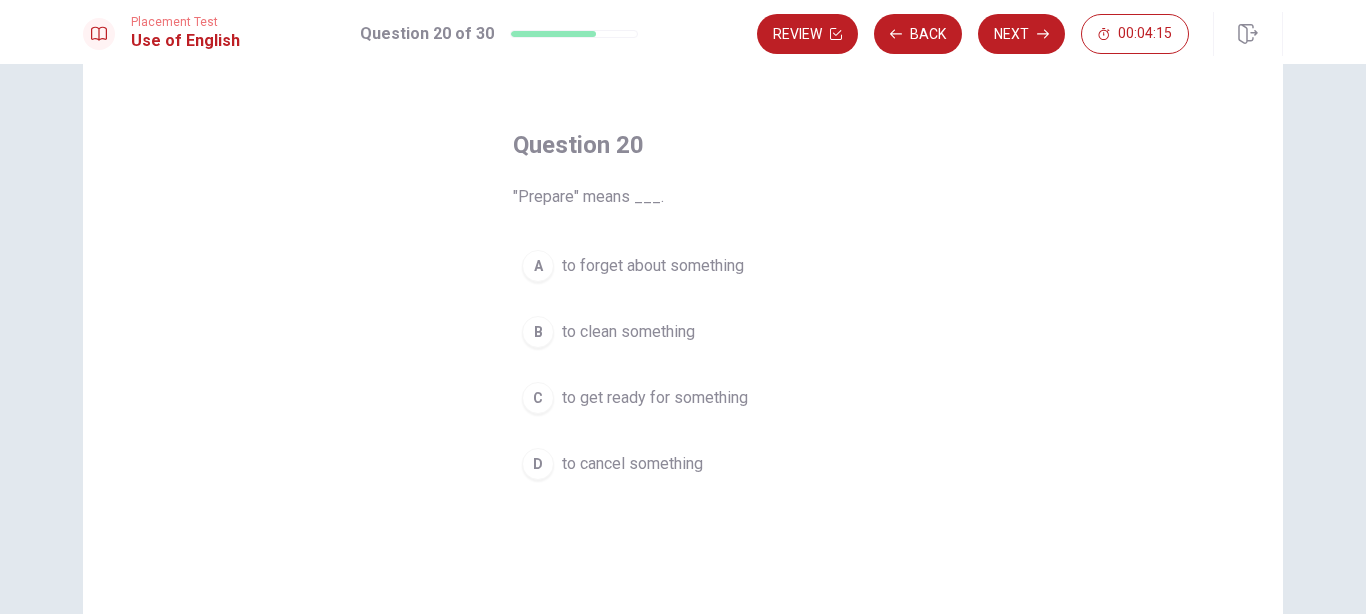 click on "to get ready for something" at bounding box center [655, 398] 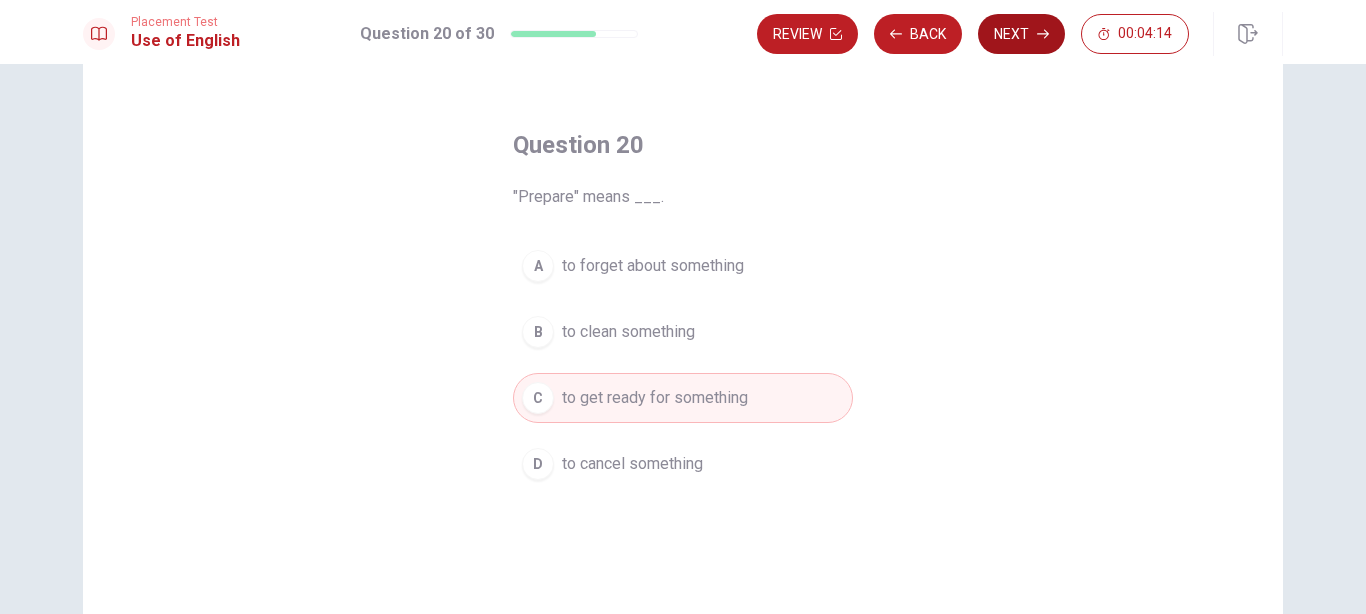 click on "Next" at bounding box center (1021, 34) 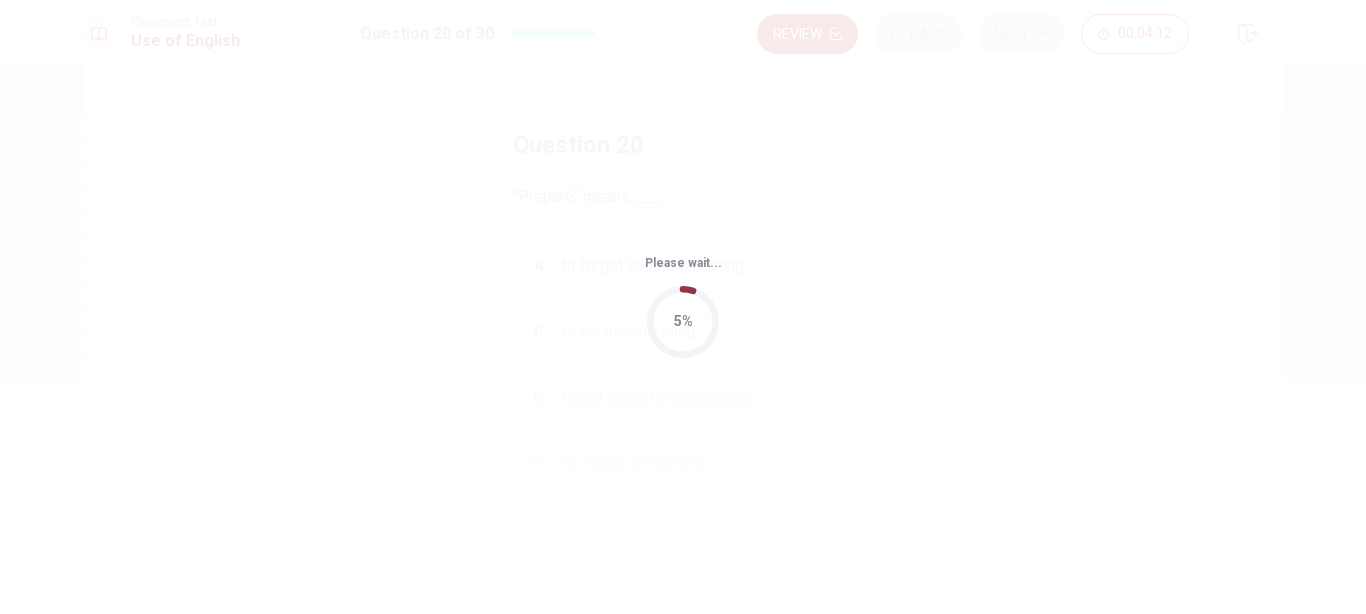 scroll, scrollTop: 0, scrollLeft: 0, axis: both 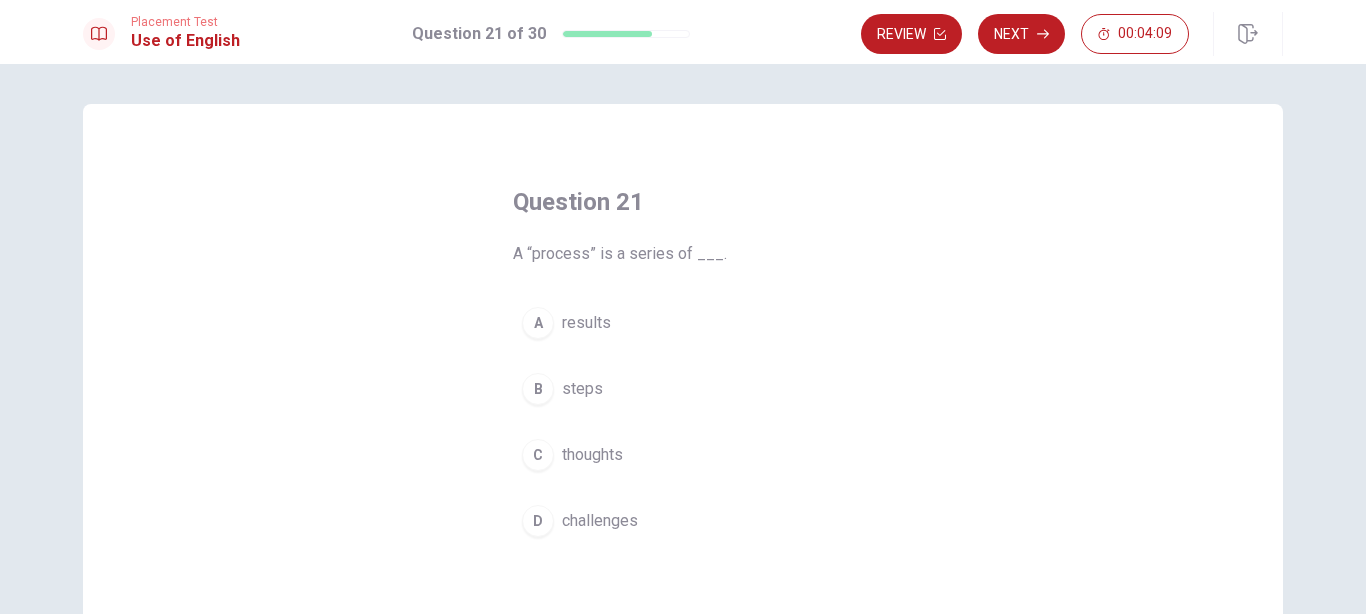 click on "Question 21 A “process” is a series of ___. A results B steps C thoughts D challenges" at bounding box center (683, 451) 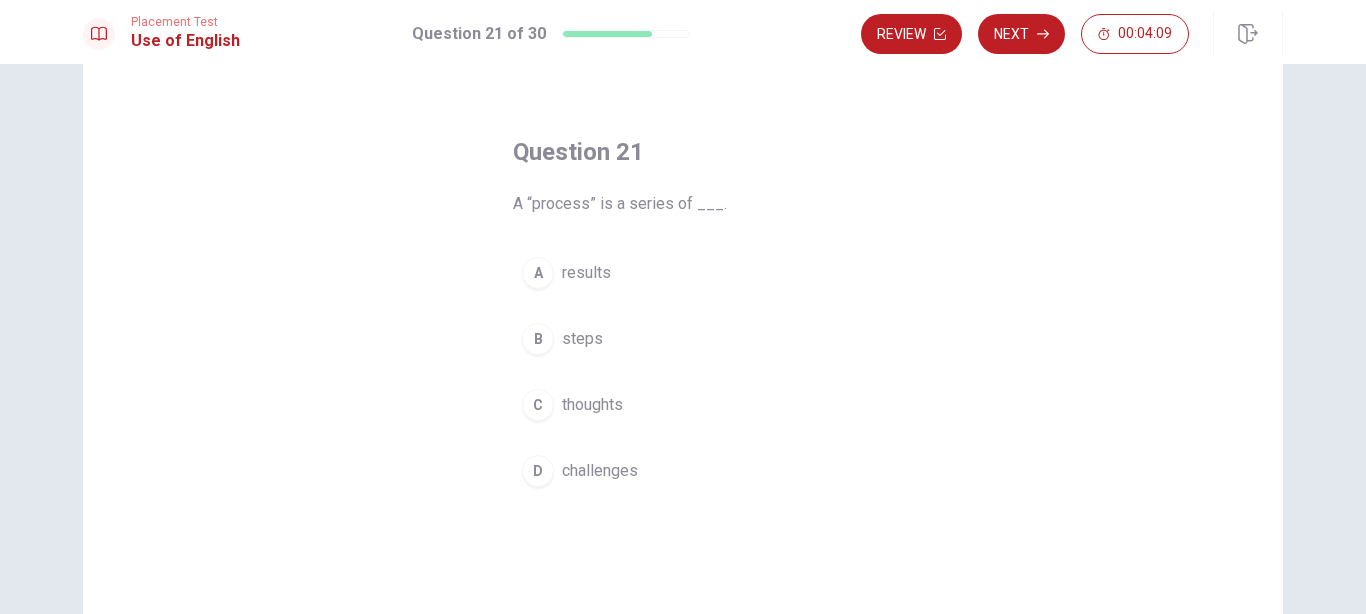 scroll, scrollTop: 57, scrollLeft: 0, axis: vertical 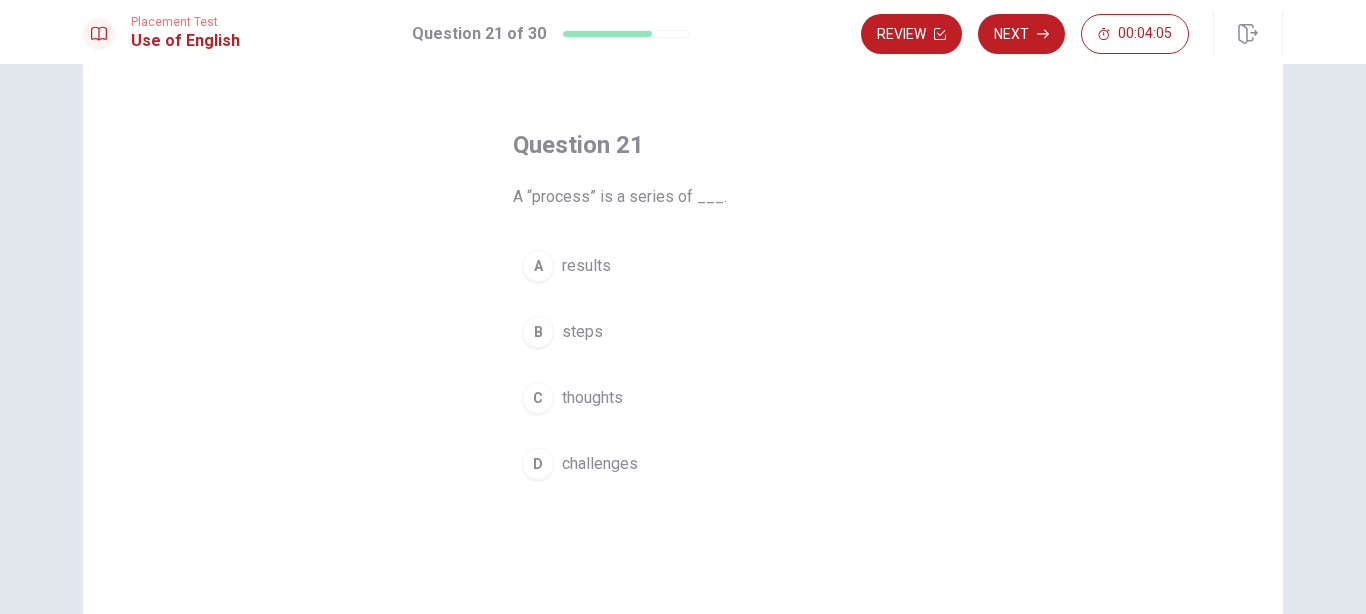 click on "steps" at bounding box center (582, 332) 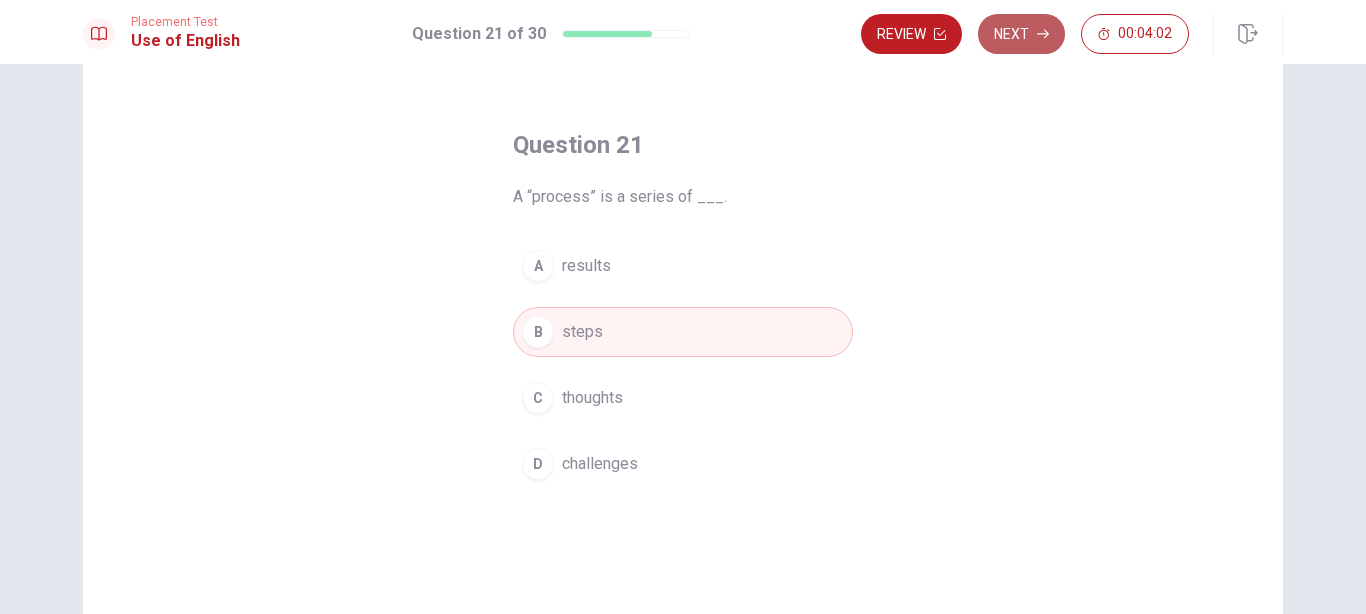 click on "Next" at bounding box center (1021, 34) 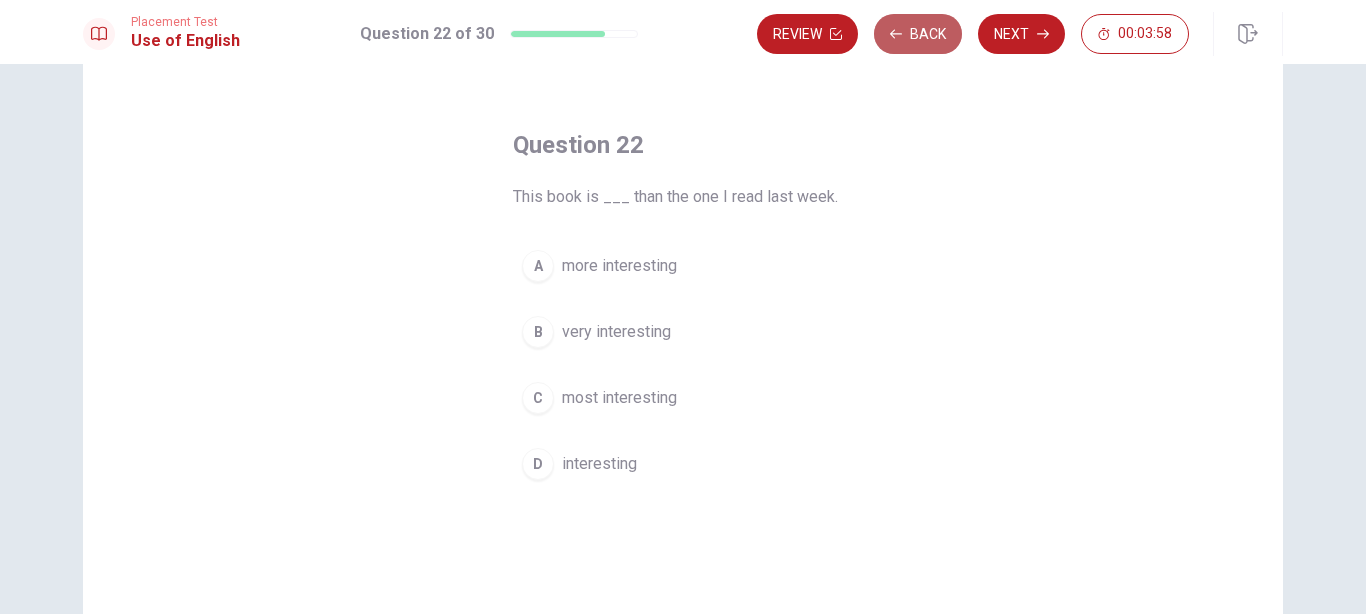 click on "Back" at bounding box center [918, 34] 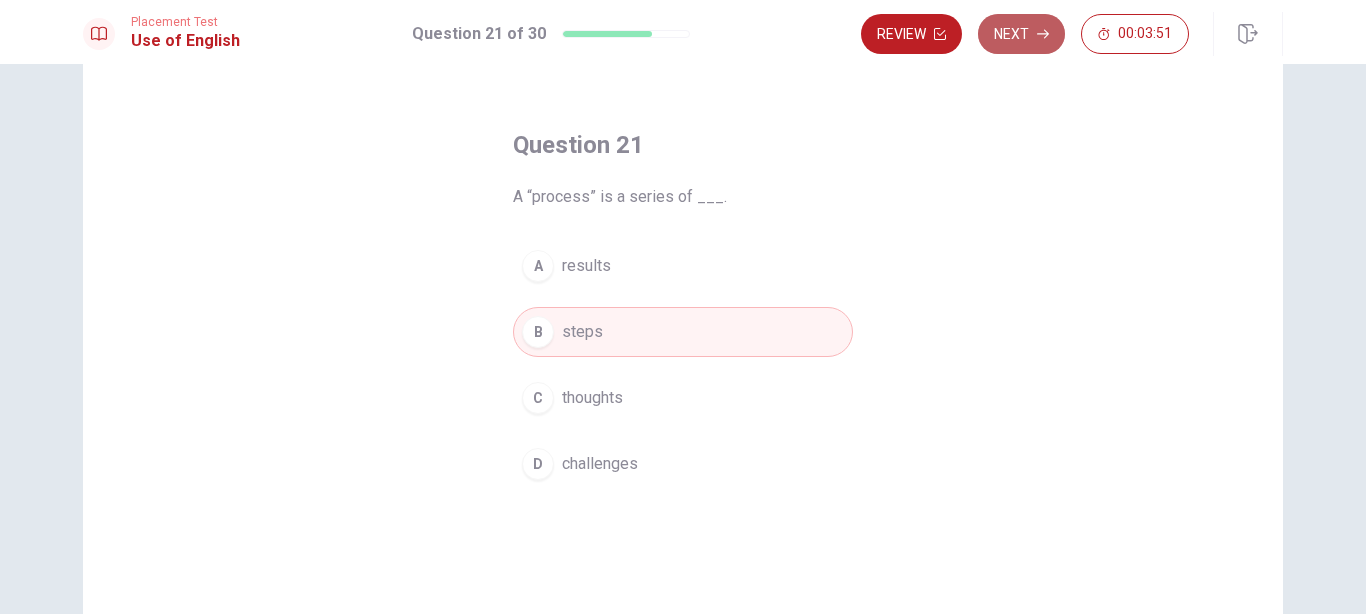 click on "Next" at bounding box center [1021, 34] 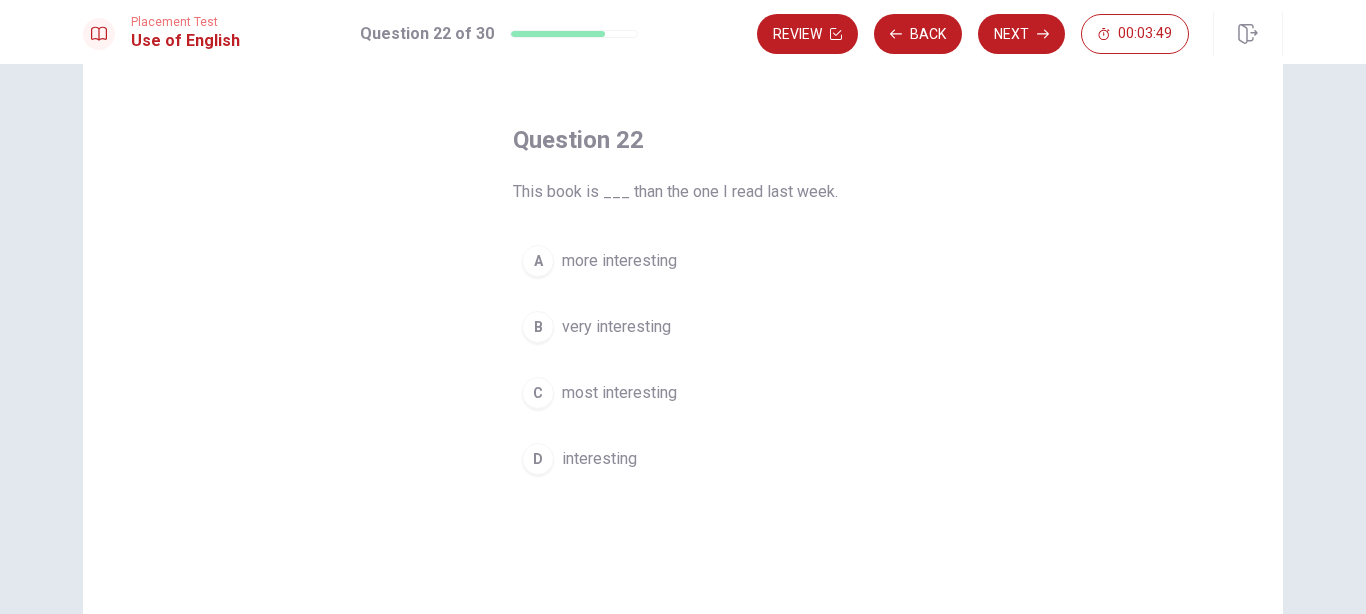 scroll, scrollTop: 57, scrollLeft: 0, axis: vertical 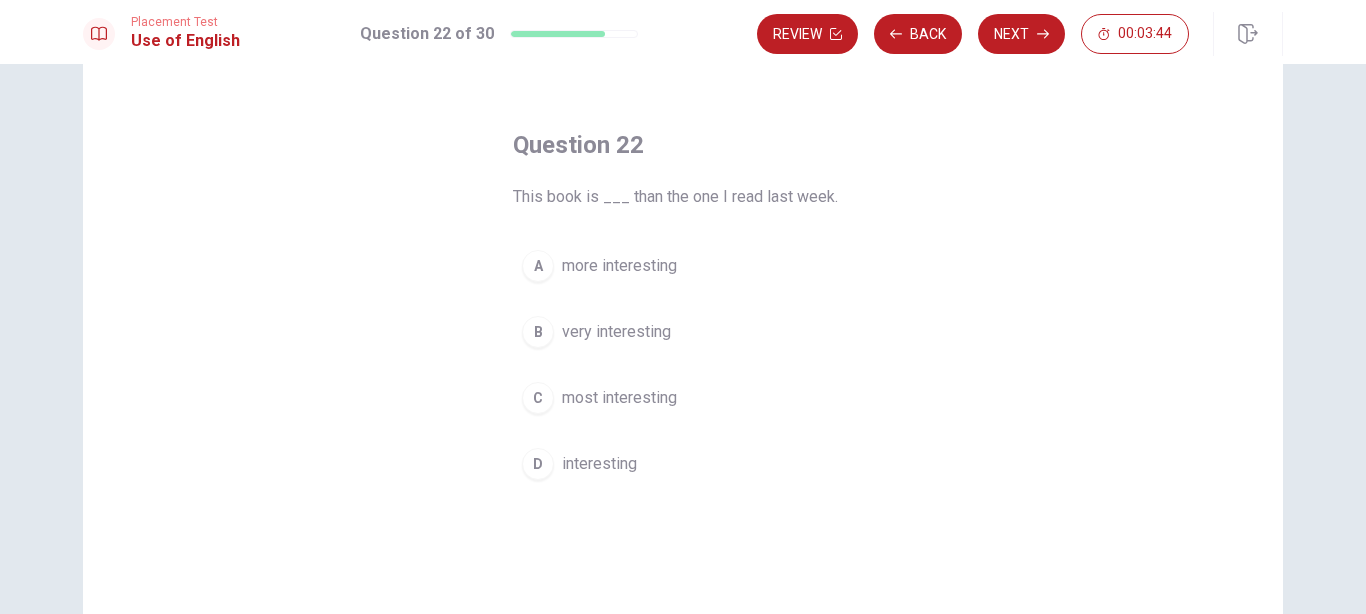 click on "more interesting" at bounding box center [619, 266] 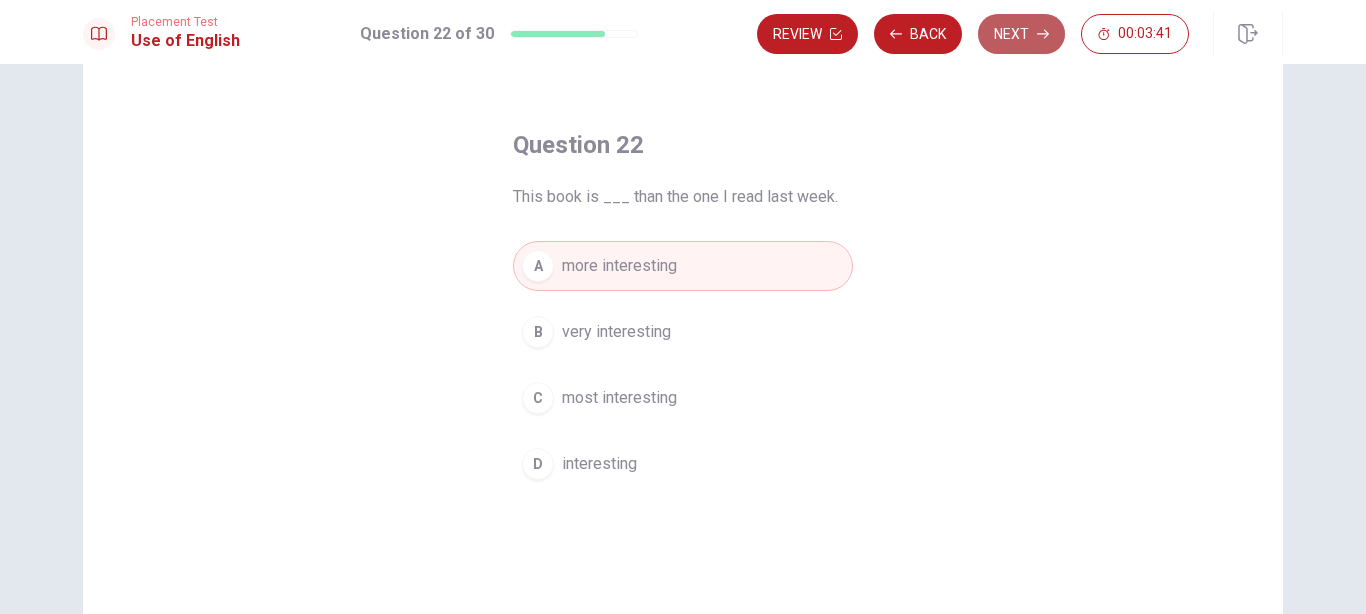 click on "Next" at bounding box center (1021, 34) 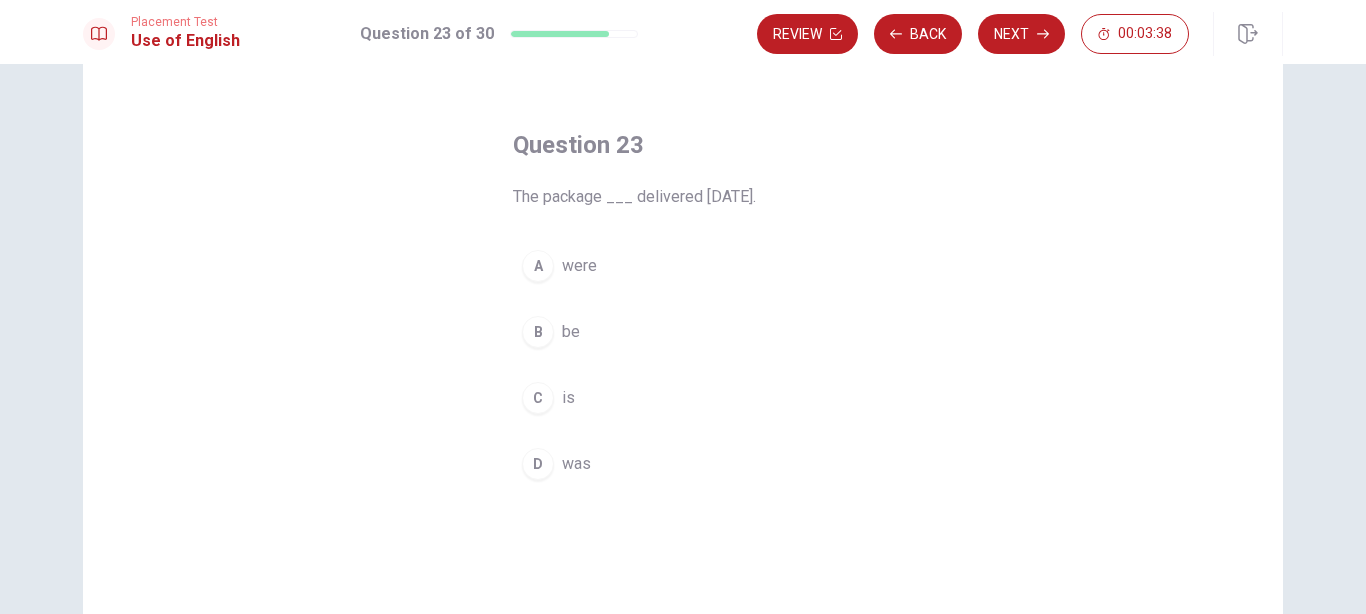 click on "D was" at bounding box center [683, 464] 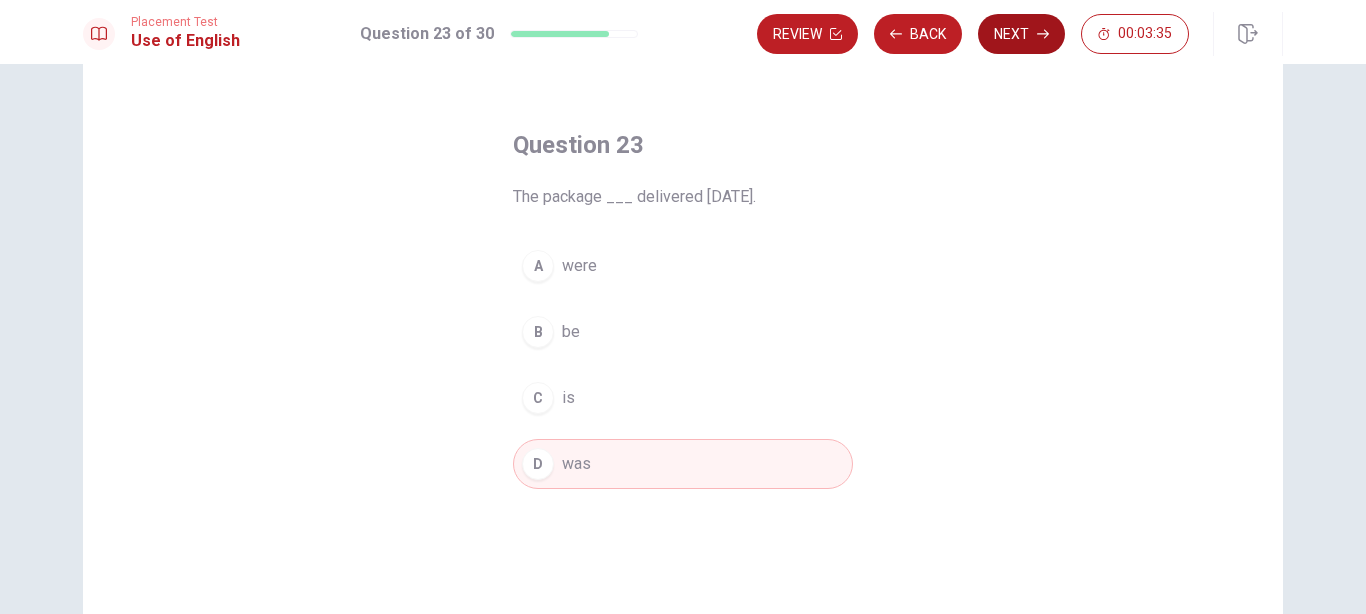 click on "Next" at bounding box center (1021, 34) 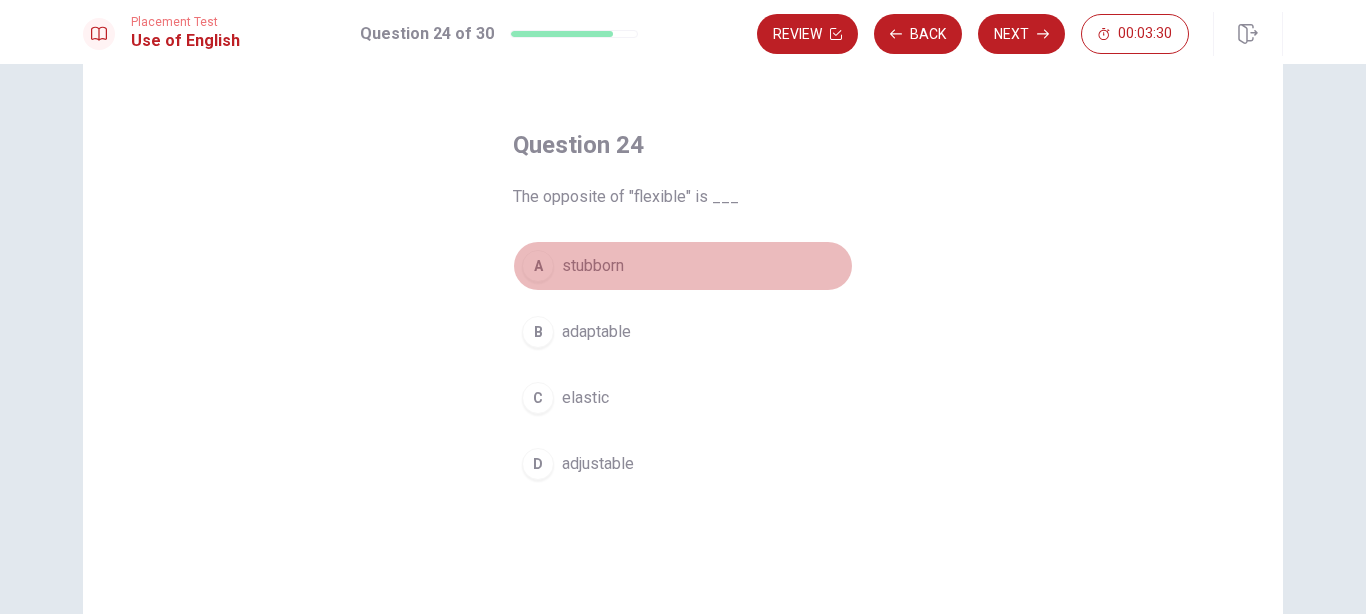 click on "stubborn" at bounding box center [593, 266] 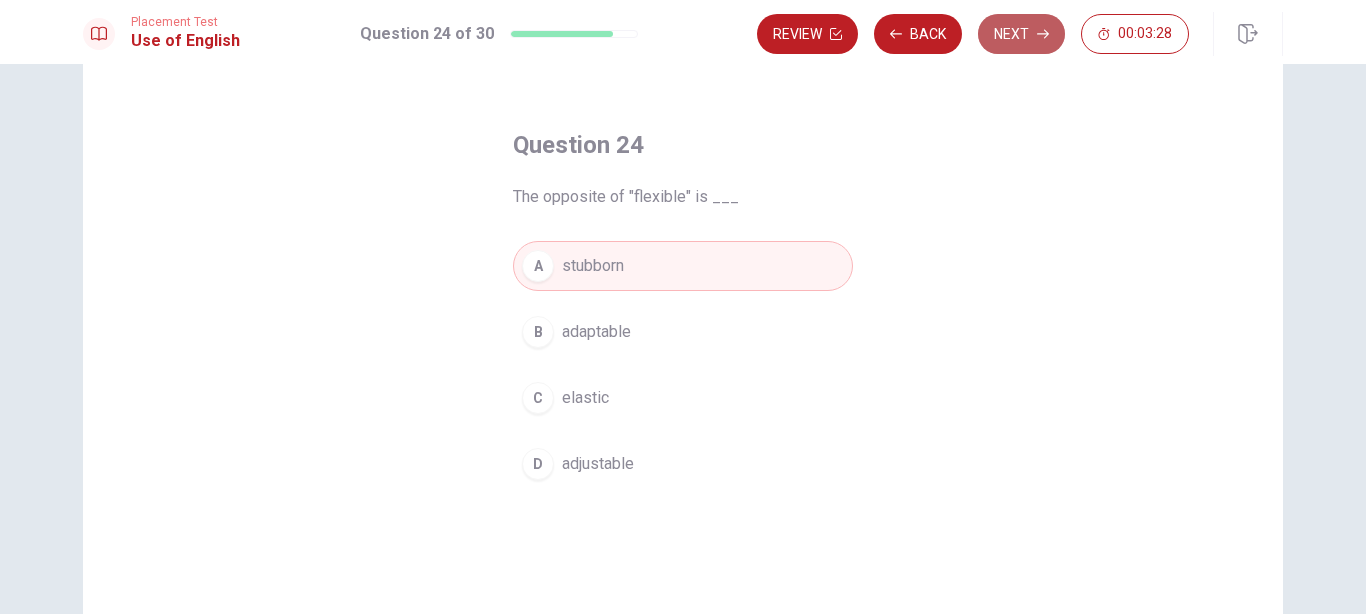 click on "Next" at bounding box center (1021, 34) 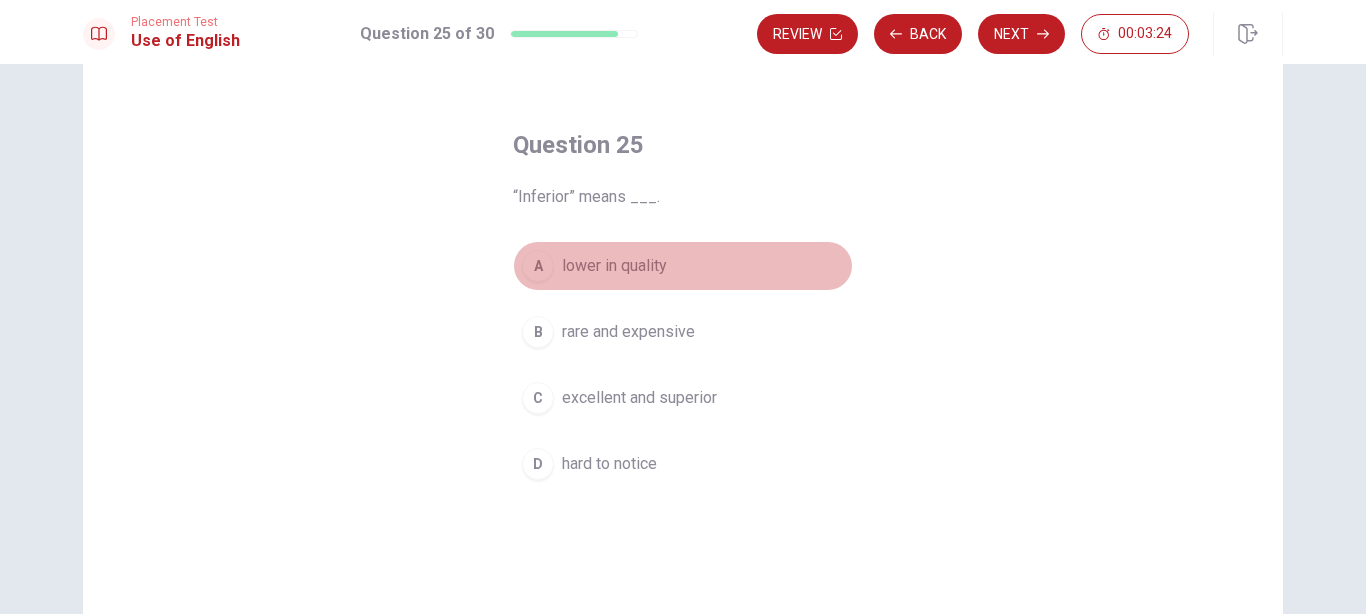 click on "lower in quality" at bounding box center [614, 266] 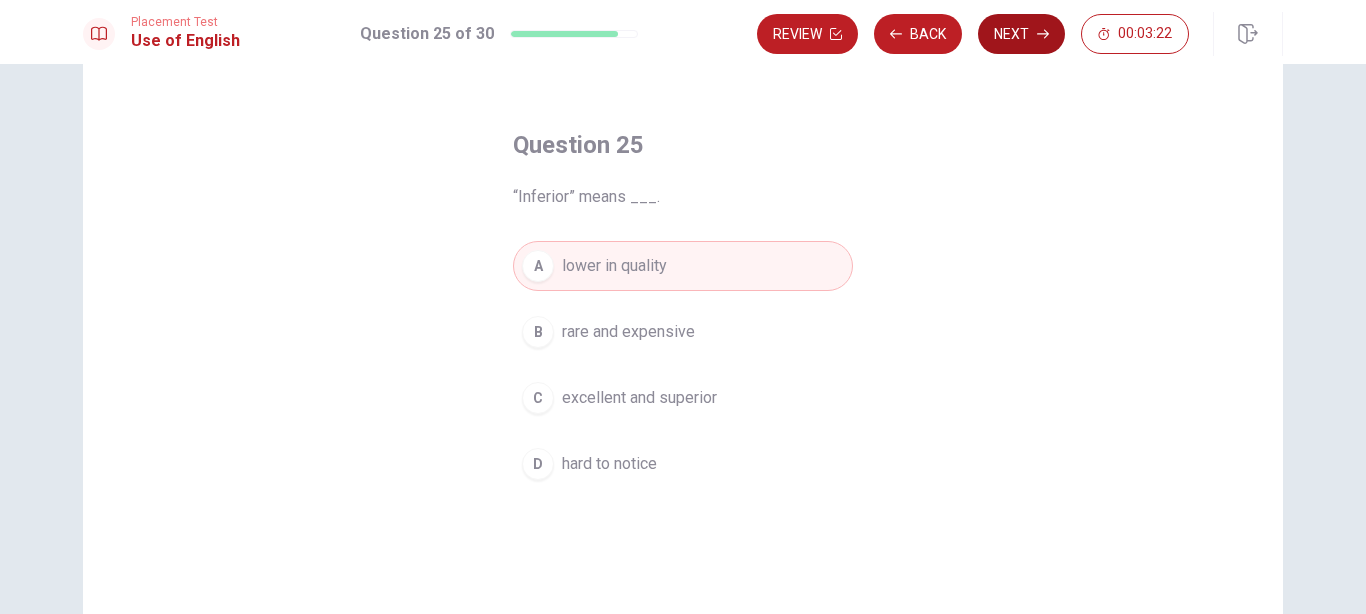 click on "Next" at bounding box center (1021, 34) 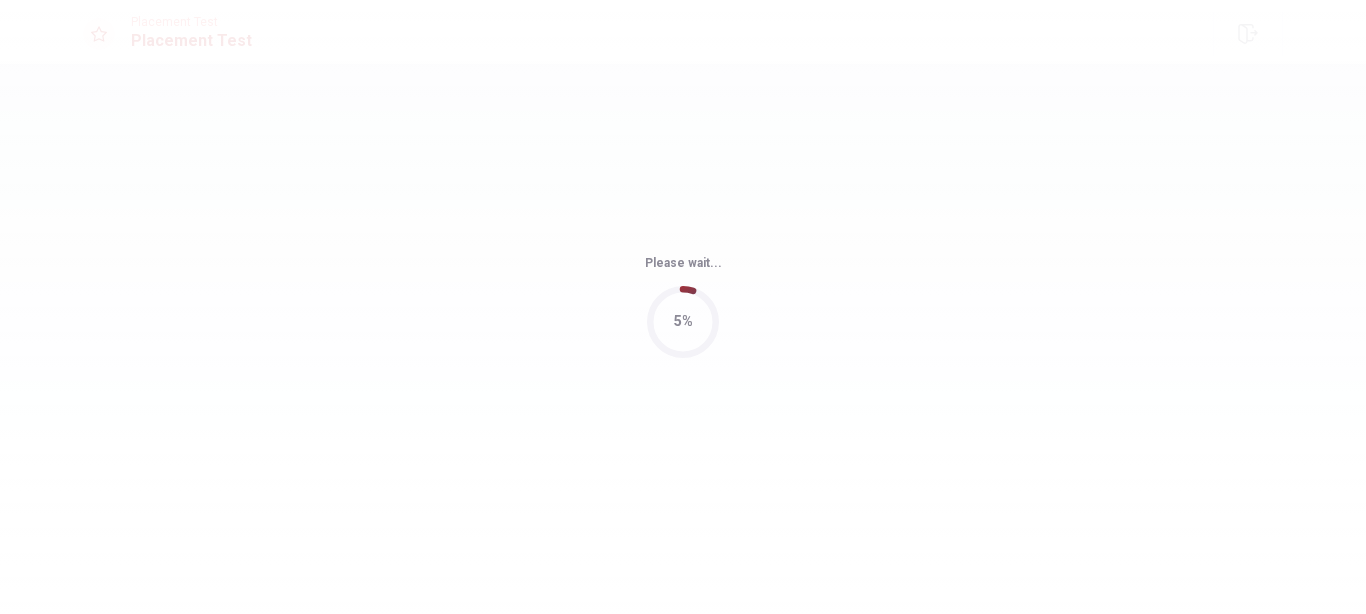 scroll, scrollTop: 0, scrollLeft: 0, axis: both 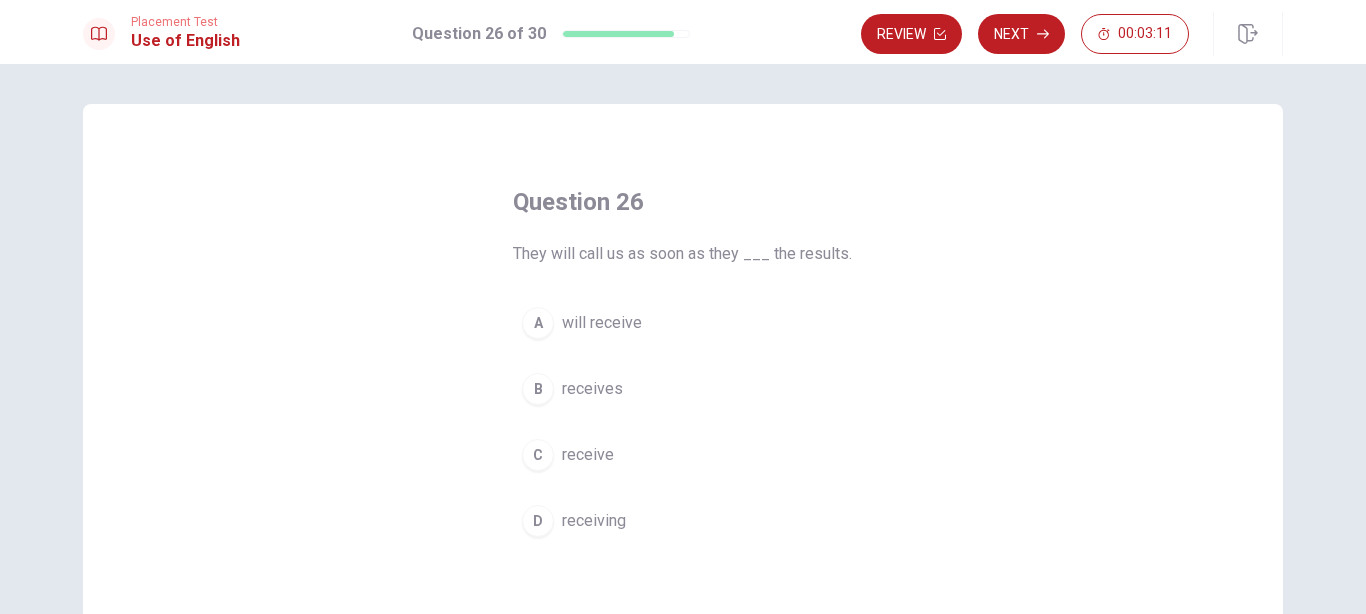 click on "receive" at bounding box center (588, 455) 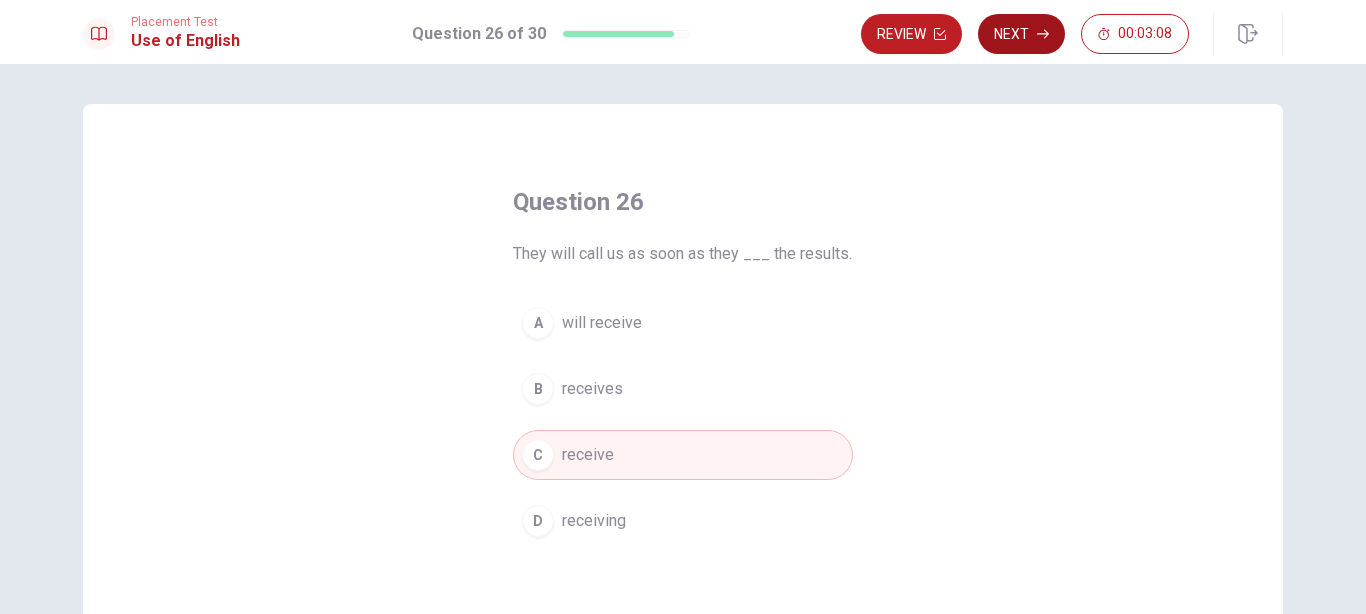 click on "Next" at bounding box center [1021, 34] 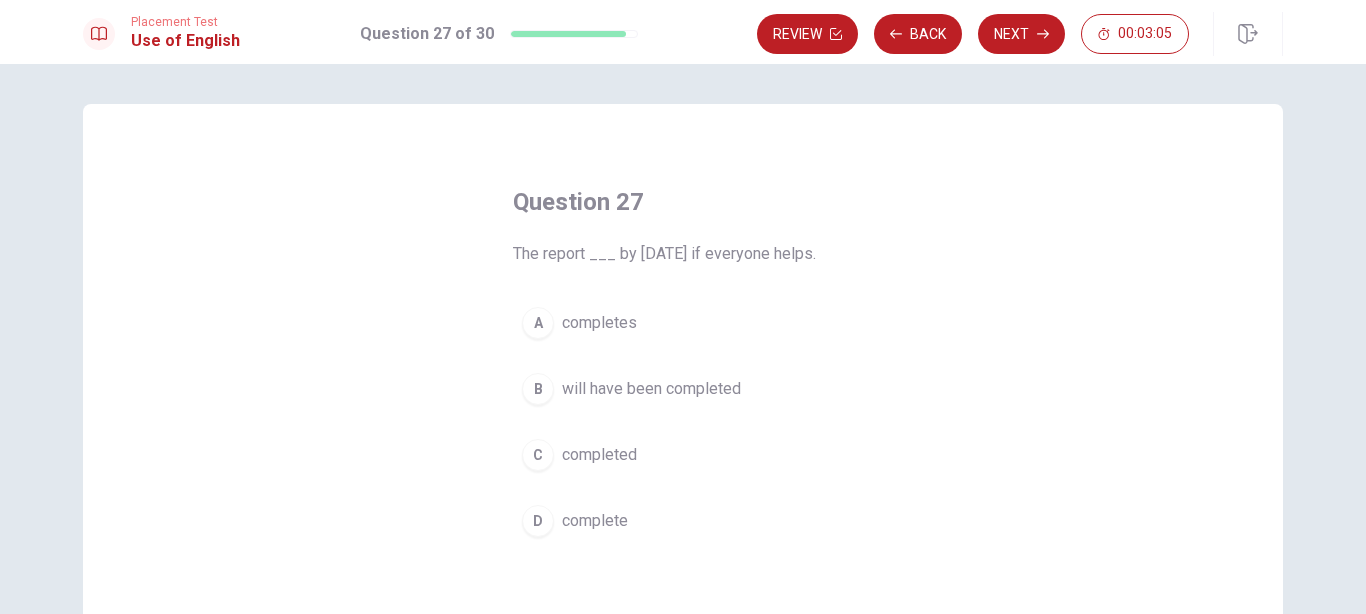 click on "Question 27 The report ___ by [DATE] if everyone helps. A completes B will have been completed C completed D complete" at bounding box center [683, 451] 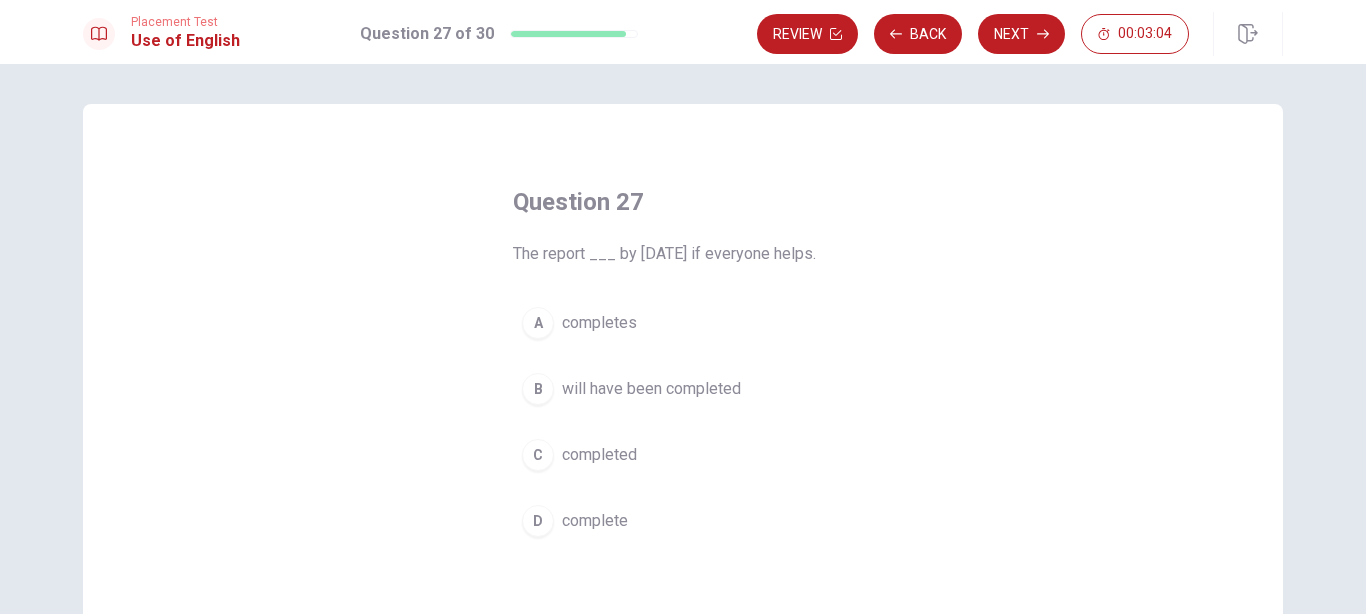 scroll, scrollTop: 57, scrollLeft: 0, axis: vertical 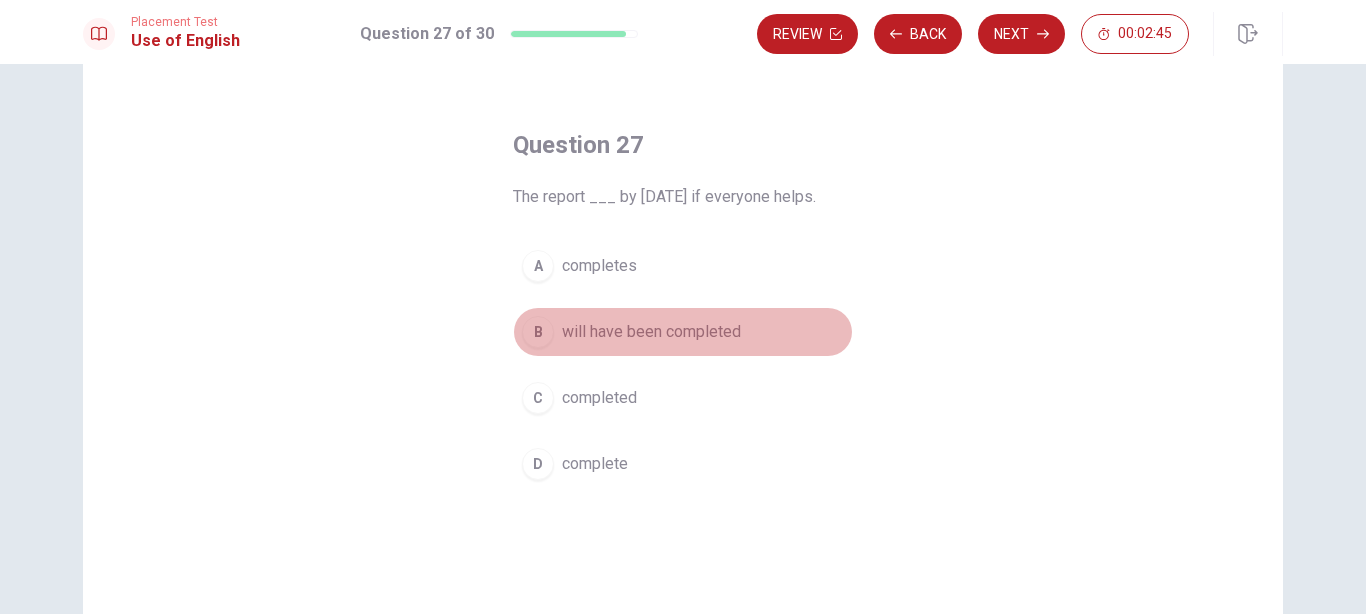 click on "will have been completed" at bounding box center (651, 332) 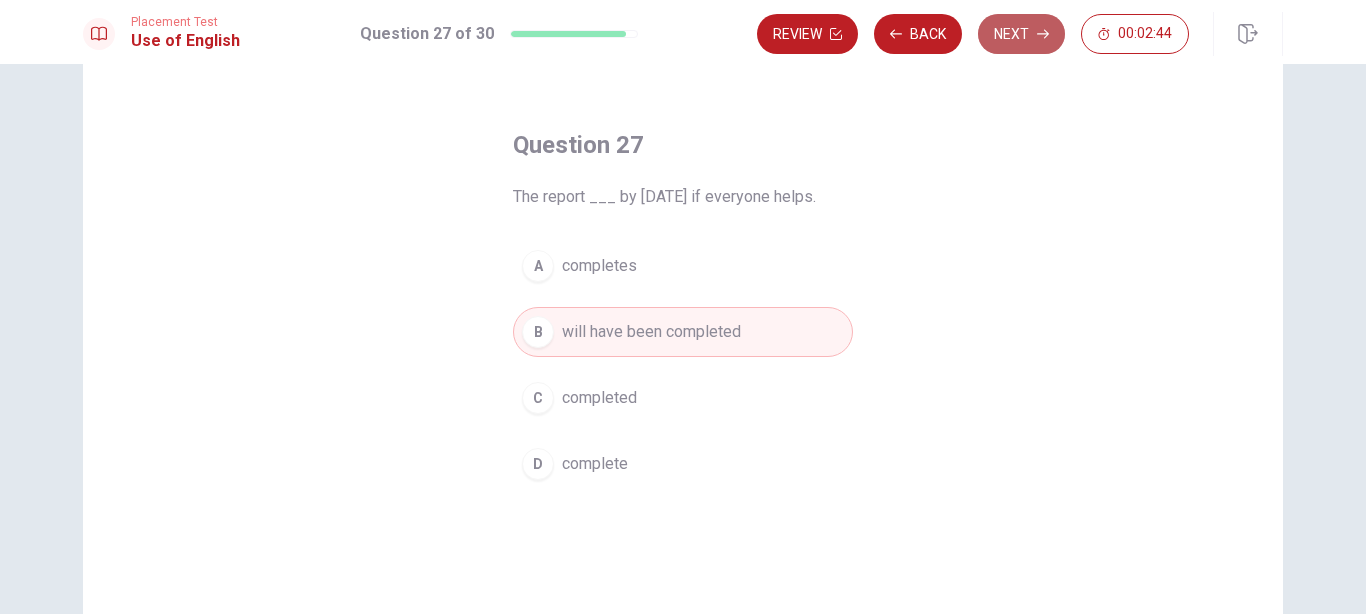 click on "Next" at bounding box center [1021, 34] 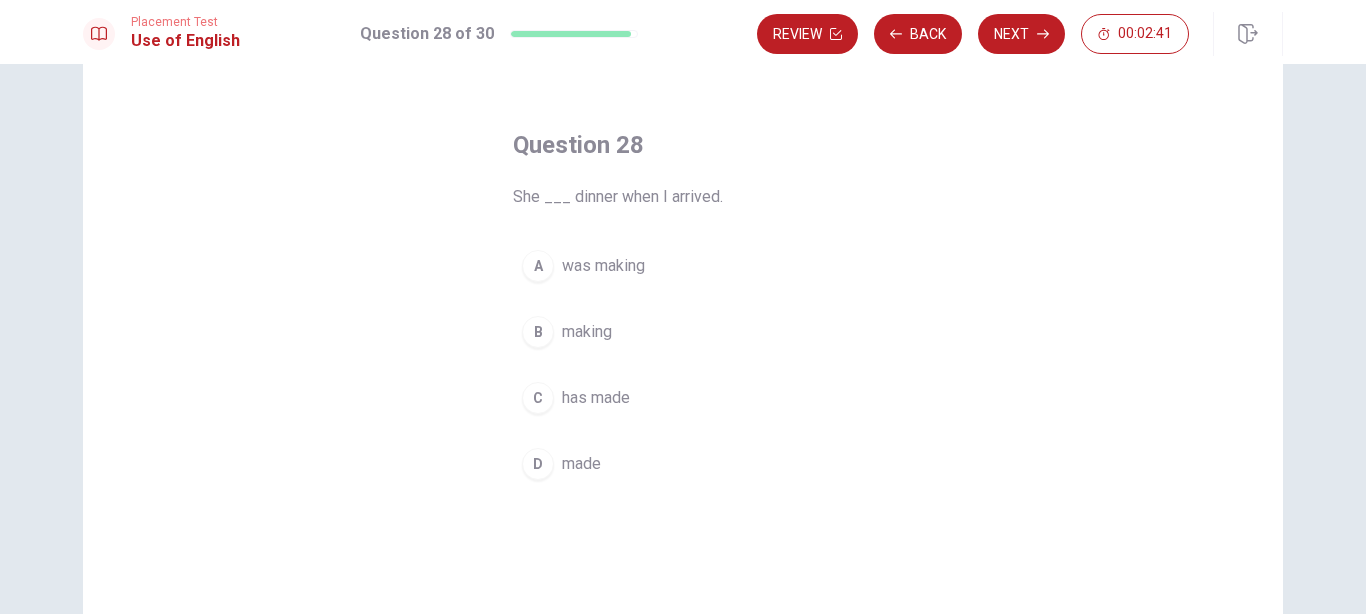 click on "was making" at bounding box center [603, 266] 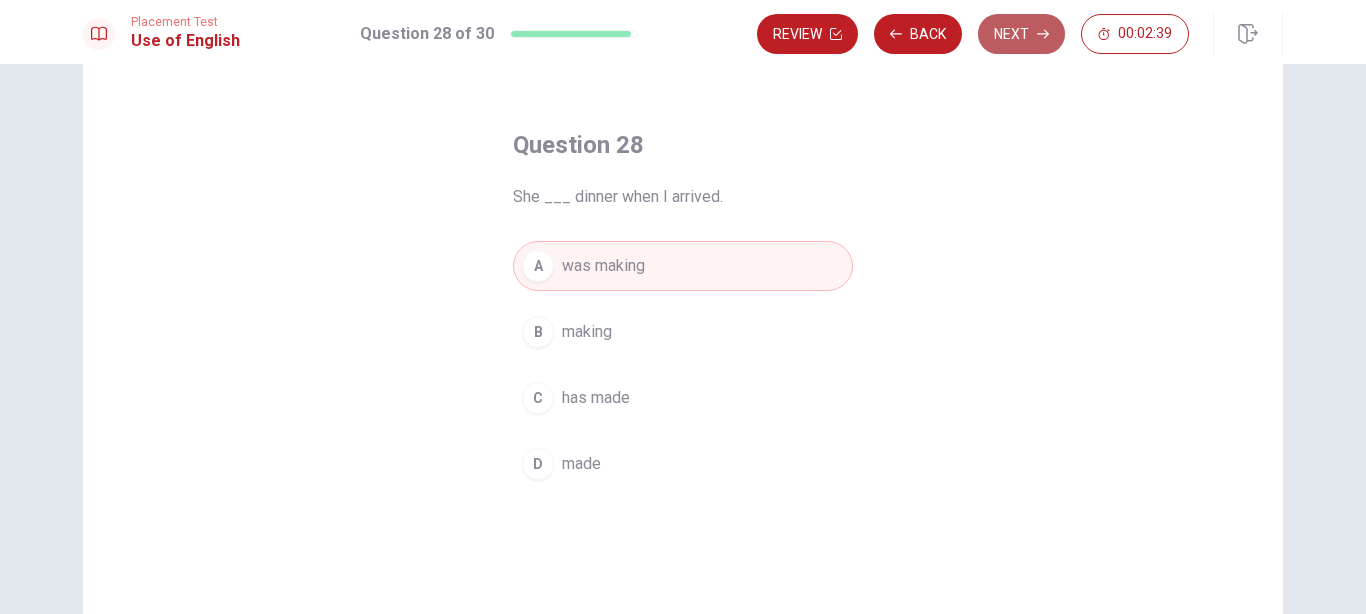 click on "Next" at bounding box center (1021, 34) 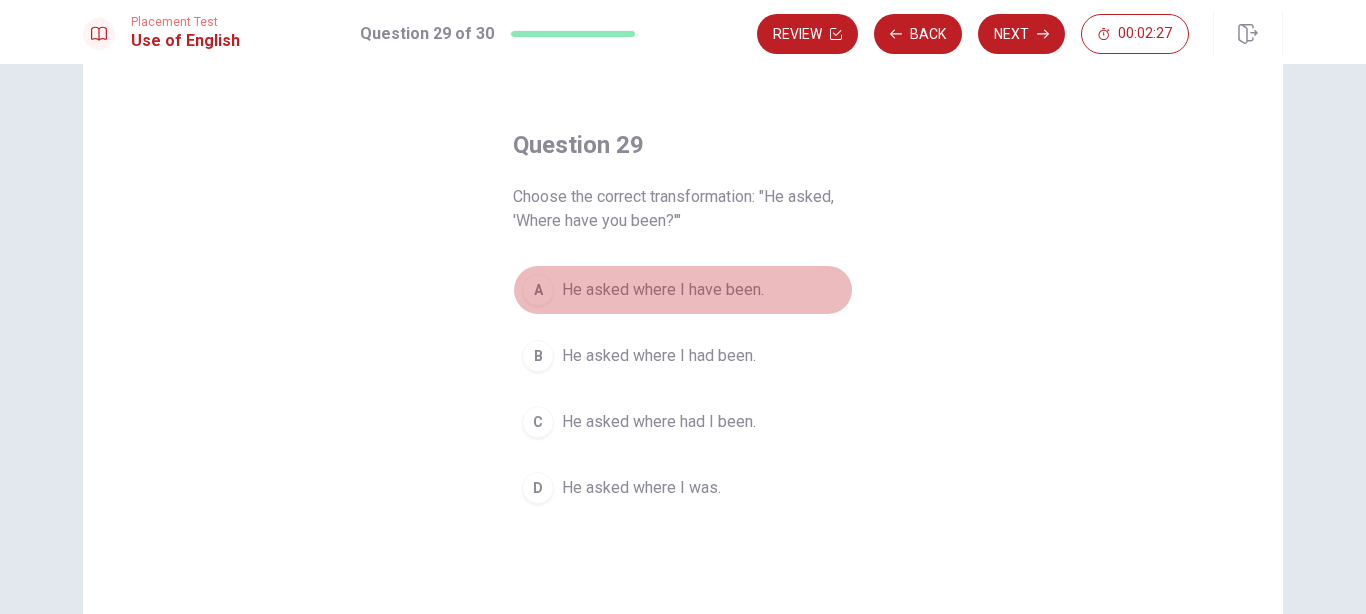 click on "He asked where I have been." at bounding box center (663, 290) 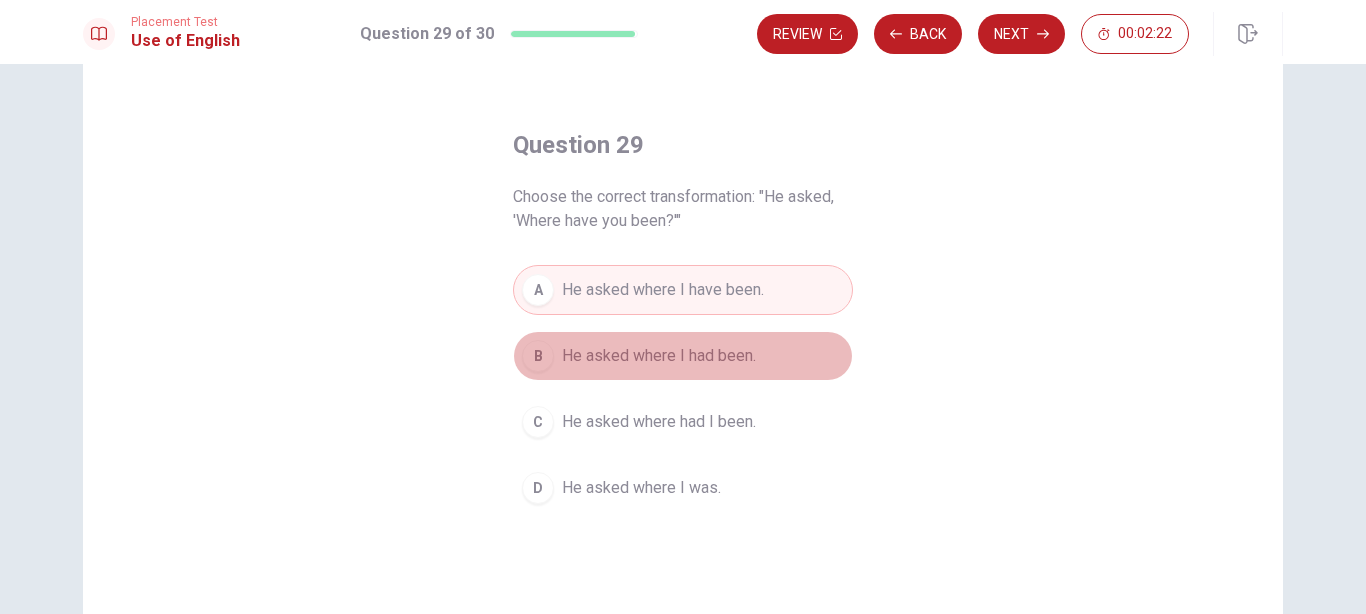 click on "He asked where I had been." at bounding box center [659, 356] 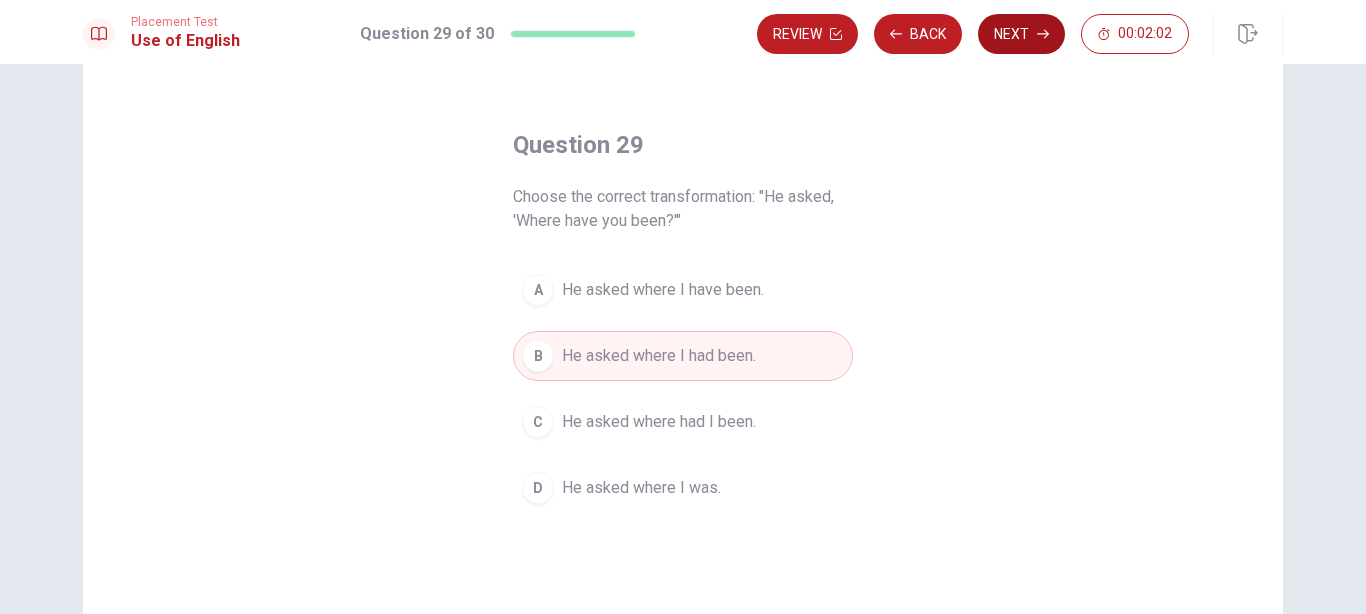 click on "Next" at bounding box center (1021, 34) 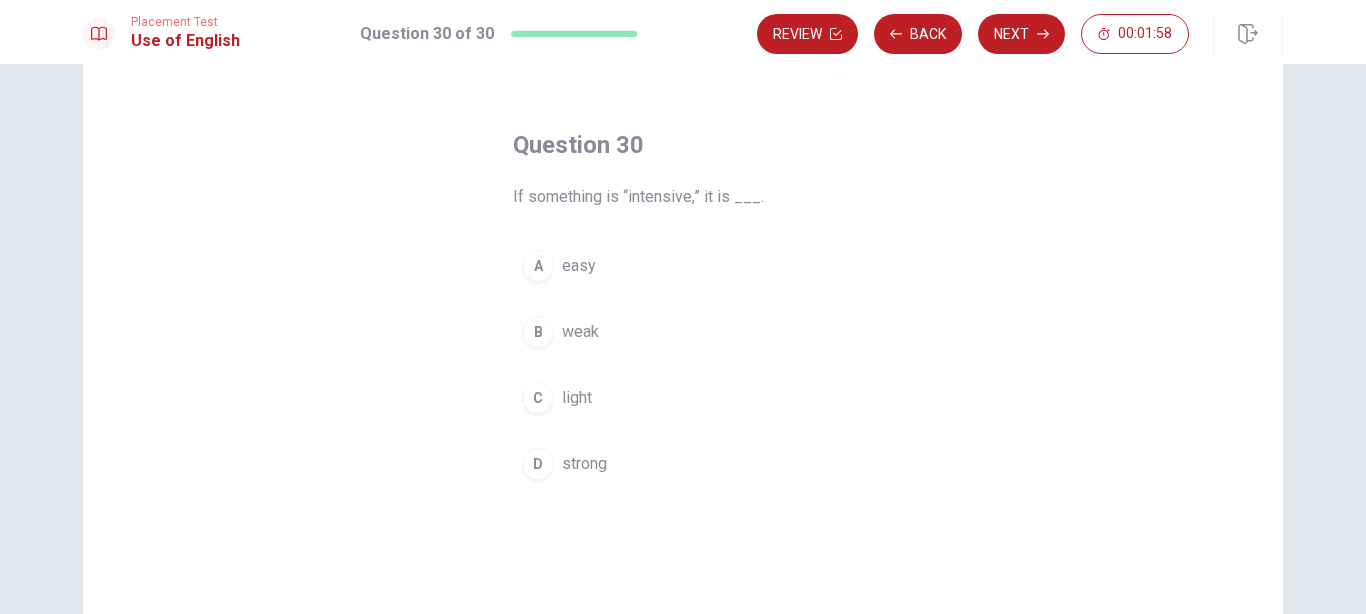 click on "strong" at bounding box center (584, 464) 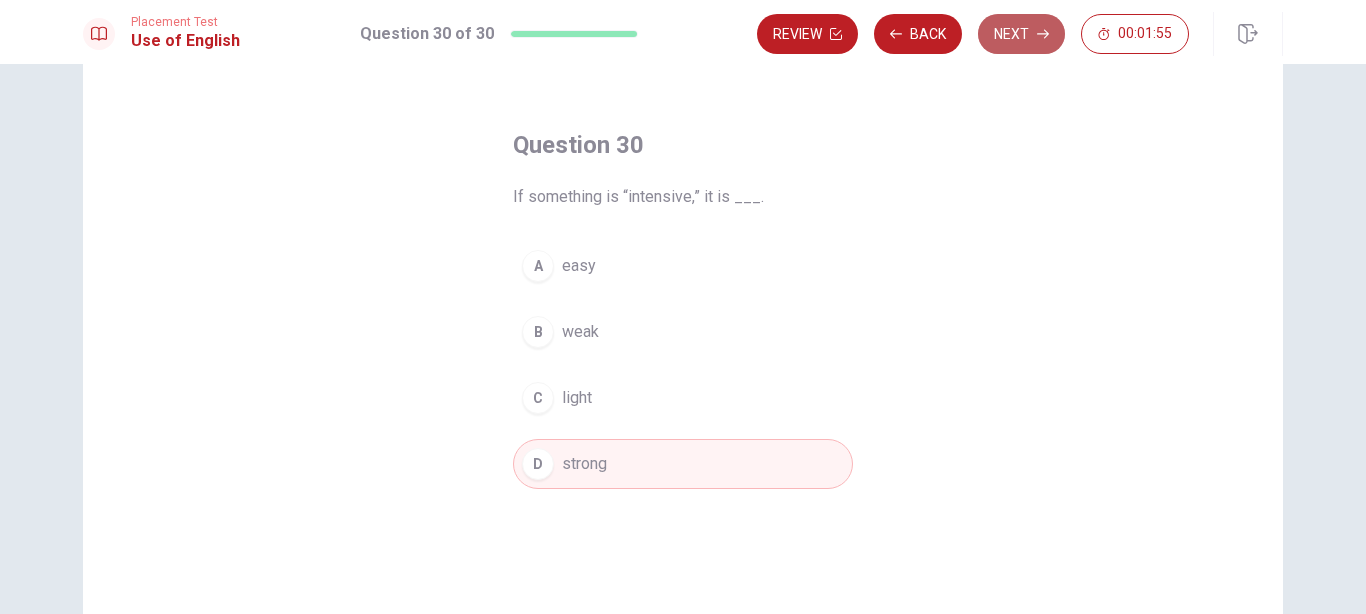 click on "Next" at bounding box center (1021, 34) 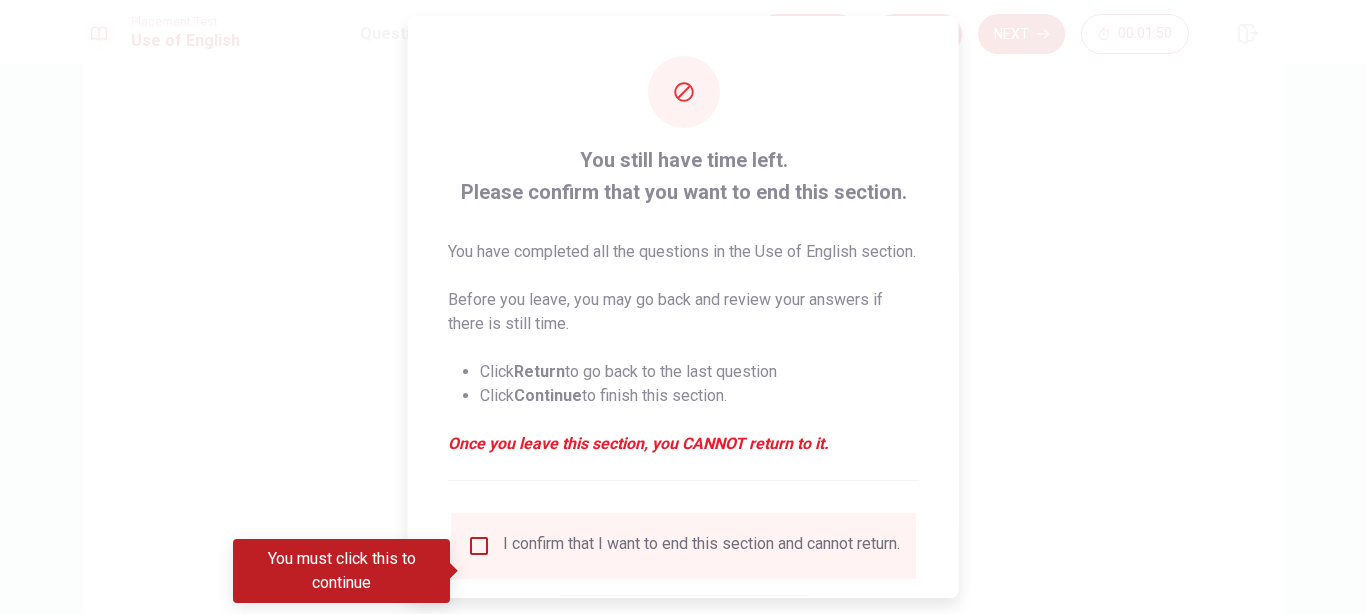 click on "You still have time left.   Please confirm that you want to end this section. You have completed all the questions in the Use of English section. Before you leave, you may go back and review your answers if there is still time. Click  Return  to go back to the last question Click  Continue  to finish this section. Once you leave this section, you CANNOT return to it. I confirm that I want to end this section and cannot return. Return Continue" at bounding box center (683, 366) 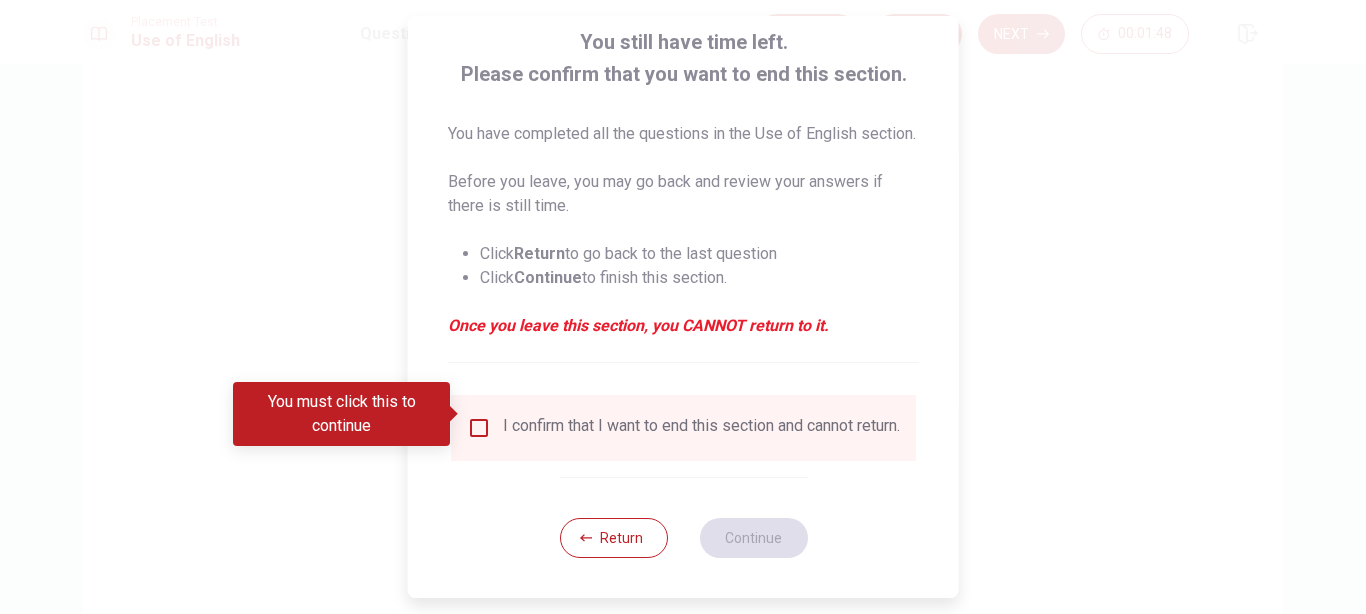 scroll, scrollTop: 157, scrollLeft: 0, axis: vertical 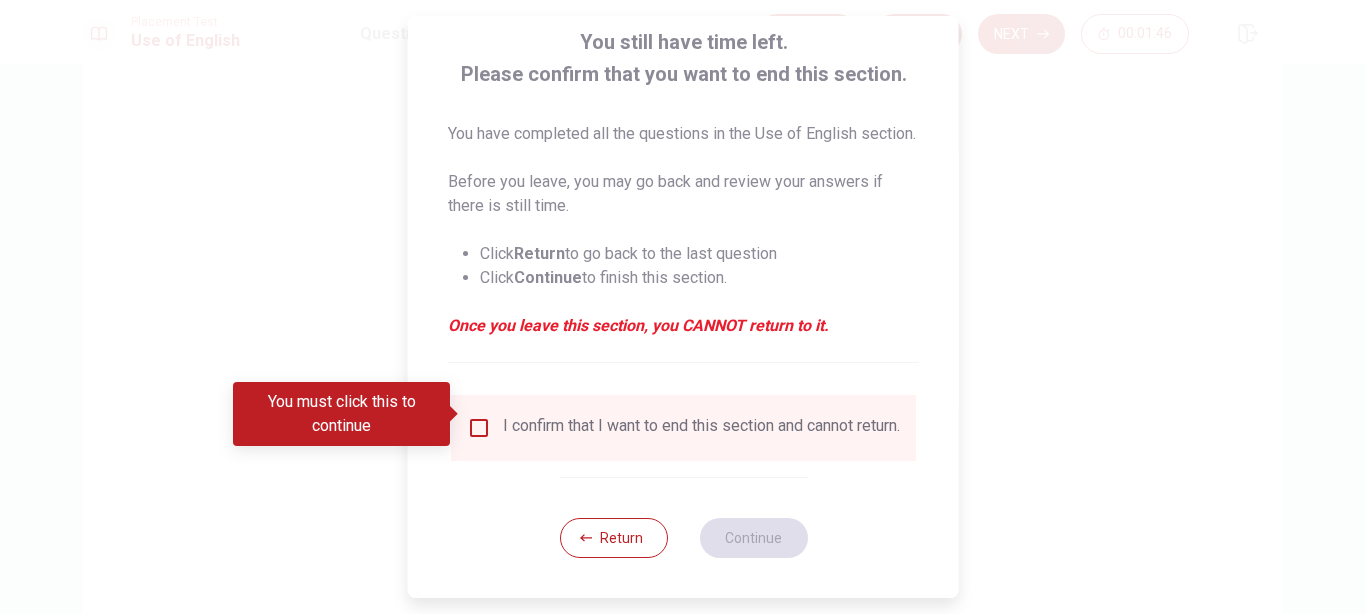 click at bounding box center (479, 428) 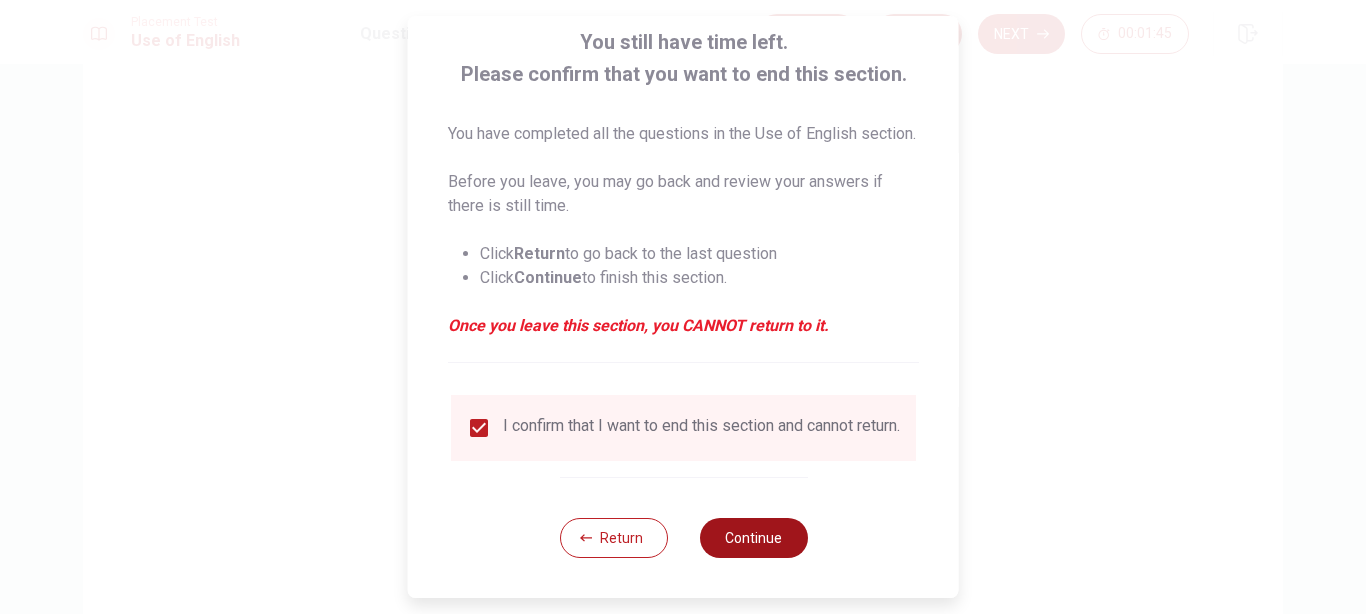 click on "Continue" at bounding box center [753, 538] 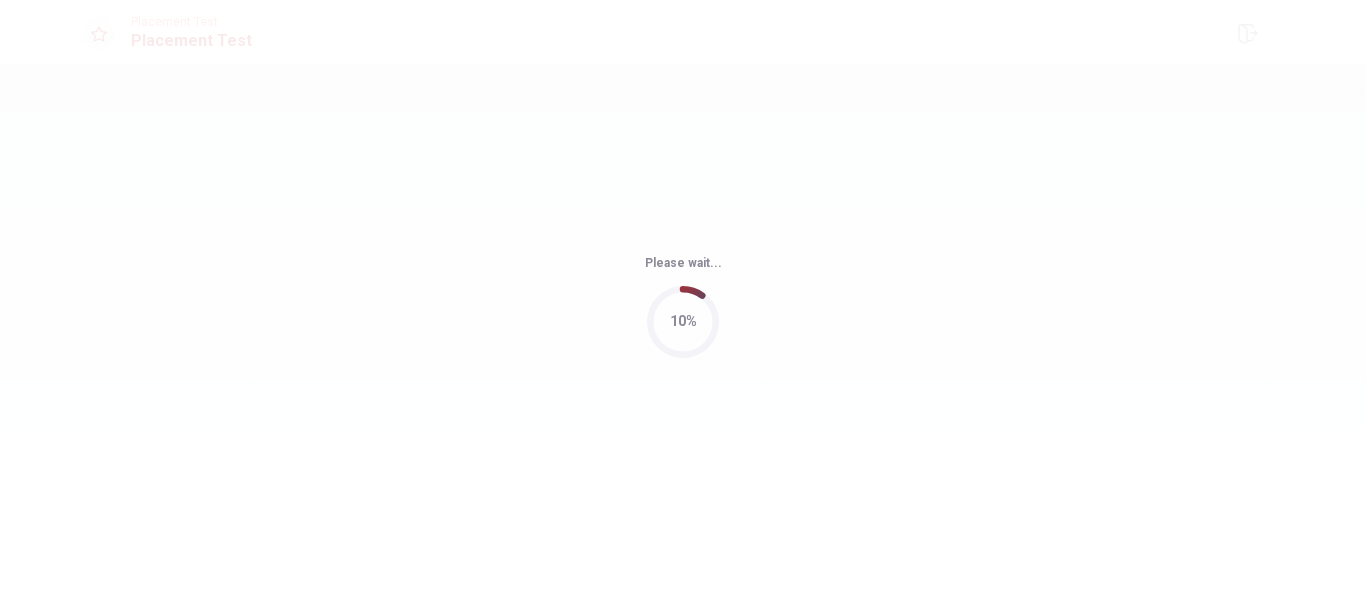 scroll, scrollTop: 0, scrollLeft: 0, axis: both 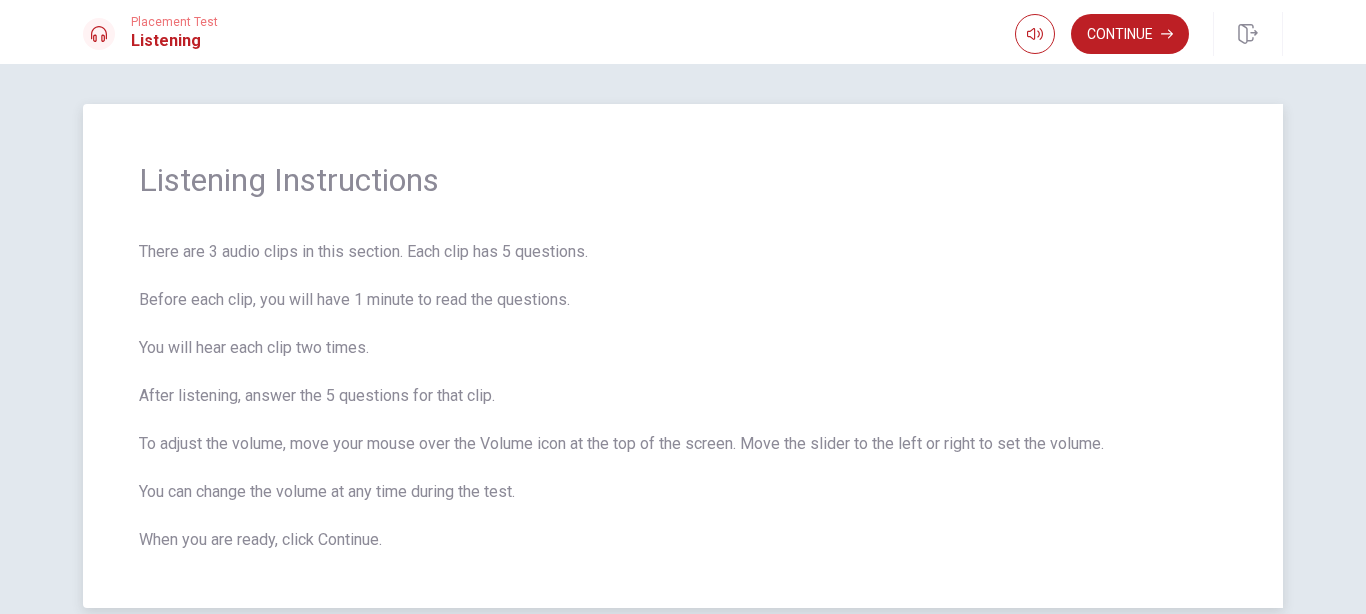 click on "Listening Instructions" at bounding box center (683, 180) 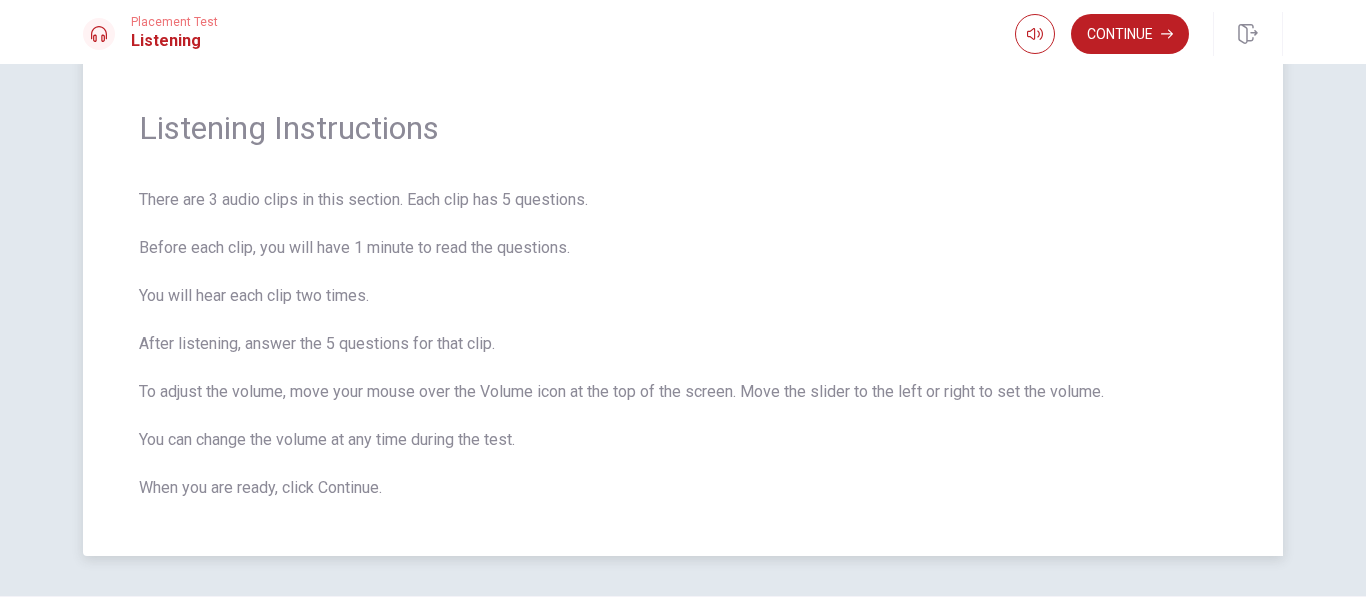 scroll, scrollTop: 57, scrollLeft: 0, axis: vertical 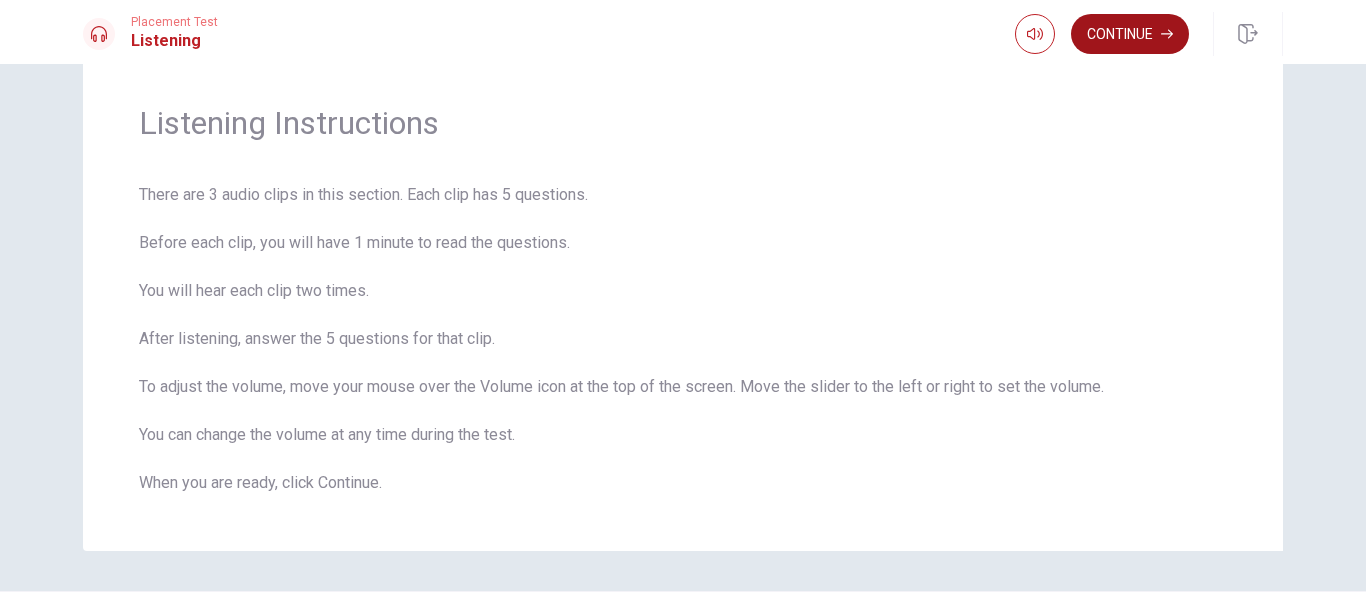 click on "Continue" at bounding box center [1130, 34] 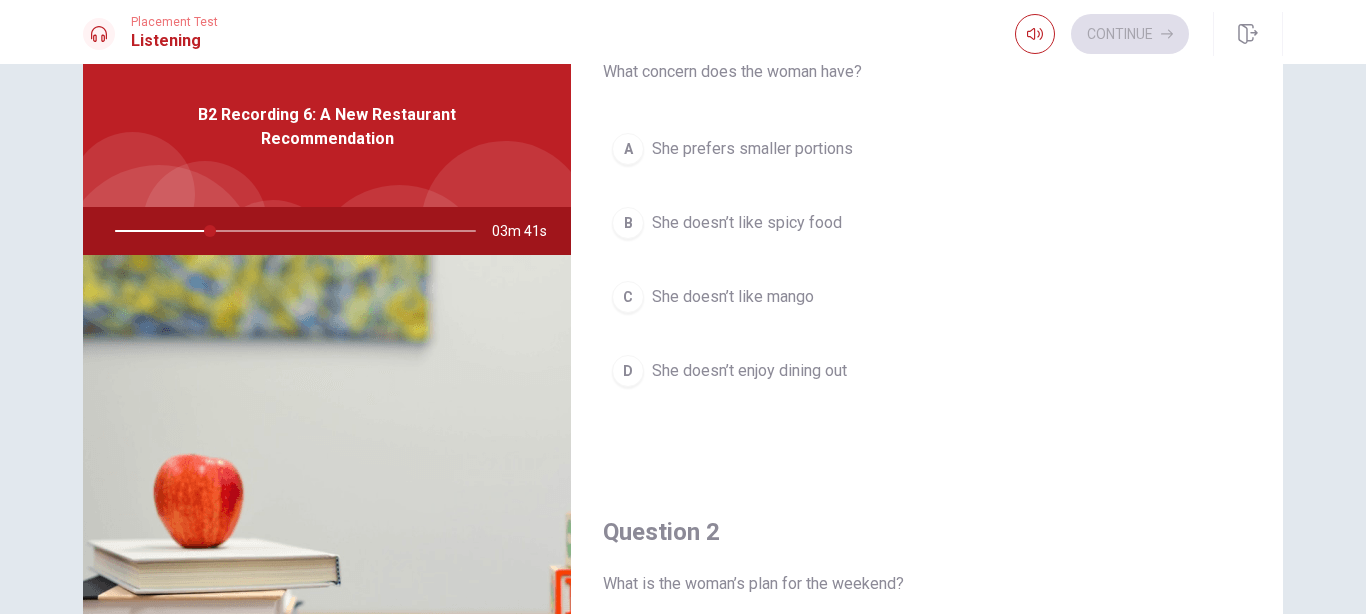 scroll, scrollTop: 0, scrollLeft: 0, axis: both 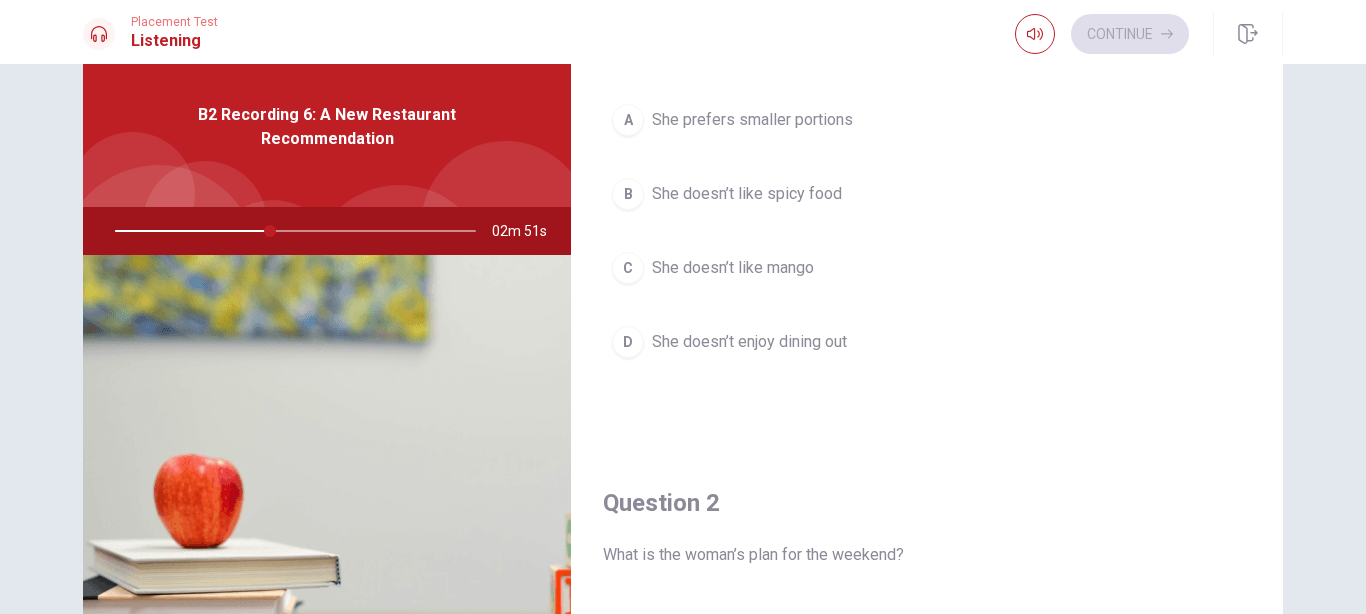 click on "She doesn’t like spicy food" at bounding box center (747, 194) 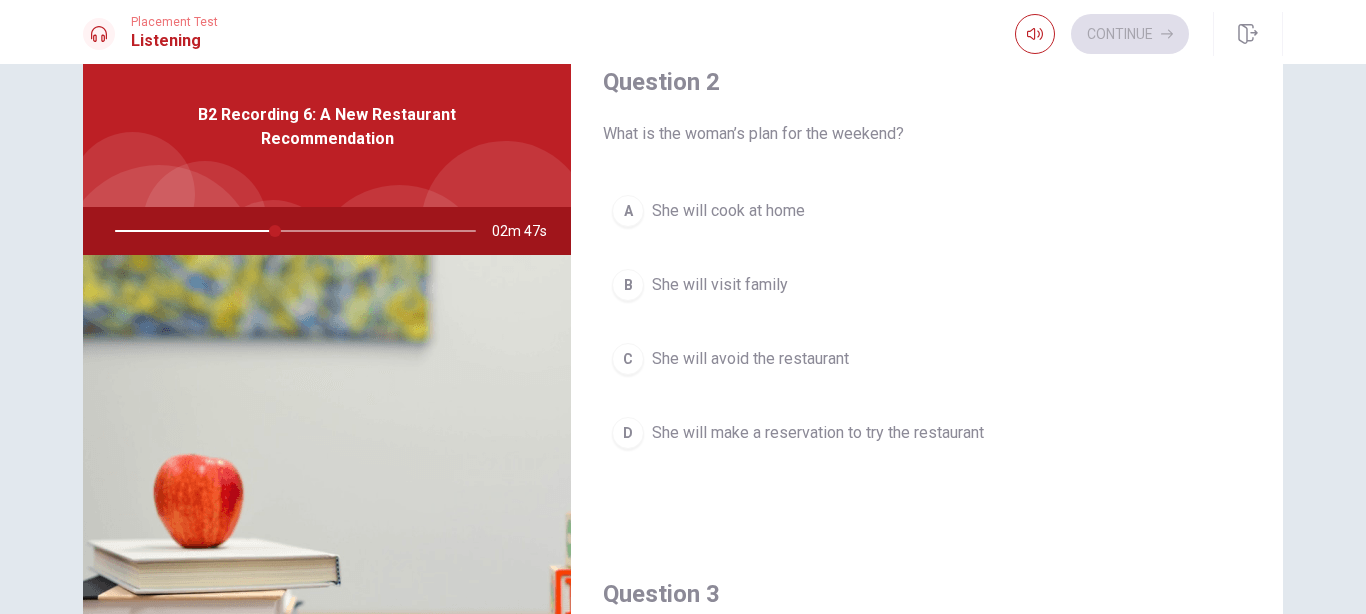 scroll, scrollTop: 526, scrollLeft: 0, axis: vertical 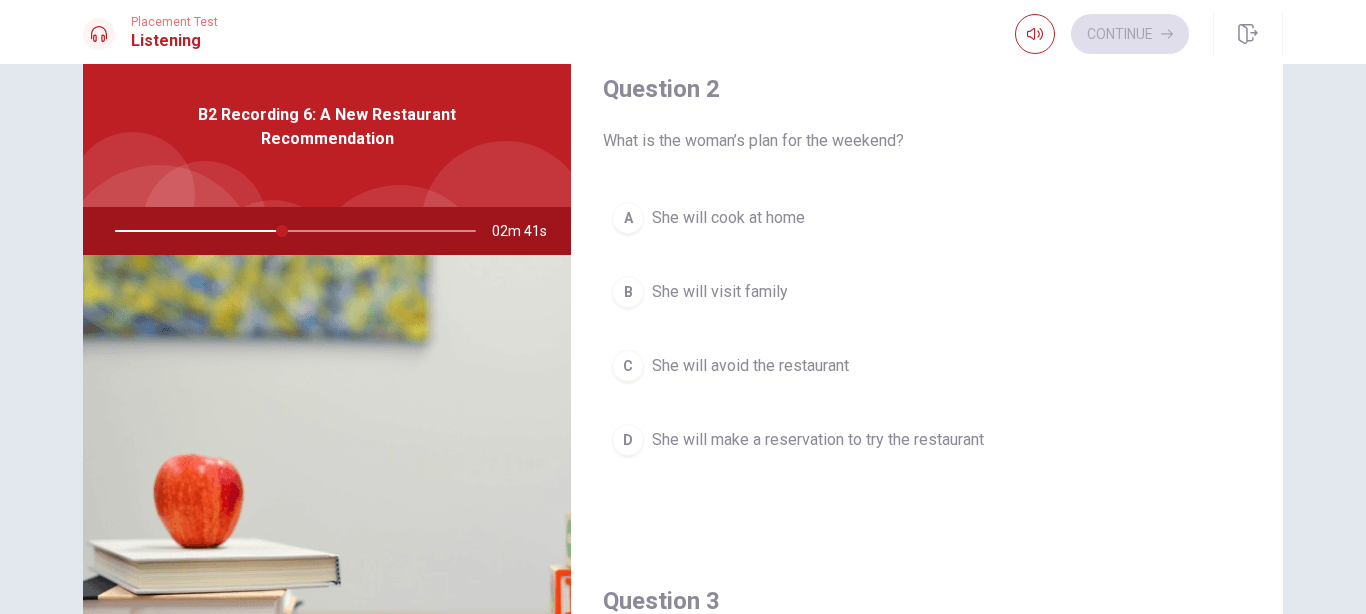 click on "She will make a reservation to try the restaurant" at bounding box center [818, 440] 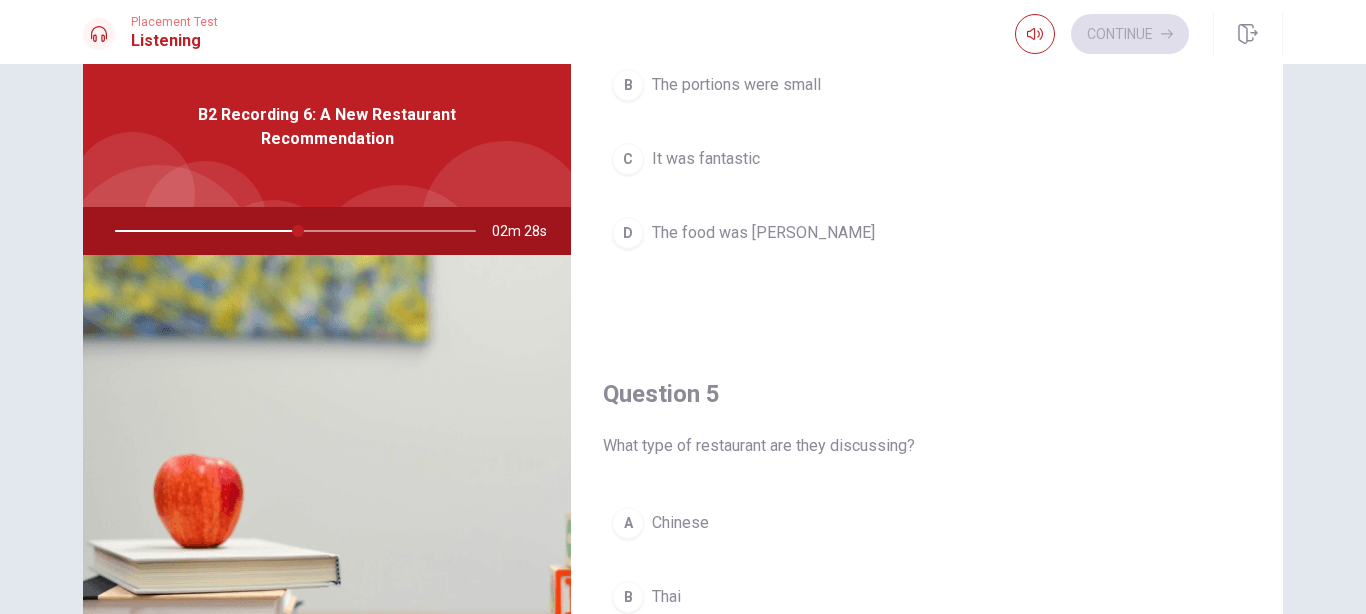 scroll, scrollTop: 1764, scrollLeft: 0, axis: vertical 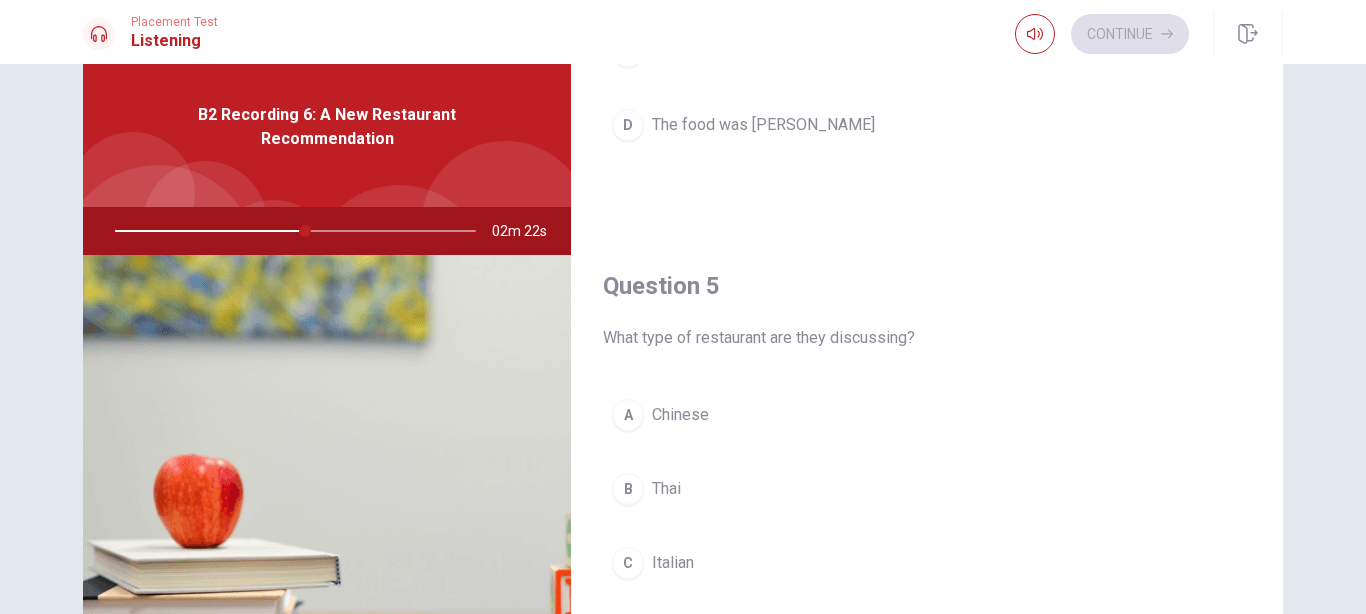 click on "B Thai" at bounding box center (927, 489) 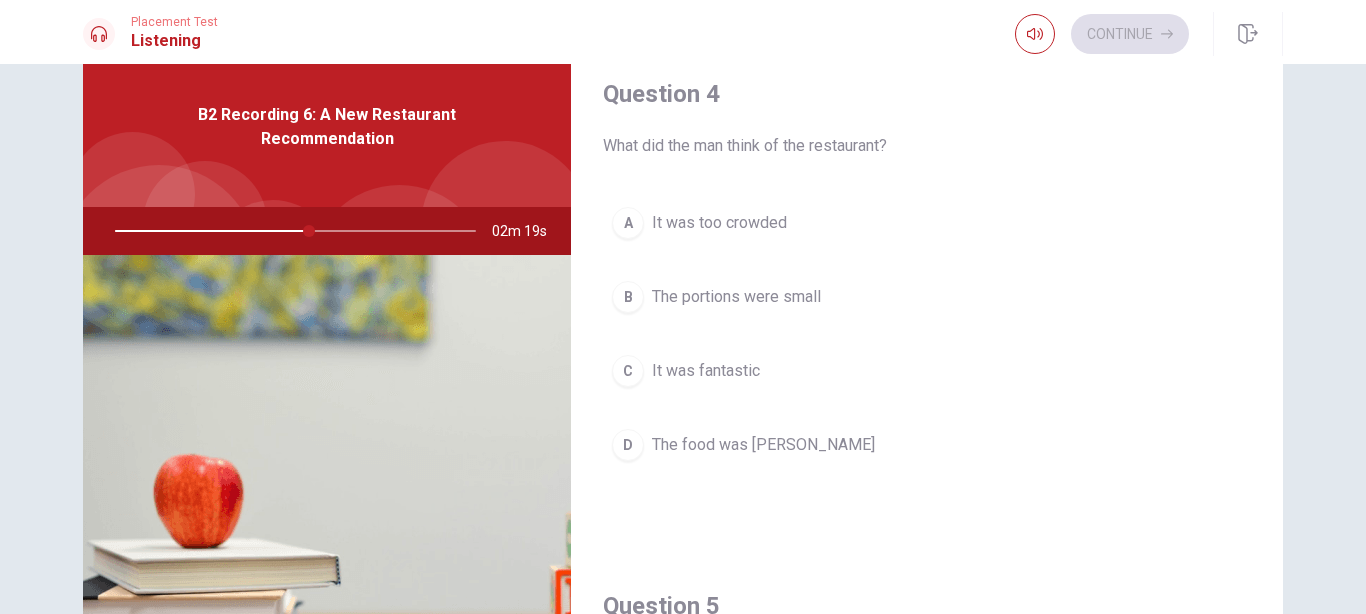 scroll, scrollTop: 1559, scrollLeft: 0, axis: vertical 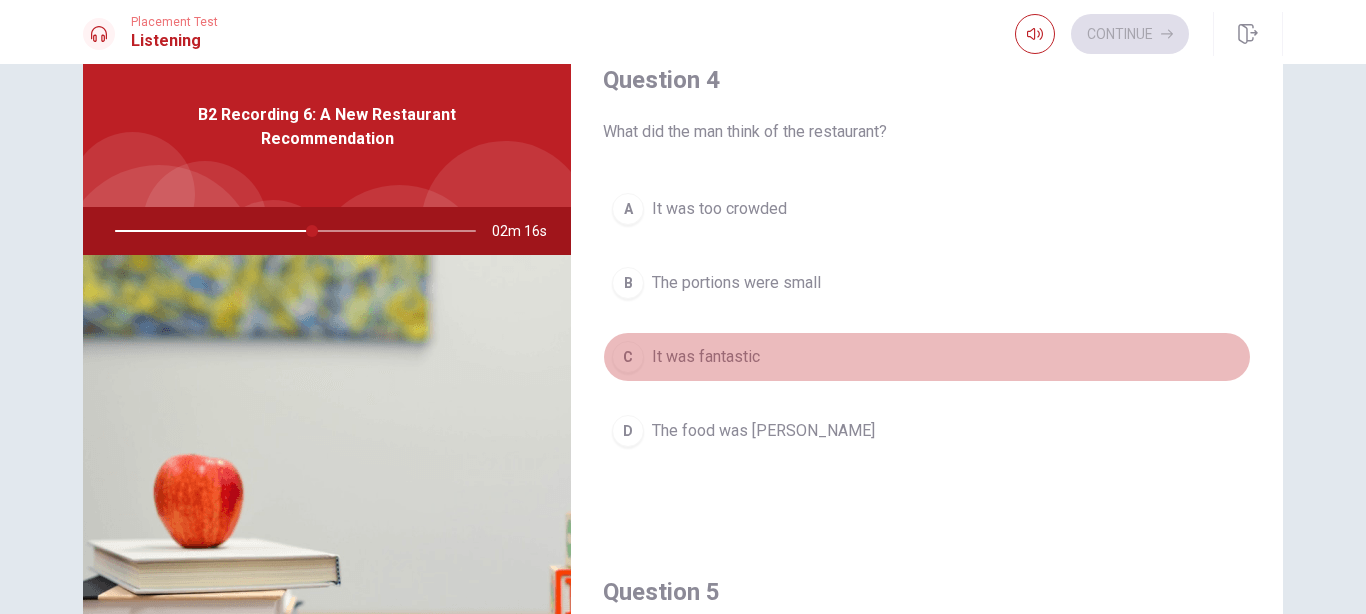 click on "It was fantastic" at bounding box center [706, 357] 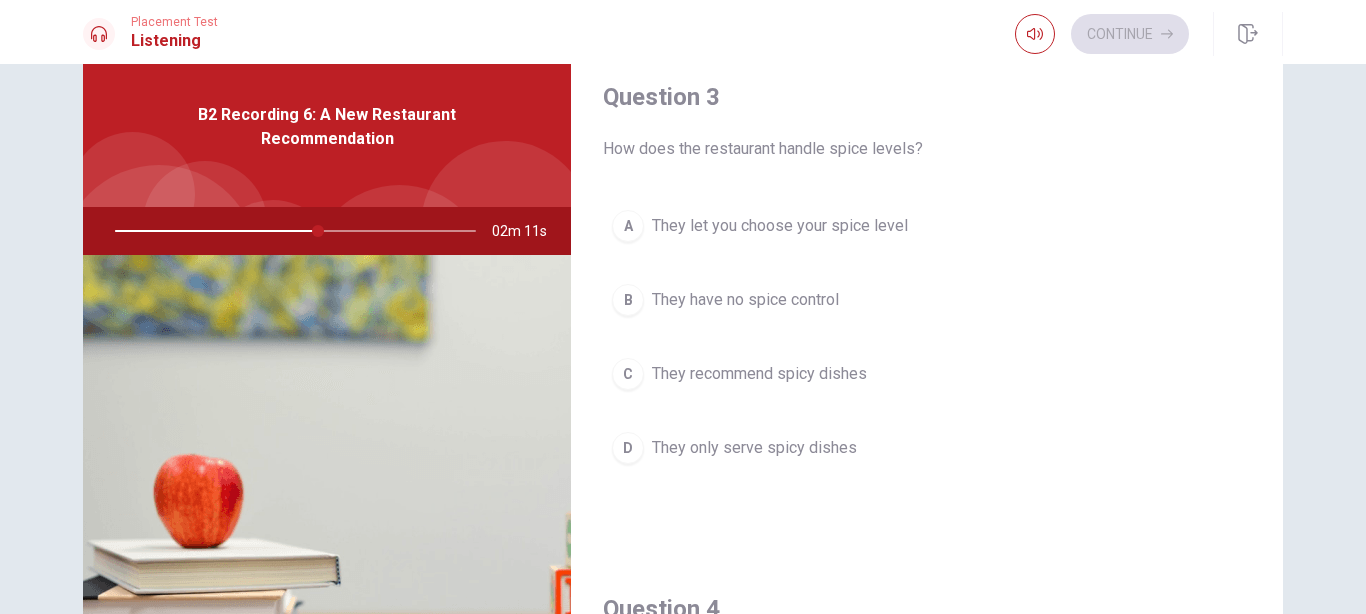 scroll, scrollTop: 1033, scrollLeft: 0, axis: vertical 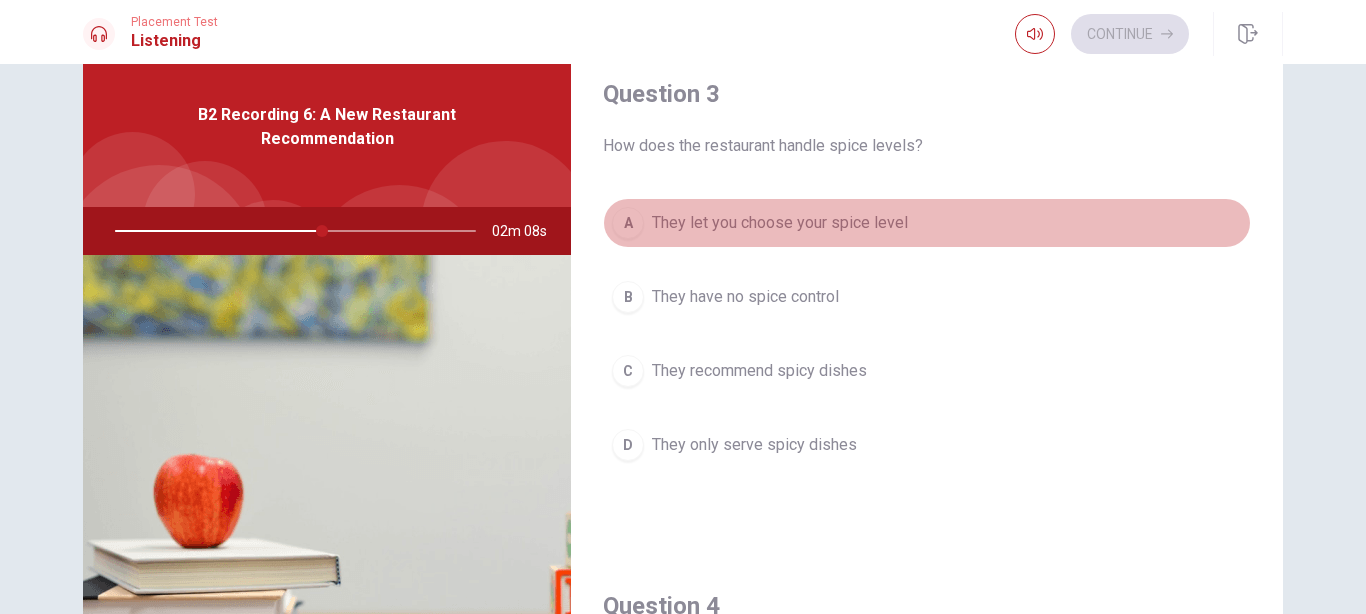 click on "They let you choose your spice level" at bounding box center [780, 223] 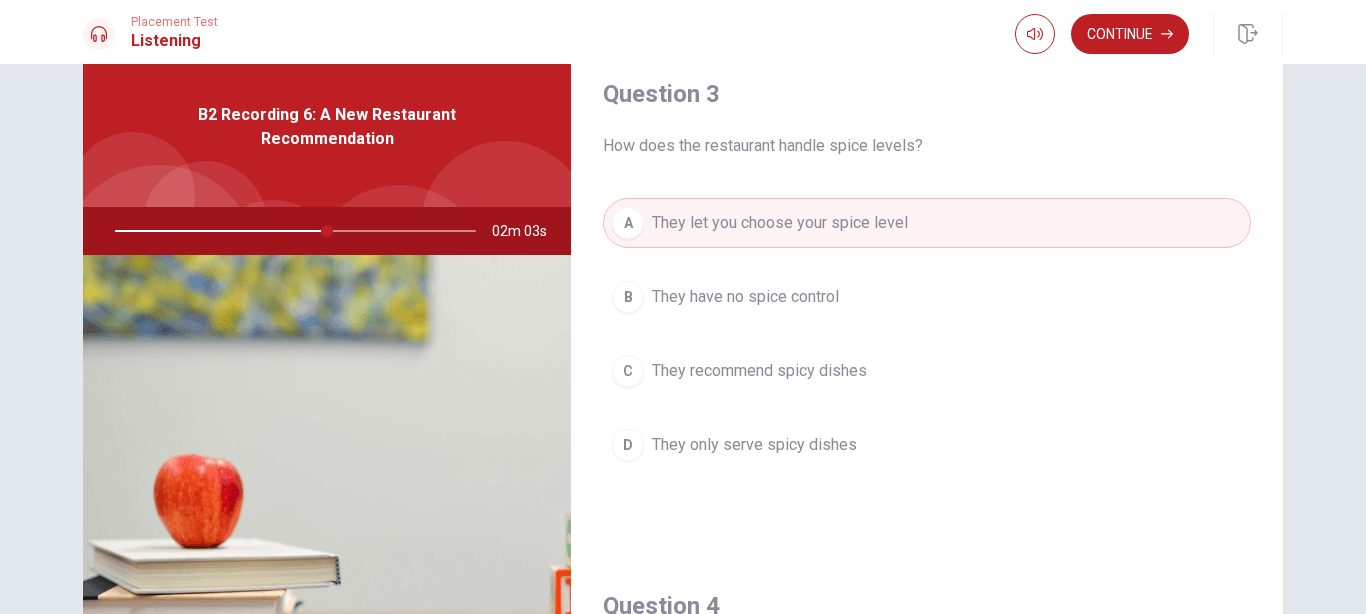 click on "Question 1 What concern does the woman have? A She prefers smaller portions B She doesn’t like spicy food C She doesn’t like mango D She doesn’t enjoy dining out Question 2 What is the woman’s plan for the weekend? A She will cook at home B She will visit family C She will avoid the restaurant D She will make a reservation to try the restaurant Question 3 How does the restaurant handle spice levels? A They let you choose your spice level B They have no spice control C They recommend spicy dishes D They only serve spicy dishes Question 4 What did the man think of the restaurant? A It was too crowded B The portions were small C It was fantastic D The food was [PERSON_NAME] Question 5 What type of restaurant are they discussing? A Chinese B Thai C Italian D Indian B2 Recording 6: A New Restaurant Recommendation 02m 03s" at bounding box center (683, 394) 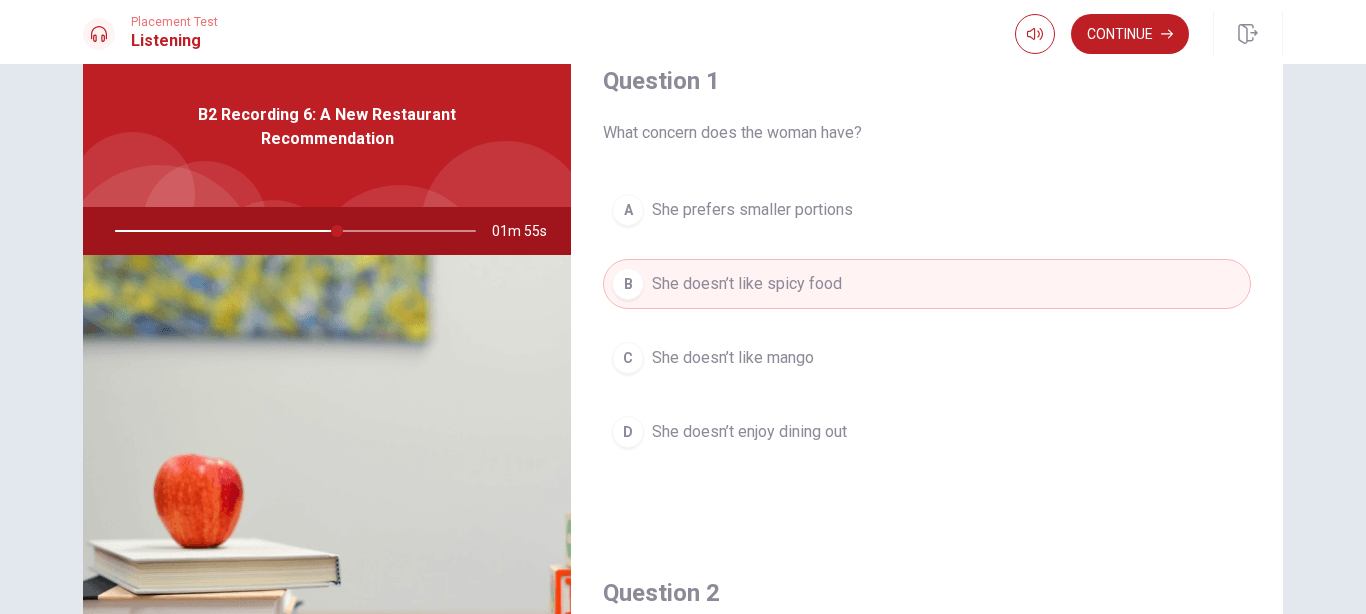 scroll, scrollTop: 0, scrollLeft: 0, axis: both 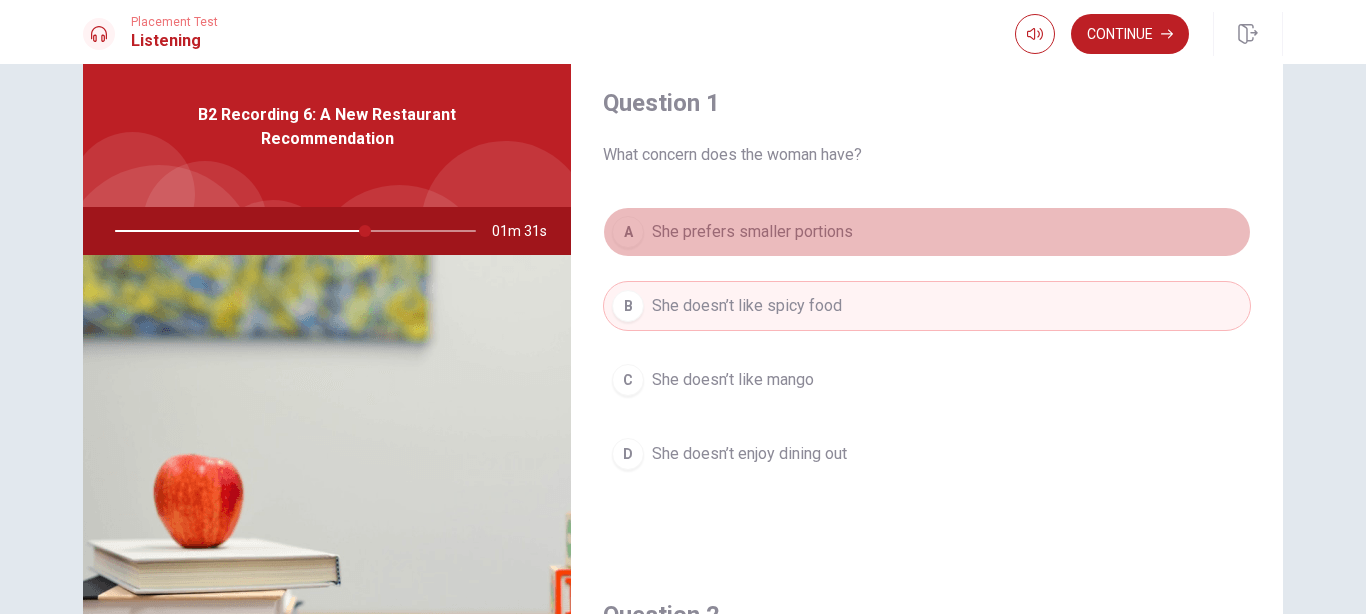 click on "She prefers smaller portions" at bounding box center (752, 232) 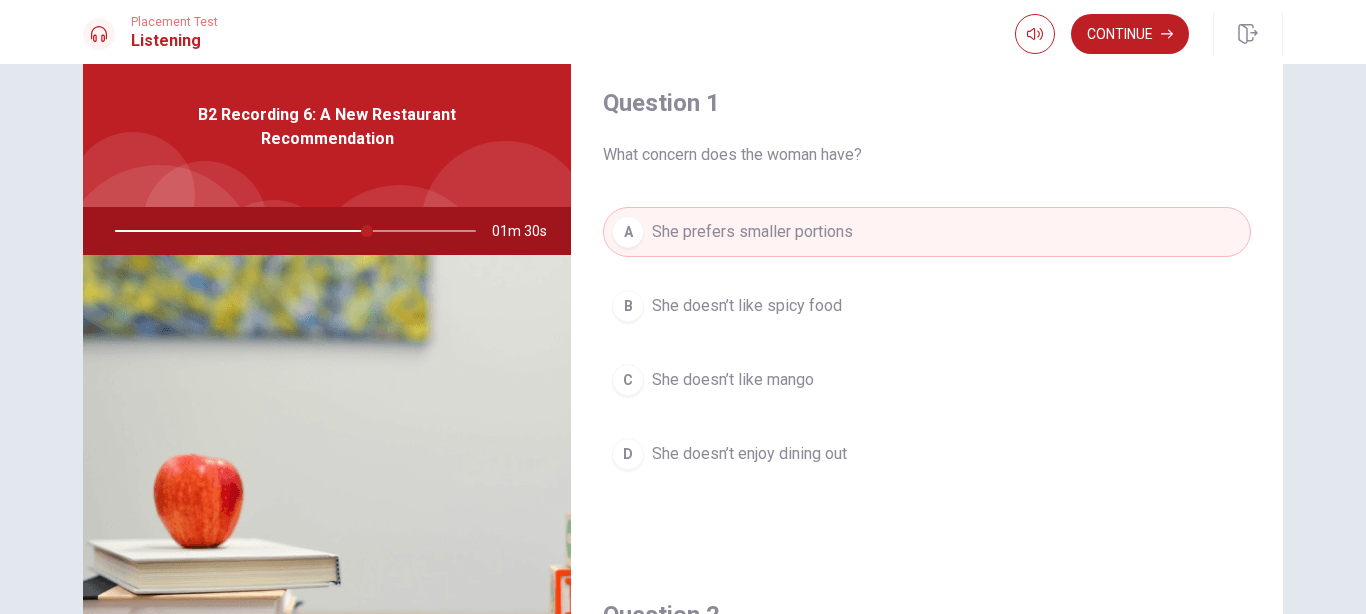 click on "B She doesn’t like spicy food" at bounding box center (927, 306) 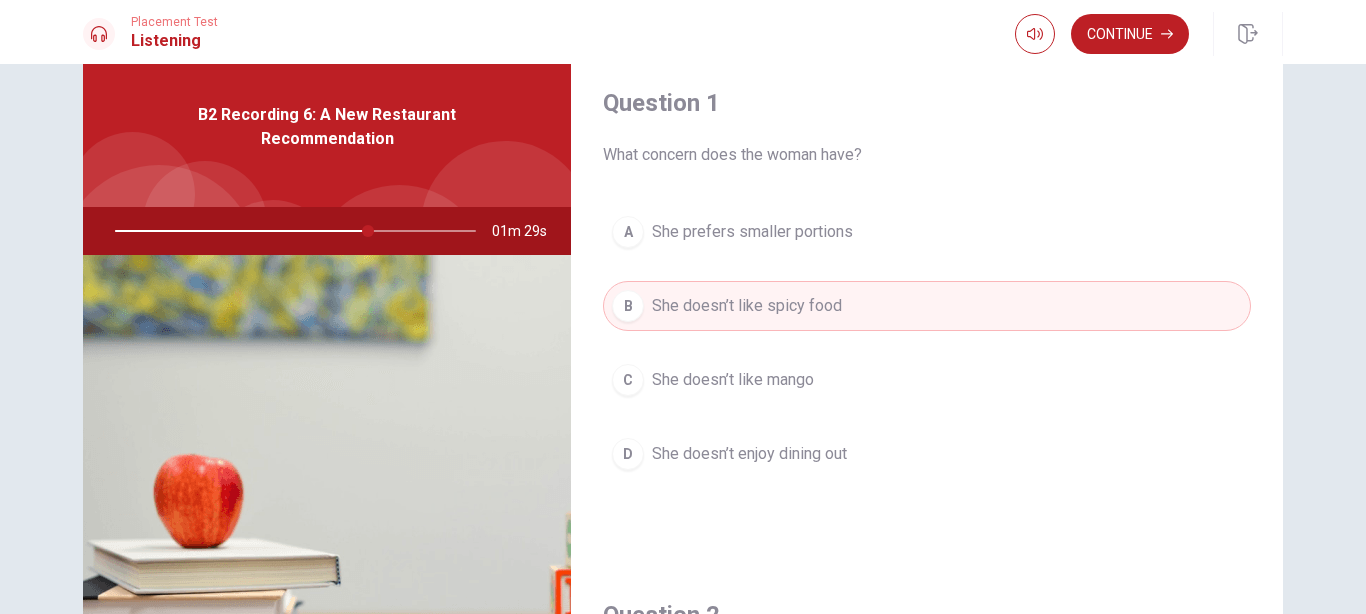 click on "She prefers smaller portions" at bounding box center [752, 232] 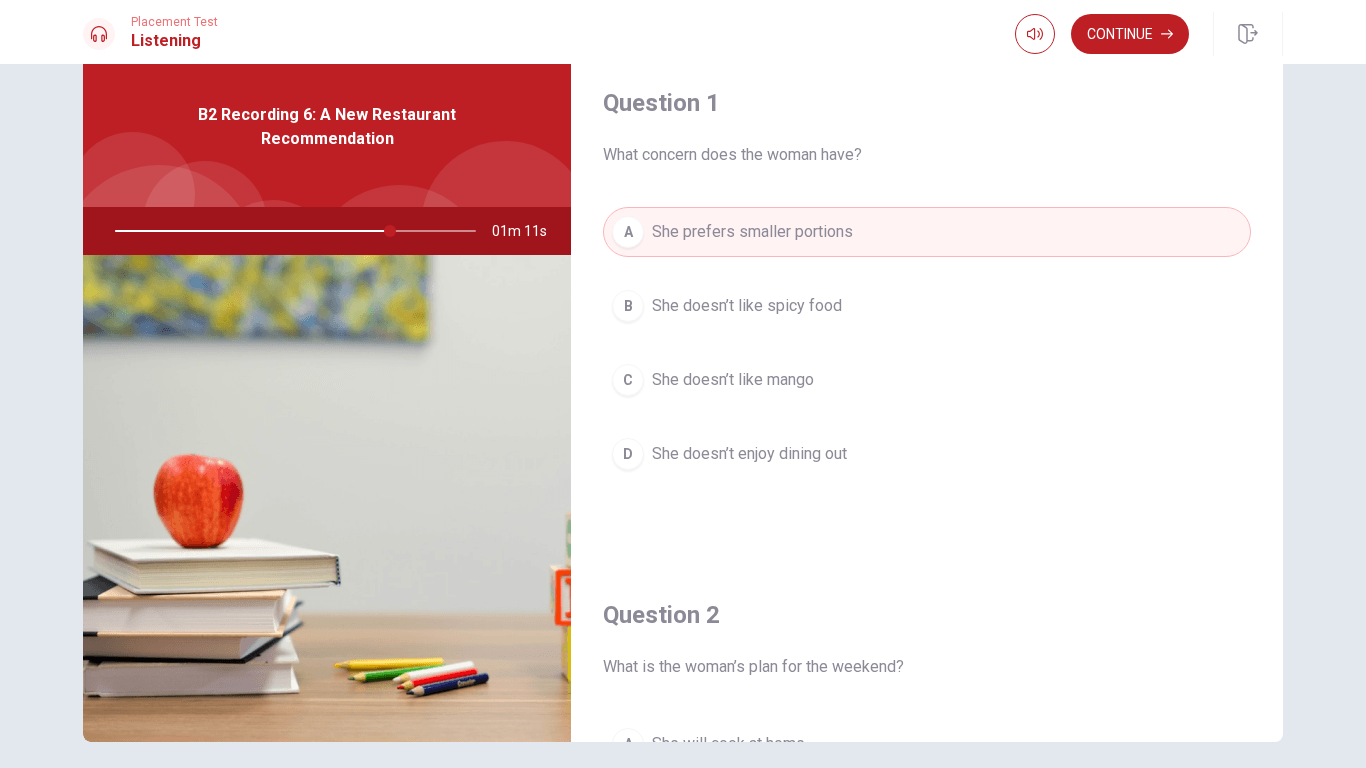 type on "76" 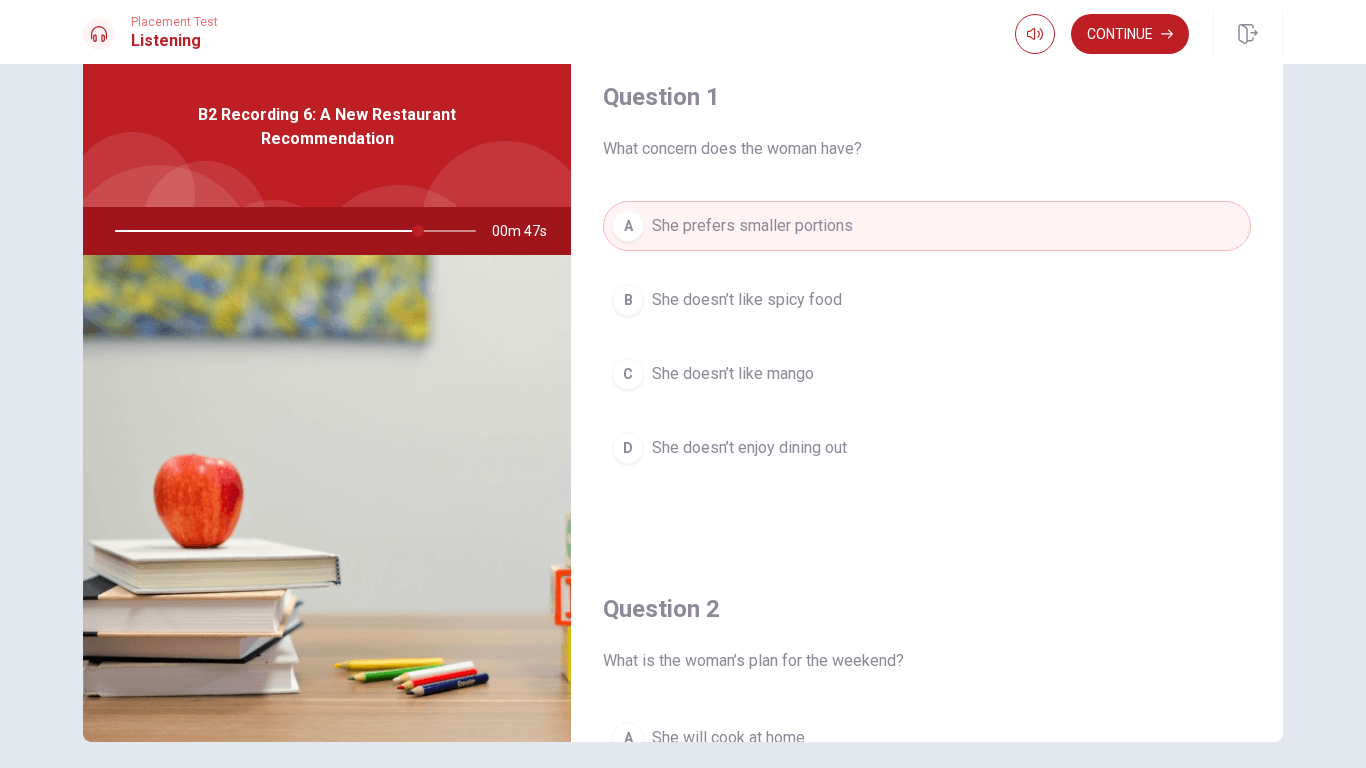 scroll, scrollTop: 0, scrollLeft: 0, axis: both 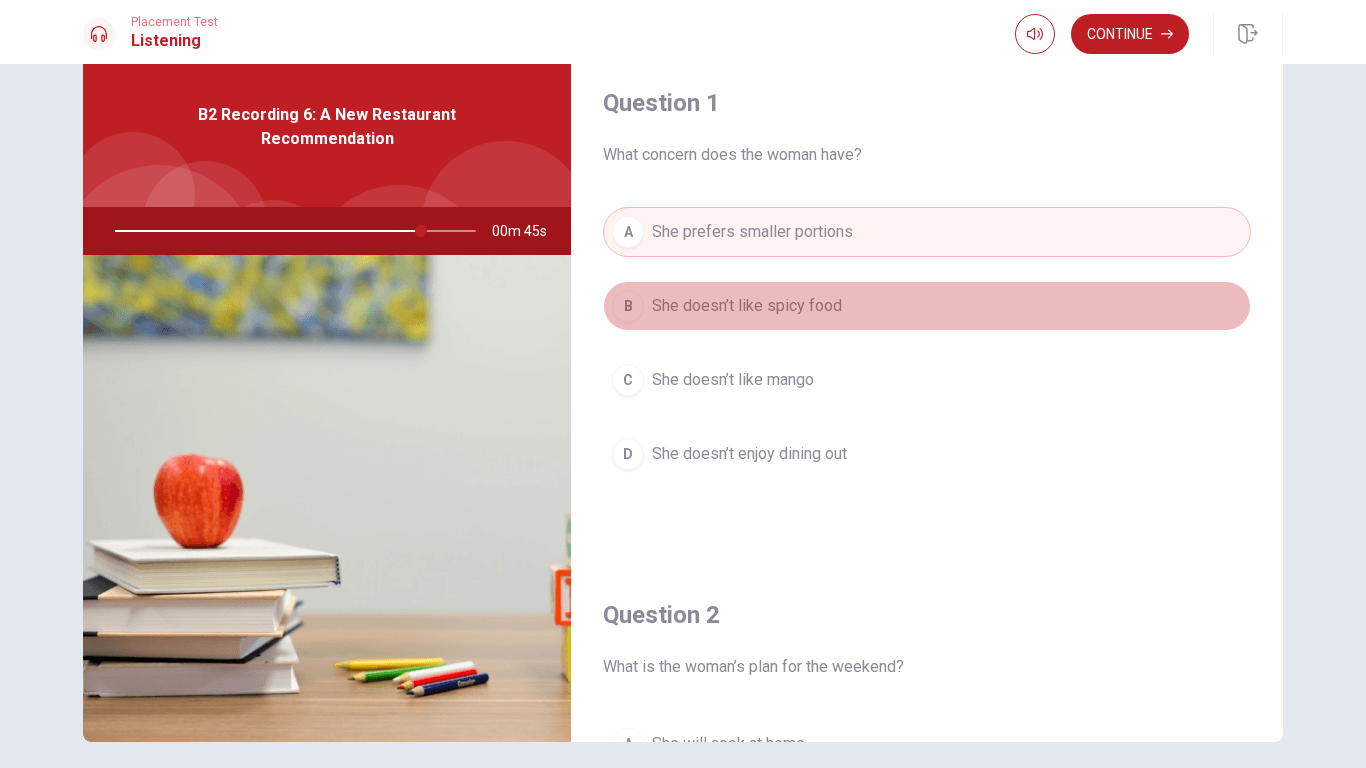 click on "She doesn’t like spicy food" at bounding box center [747, 306] 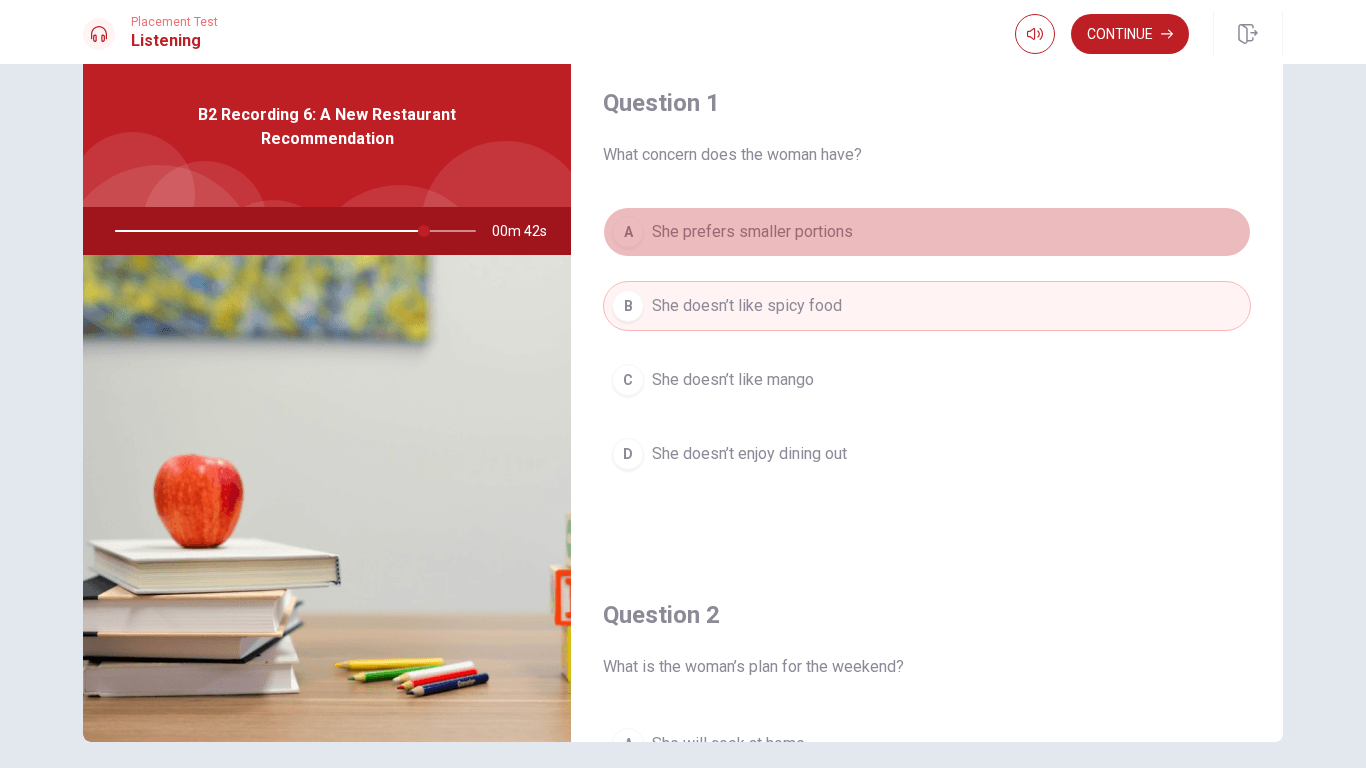 click on "She prefers smaller portions" at bounding box center [752, 232] 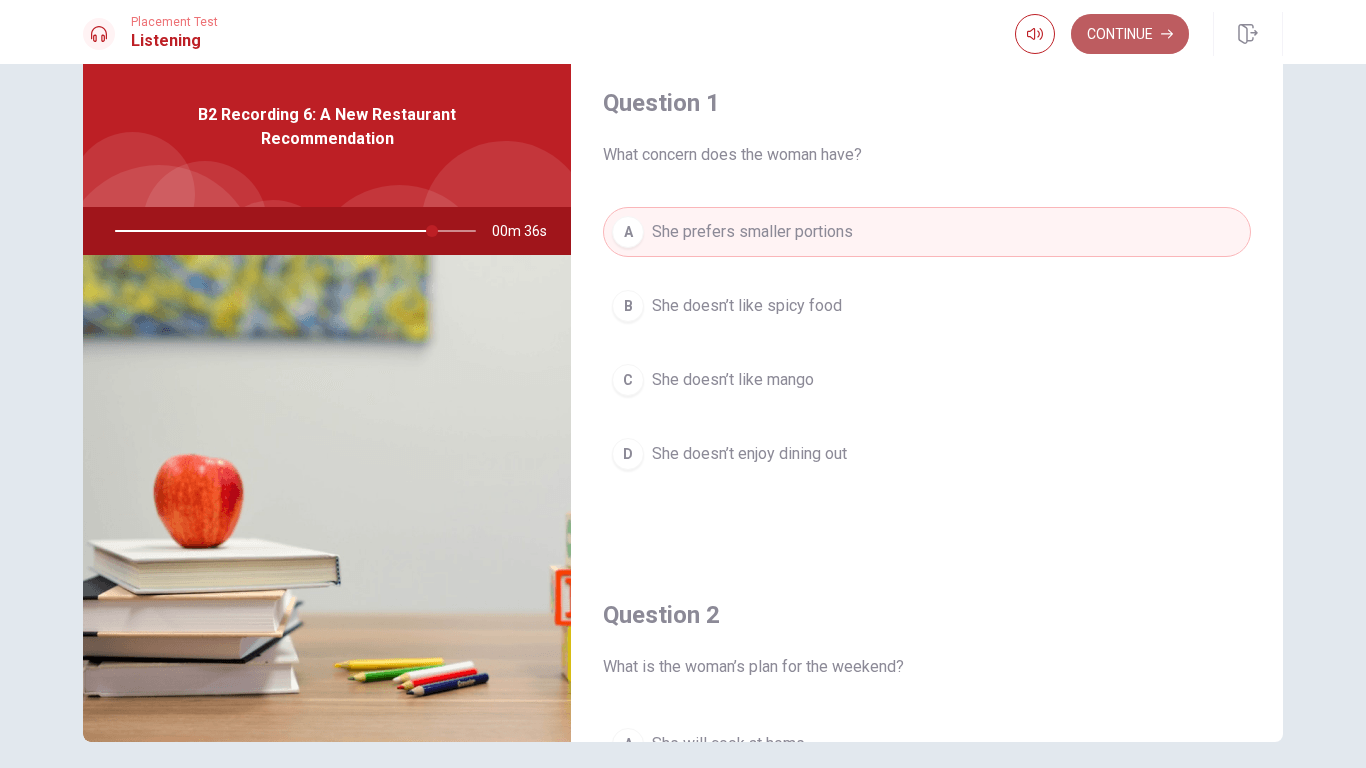 click on "Continue" at bounding box center (1130, 34) 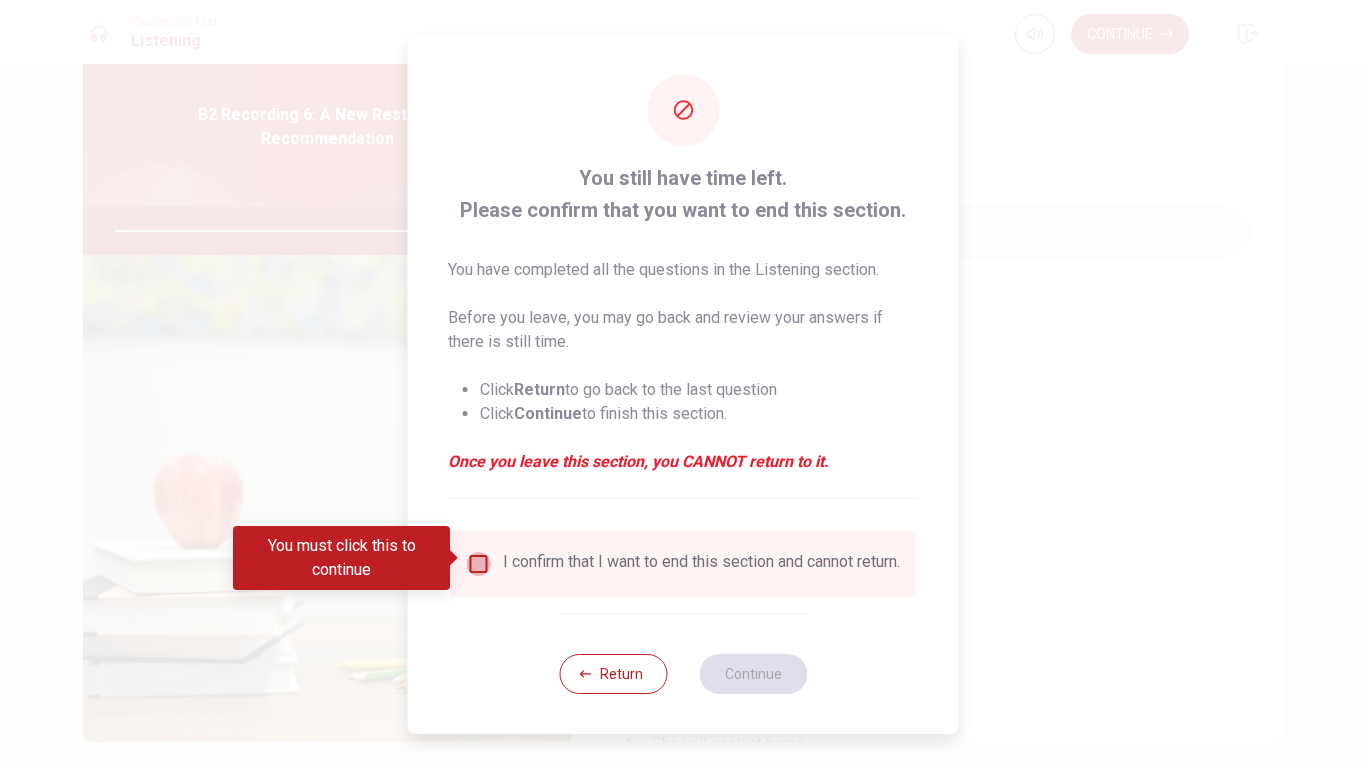 click at bounding box center (479, 564) 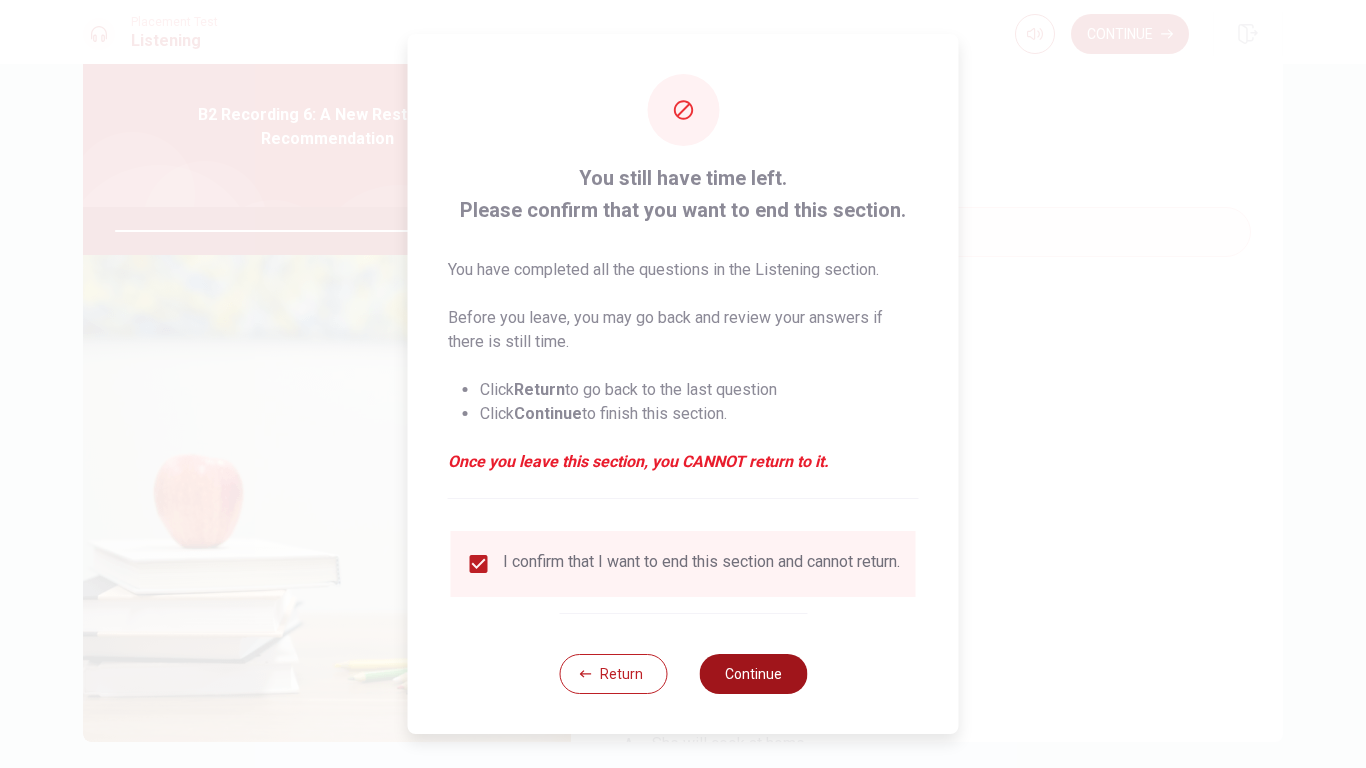 click on "Continue" at bounding box center (753, 674) 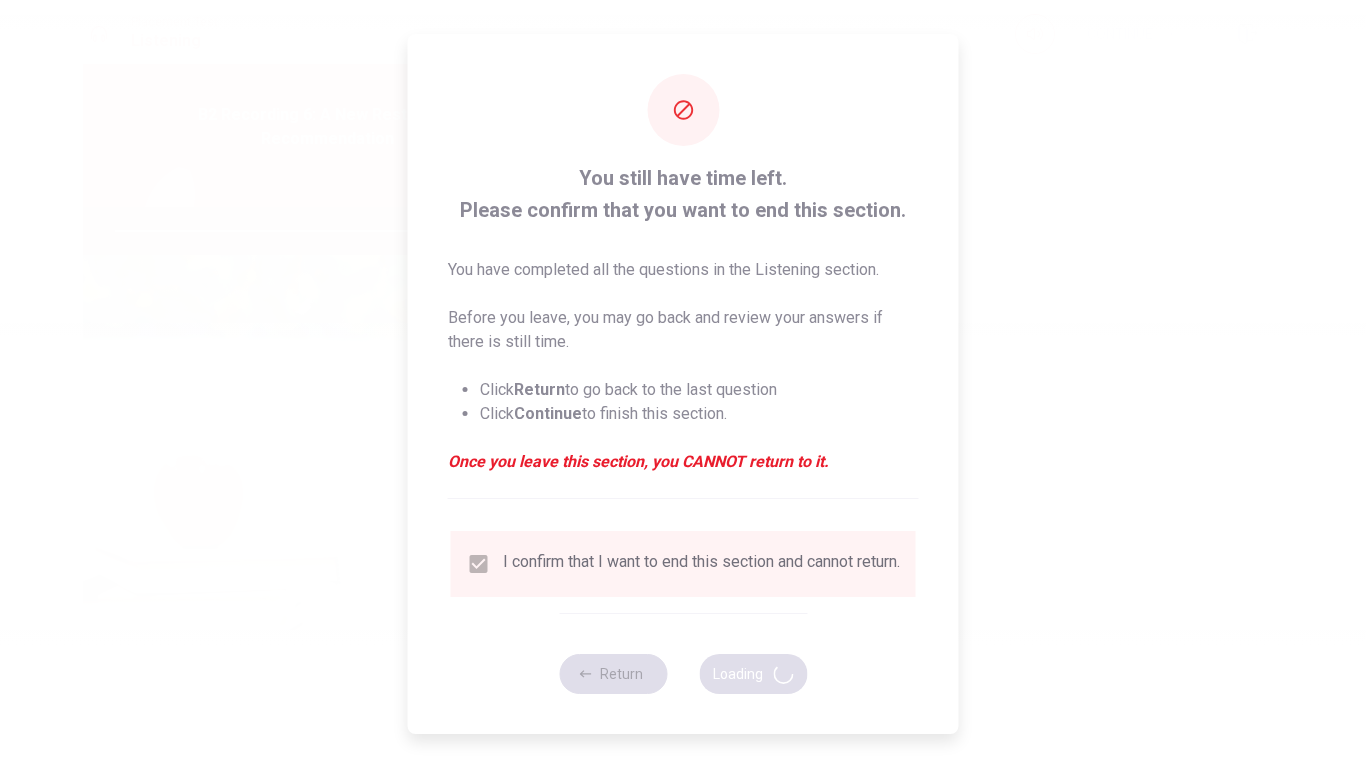 type on "90" 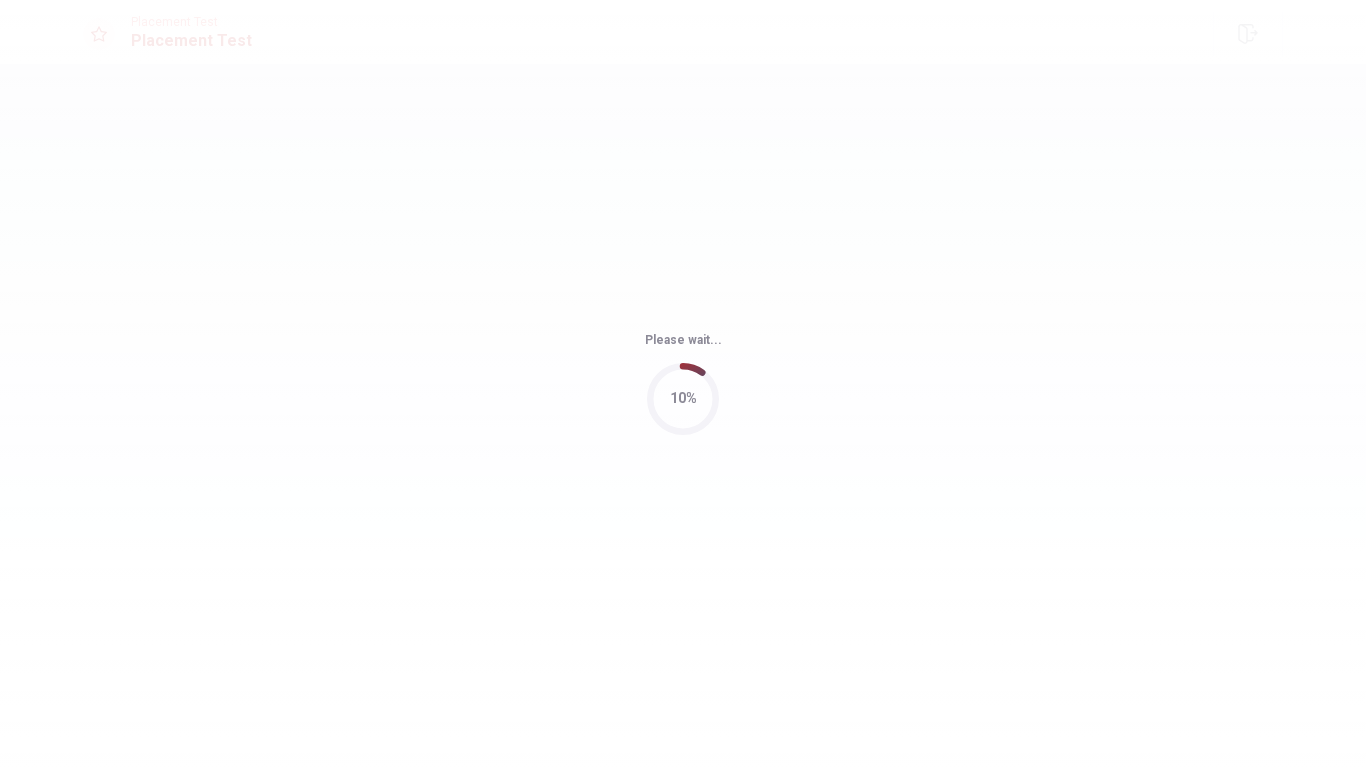 scroll, scrollTop: 0, scrollLeft: 0, axis: both 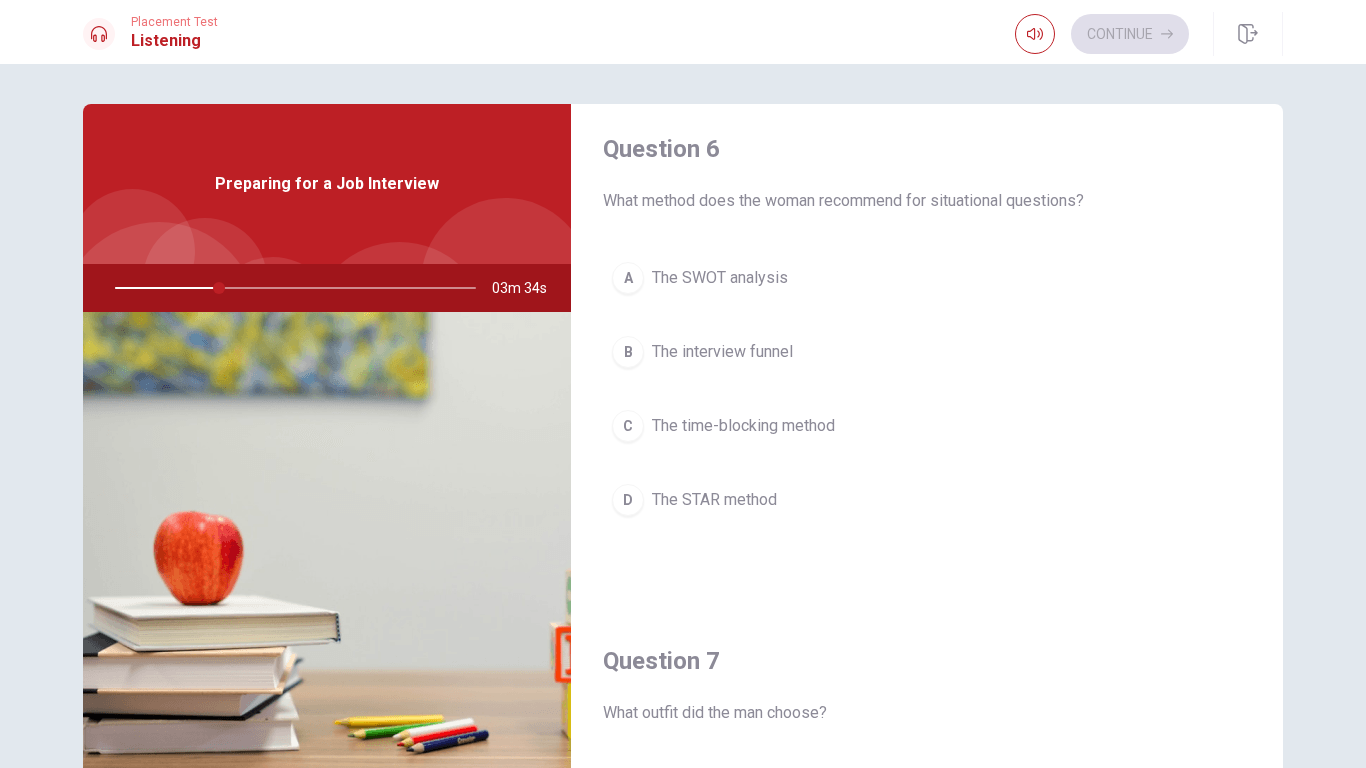 click on "Question 6 What method does the woman recommend for situational questions?" at bounding box center (927, 173) 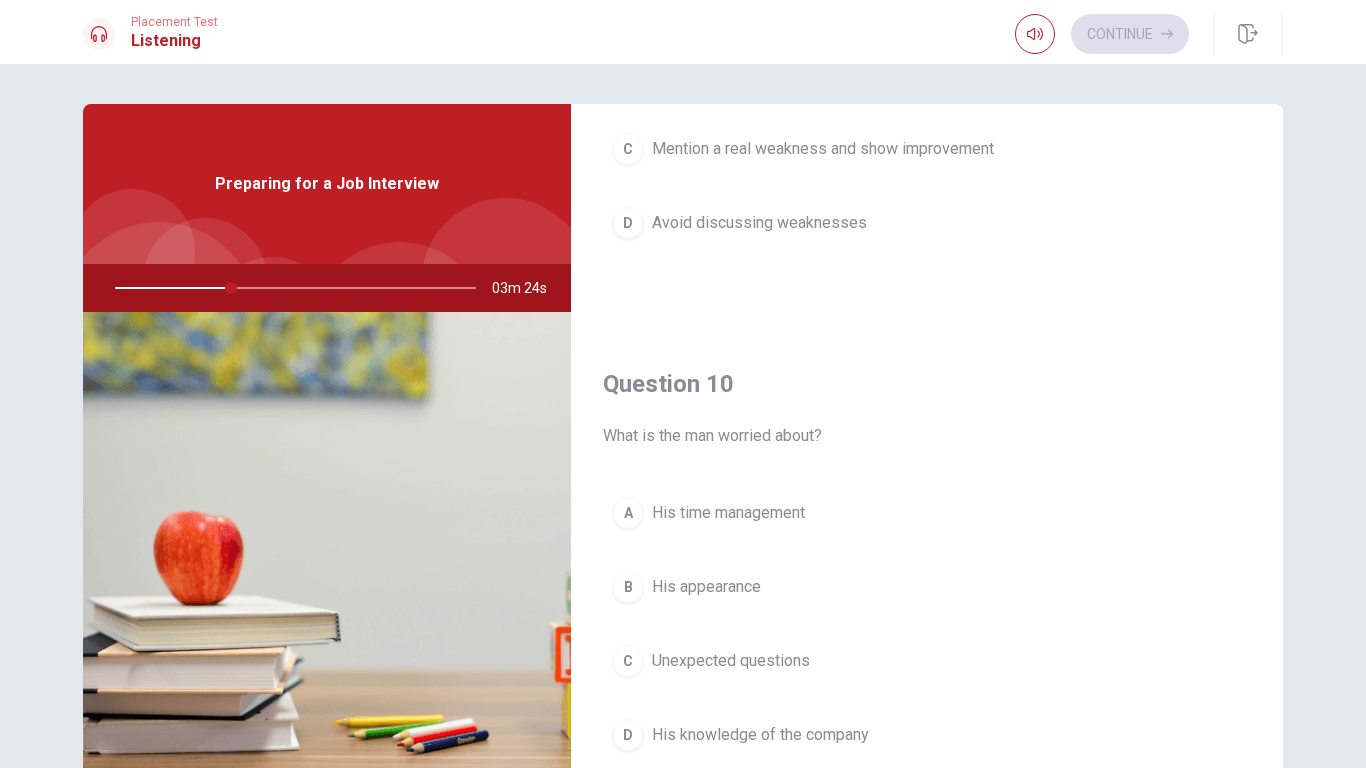 scroll, scrollTop: 1865, scrollLeft: 0, axis: vertical 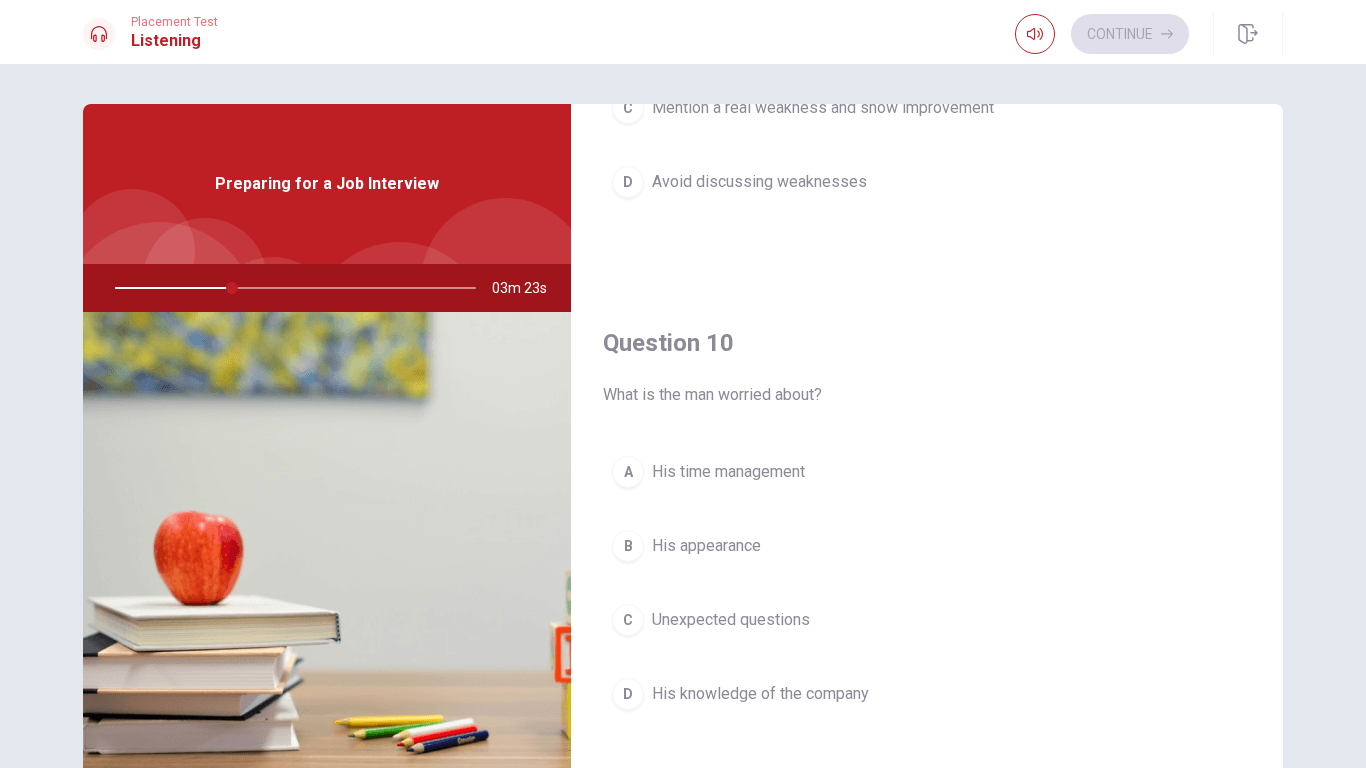 click on "Unexpected questions" at bounding box center [731, 620] 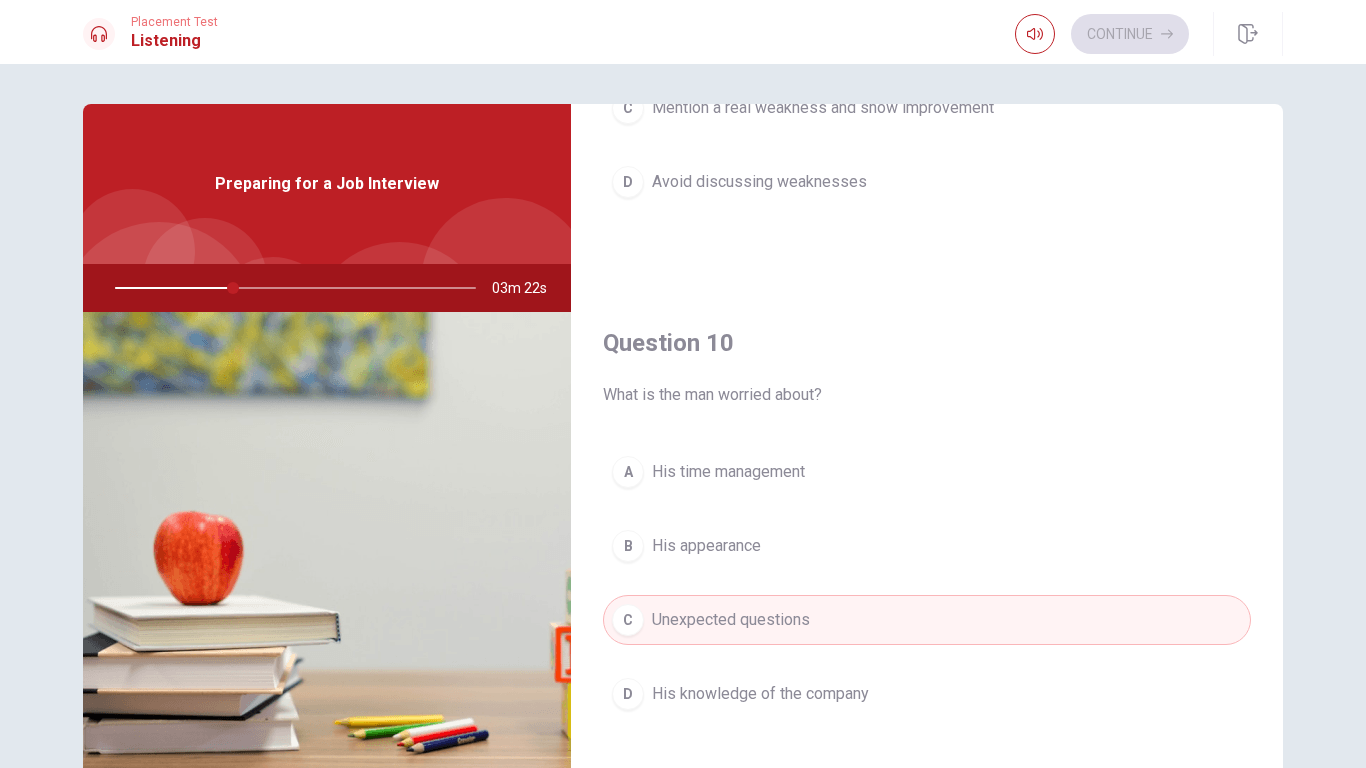 click on "Question 9 What advice does the woman give about weaknesses? A Focus on strengths instead B Deflect the question C Mention a real weakness and show improvement D Avoid discussing weaknesses" at bounding box center (927, 31) 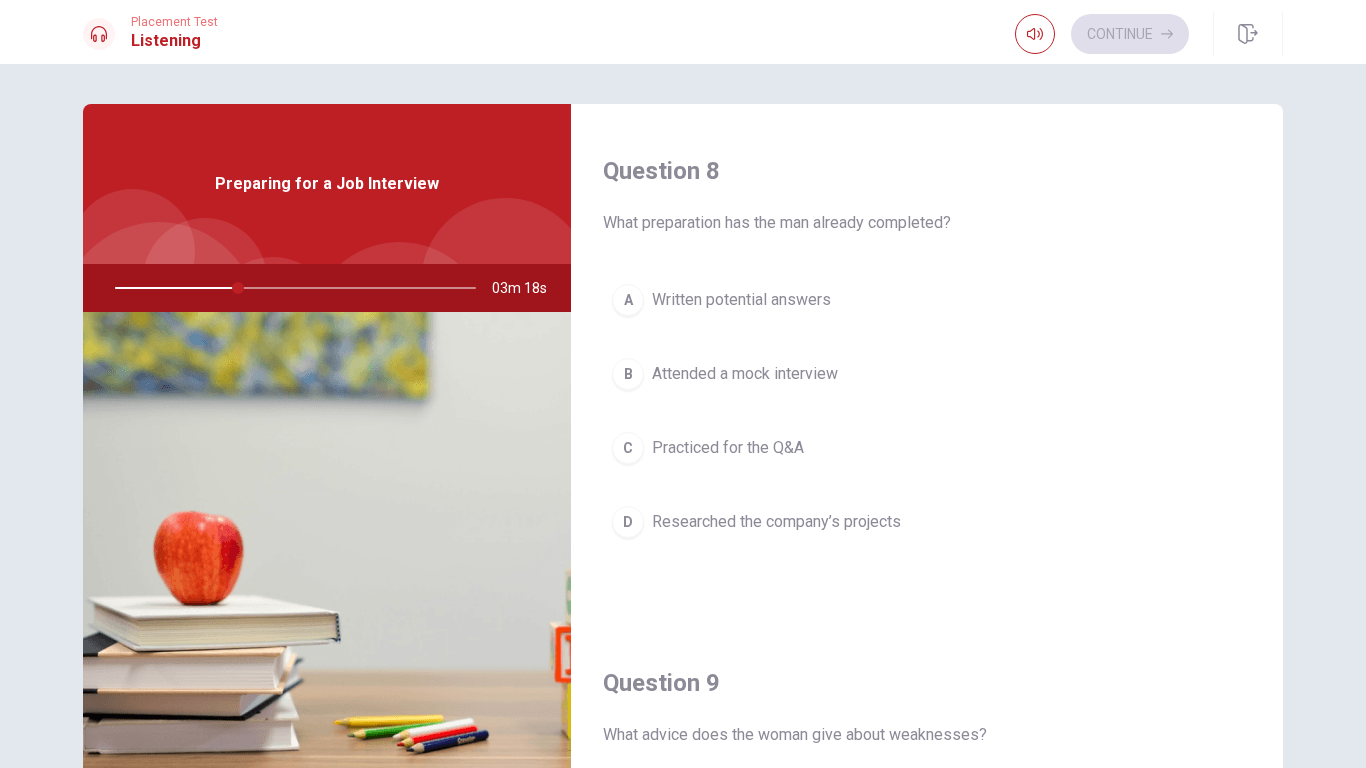 scroll, scrollTop: 1010, scrollLeft: 0, axis: vertical 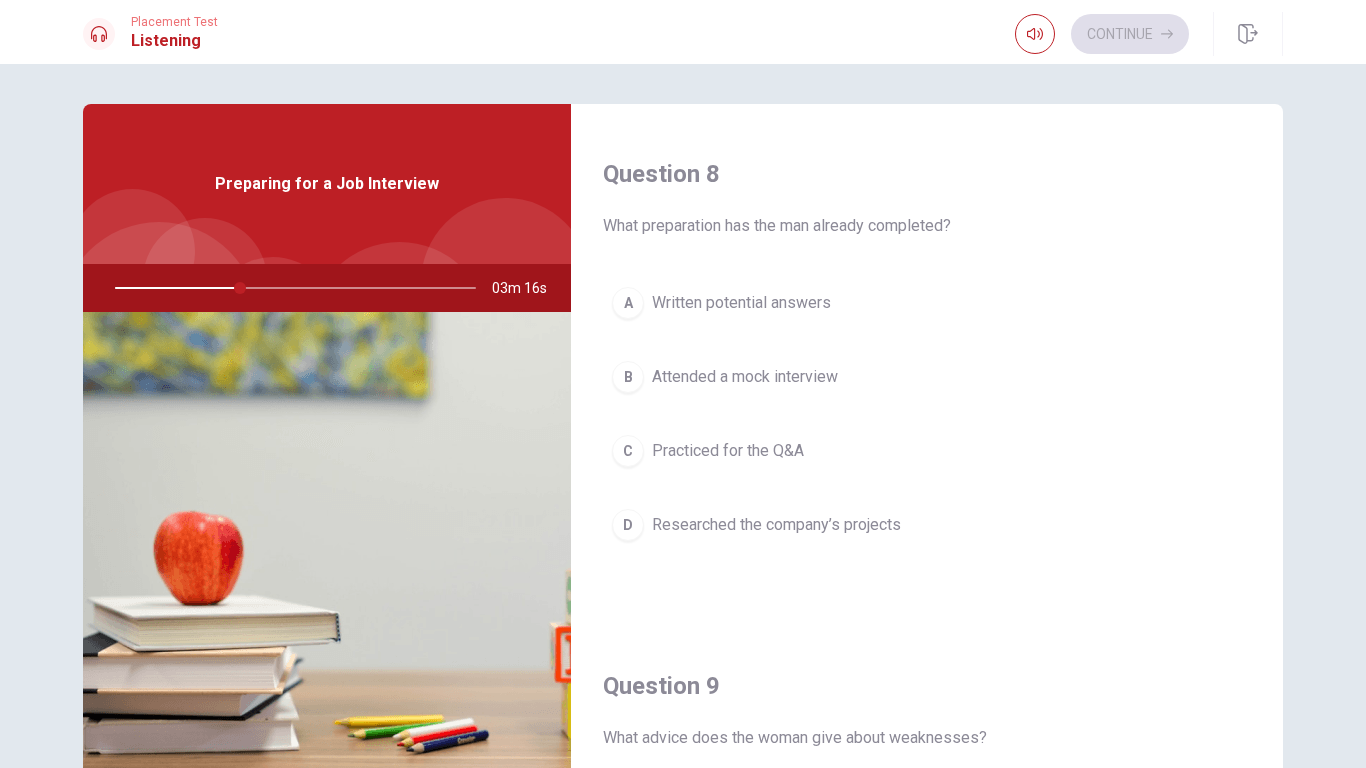 click on "Practiced for the Q&A" at bounding box center [728, 451] 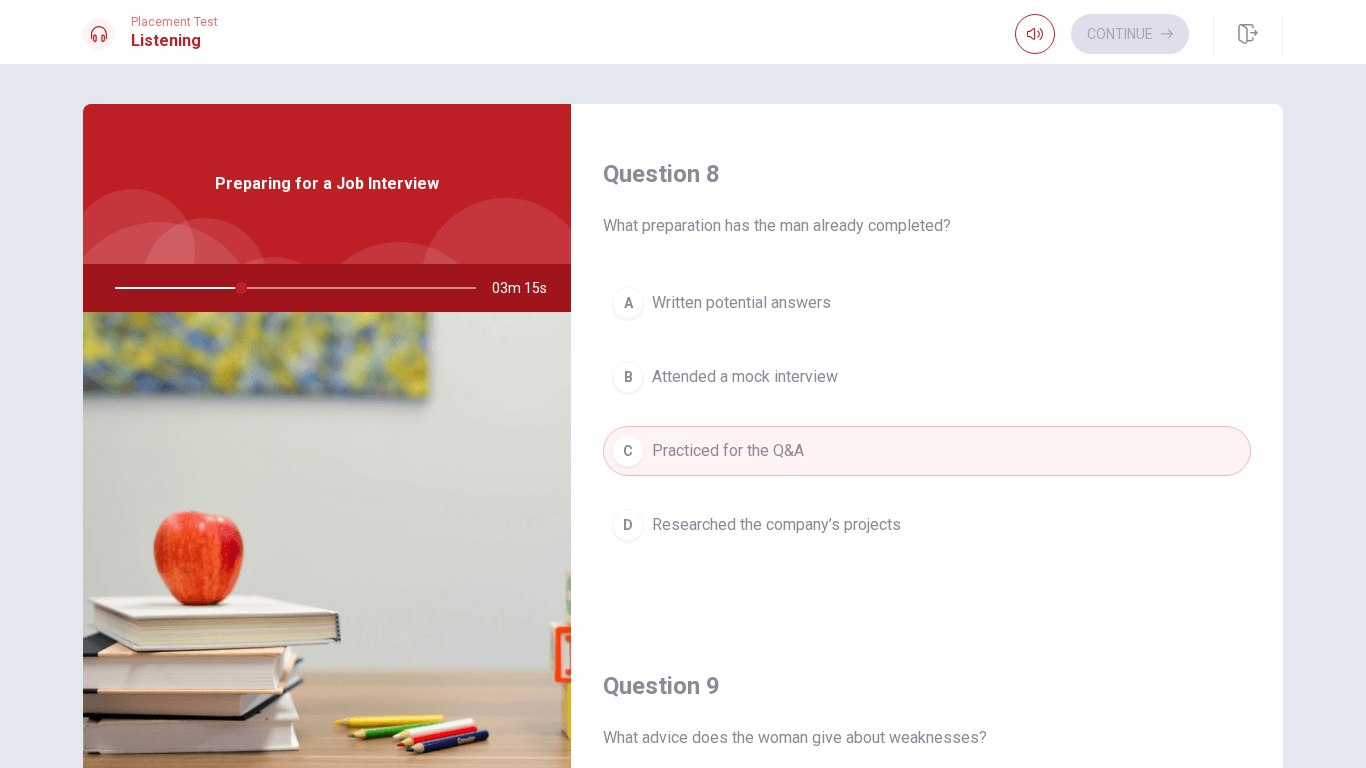 click on "Question 8 What preparation has the man already completed? A Written potential answers B Attended a mock interview C Practiced for the Q&A D Researched the company’s projects" at bounding box center [927, 374] 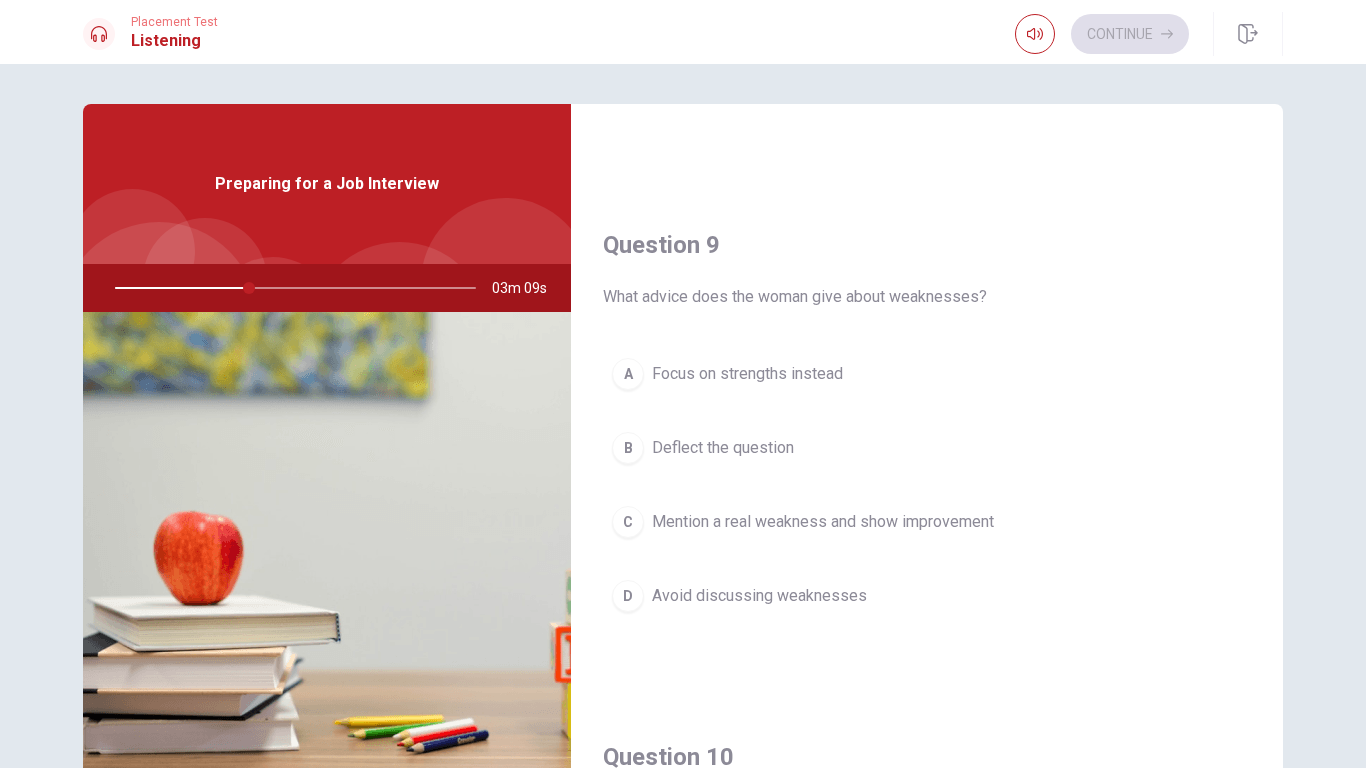 scroll, scrollTop: 1466, scrollLeft: 0, axis: vertical 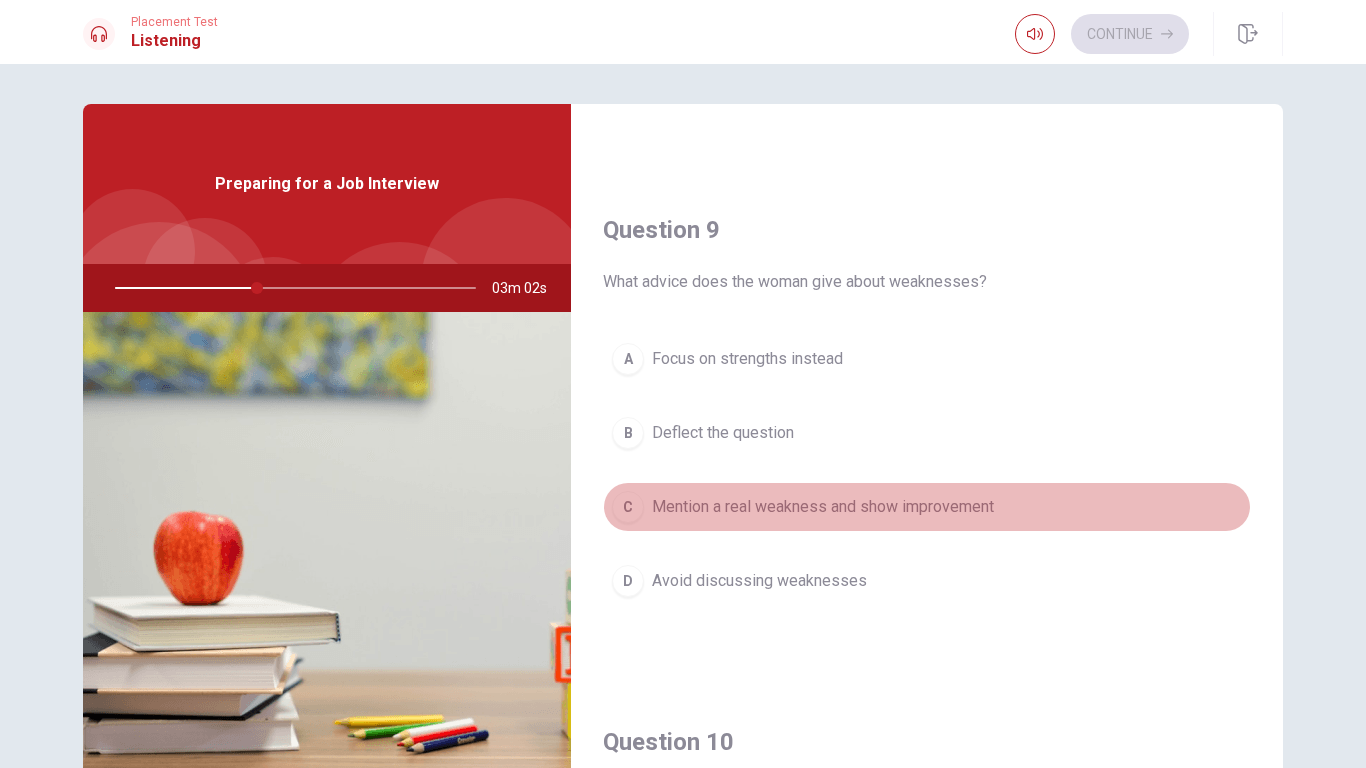 click on "Mention a real weakness and show improvement" at bounding box center (823, 507) 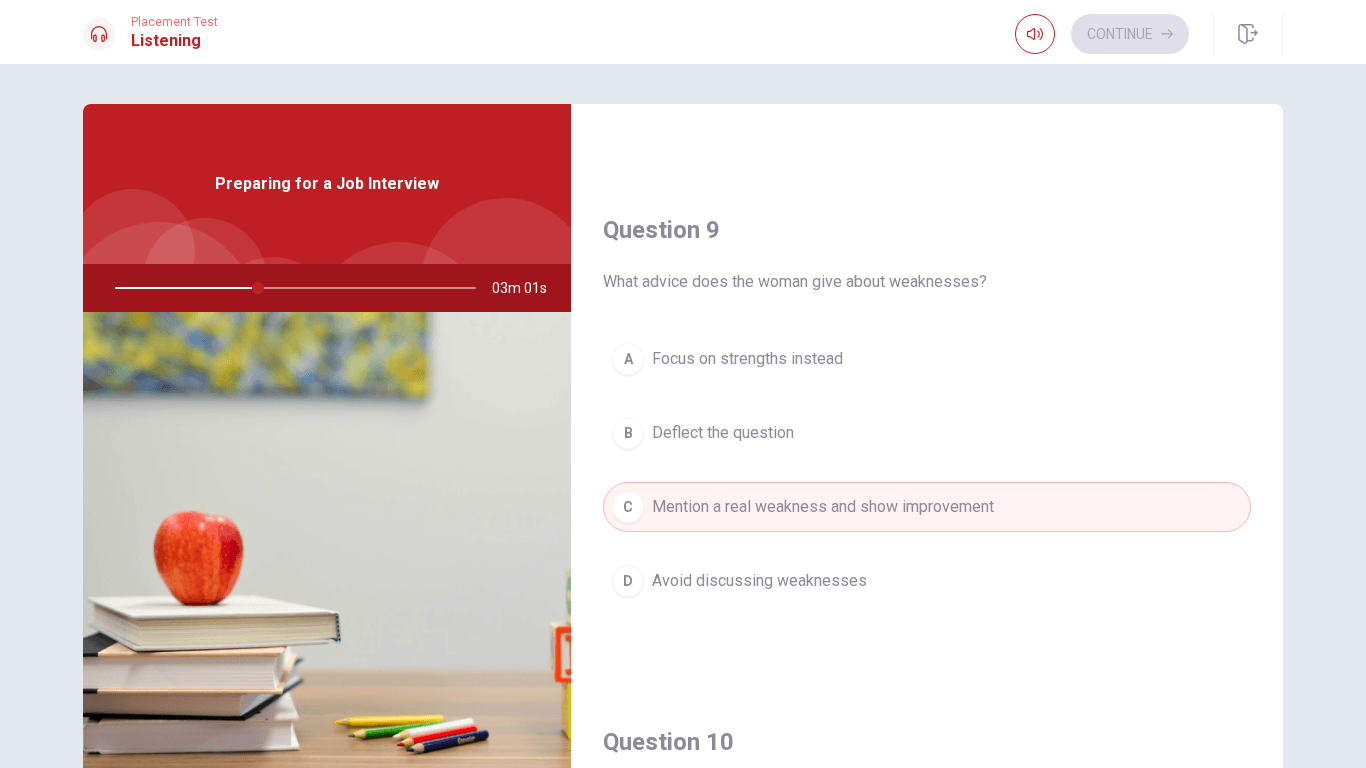 click on "Question 9 What advice does the woman give about weaknesses? A Focus on strengths instead B Deflect the question C Mention a real weakness and show improvement D Avoid discussing weaknesses" at bounding box center [927, 430] 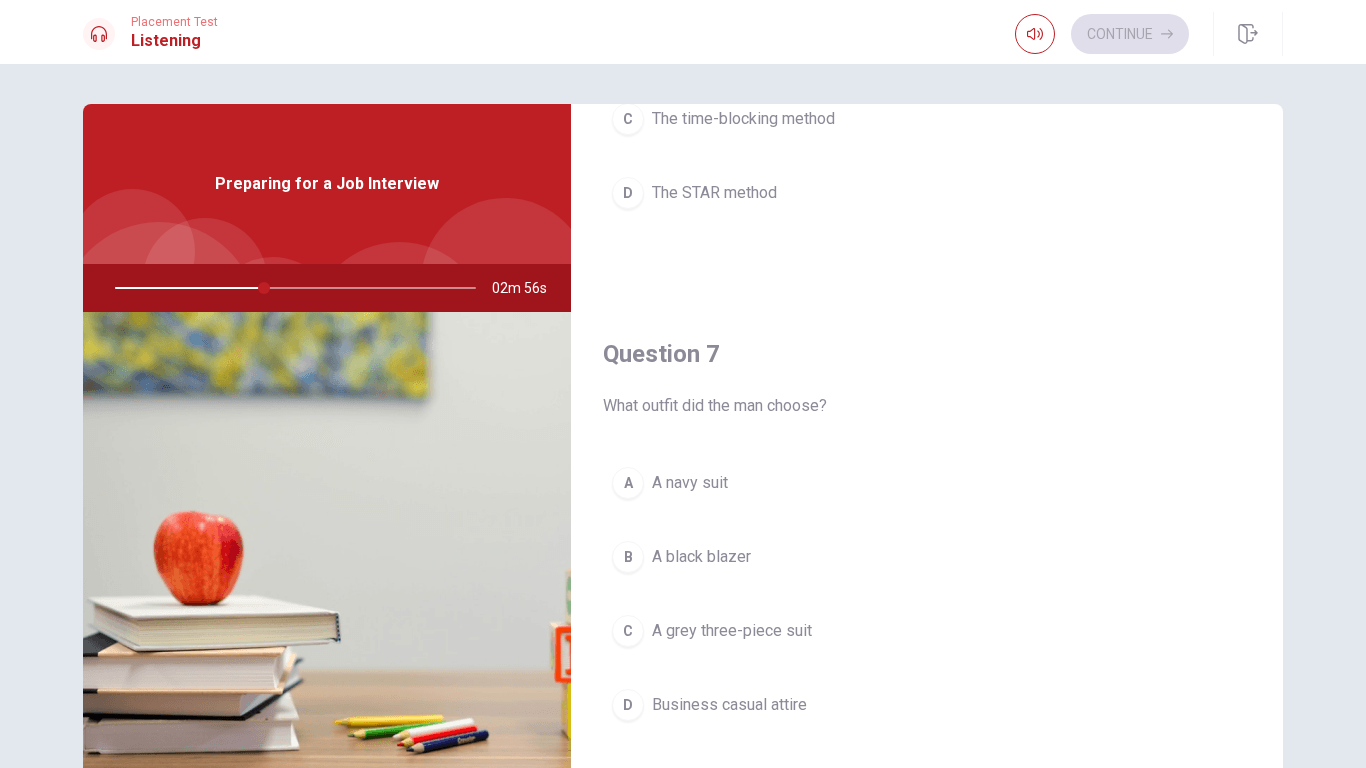 scroll, scrollTop: 326, scrollLeft: 0, axis: vertical 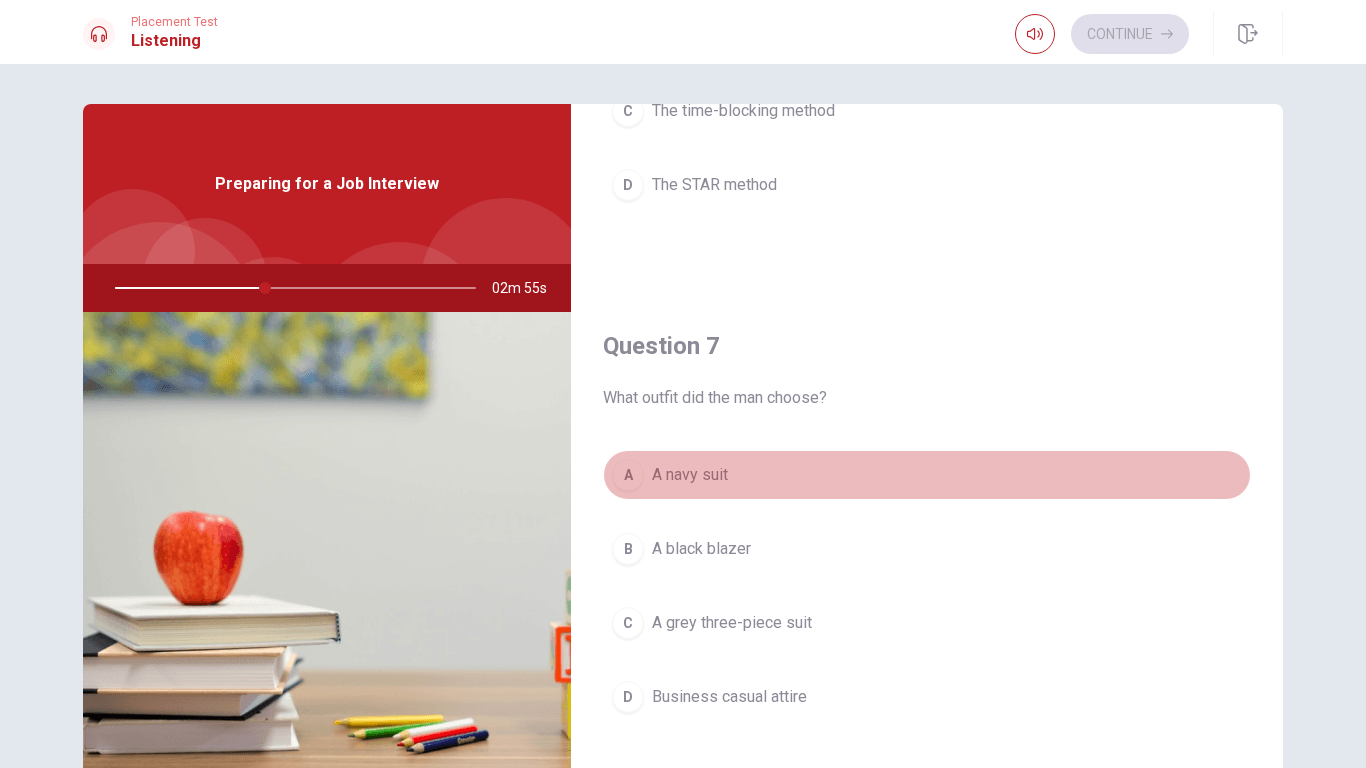 click on "A navy suit" at bounding box center [690, 475] 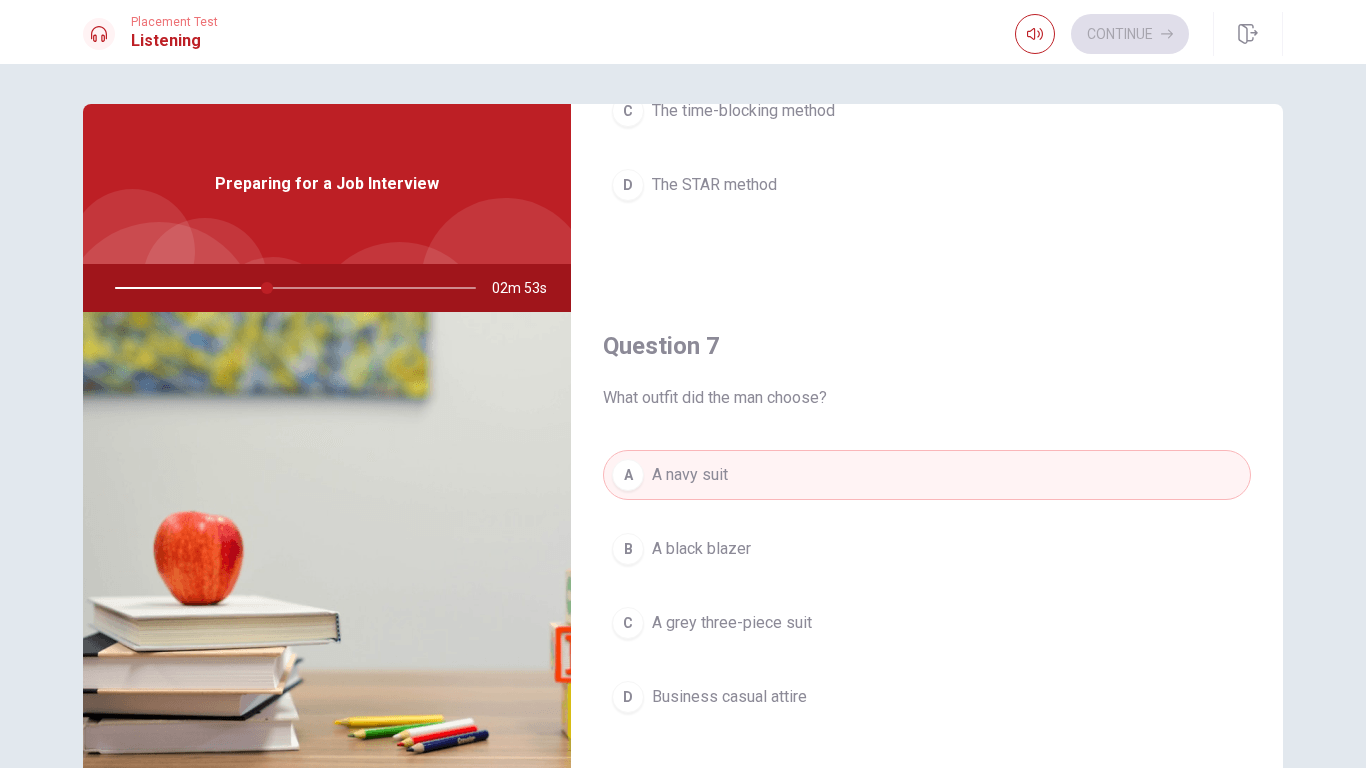 click on "Question 6 What method does the woman recommend for situational questions? A The SWOT analysis B The interview funnel C The time-blocking method D The STAR method" at bounding box center (927, 34) 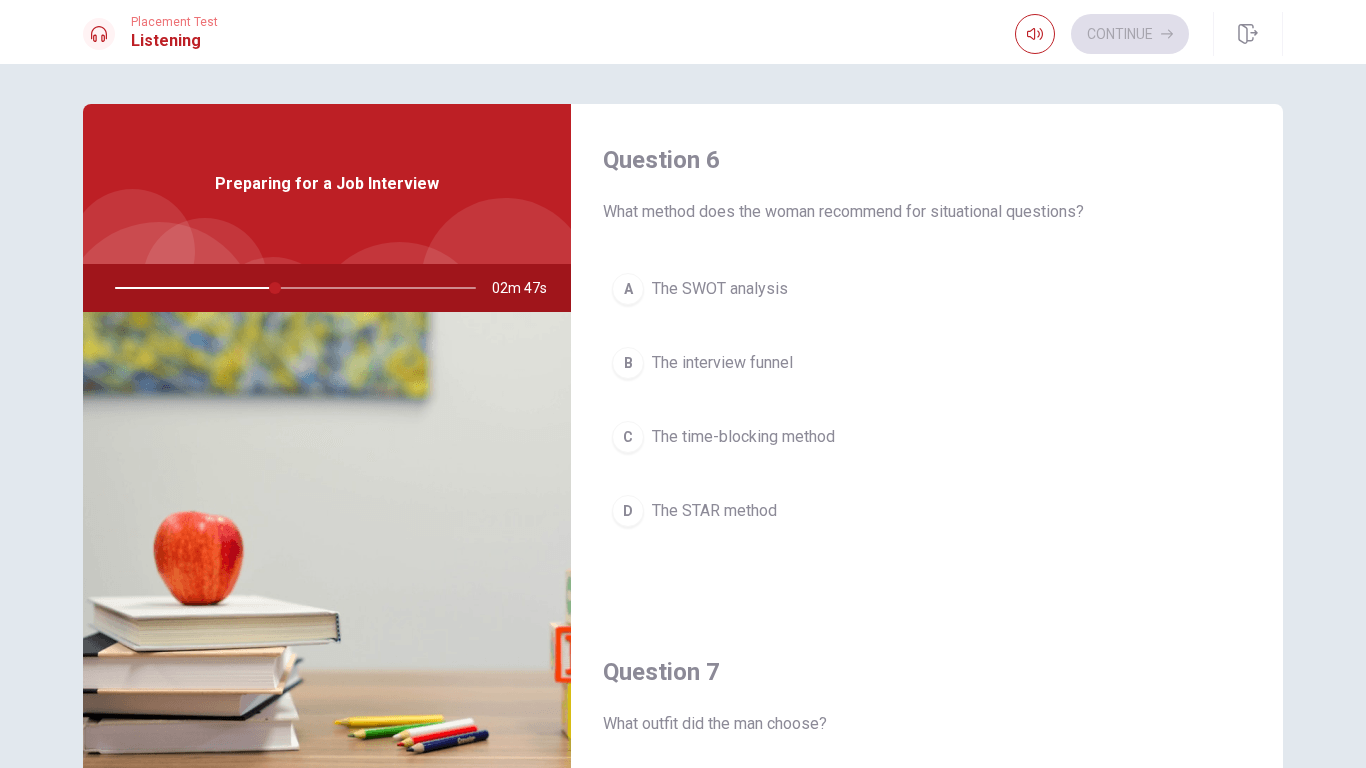 scroll, scrollTop: 57, scrollLeft: 0, axis: vertical 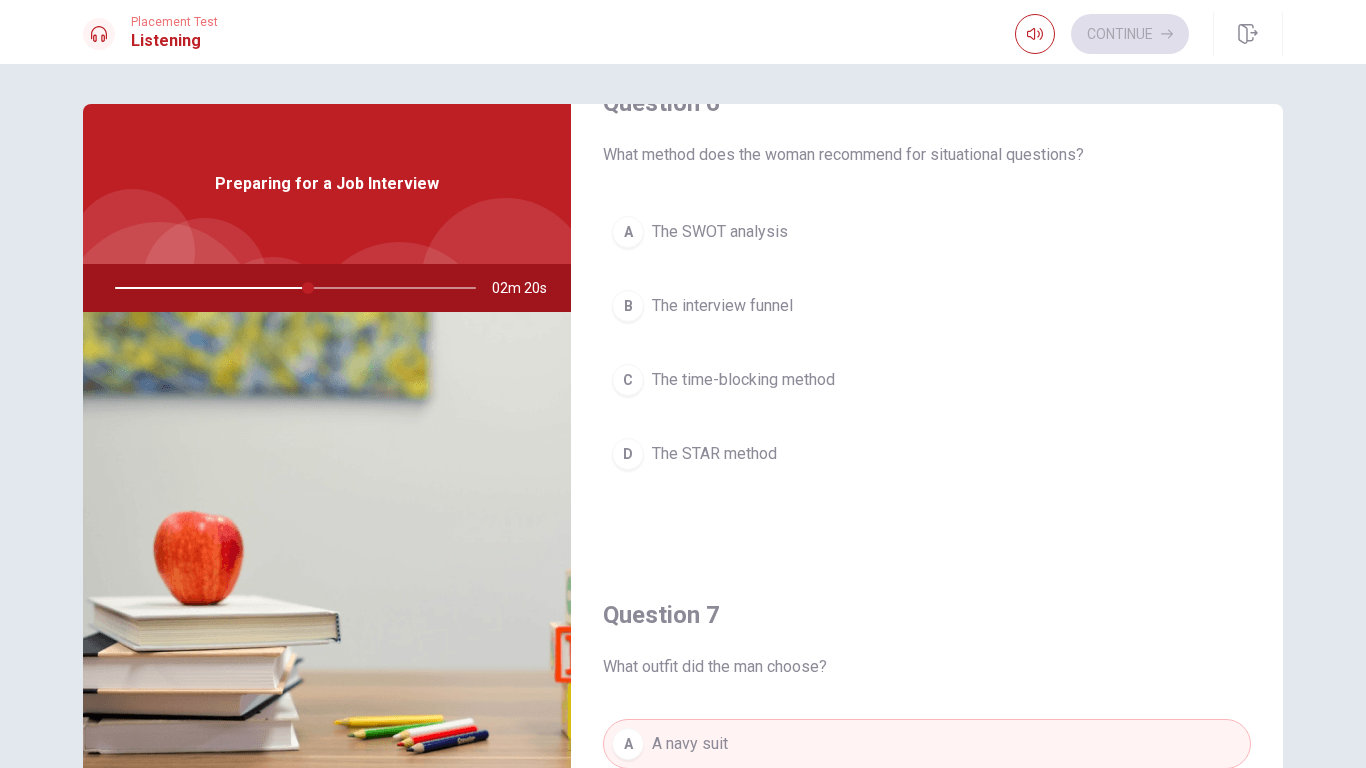 click on "The STAR method" at bounding box center (714, 454) 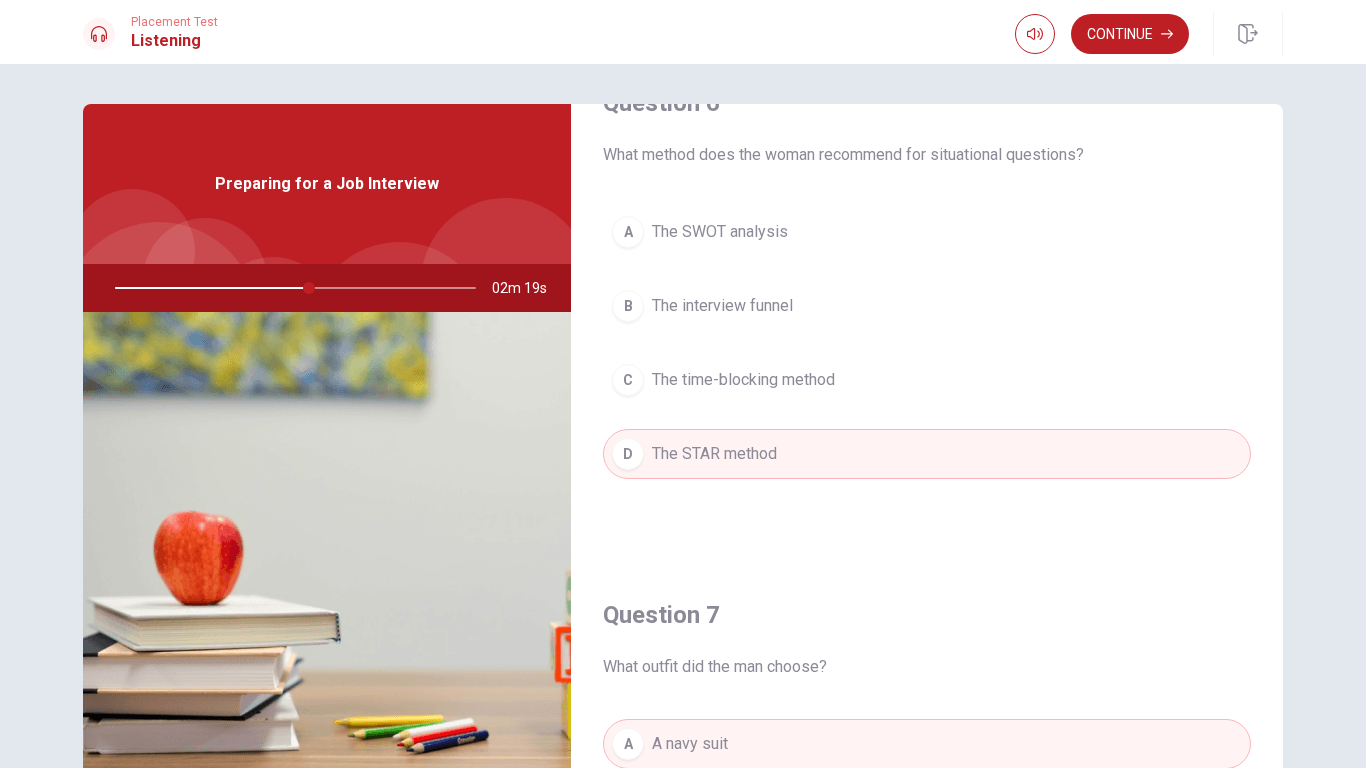 click on "Question 6 What method does the woman recommend for situational questions? A The SWOT analysis B The interview funnel C The time-blocking method D The STAR method" at bounding box center (927, 303) 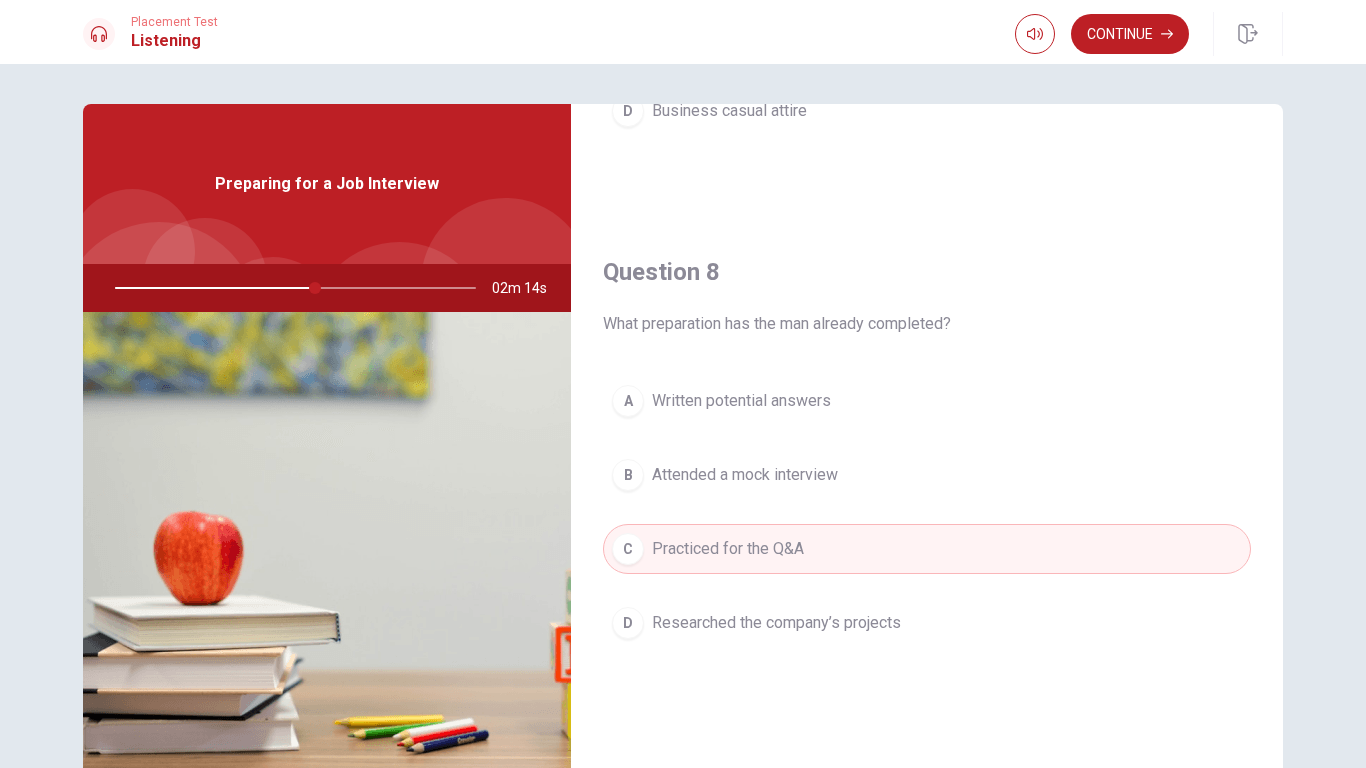 scroll, scrollTop: 969, scrollLeft: 0, axis: vertical 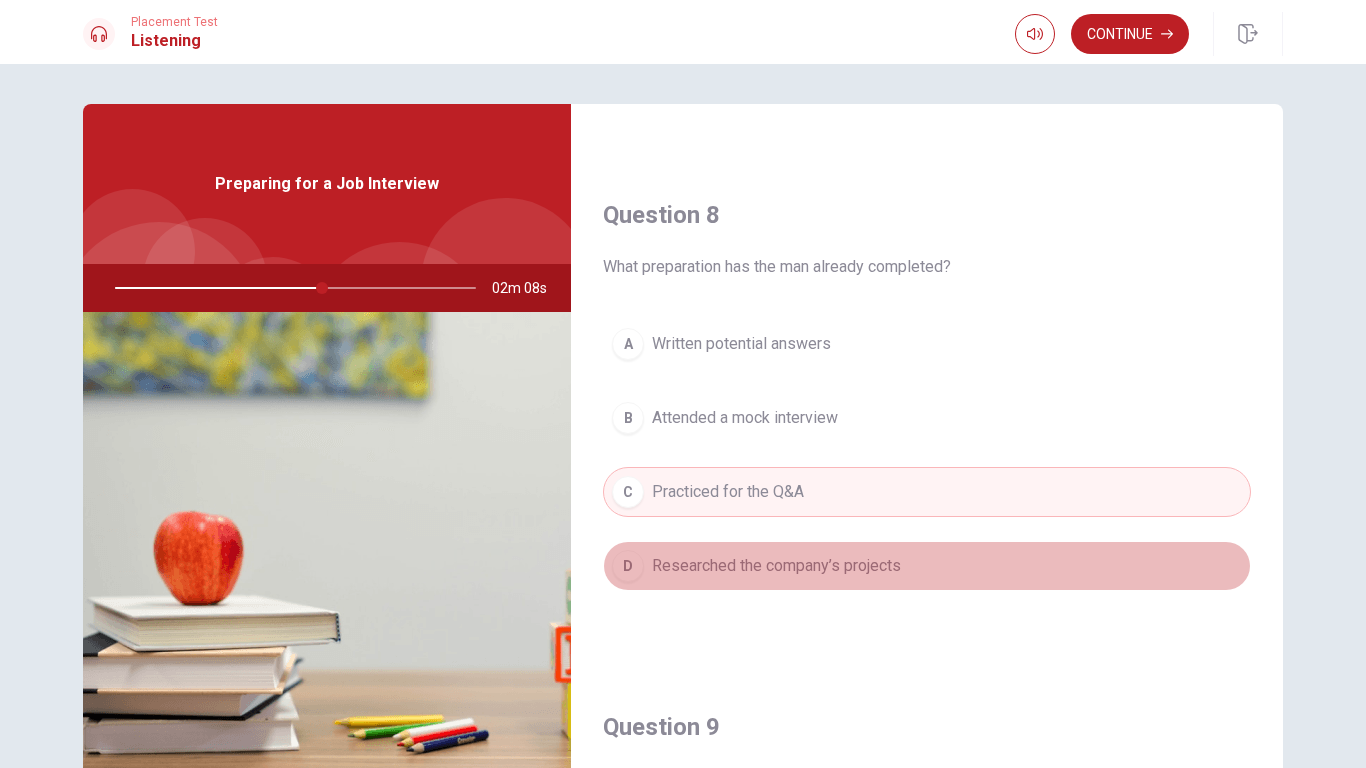 click on "Researched the company’s projects" at bounding box center (776, 566) 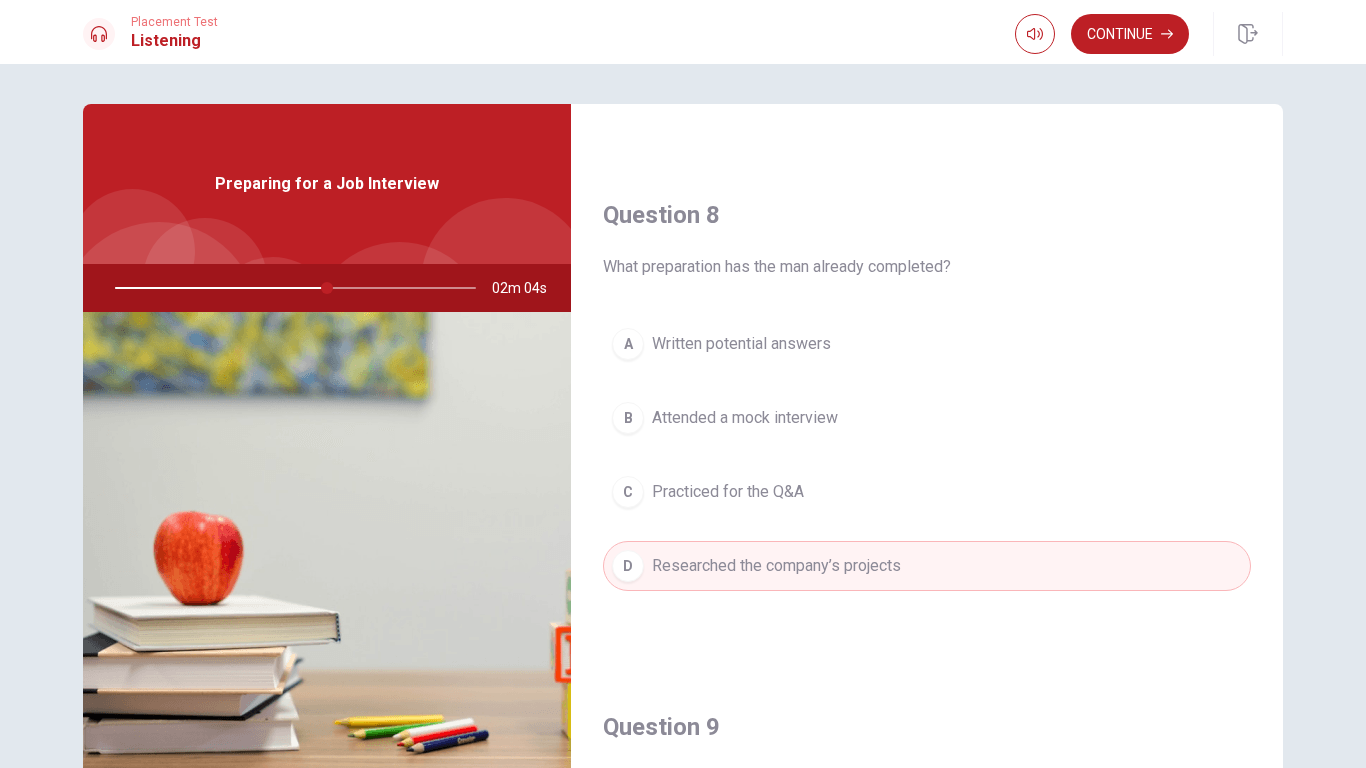 click on "Question 8 What preparation has the man already completed? A Written potential answers B Attended a mock interview C Practiced for the Q&A D Researched the company’s projects" at bounding box center (927, 415) 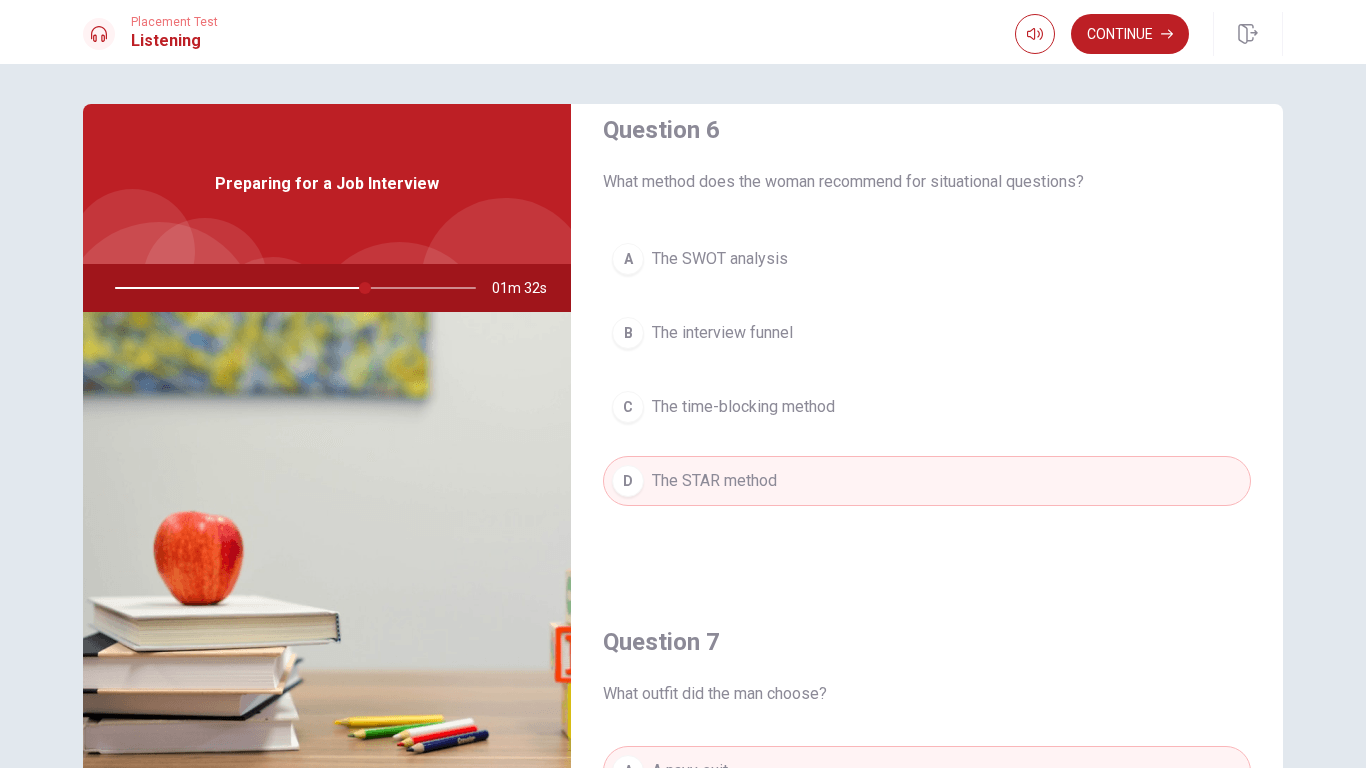 scroll, scrollTop: 0, scrollLeft: 0, axis: both 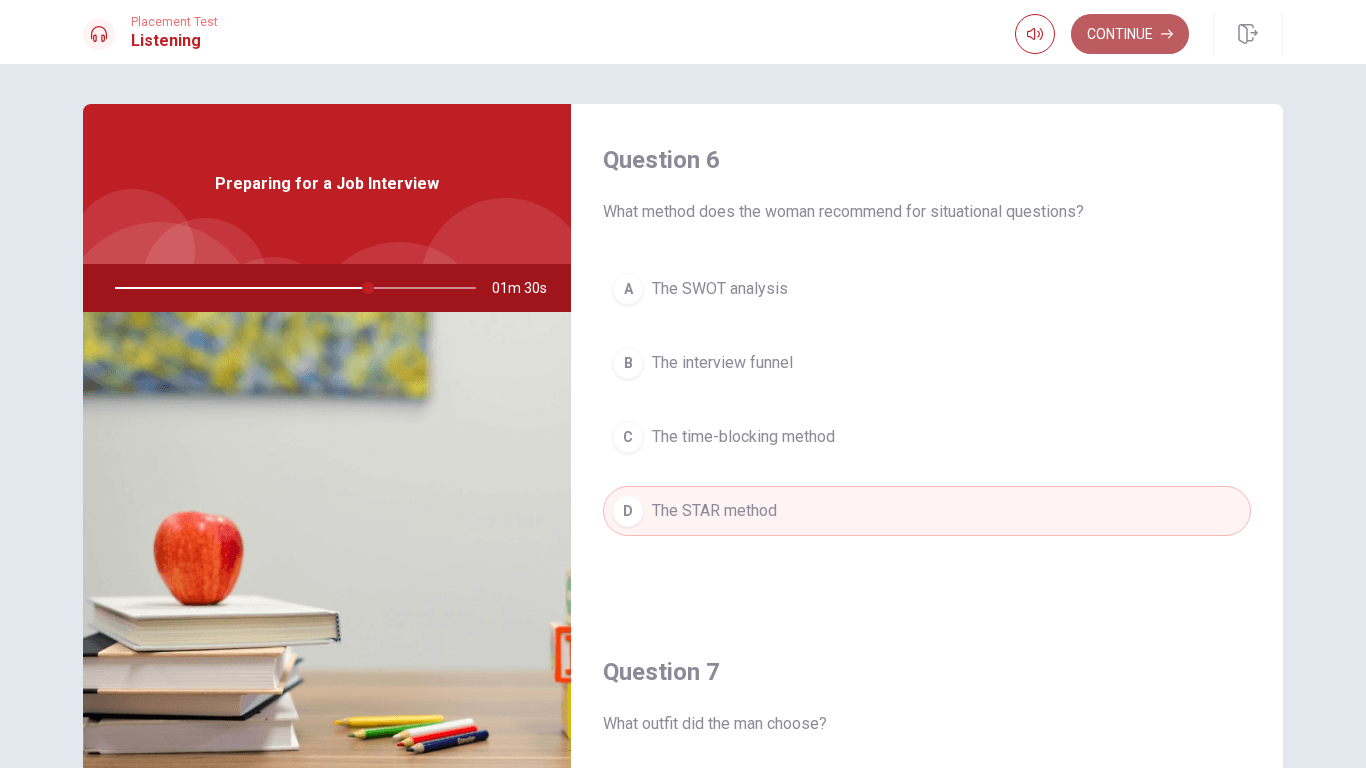 click on "Continue" at bounding box center [1130, 34] 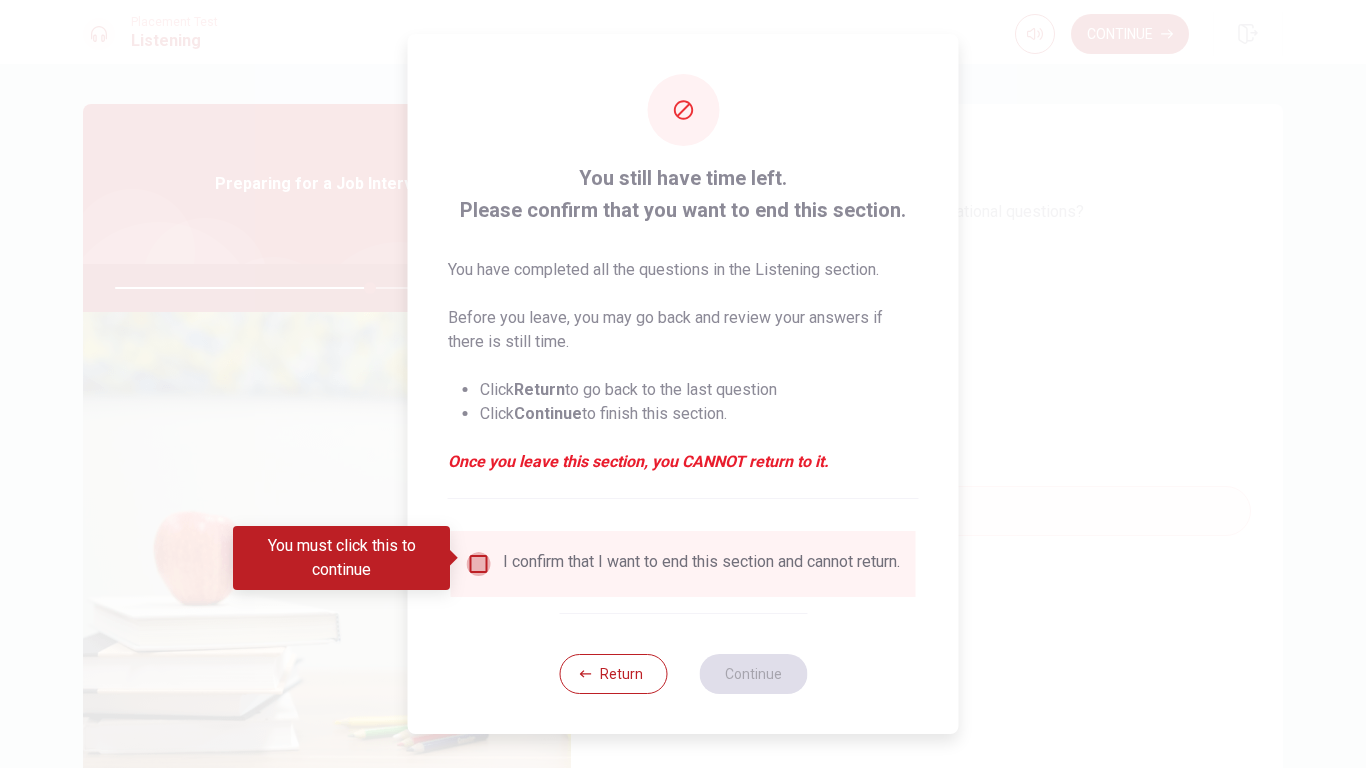 click at bounding box center [479, 564] 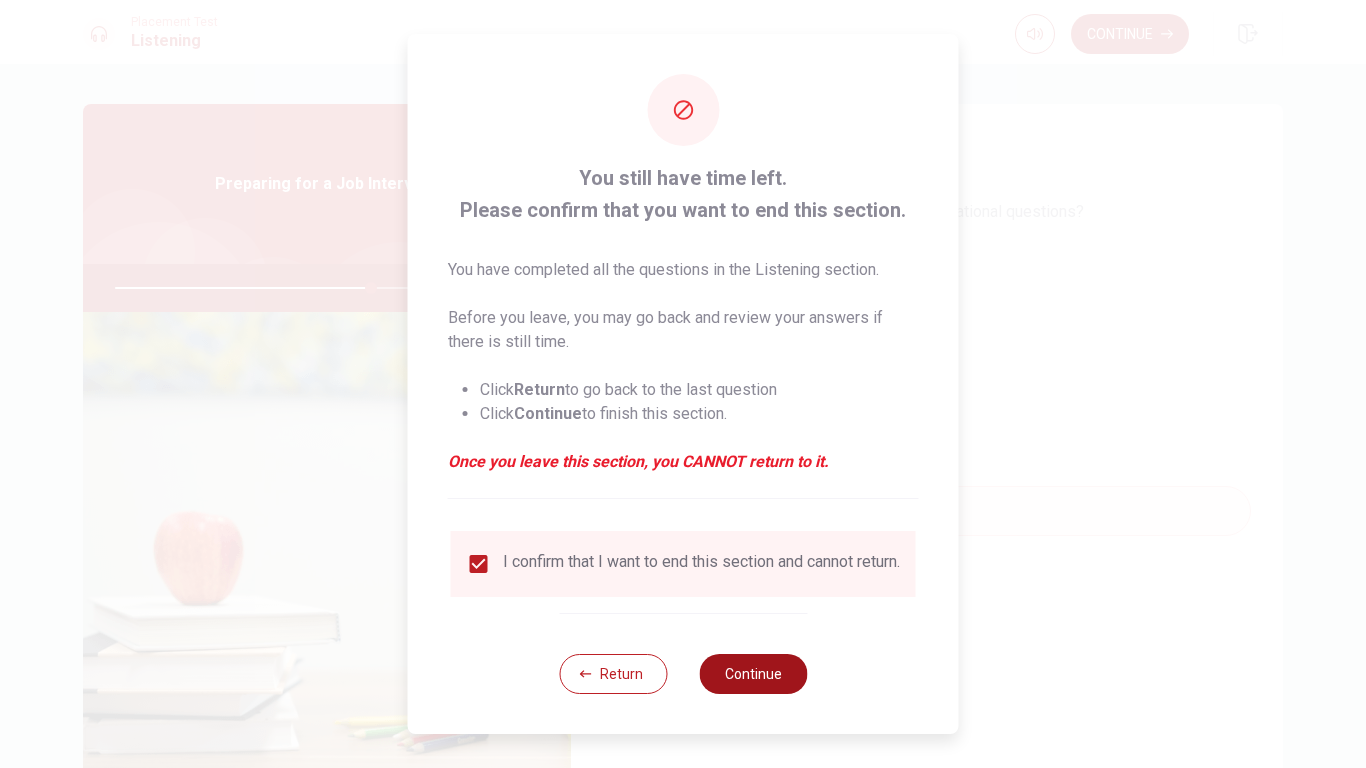 click on "Continue" at bounding box center (753, 674) 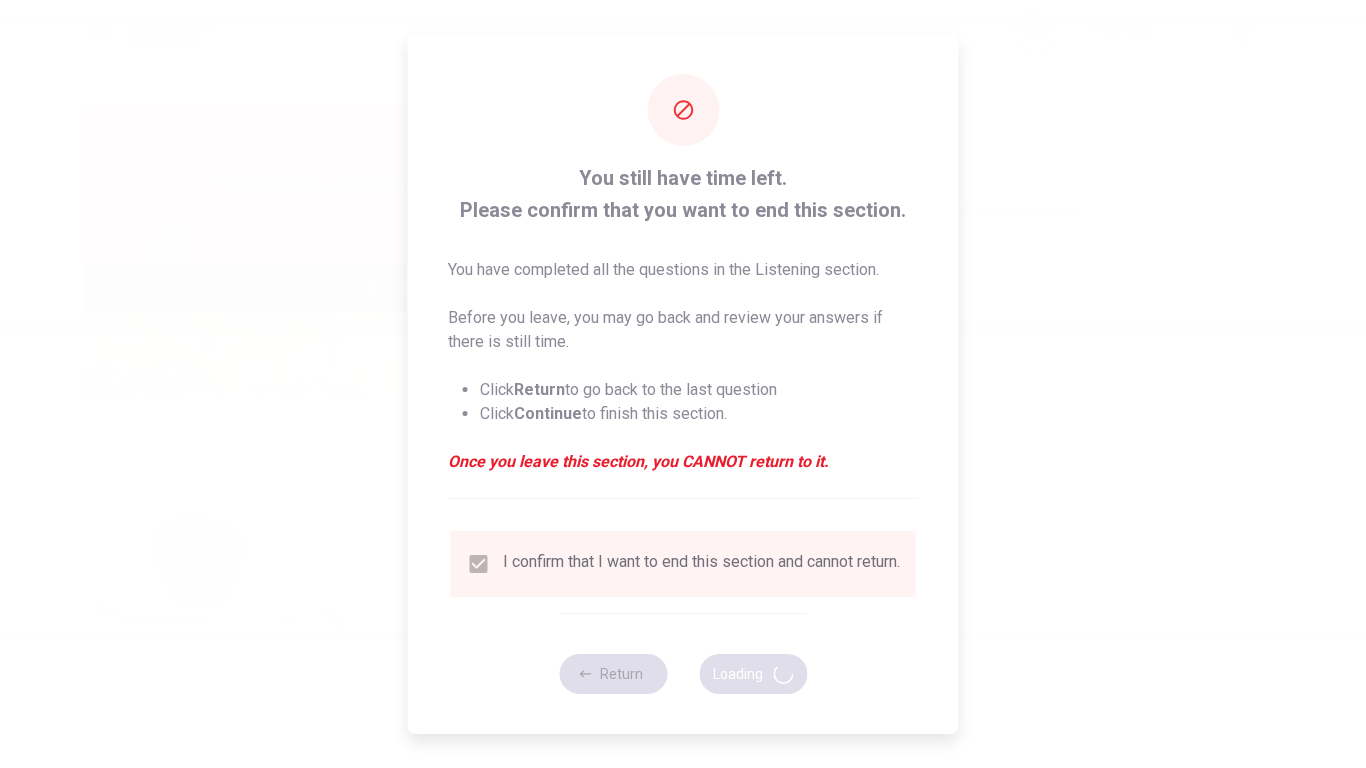type on "72" 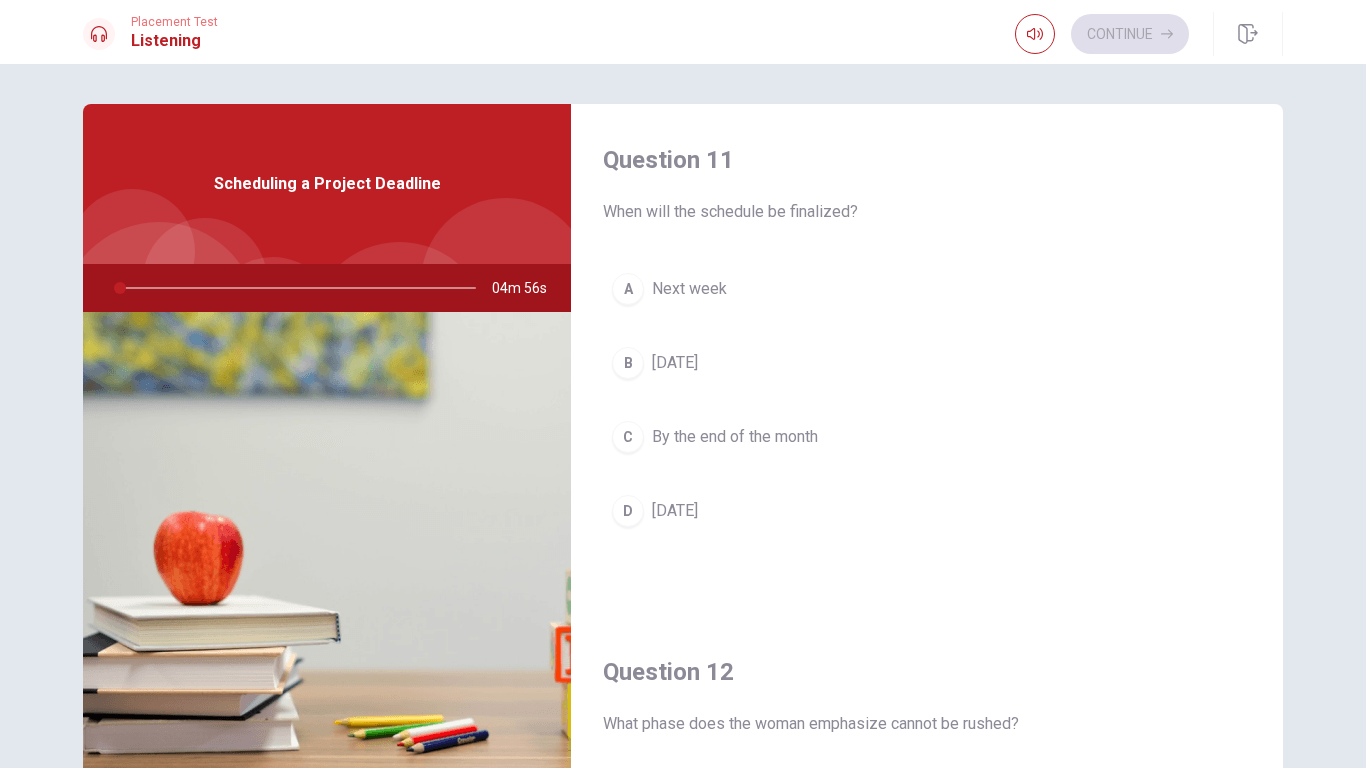 click on "Question 11" at bounding box center (927, 160) 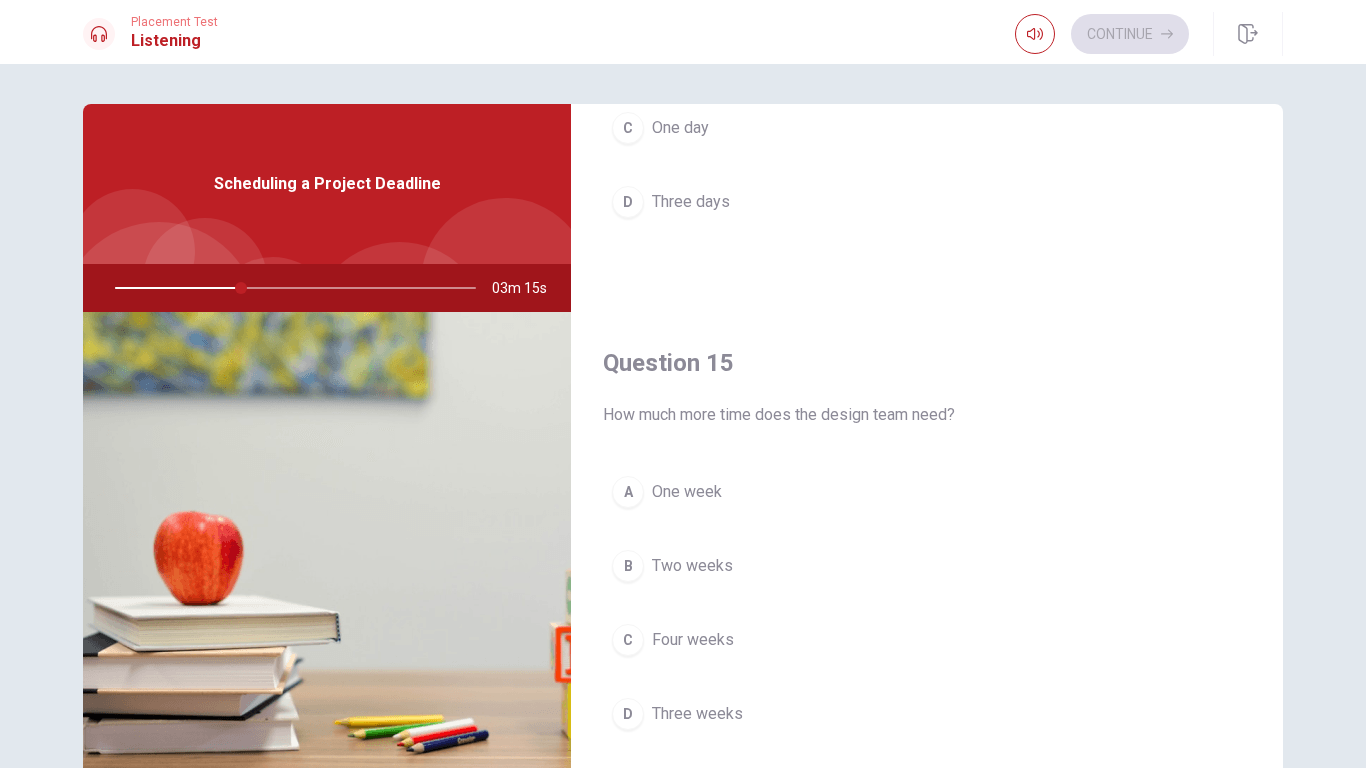 scroll, scrollTop: 1865, scrollLeft: 0, axis: vertical 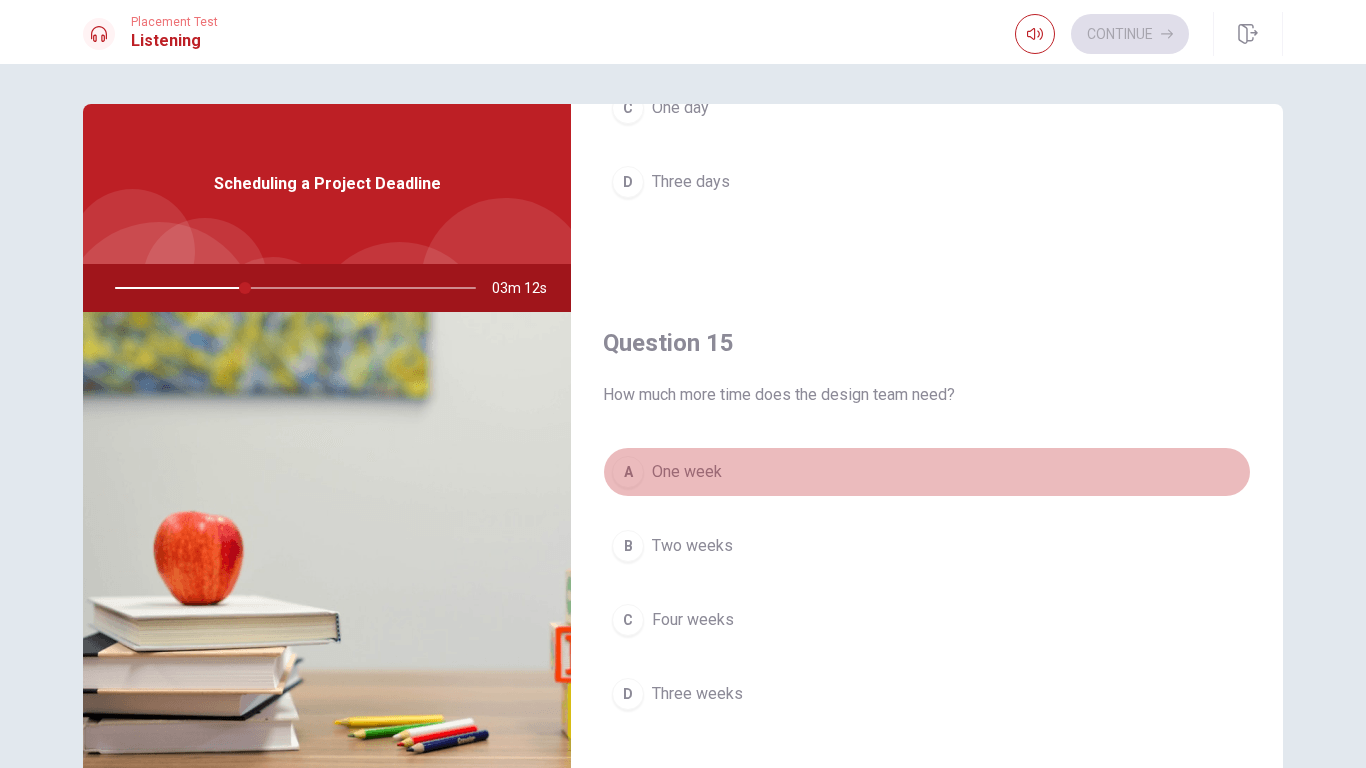 click on "A" at bounding box center [628, 472] 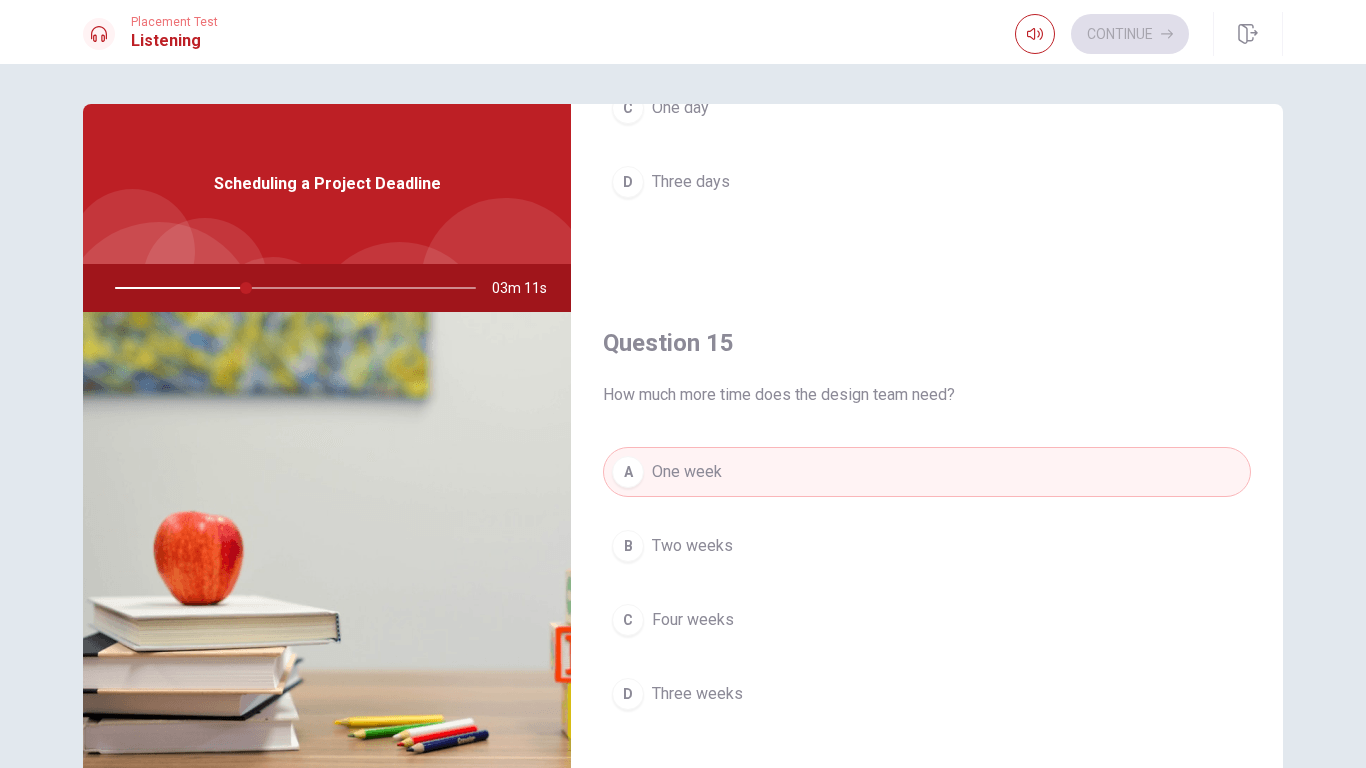 click on "Question 15 How much more time does the design team need? A One week B Two weeks C Four weeks D Three weeks" at bounding box center (927, 543) 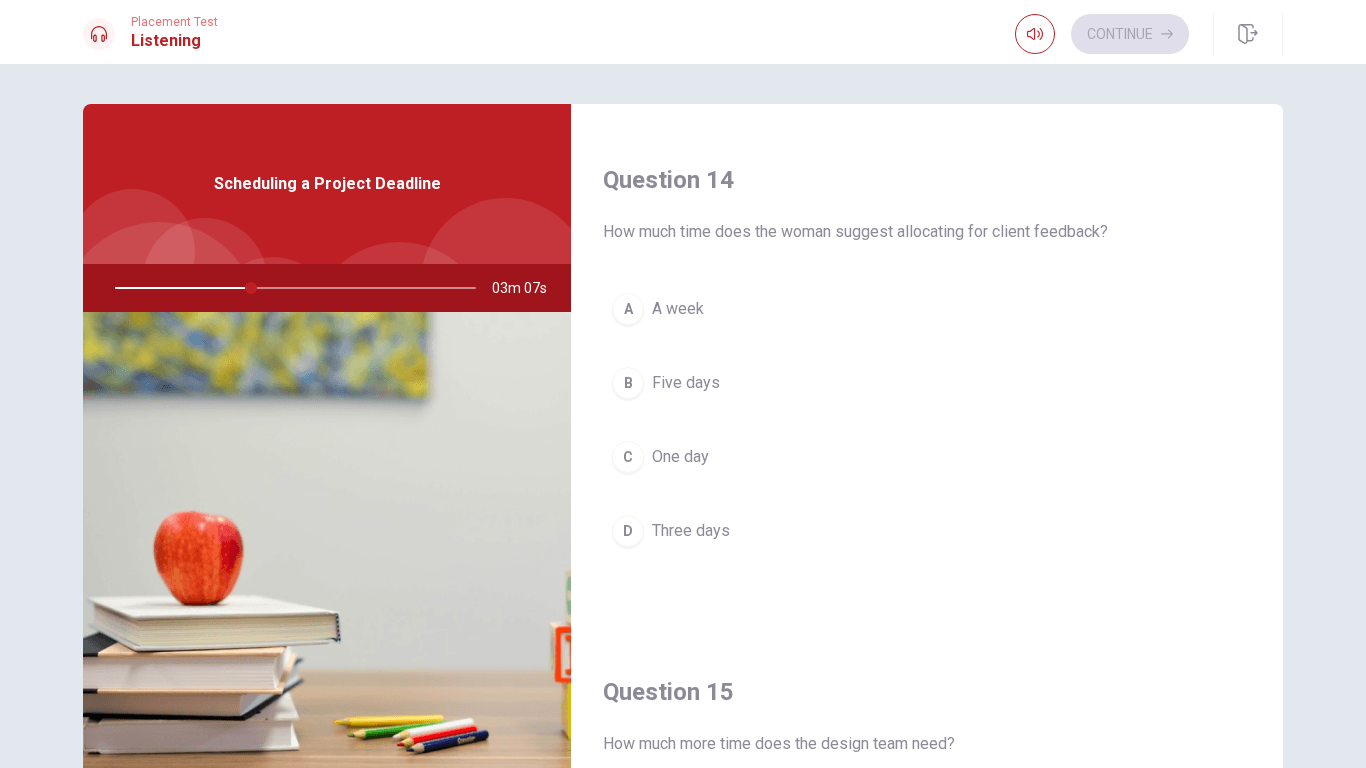 scroll, scrollTop: 1523, scrollLeft: 0, axis: vertical 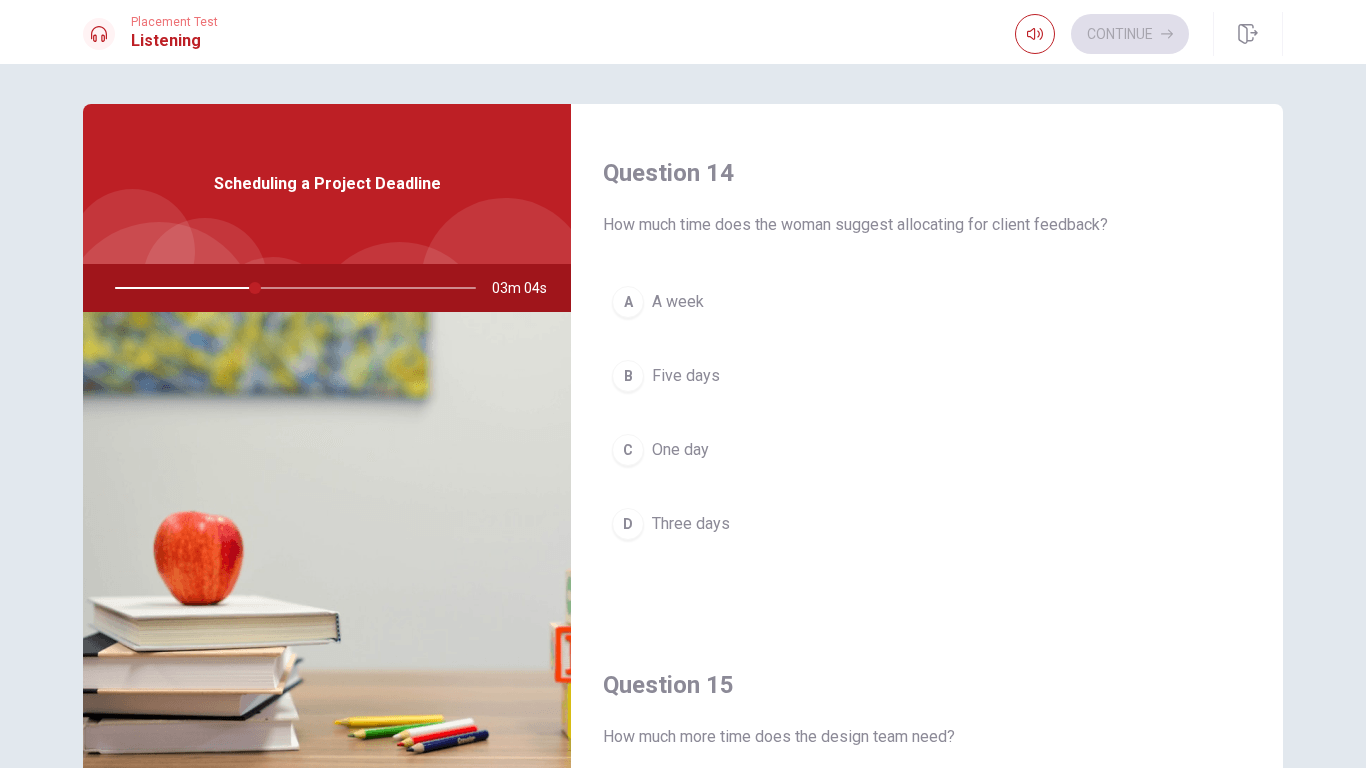 click on "Three days" at bounding box center (691, 524) 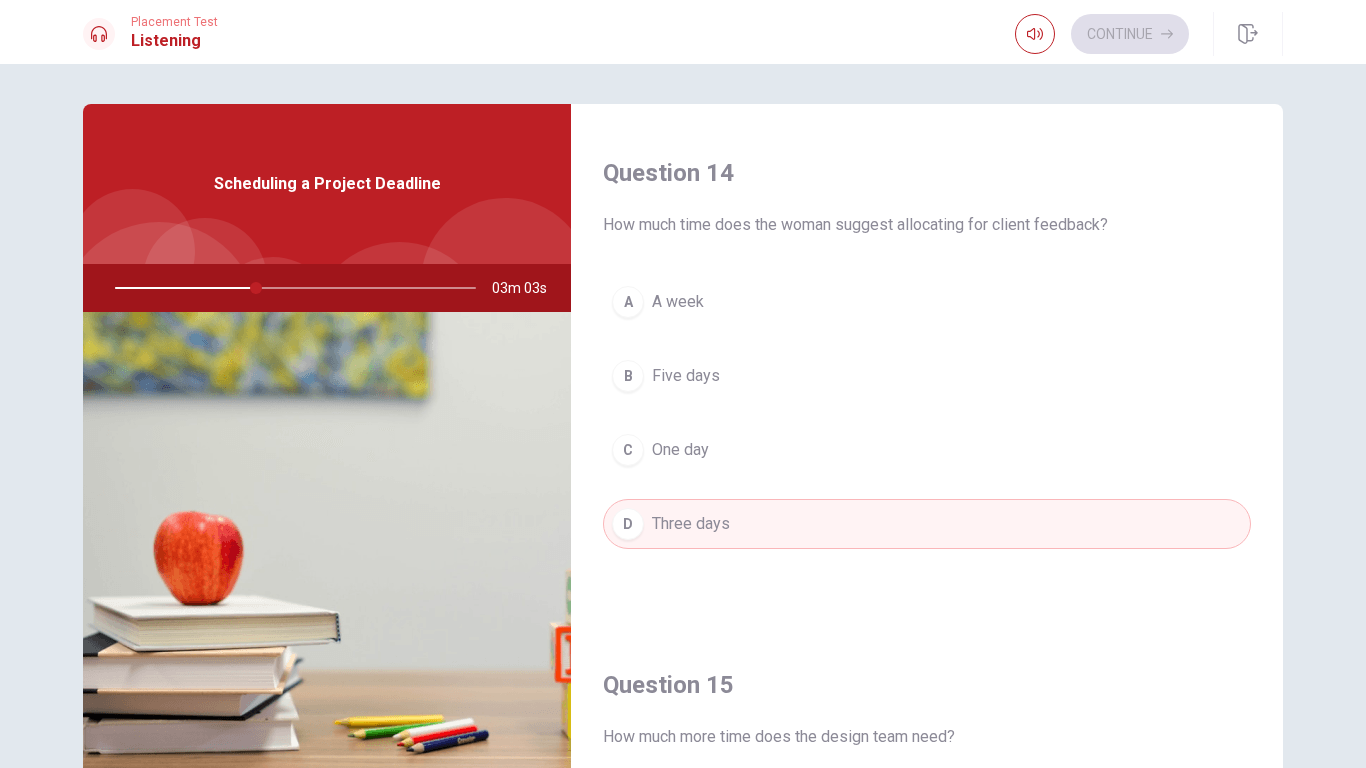 click on "Question 14 How much time does the woman suggest allocating for client feedback? A A week B Five days C One day D Three days" at bounding box center [927, 373] 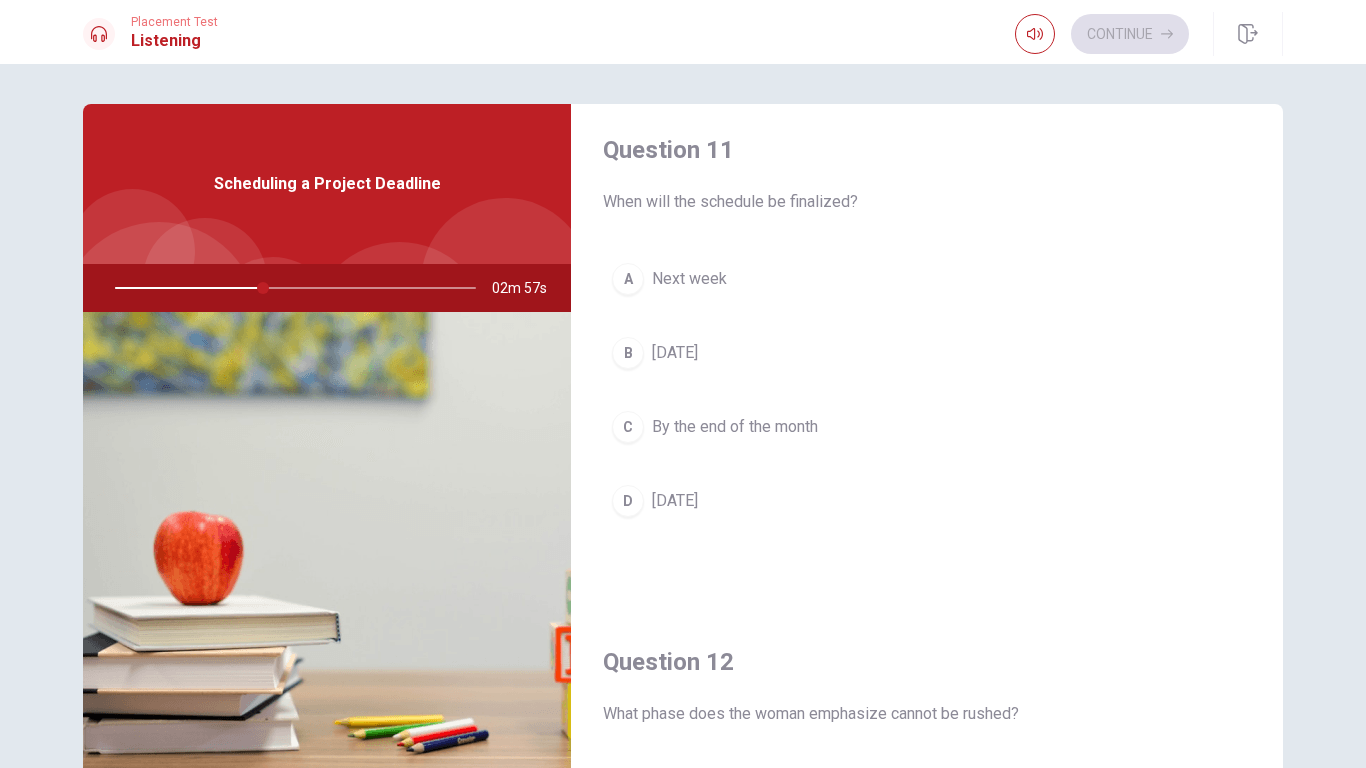 scroll, scrollTop: 0, scrollLeft: 0, axis: both 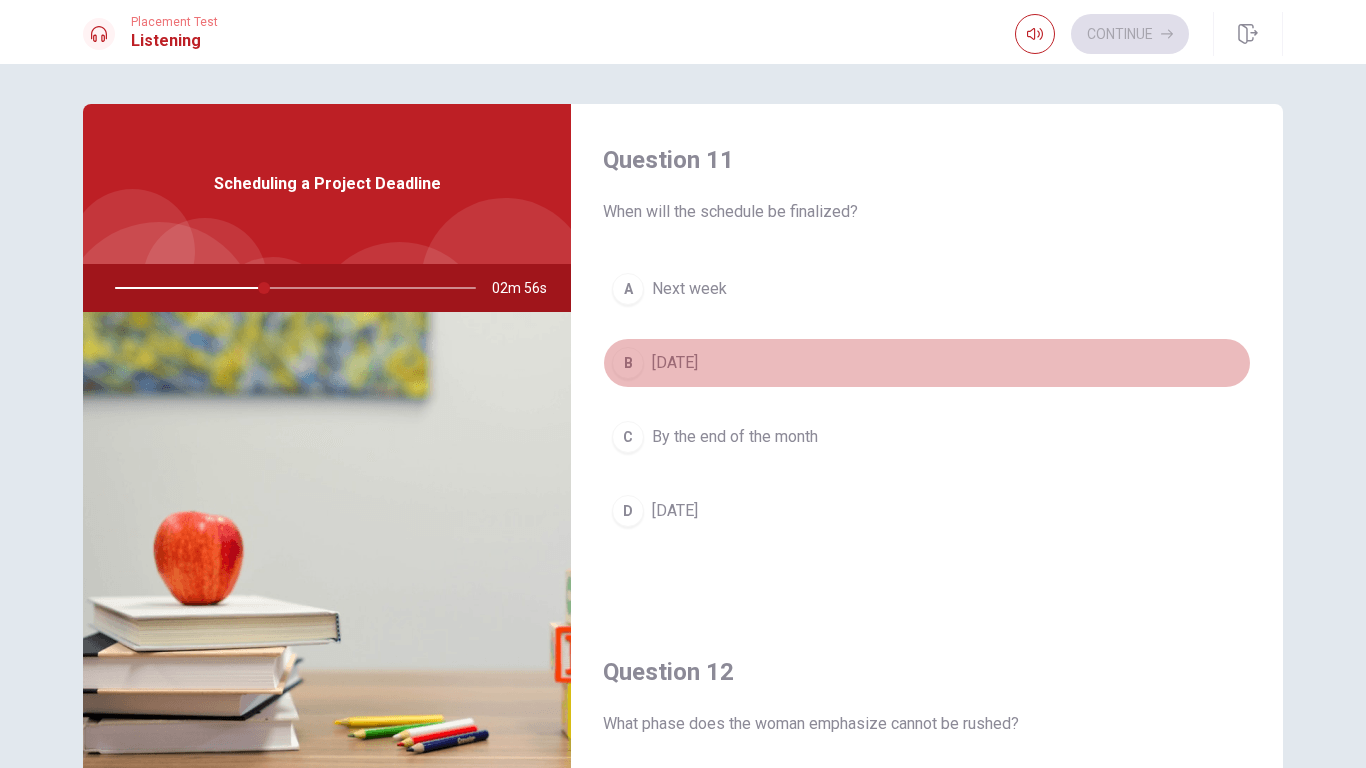 click on "B" at bounding box center [628, 363] 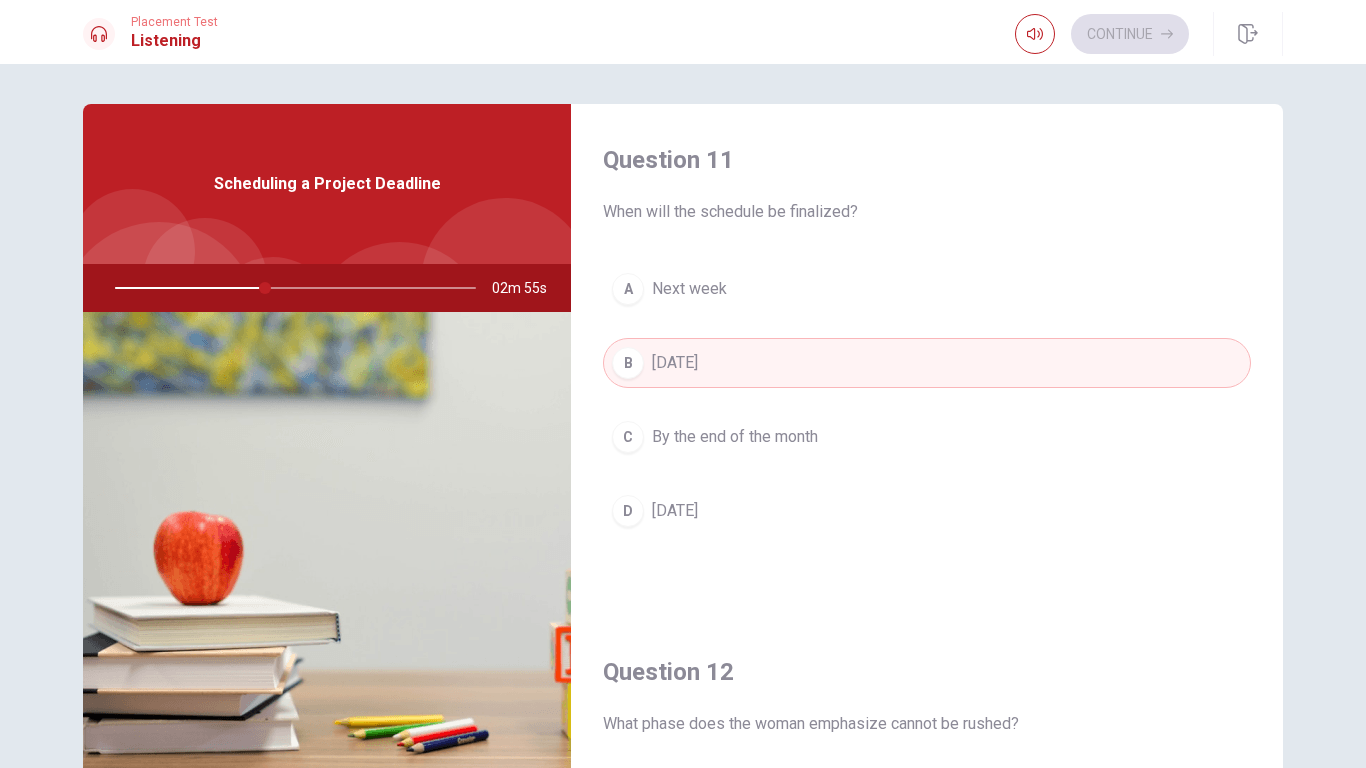 click on "Question 11 When will the schedule be finalized?" at bounding box center [927, 184] 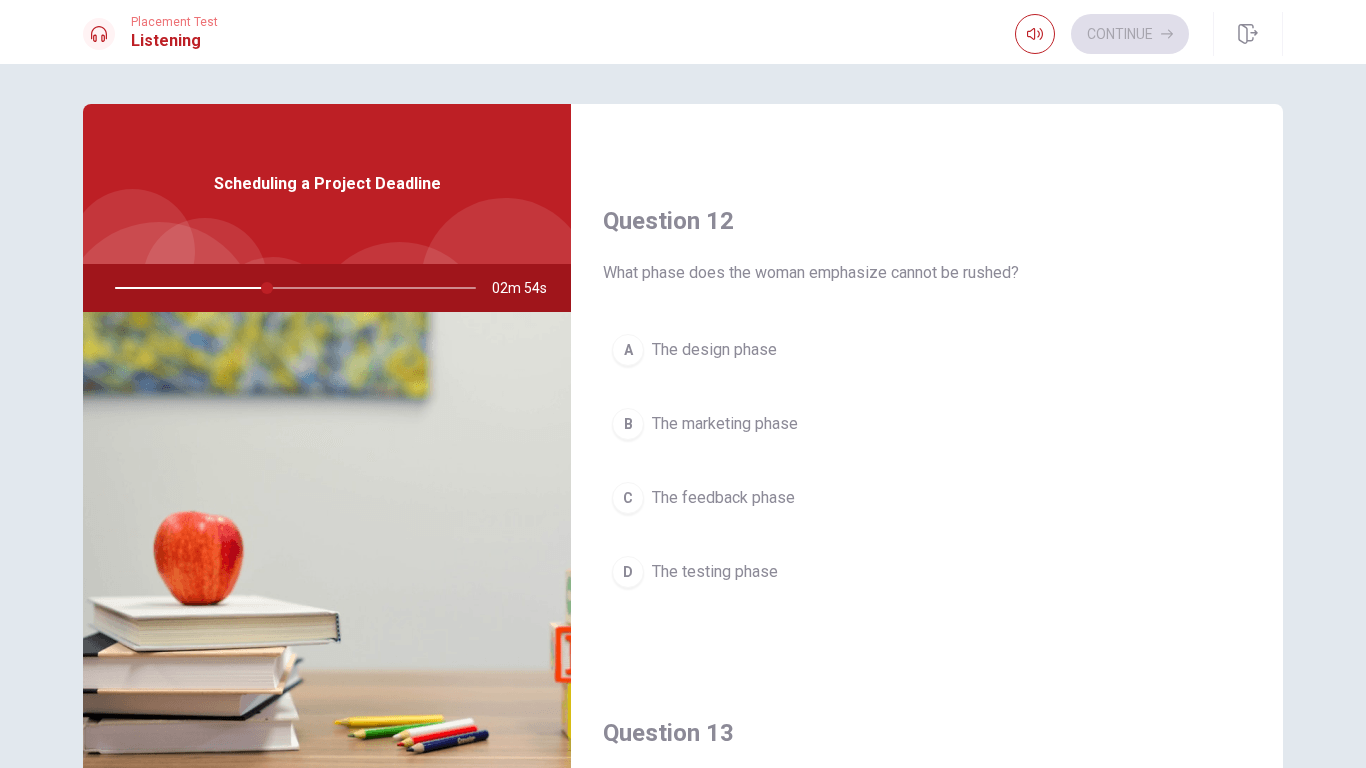 scroll, scrollTop: 456, scrollLeft: 0, axis: vertical 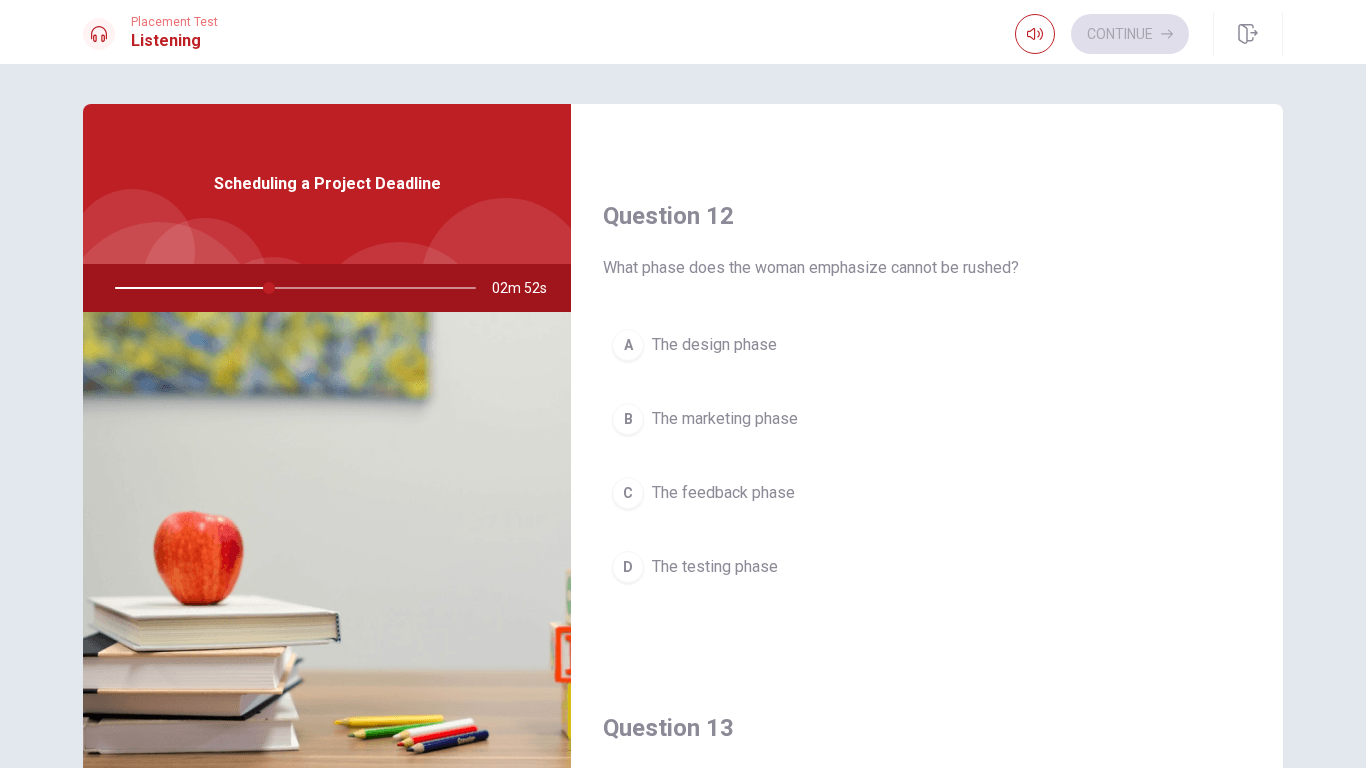 click on "B" at bounding box center [628, 419] 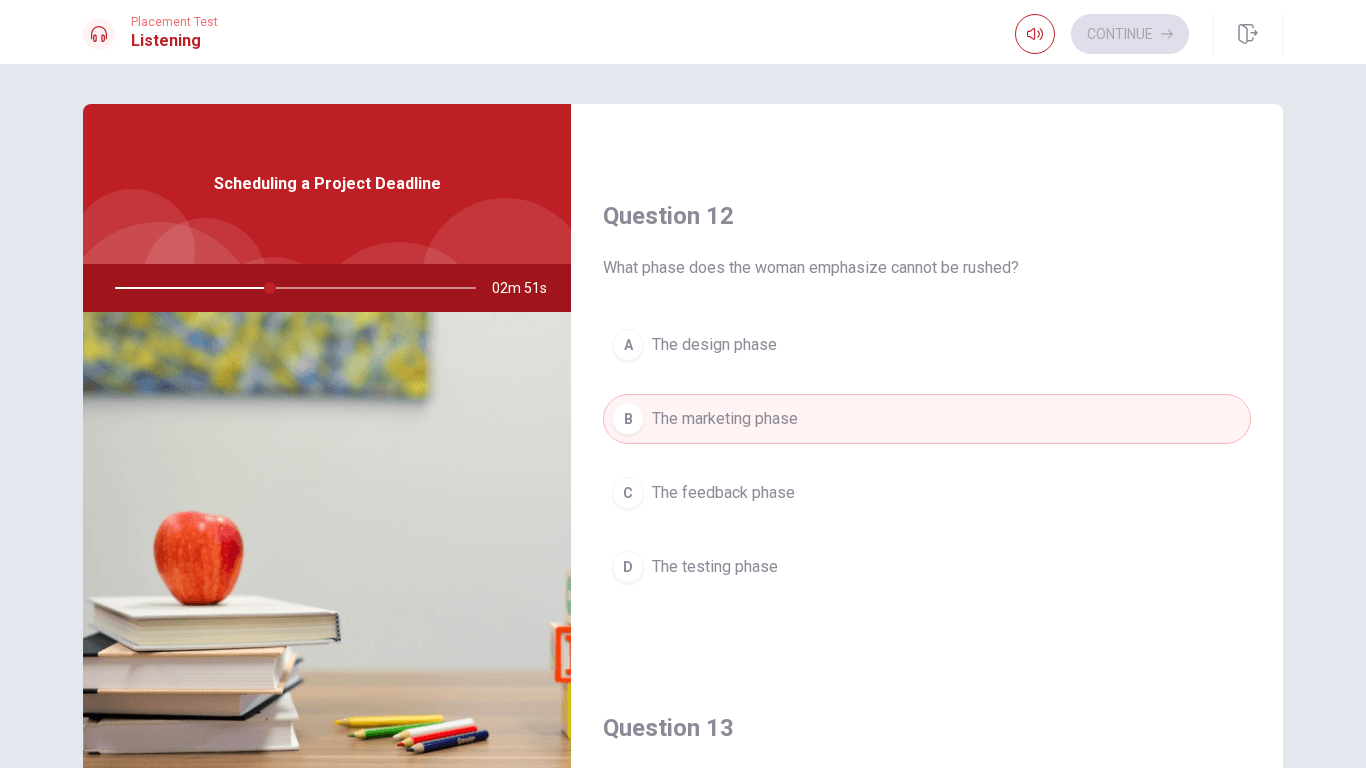 click on "Question 12 What phase does the woman emphasize cannot be rushed? A The design phase B The marketing phase C The feedback phase D The testing phase" at bounding box center (927, 416) 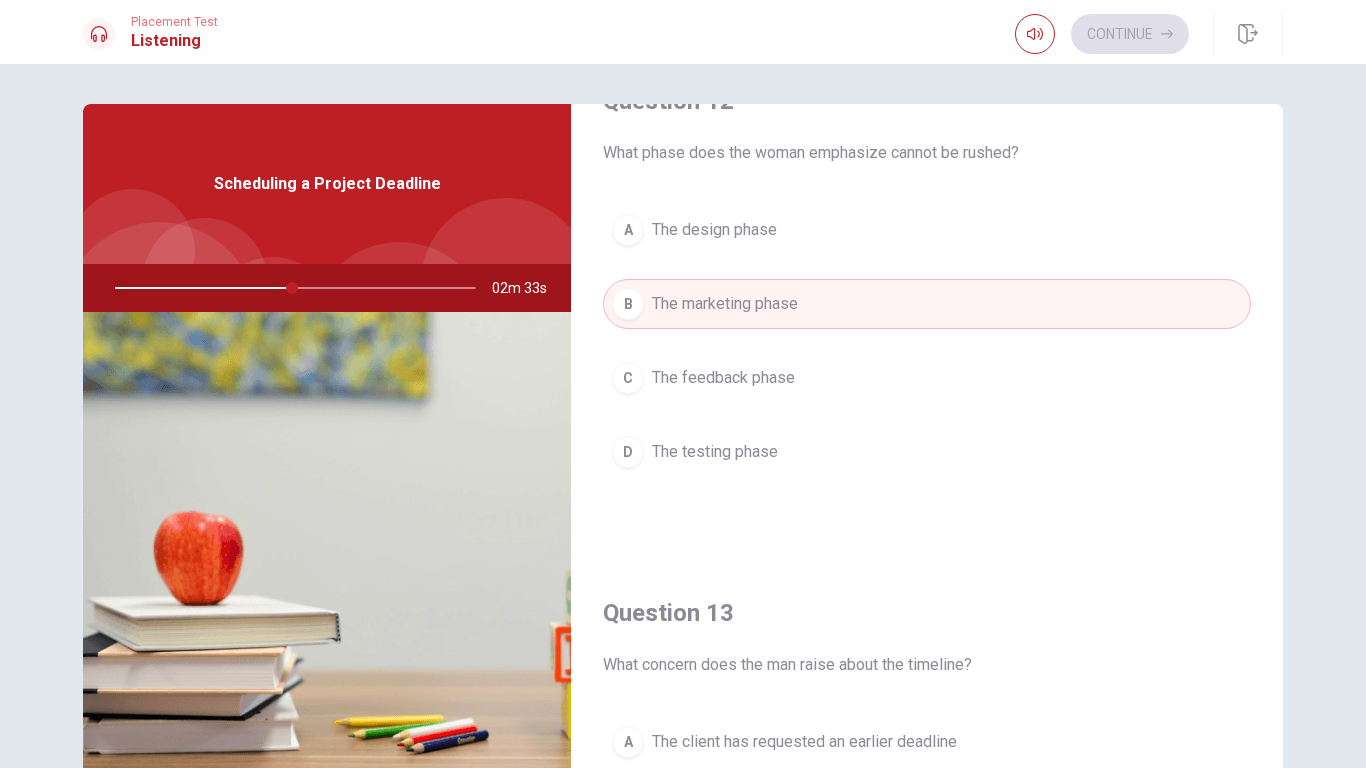 scroll, scrollTop: 570, scrollLeft: 0, axis: vertical 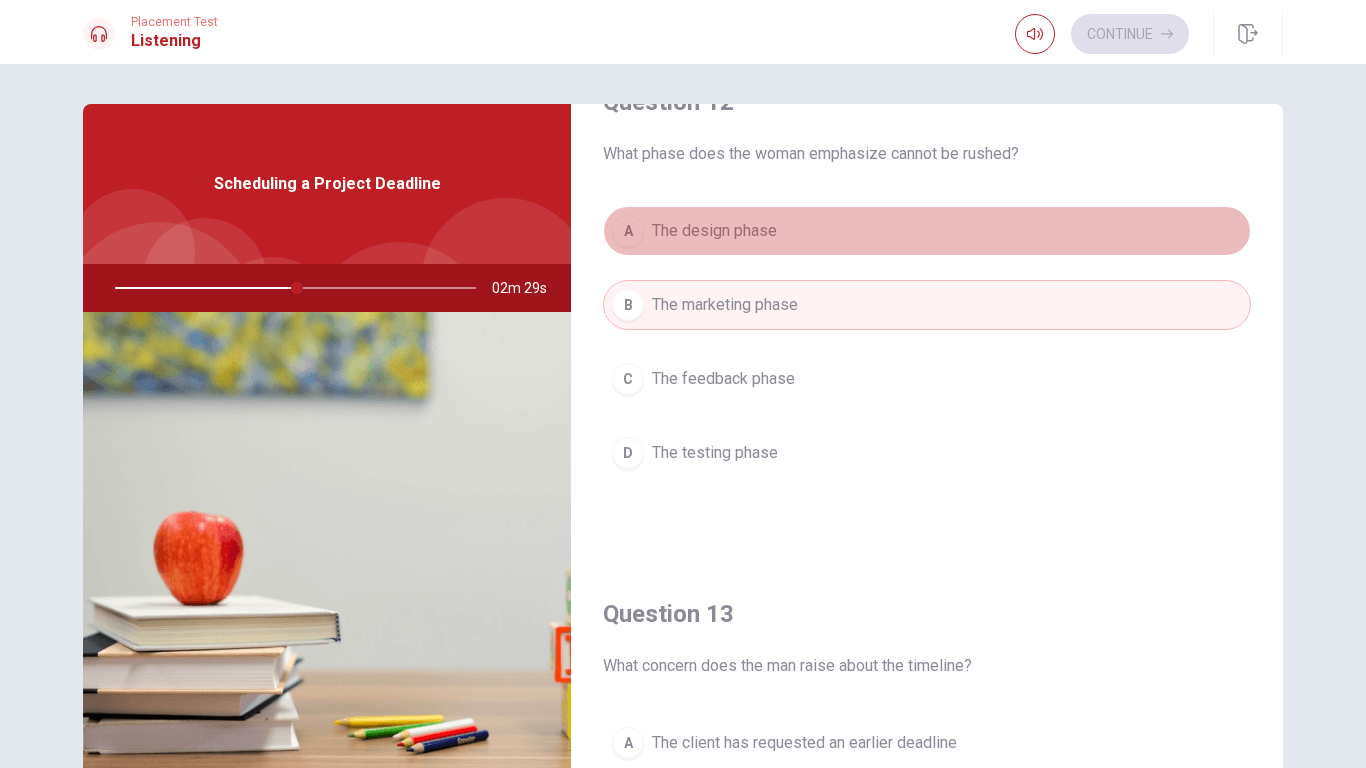 click on "The design phase" at bounding box center (714, 231) 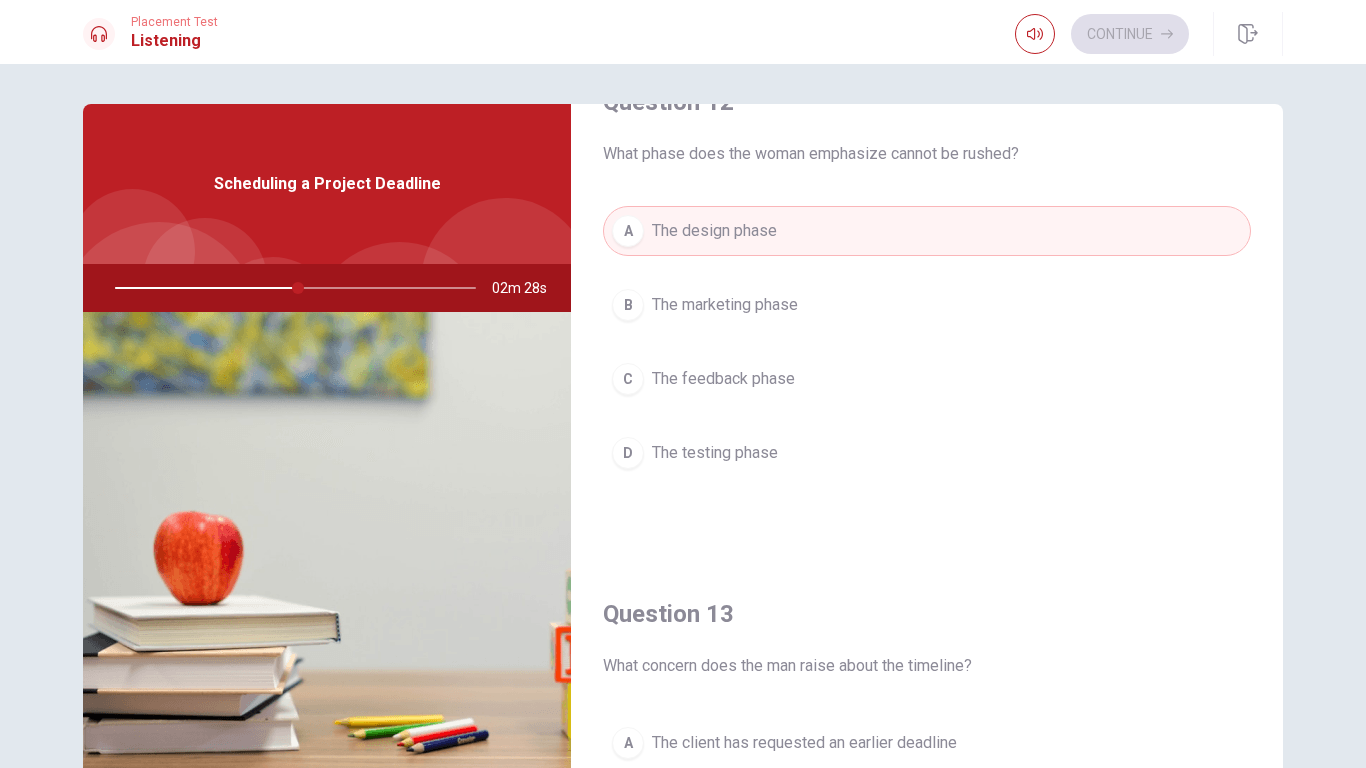 click on "Question 12 What phase does the woman emphasize cannot be rushed? A The design phase B The marketing phase C The feedback phase D The testing phase" at bounding box center (927, 302) 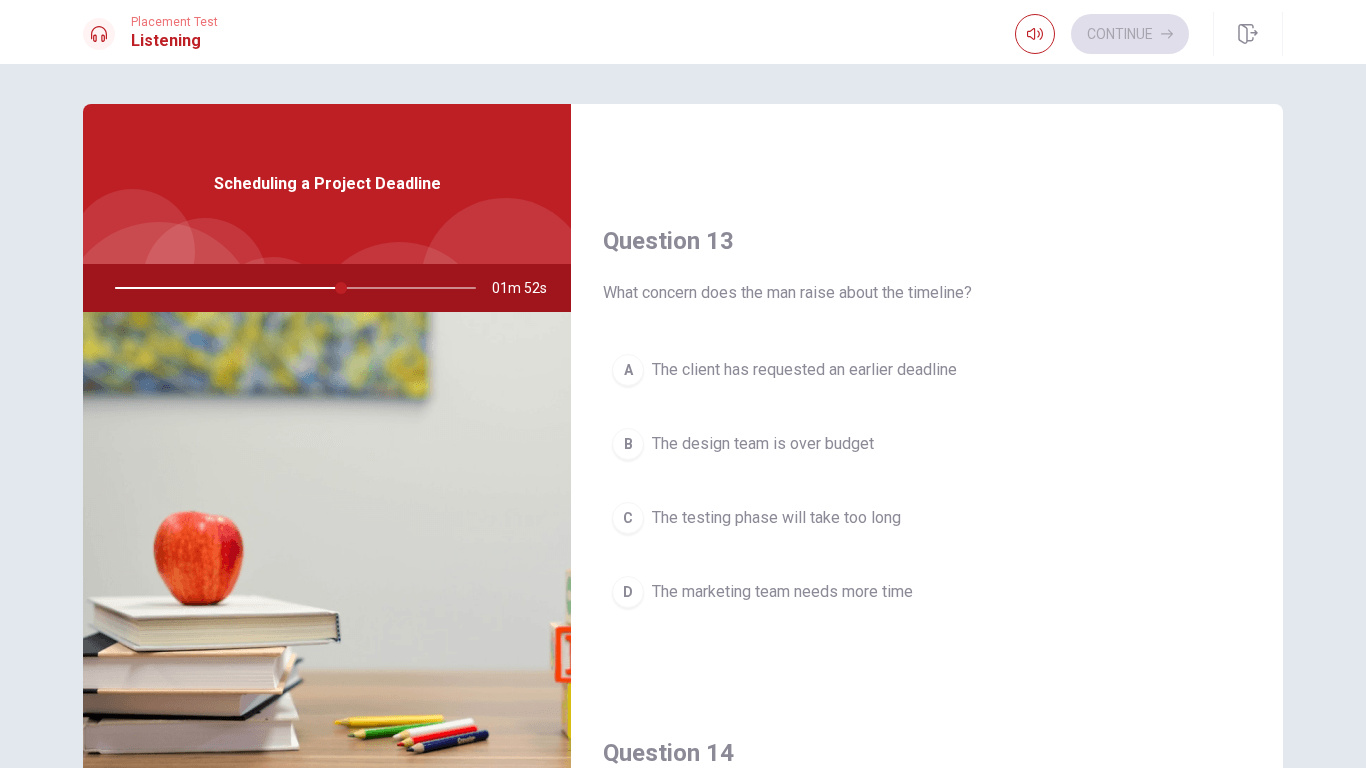 scroll, scrollTop: 953, scrollLeft: 0, axis: vertical 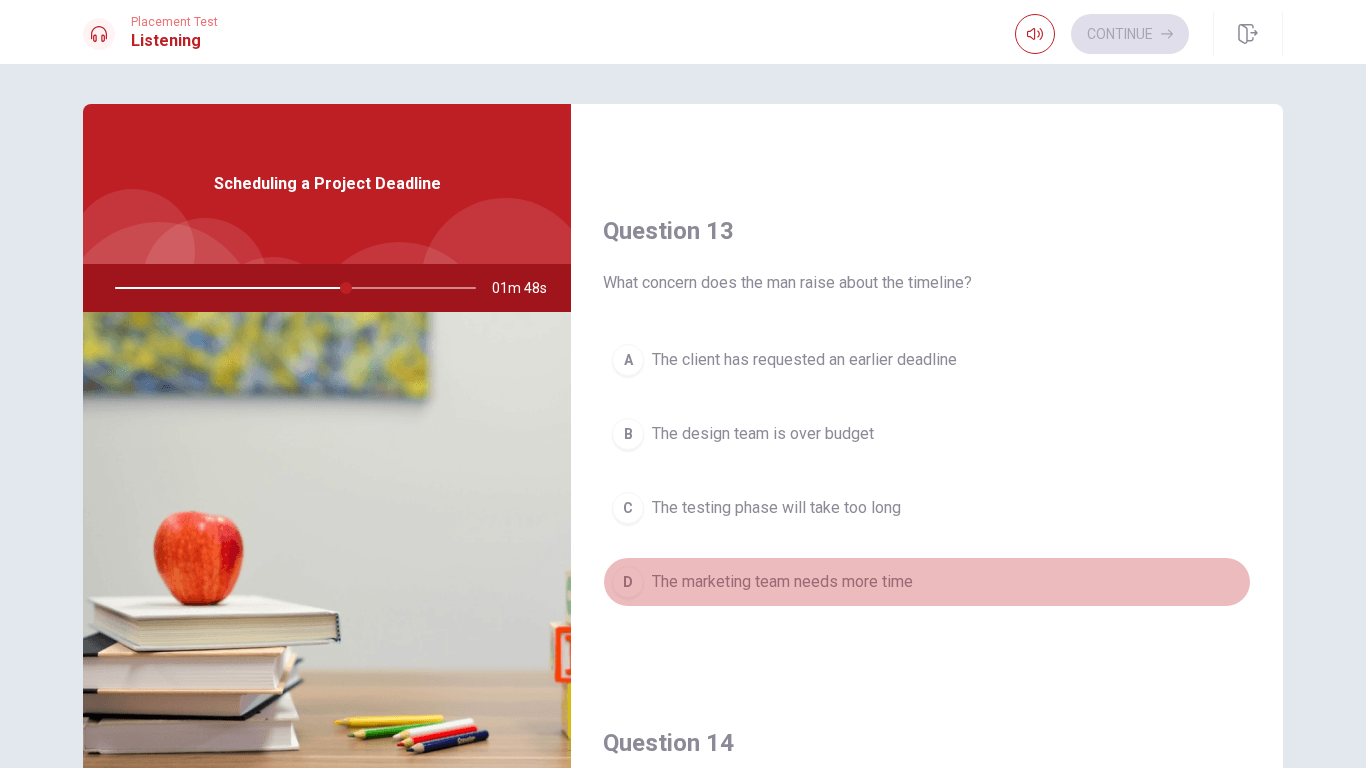 click on "The marketing team needs more time" at bounding box center [782, 582] 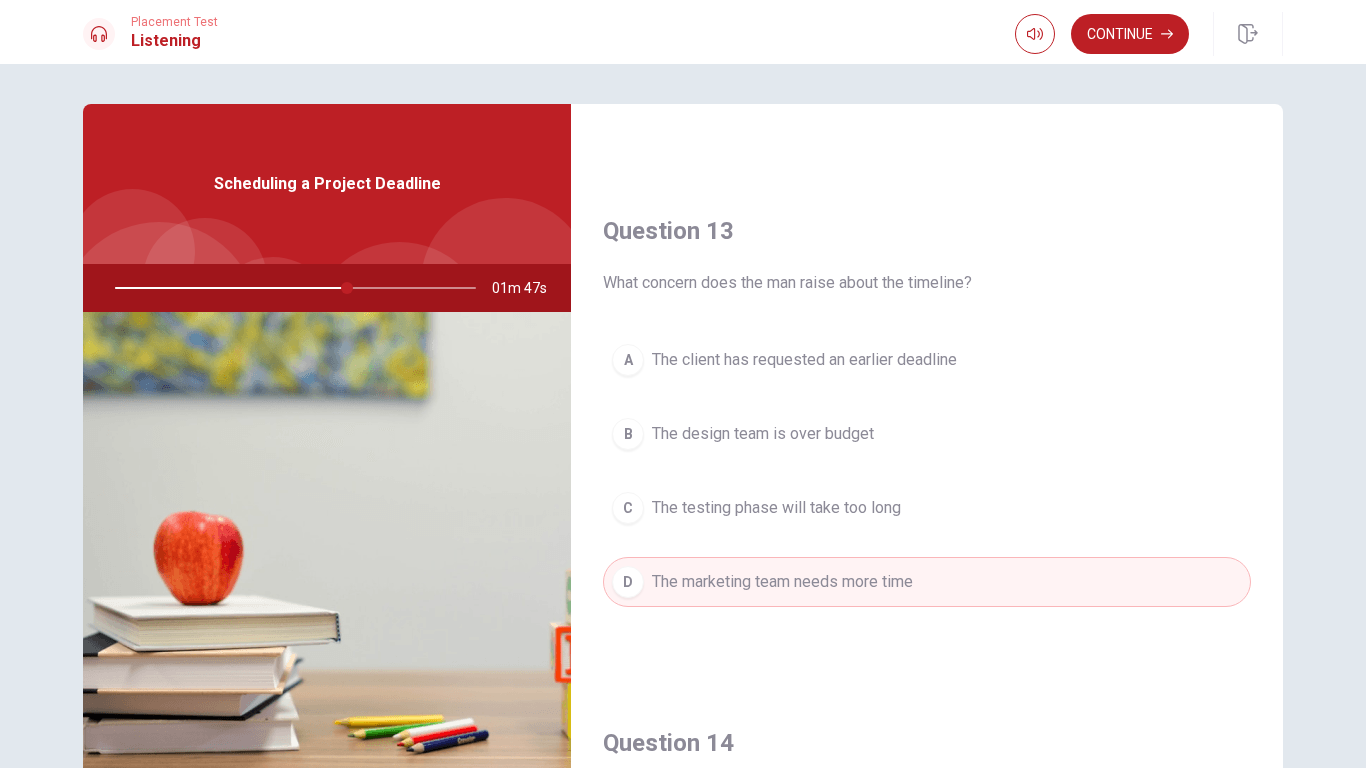 click on "Question 14 How much time does the woman suggest allocating for client feedback? A A week B Five days C One day D Three days" at bounding box center (927, 943) 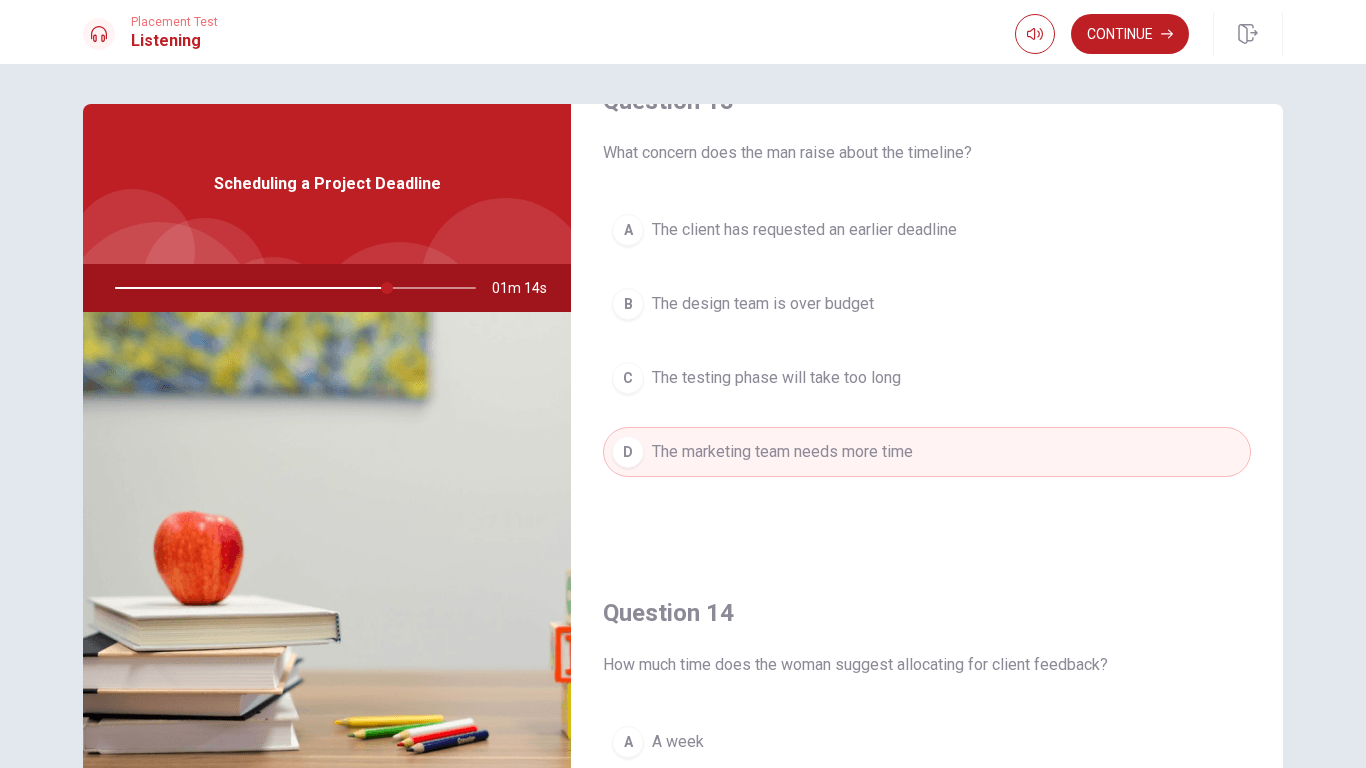 scroll, scrollTop: 1026, scrollLeft: 0, axis: vertical 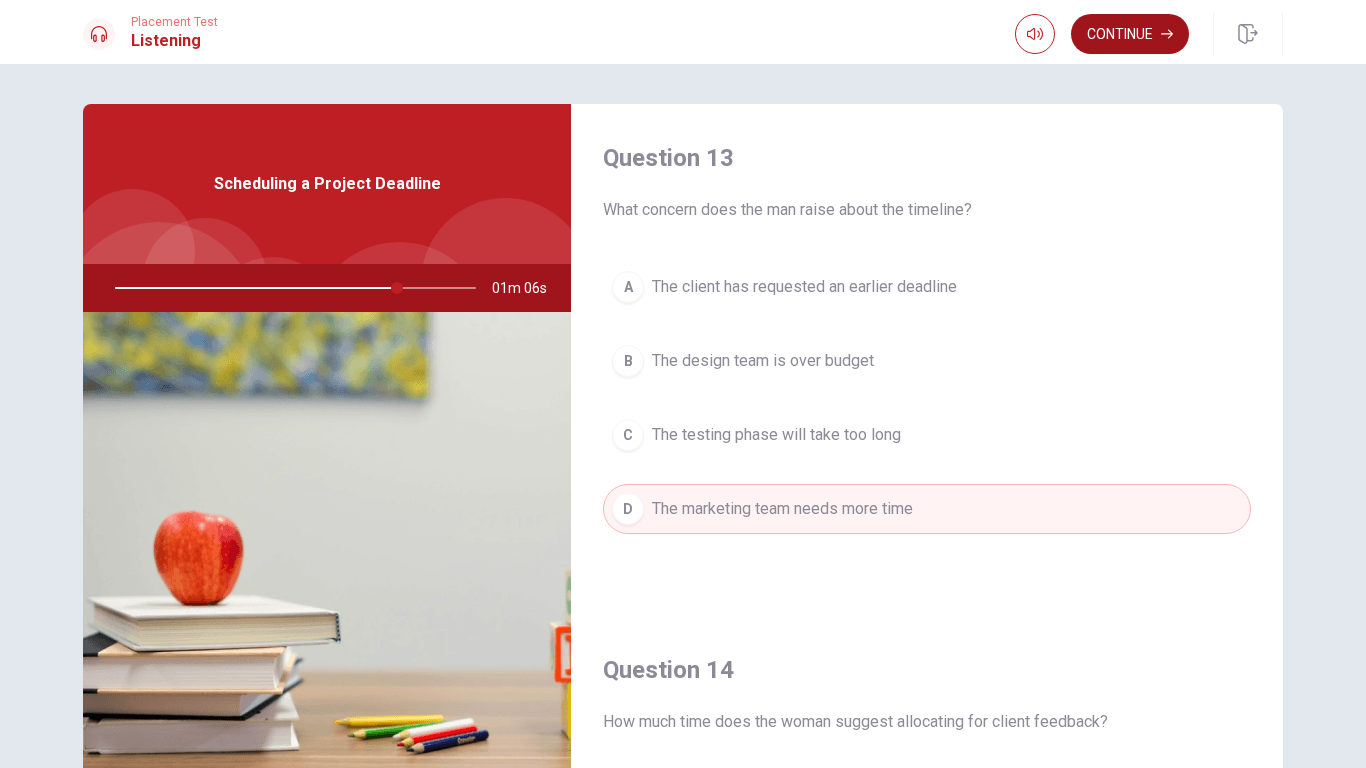 click on "Continue" at bounding box center (1130, 34) 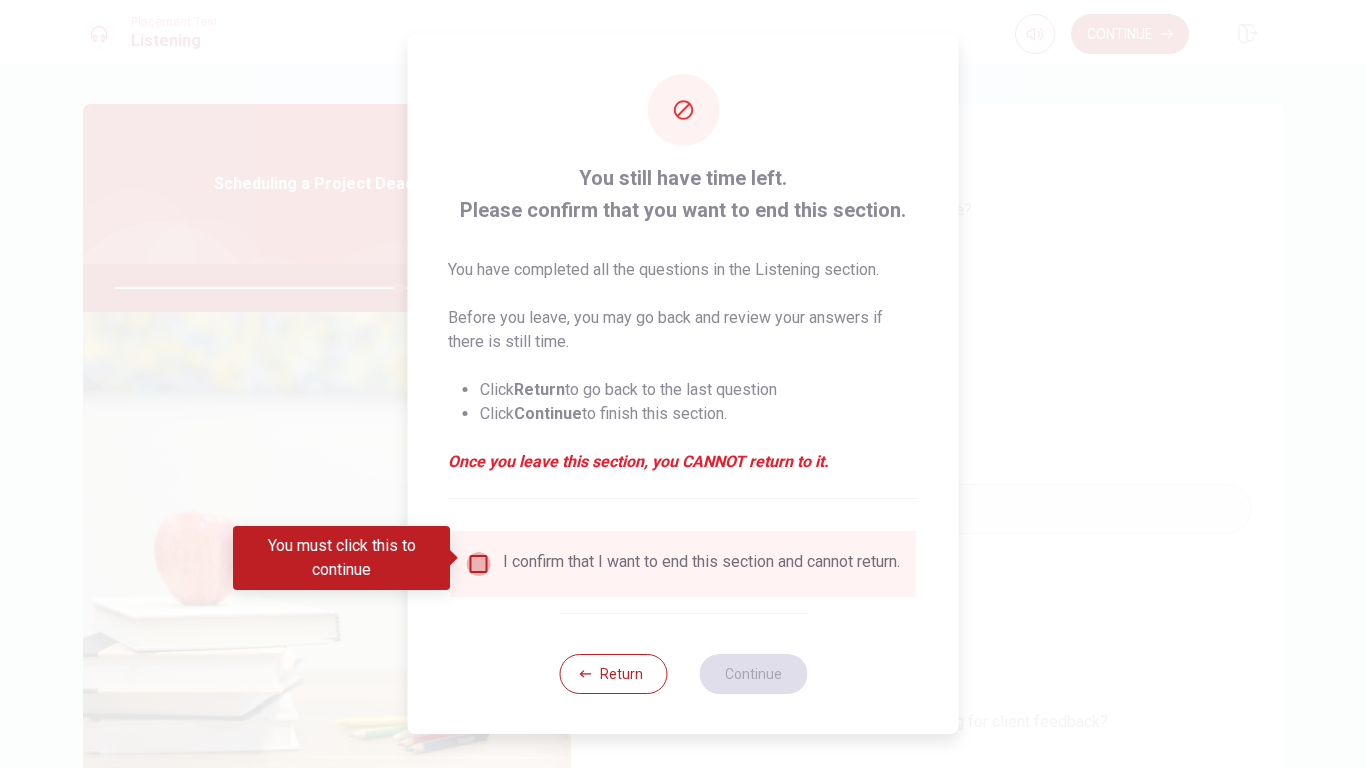 click at bounding box center [479, 564] 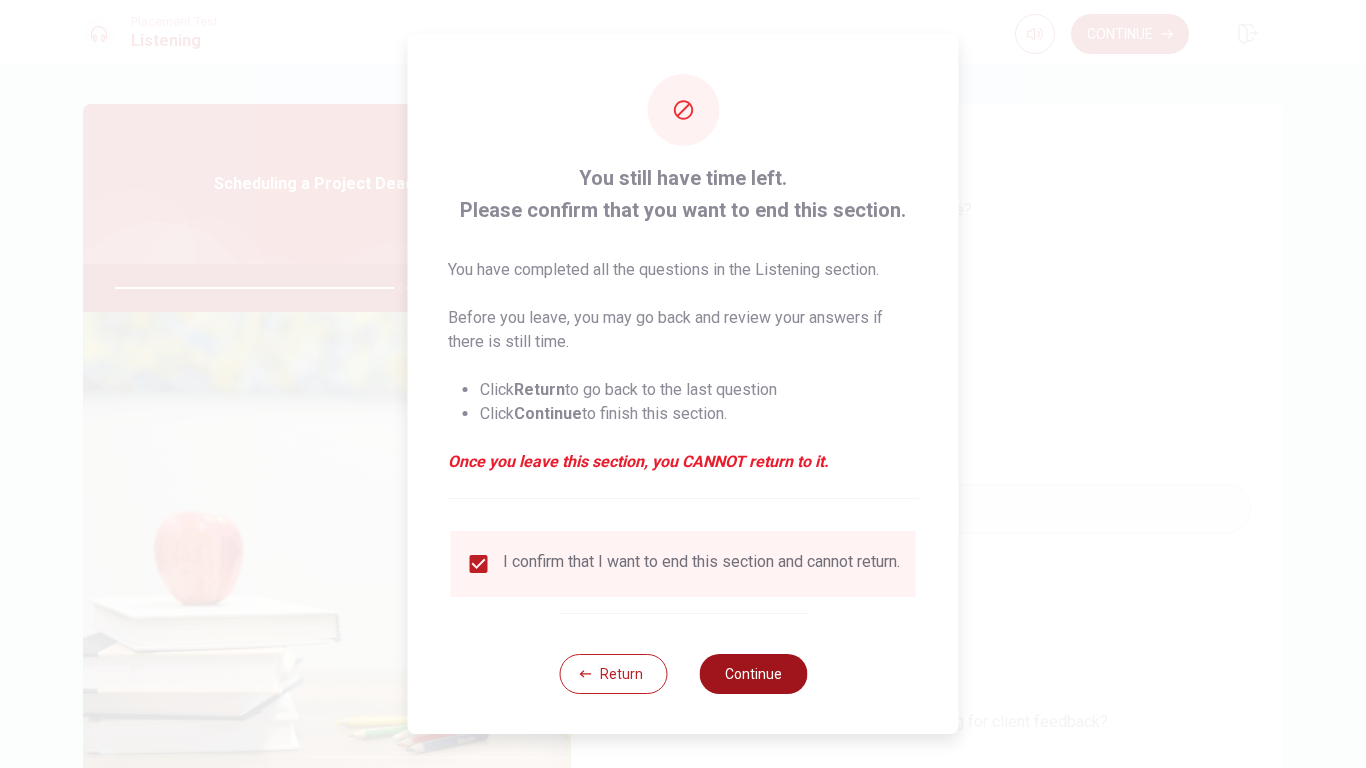 click on "Continue" at bounding box center (753, 674) 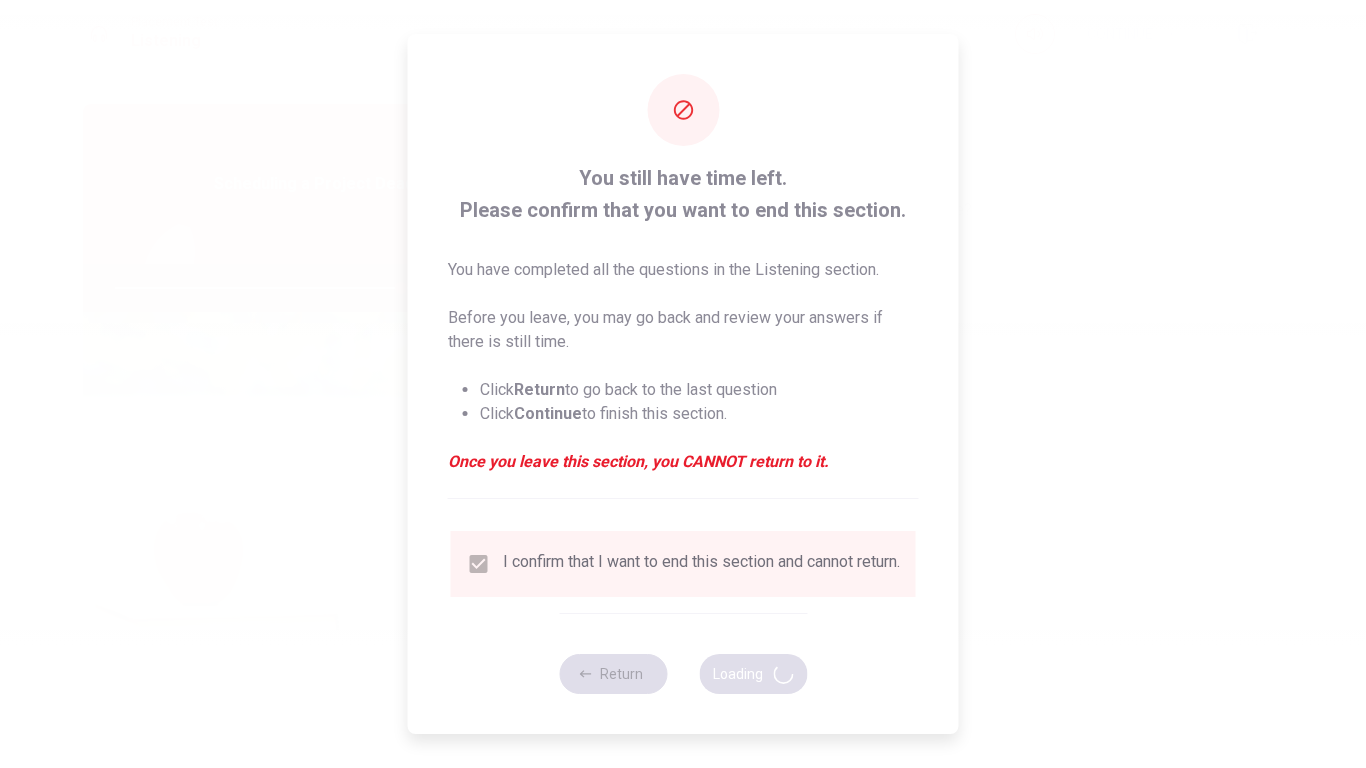 type on "80" 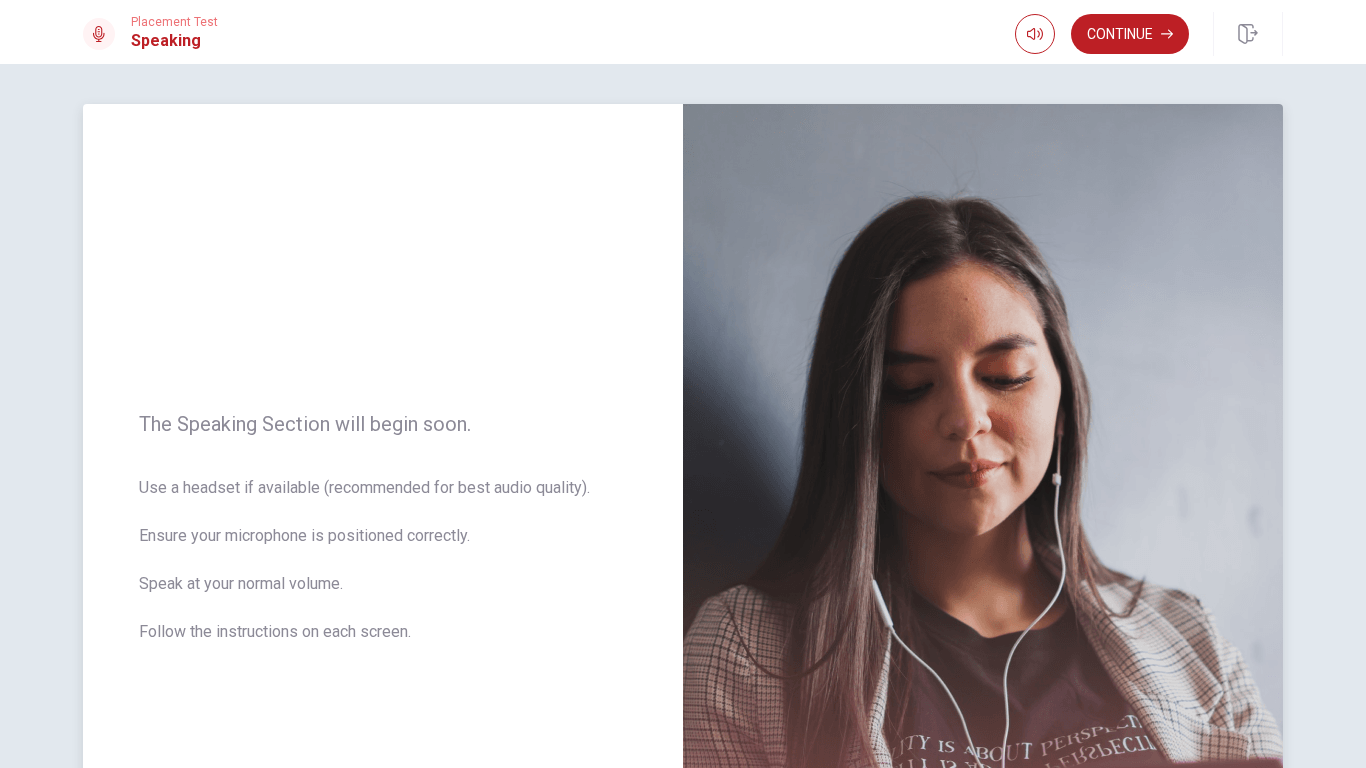 click on "The Speaking Section will begin soon." at bounding box center (383, 424) 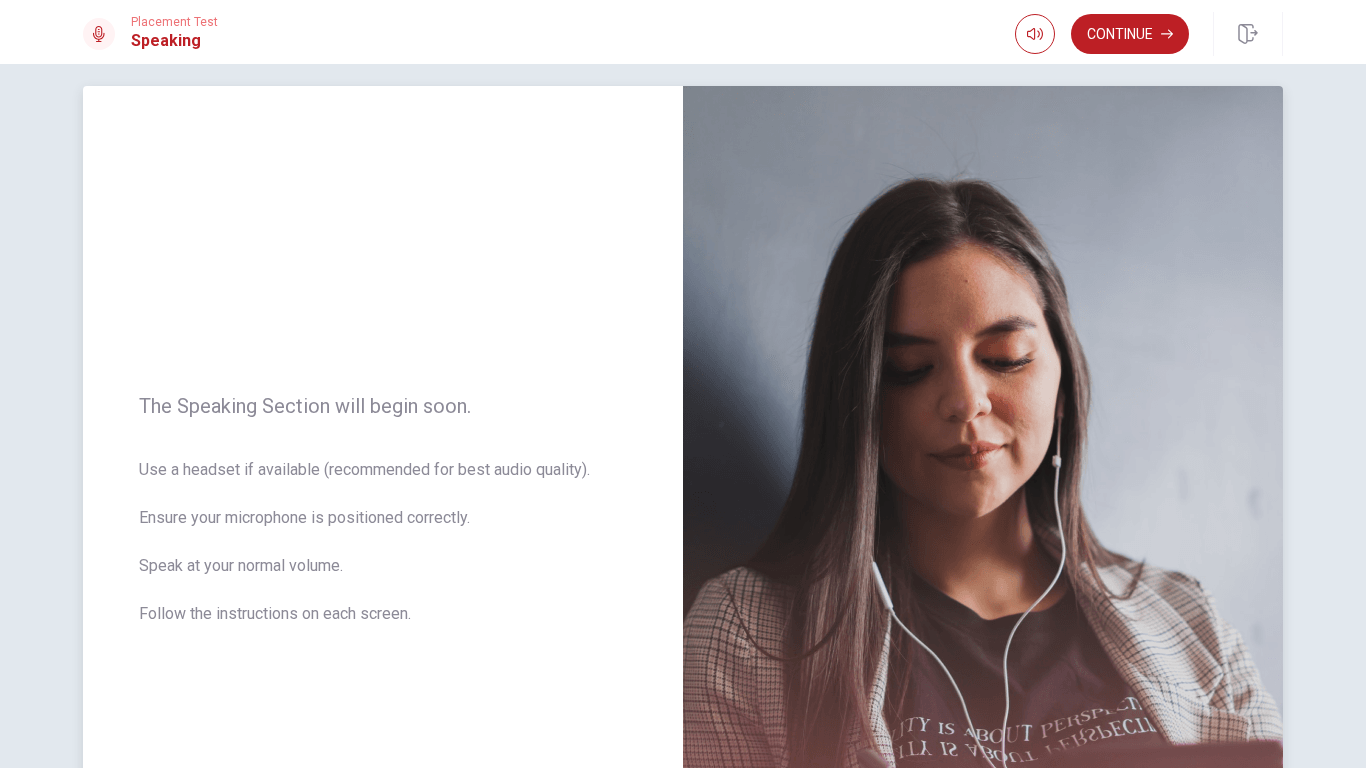 scroll, scrollTop: 0, scrollLeft: 0, axis: both 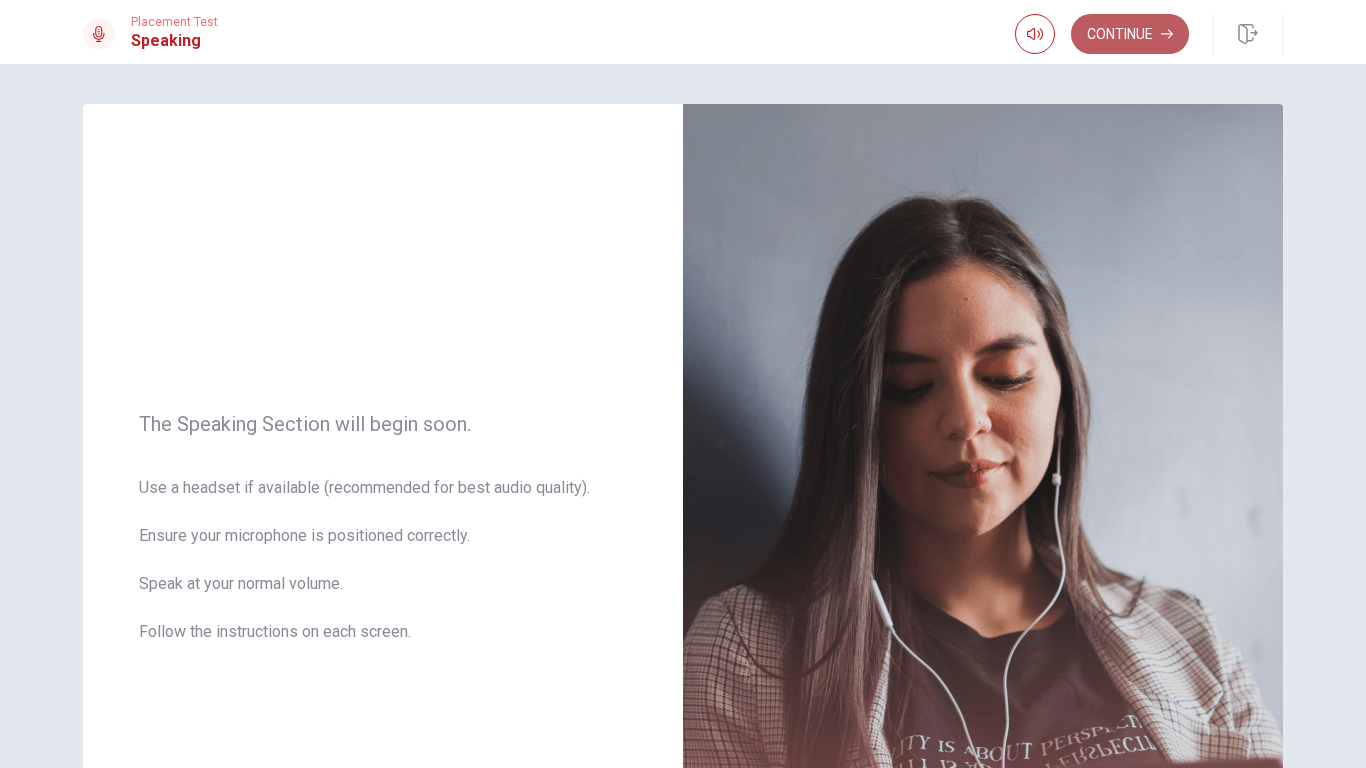 click on "Continue" at bounding box center [1130, 34] 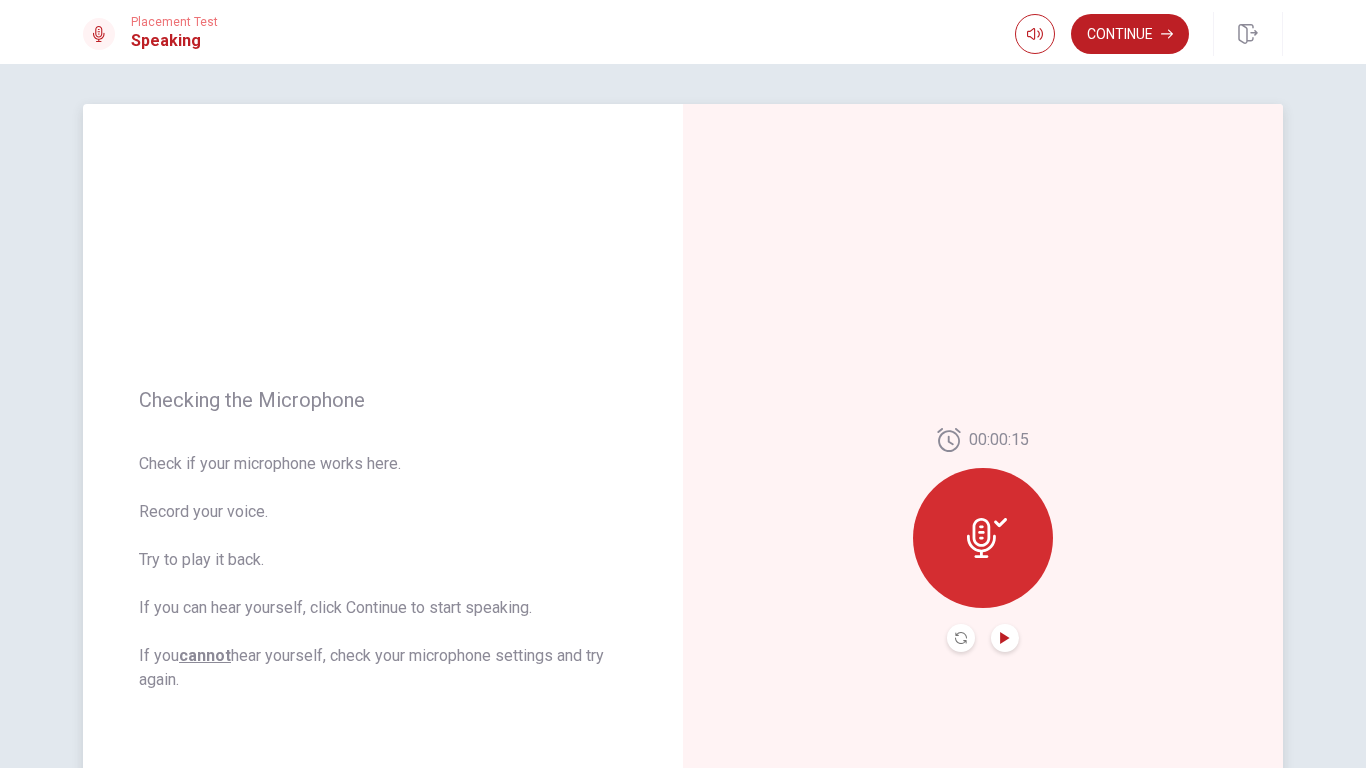 click 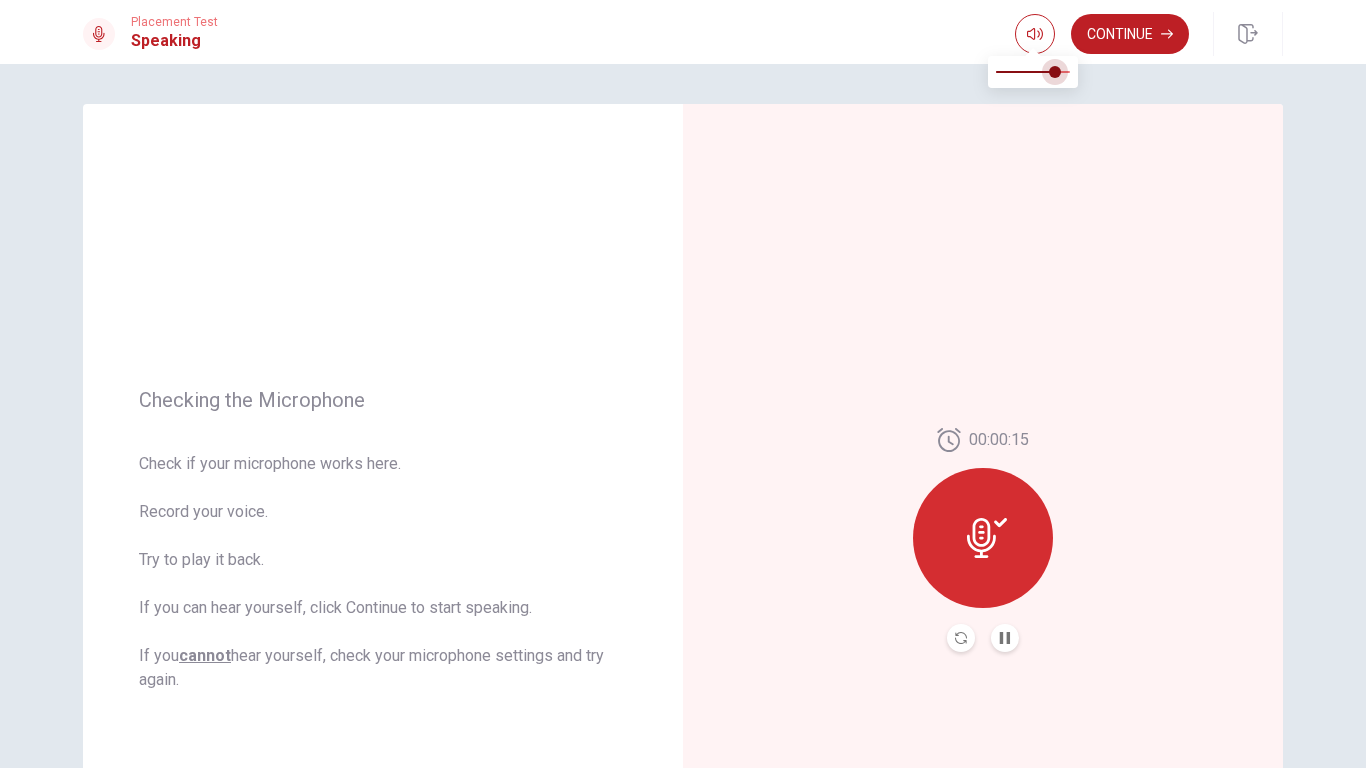 type on "0.8" 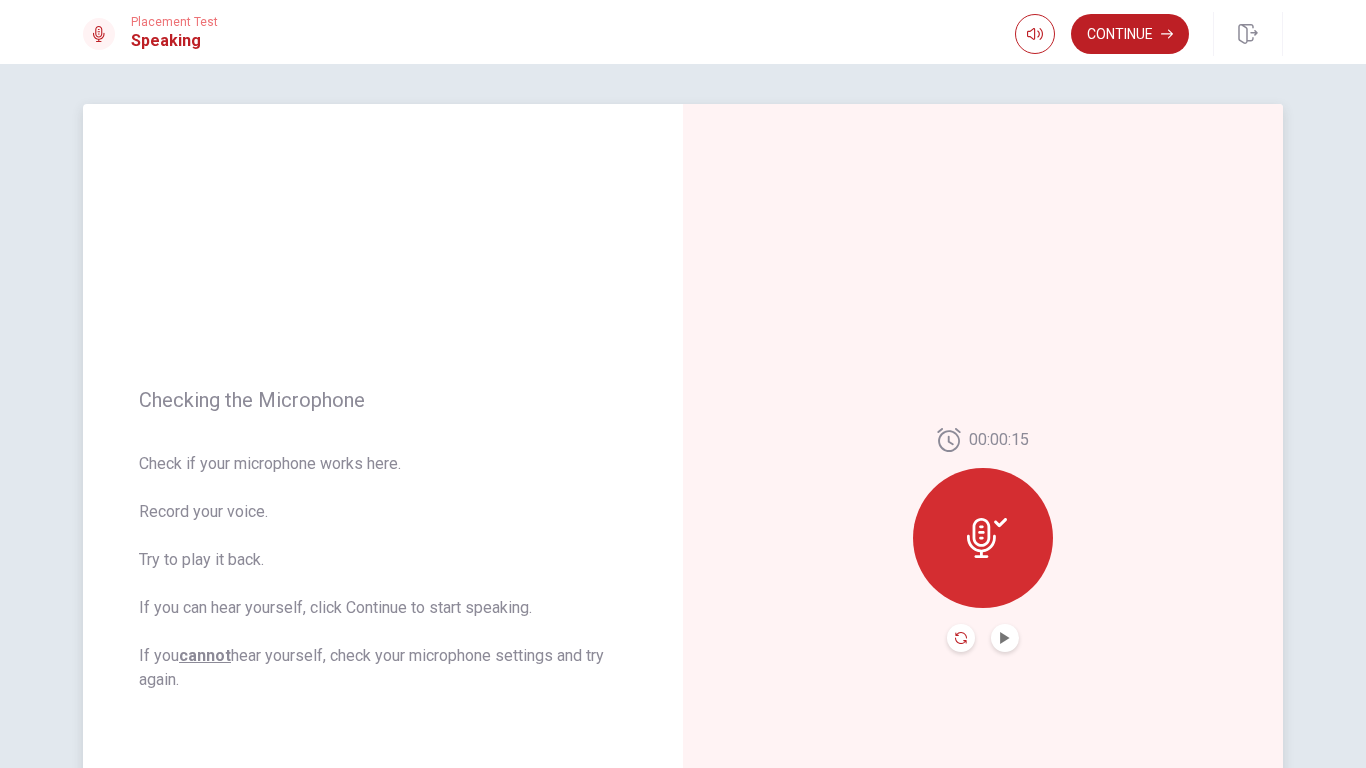 click 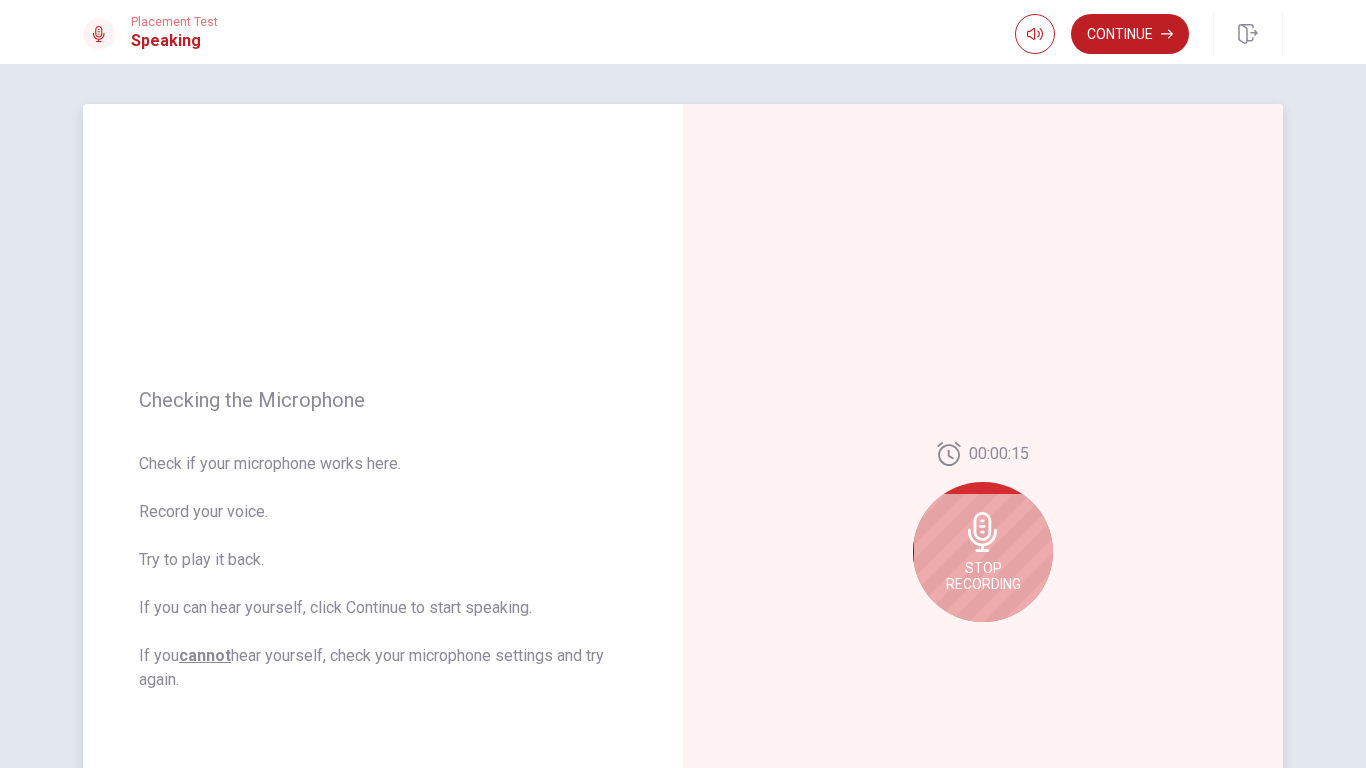 click on "Stop   Recording" at bounding box center (983, 576) 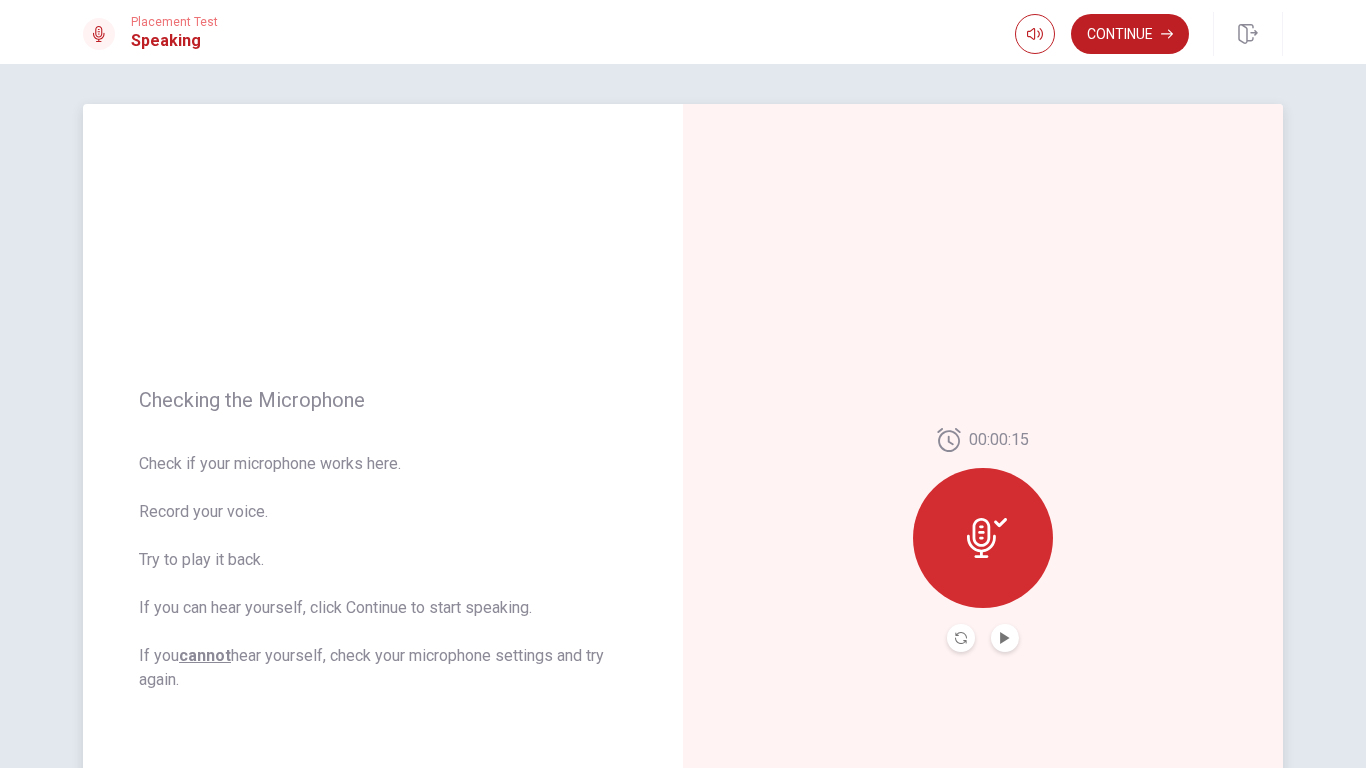 click 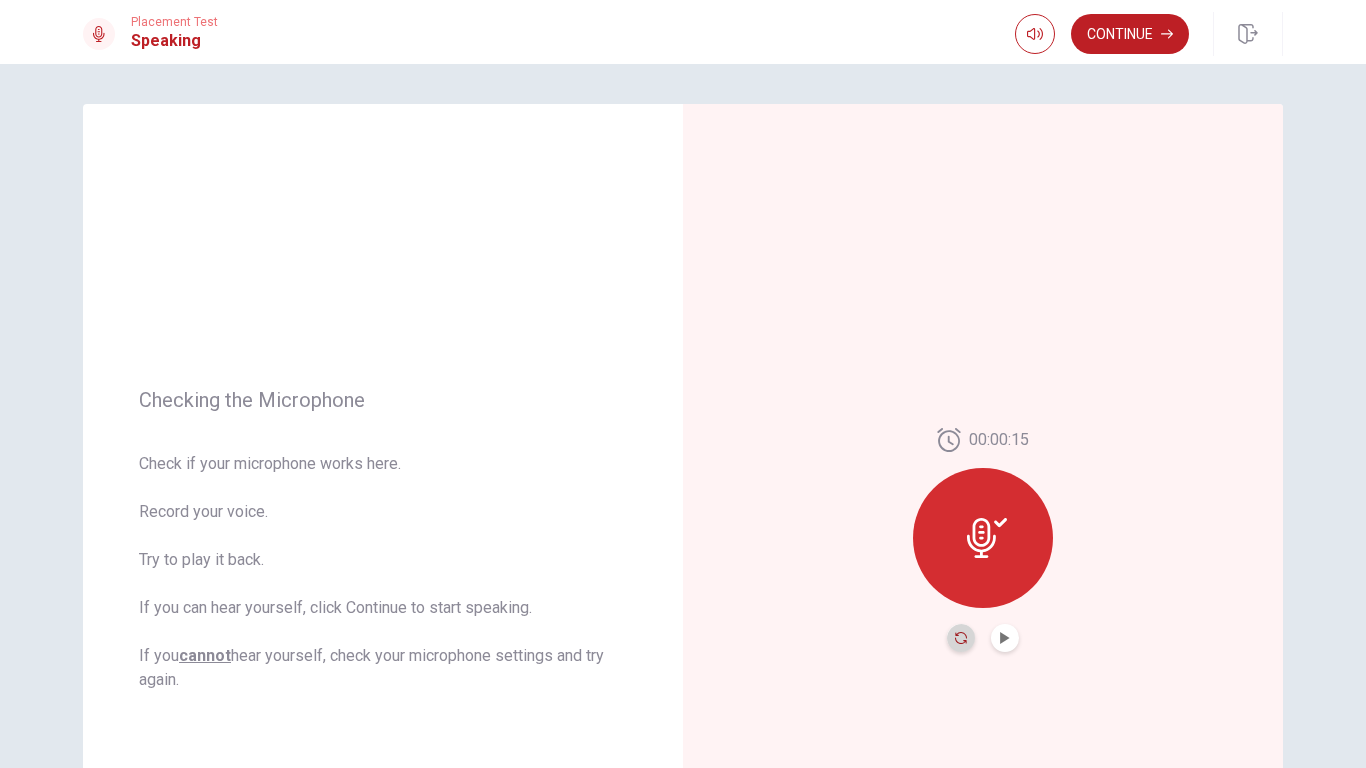 click 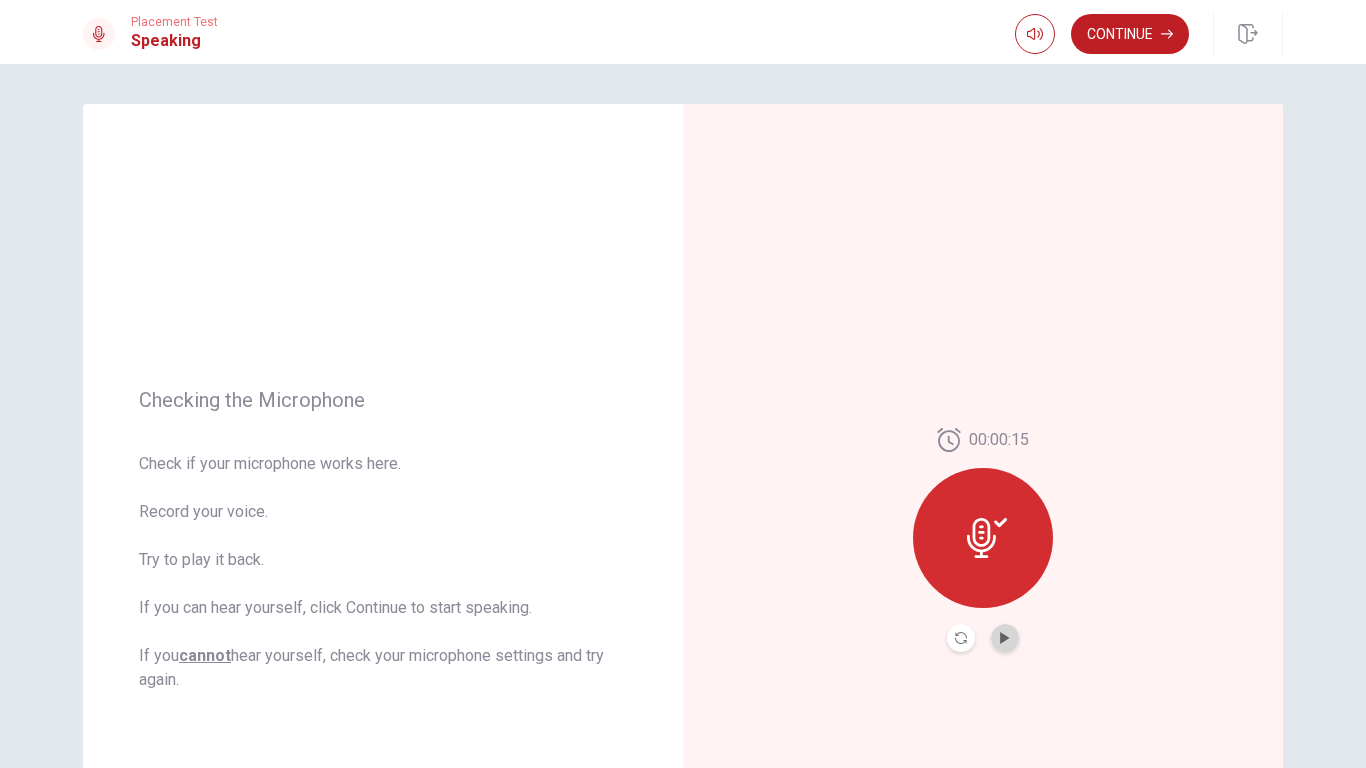 click at bounding box center [1005, 638] 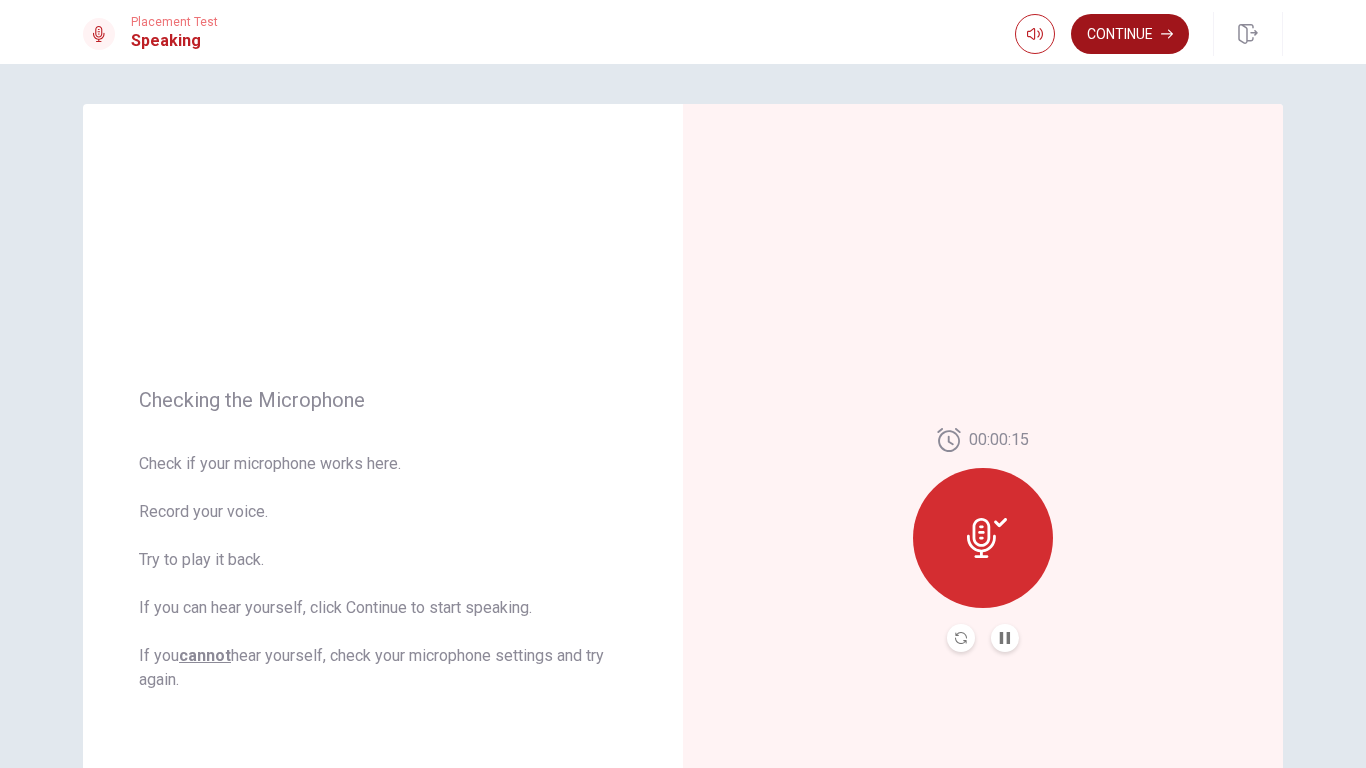click on "Continue" at bounding box center [1130, 34] 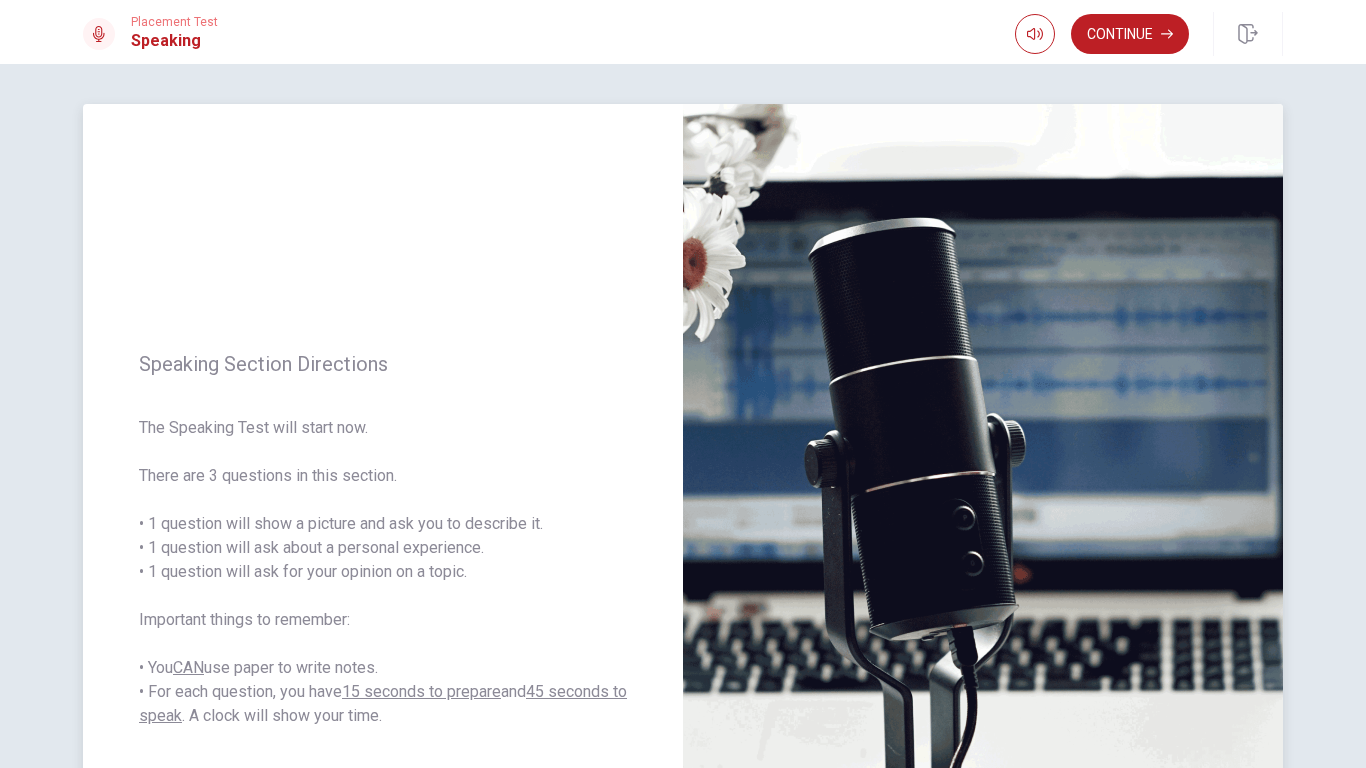 click on "Speaking Section Directions The Speaking Test will start now.
There are 3 questions in this section.
• 1 question will show a picture and ask you to describe it.
• 1 question will ask about a personal experience.
• 1 question will ask for your opinion on a topic.
Important things to remember:
• You  CAN  use paper to write notes.
• For each question, you have  15 seconds to prepare  and  45 seconds to speak . A clock will show your time." at bounding box center [383, 540] 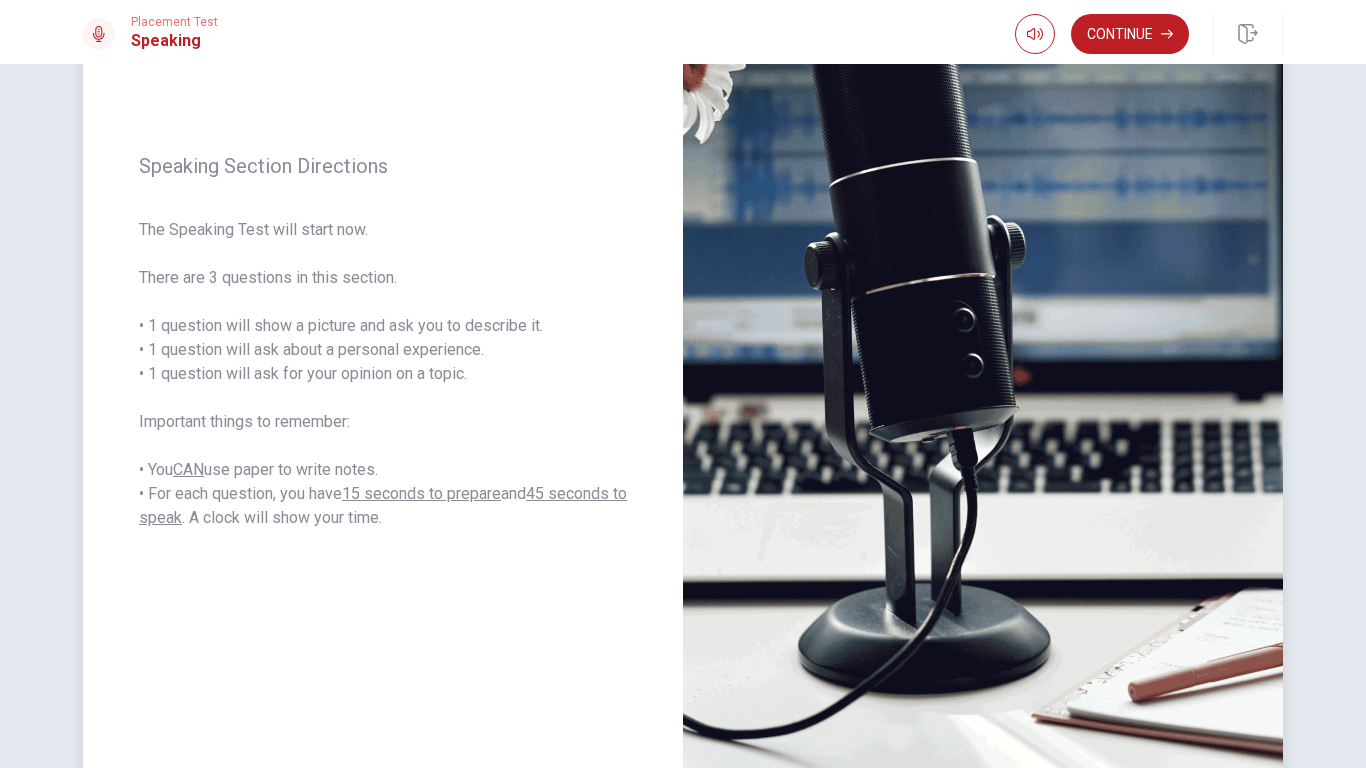 scroll, scrollTop: 141, scrollLeft: 0, axis: vertical 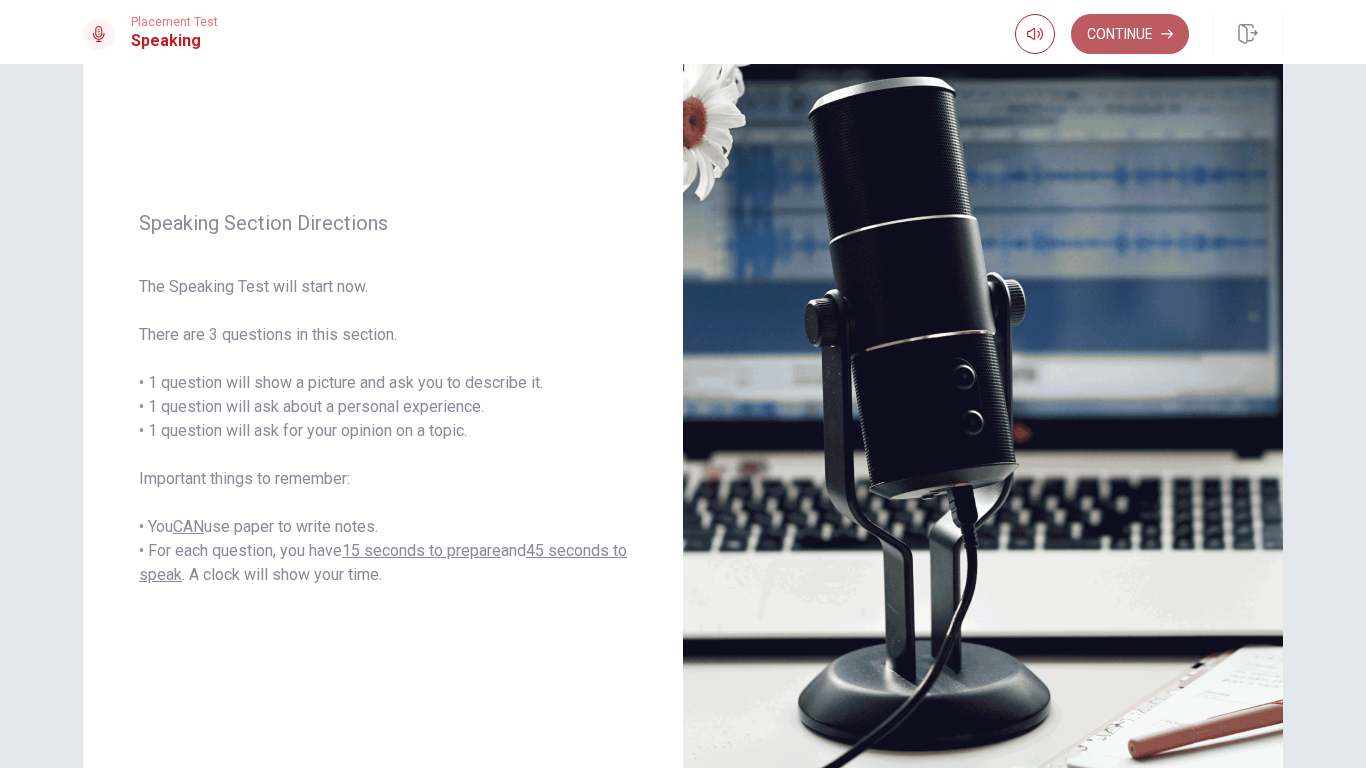 click on "Continue" at bounding box center (1130, 34) 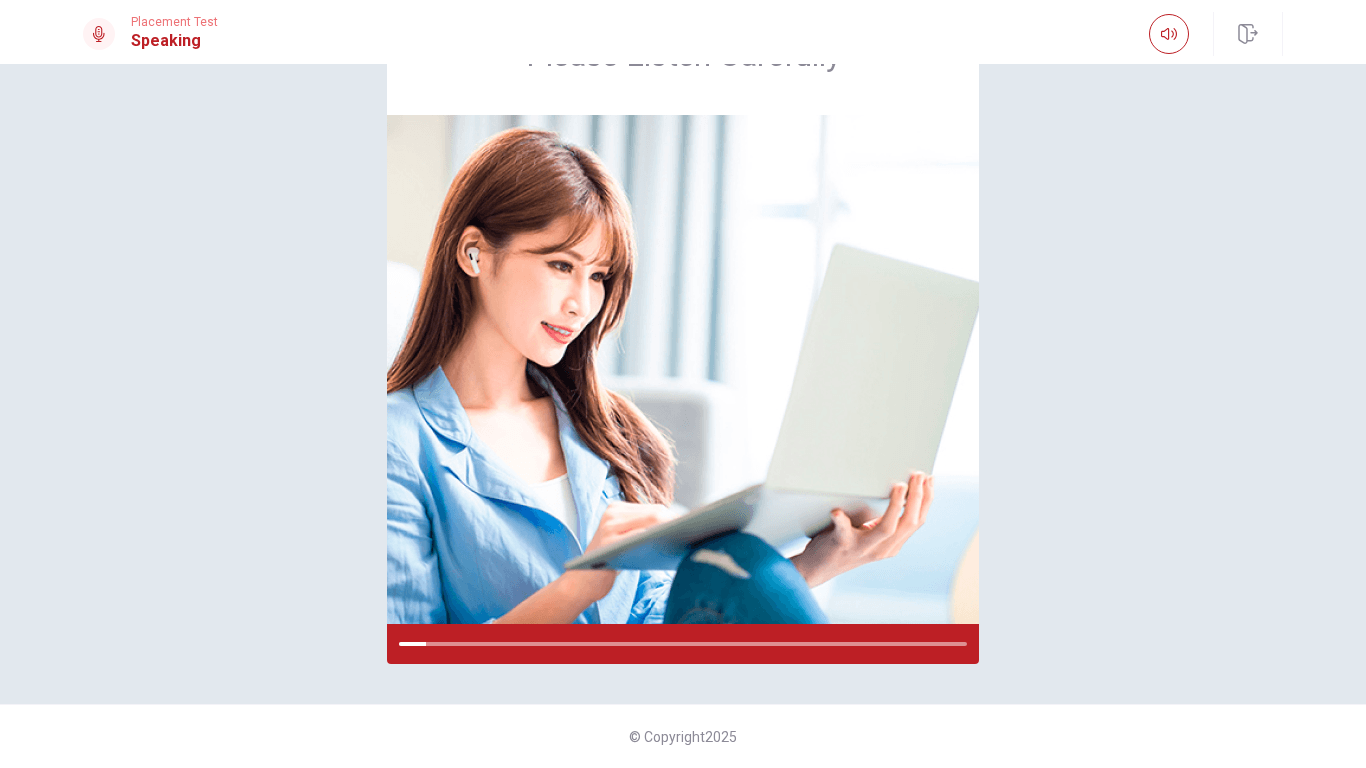 click on "Please Listen Carefully" at bounding box center [683, 329] 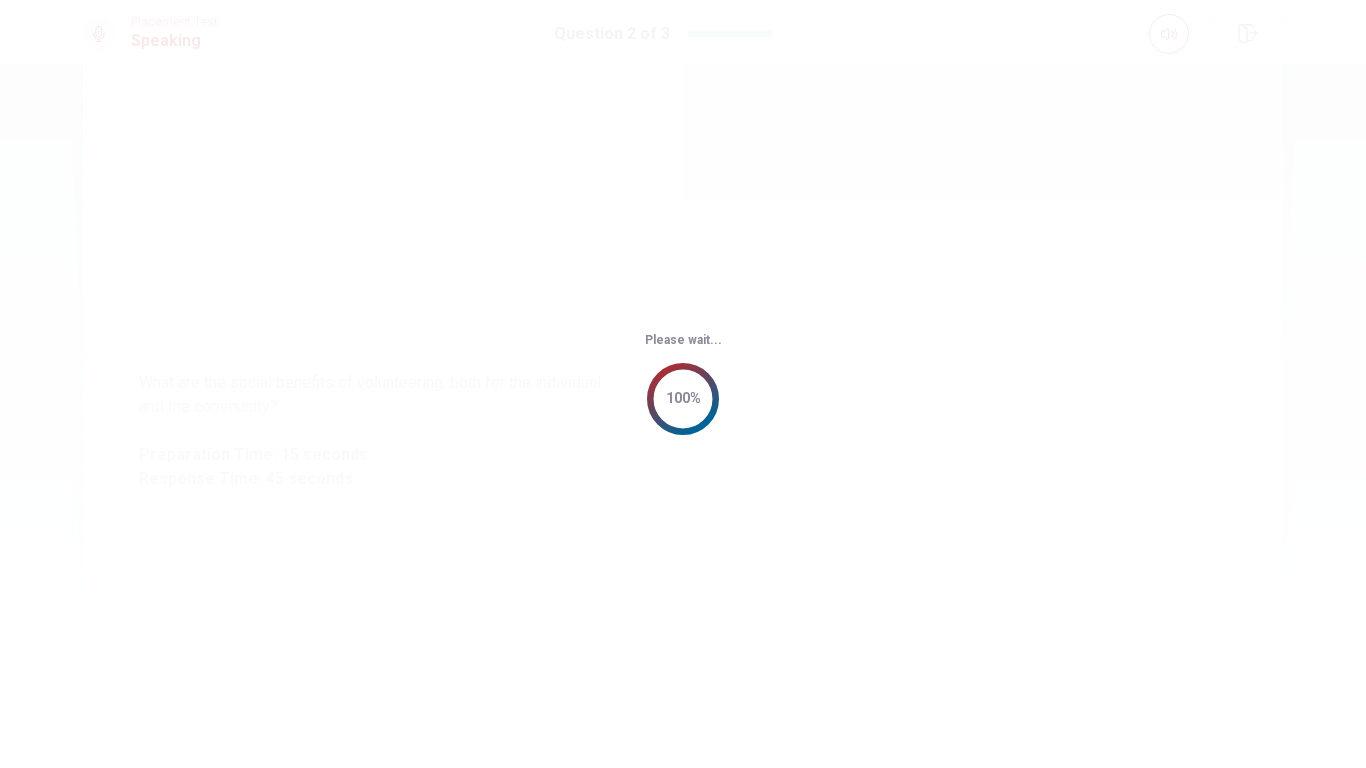 scroll, scrollTop: 0, scrollLeft: 0, axis: both 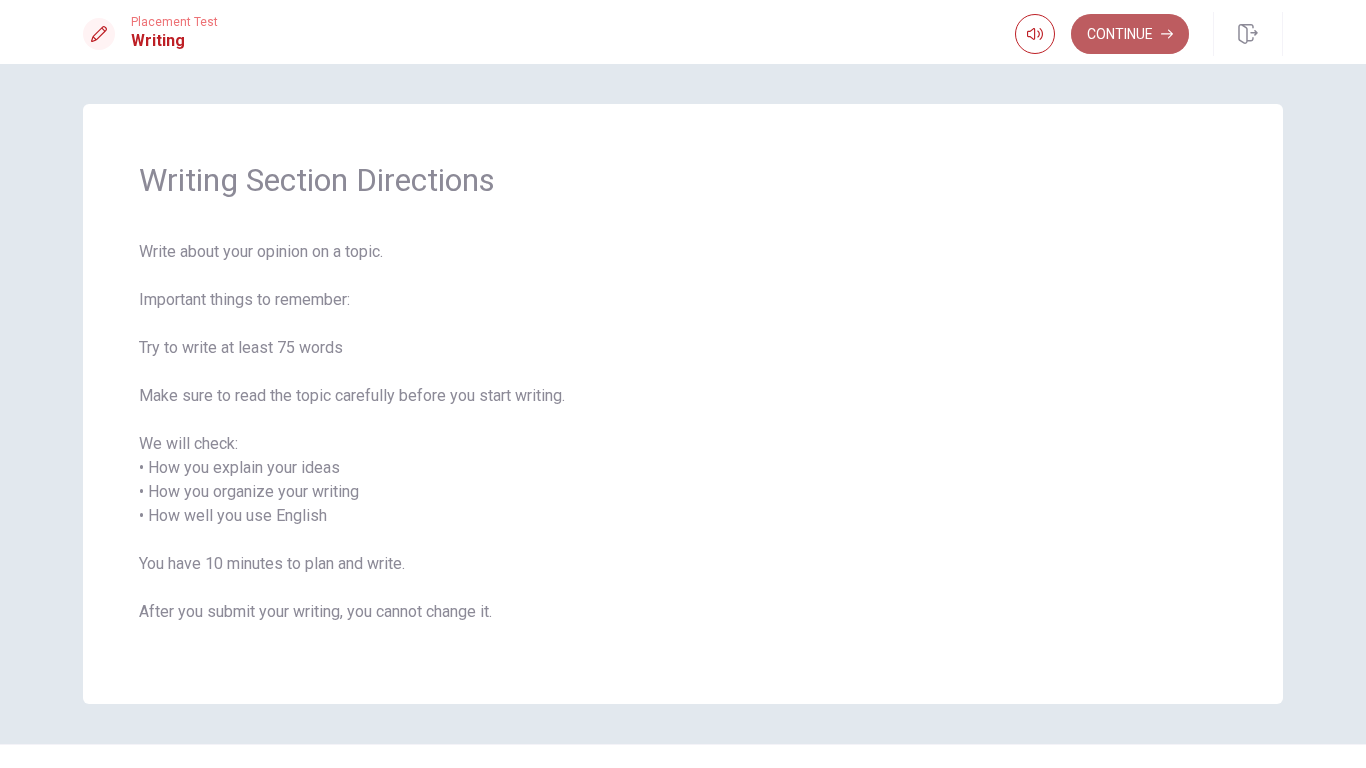 click on "Continue" at bounding box center (1130, 34) 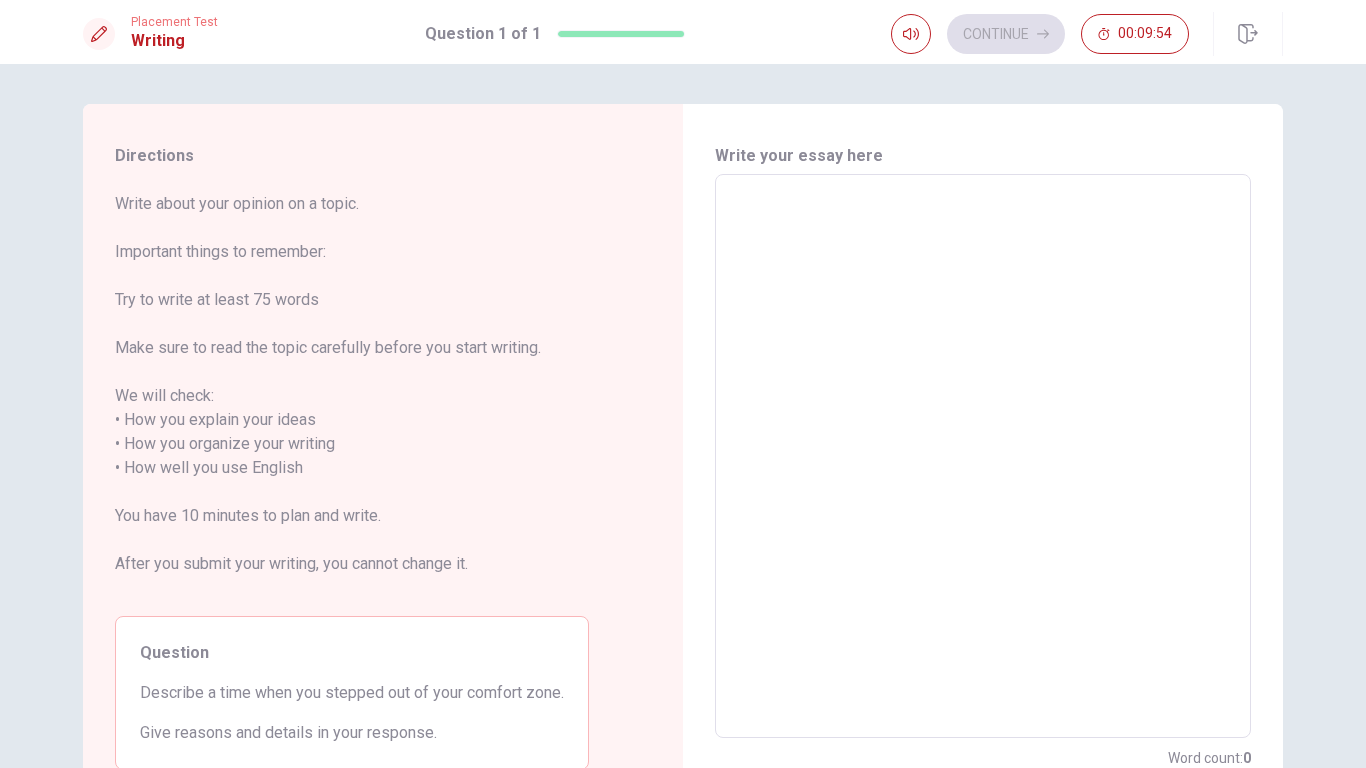 click on "Directions Write about your opinion on a topic.
Important things to remember:
Try to write at least 75 words
Make sure to read the topic carefully before you start writing.
We will check:
• How you explain your ideas
• How you organize your writing
• How well you use English
You have 10 minutes to plan and write.
After you submit your writing, you cannot change it.  Question Describe a time when you stepped out of your comfort zone. Give reasons and details in your response." at bounding box center [383, 457] 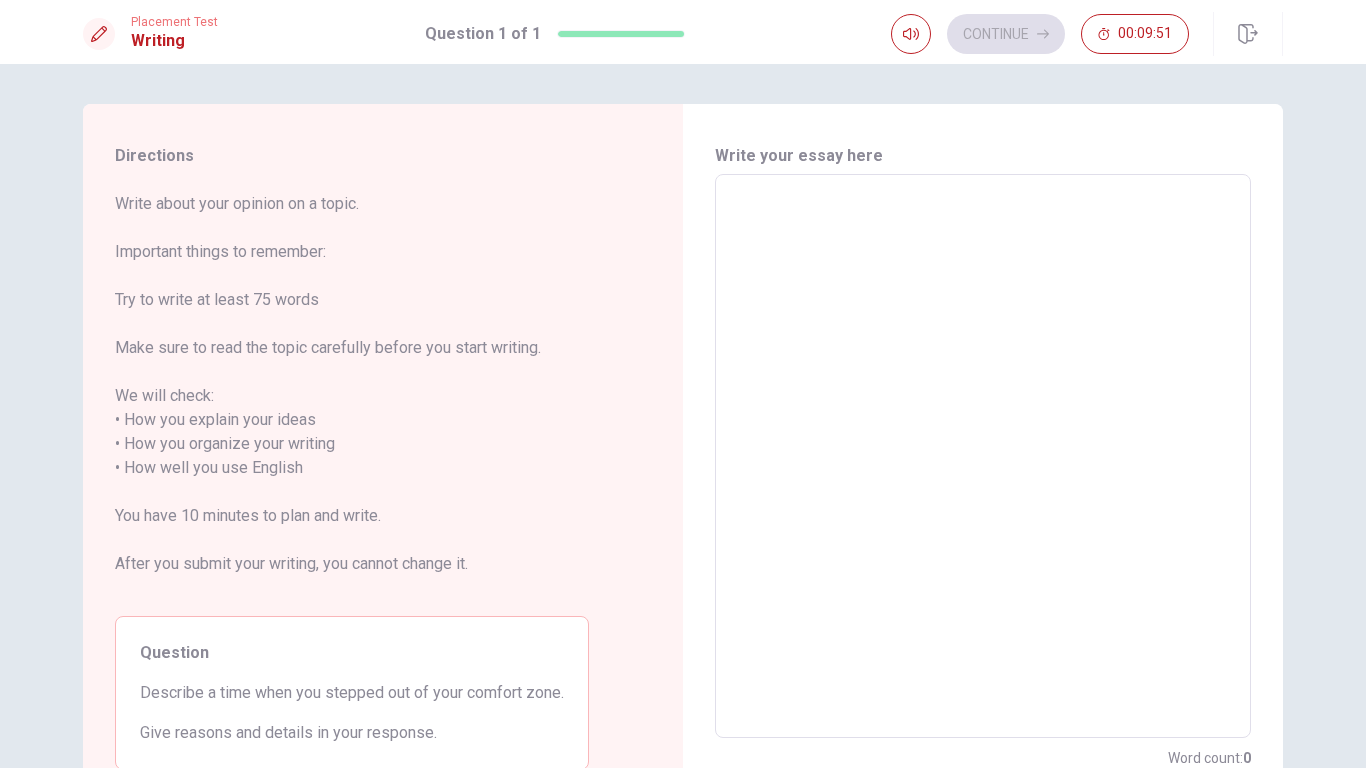 click on "Write about your opinion on a topic.
Important things to remember:
Try to write at least 75 words
Make sure to read the topic carefully before you start writing.
We will check:
• How you explain your ideas
• How you organize your writing
• How well you use English
You have 10 minutes to plan and write.
After you submit your writing, you cannot change it." at bounding box center [352, 396] 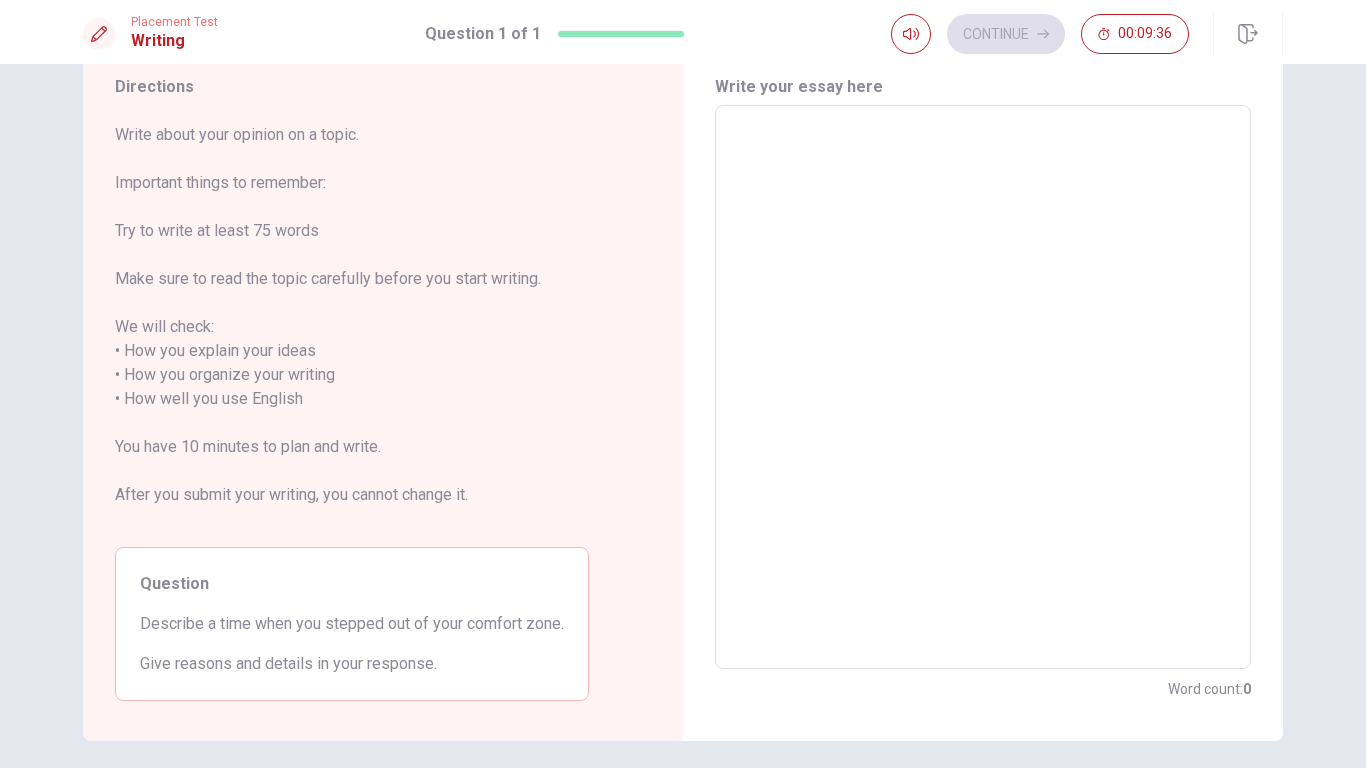 scroll, scrollTop: 57, scrollLeft: 0, axis: vertical 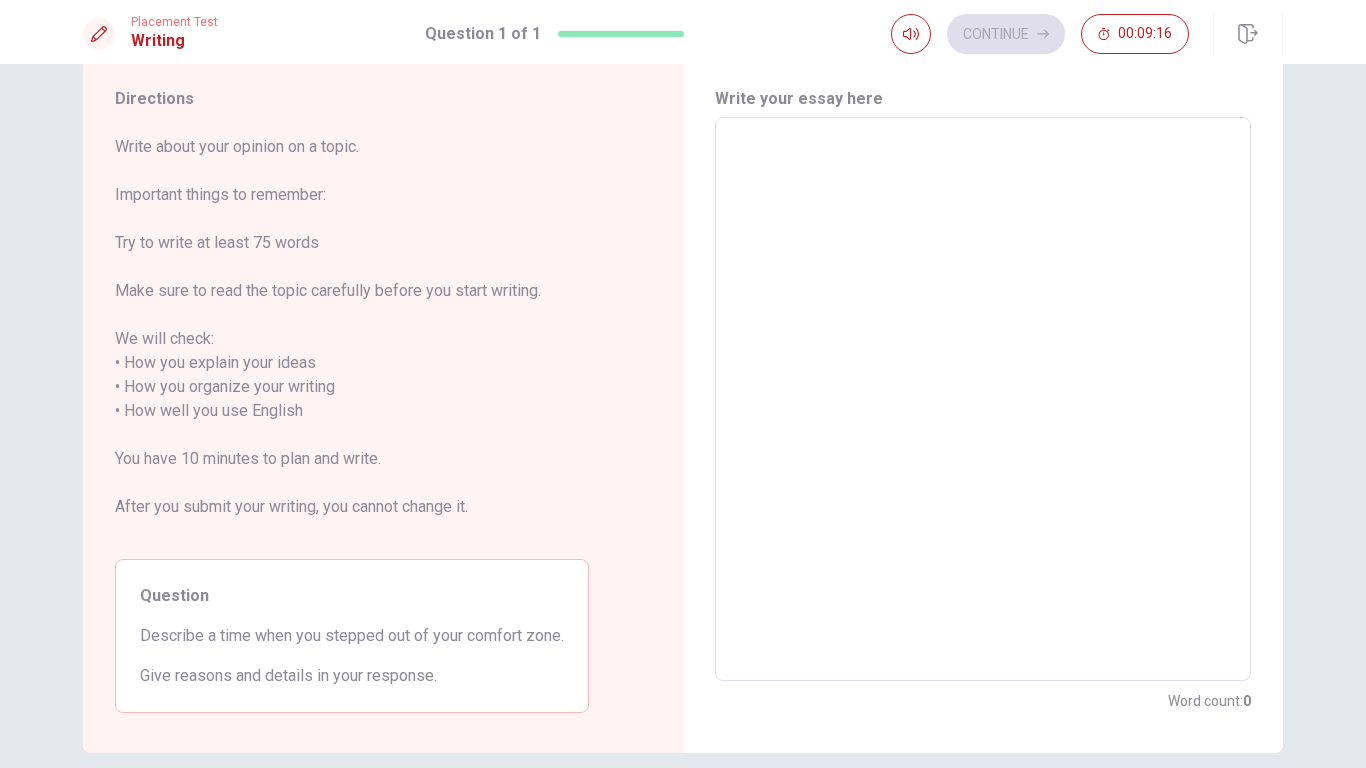 click at bounding box center (983, 399) 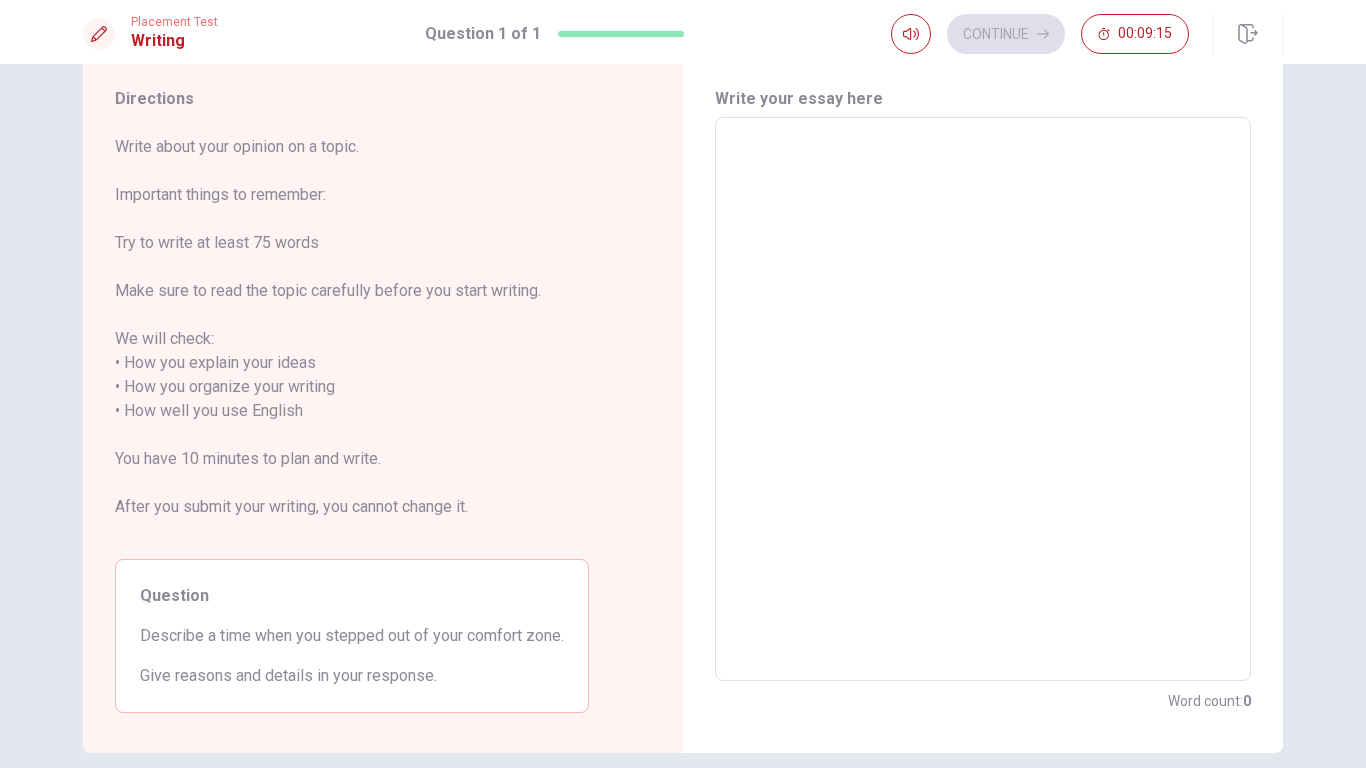 type on "O" 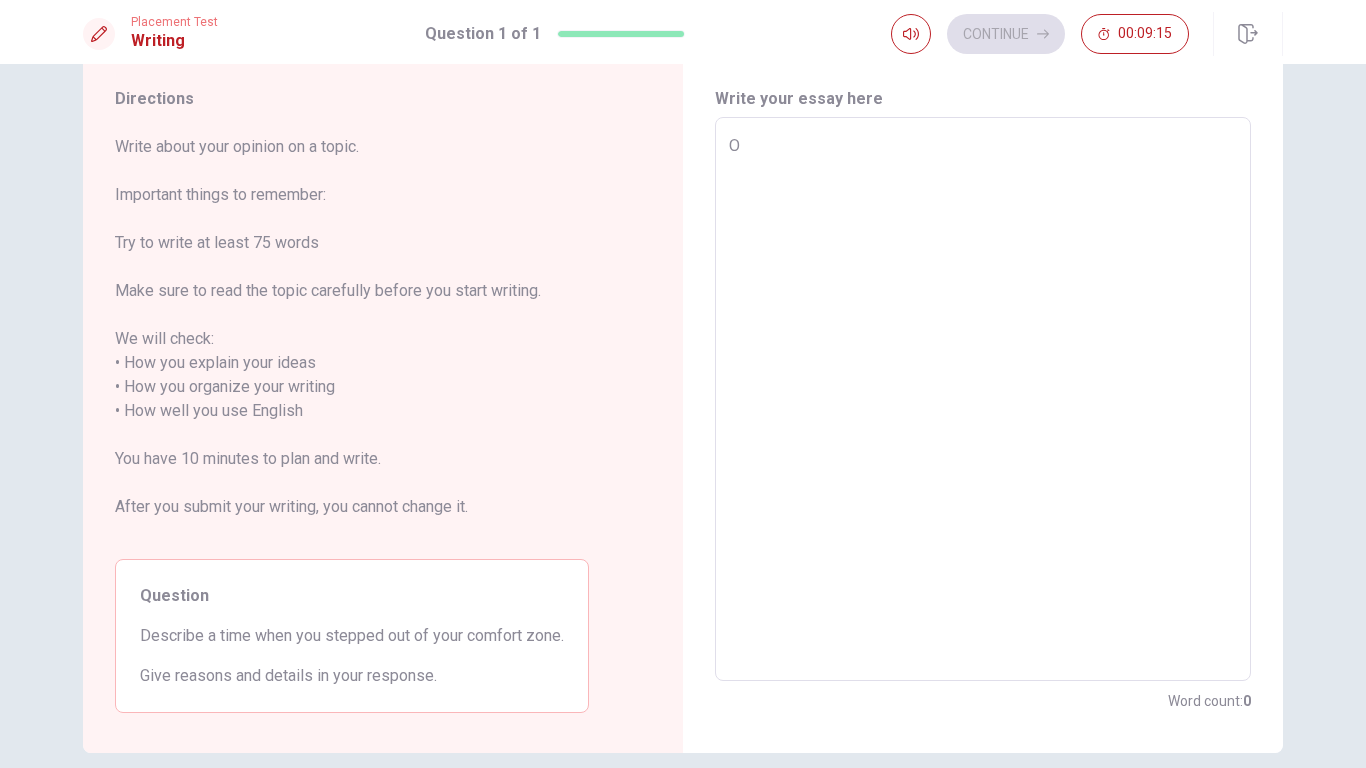 type on "x" 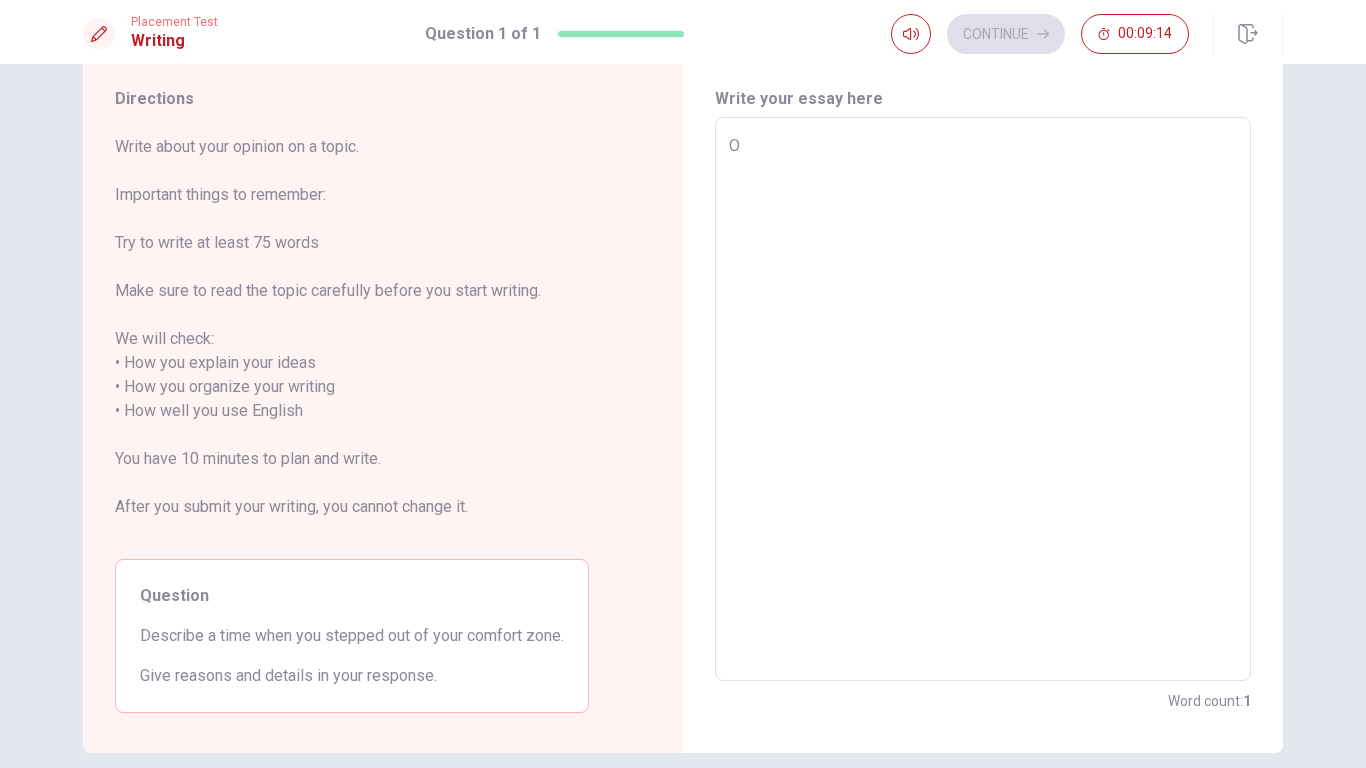 type on "On" 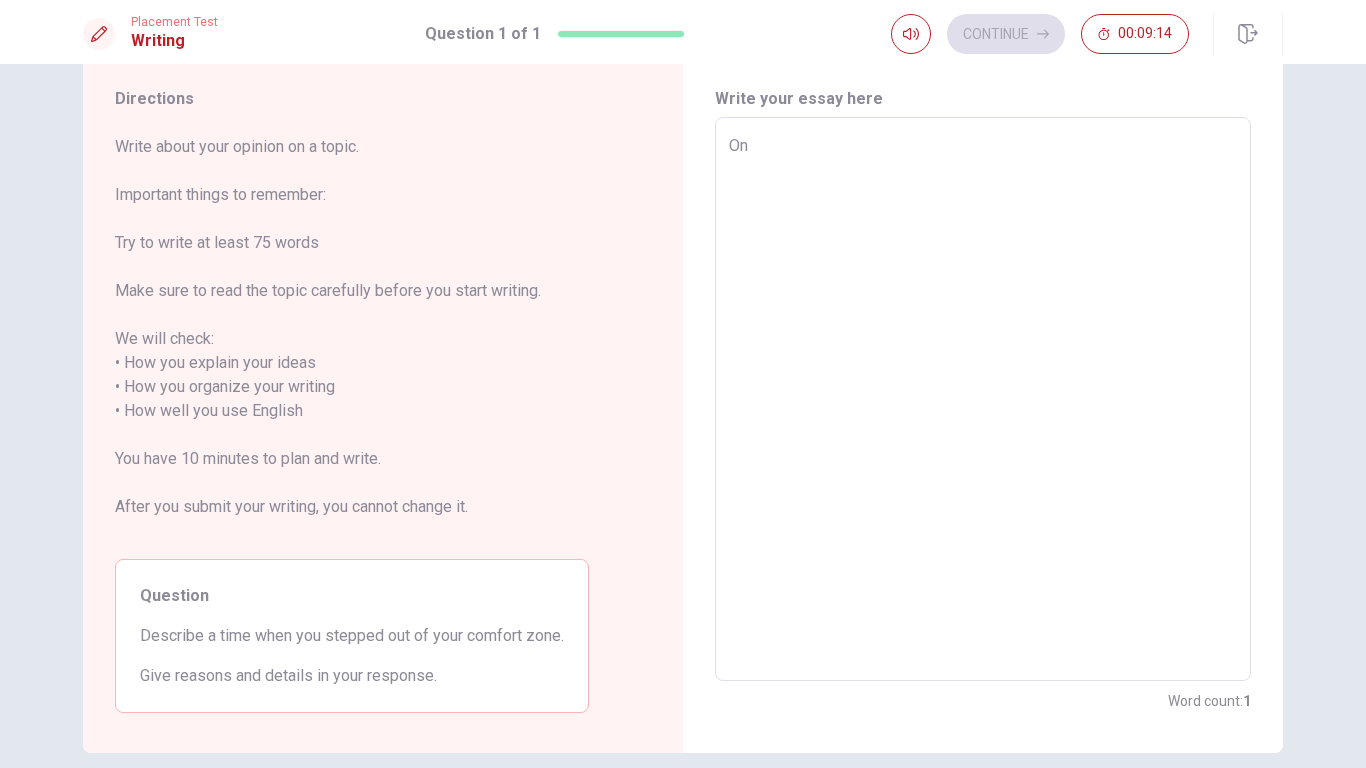 type on "x" 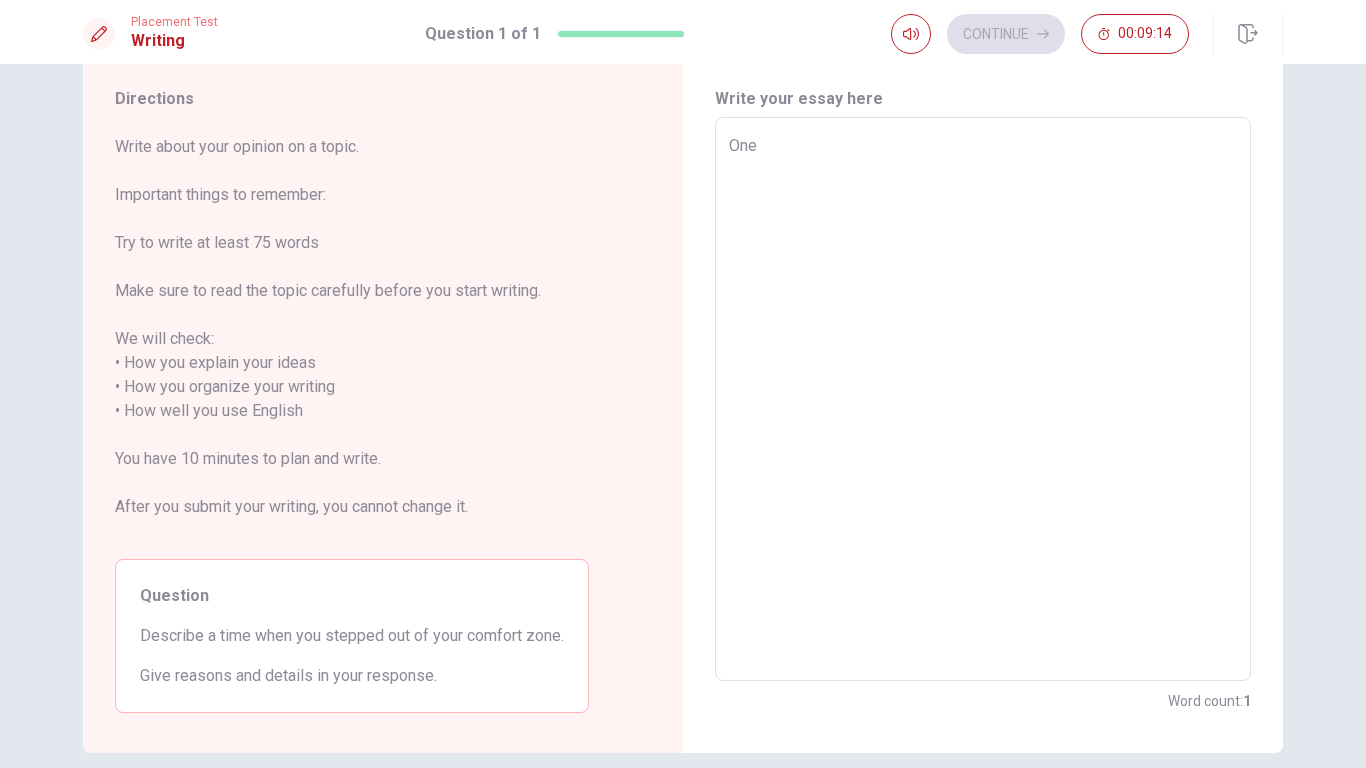 type on "x" 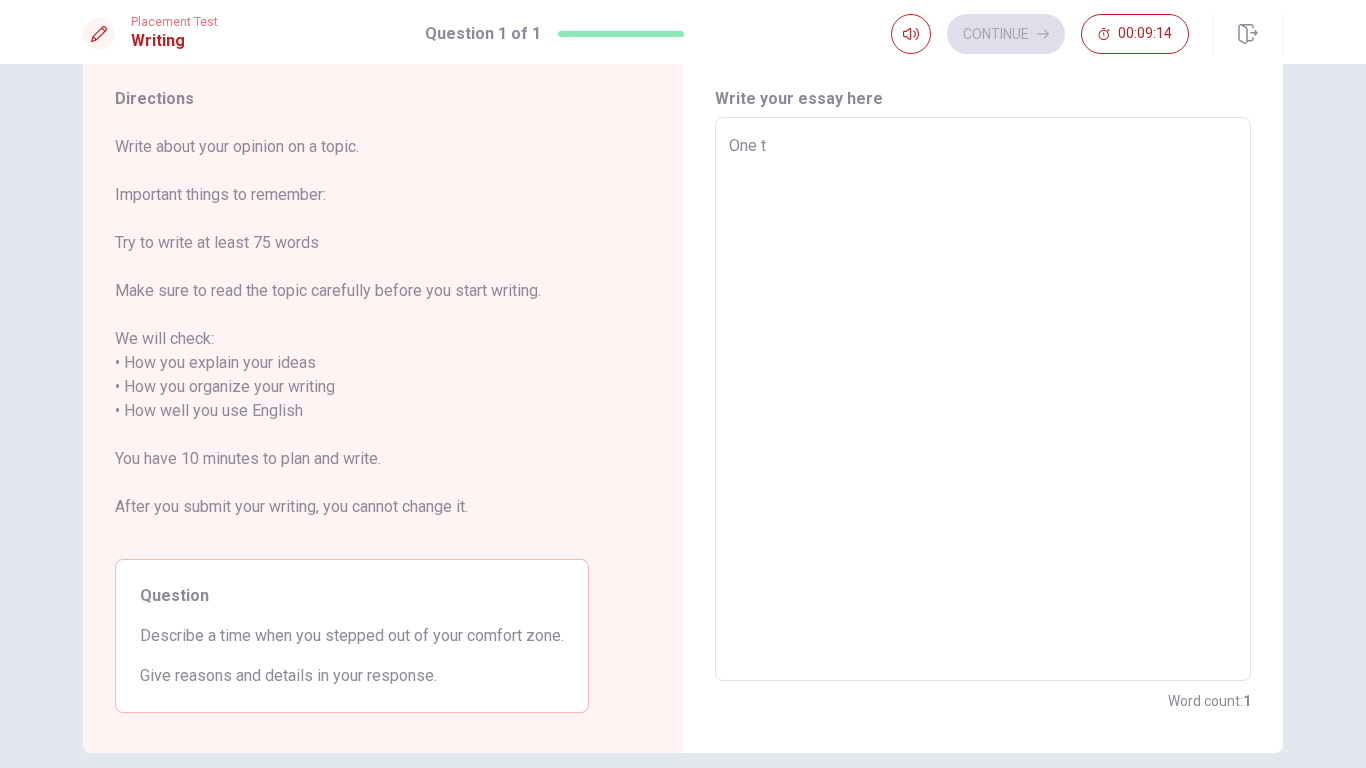 type on "x" 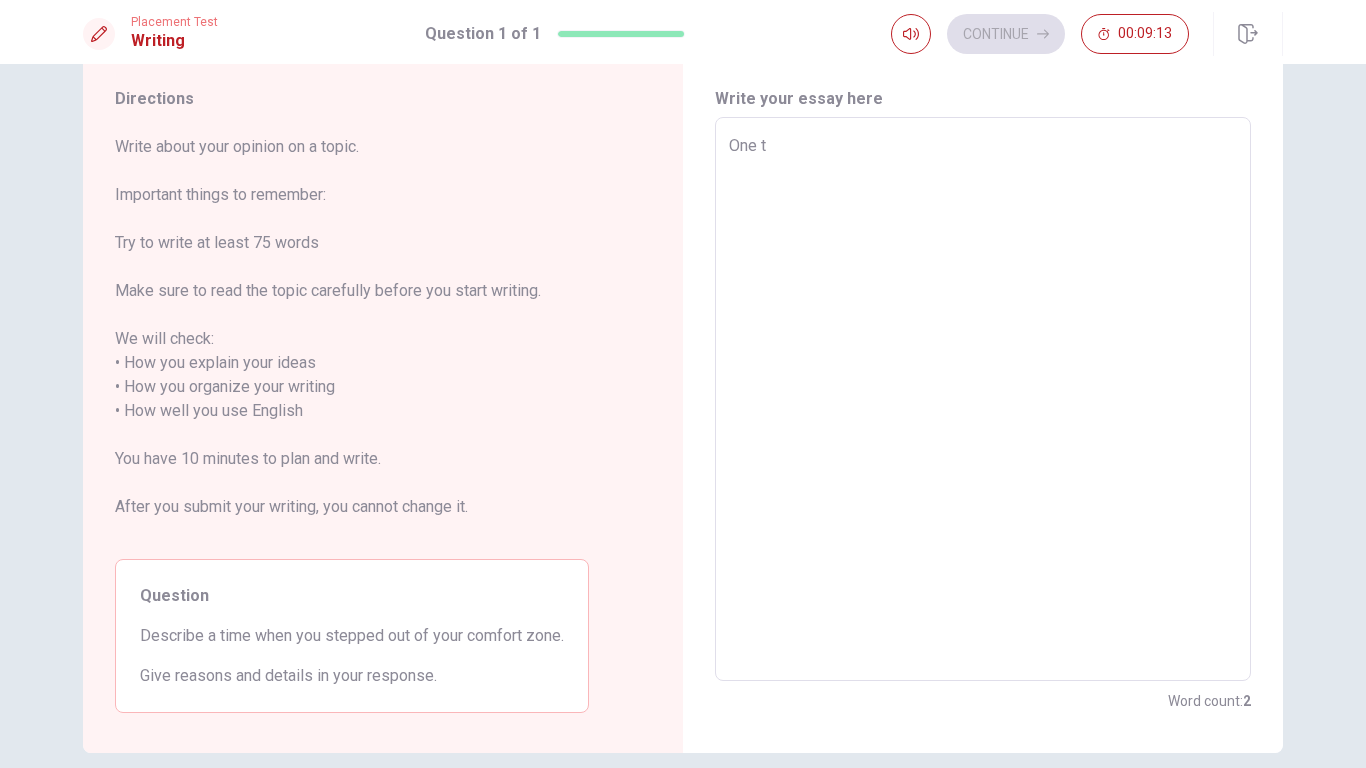 type on "One ti" 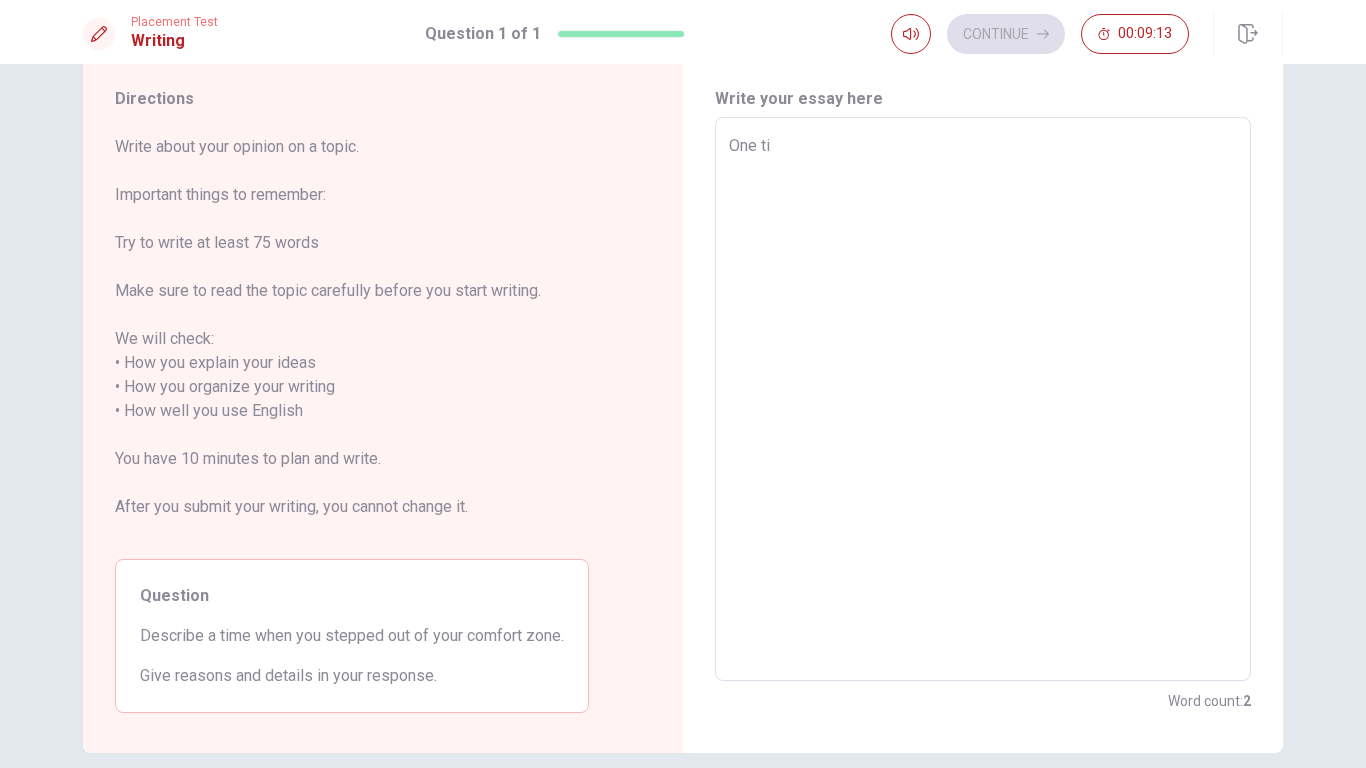 type on "x" 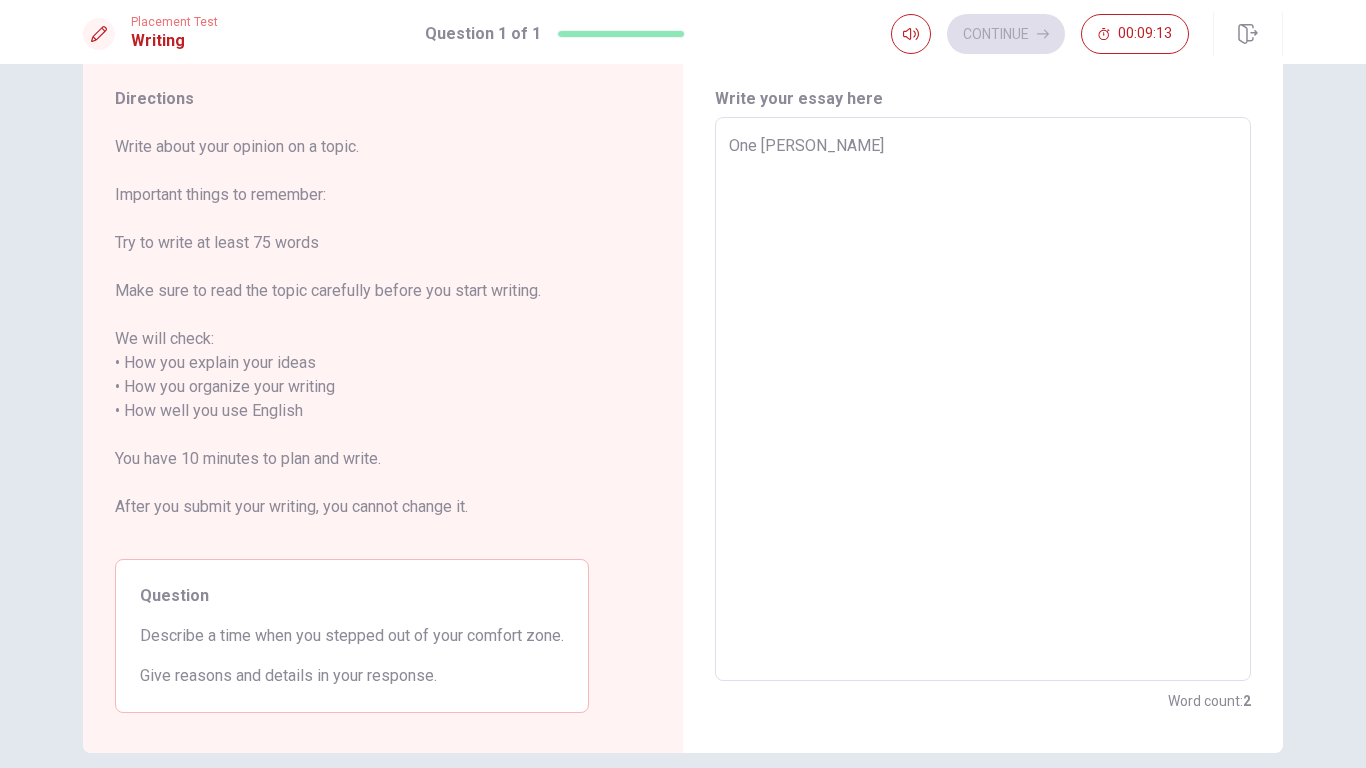 type on "x" 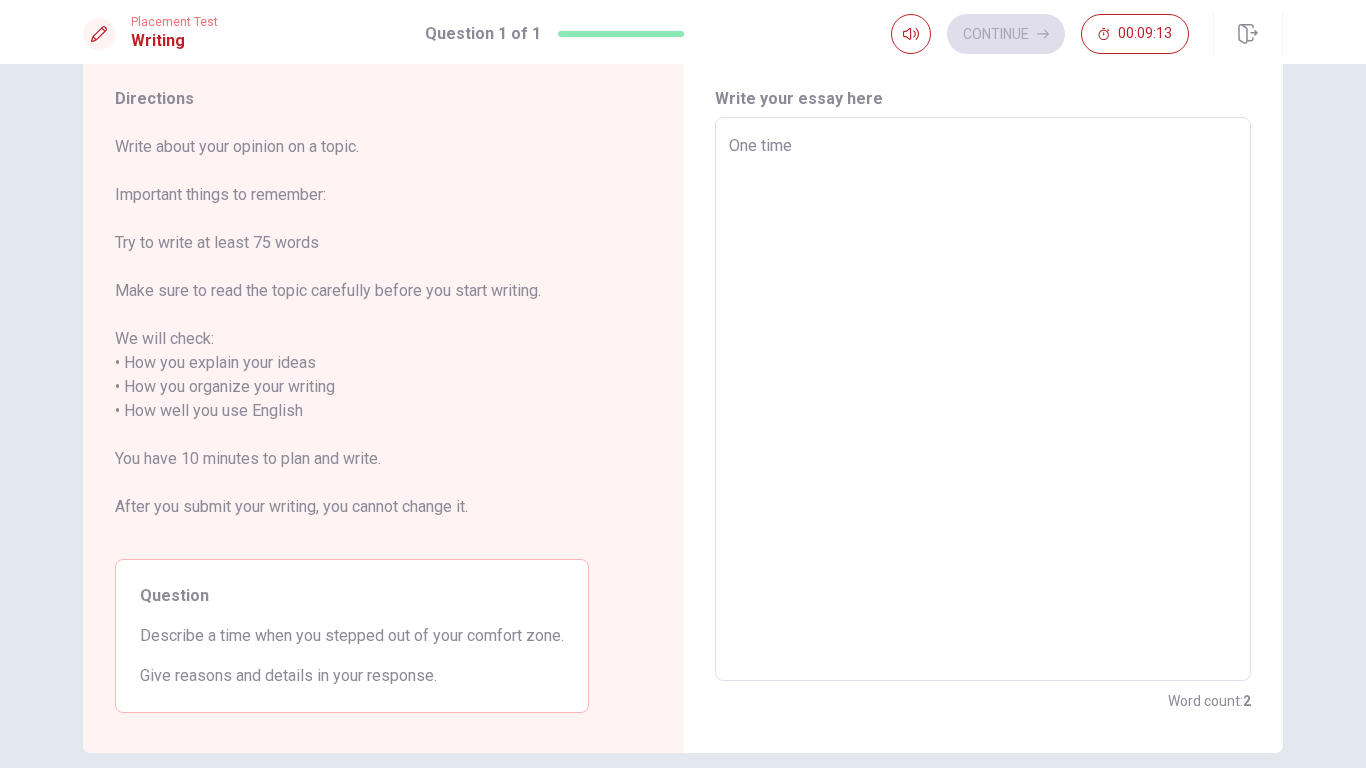 type on "x" 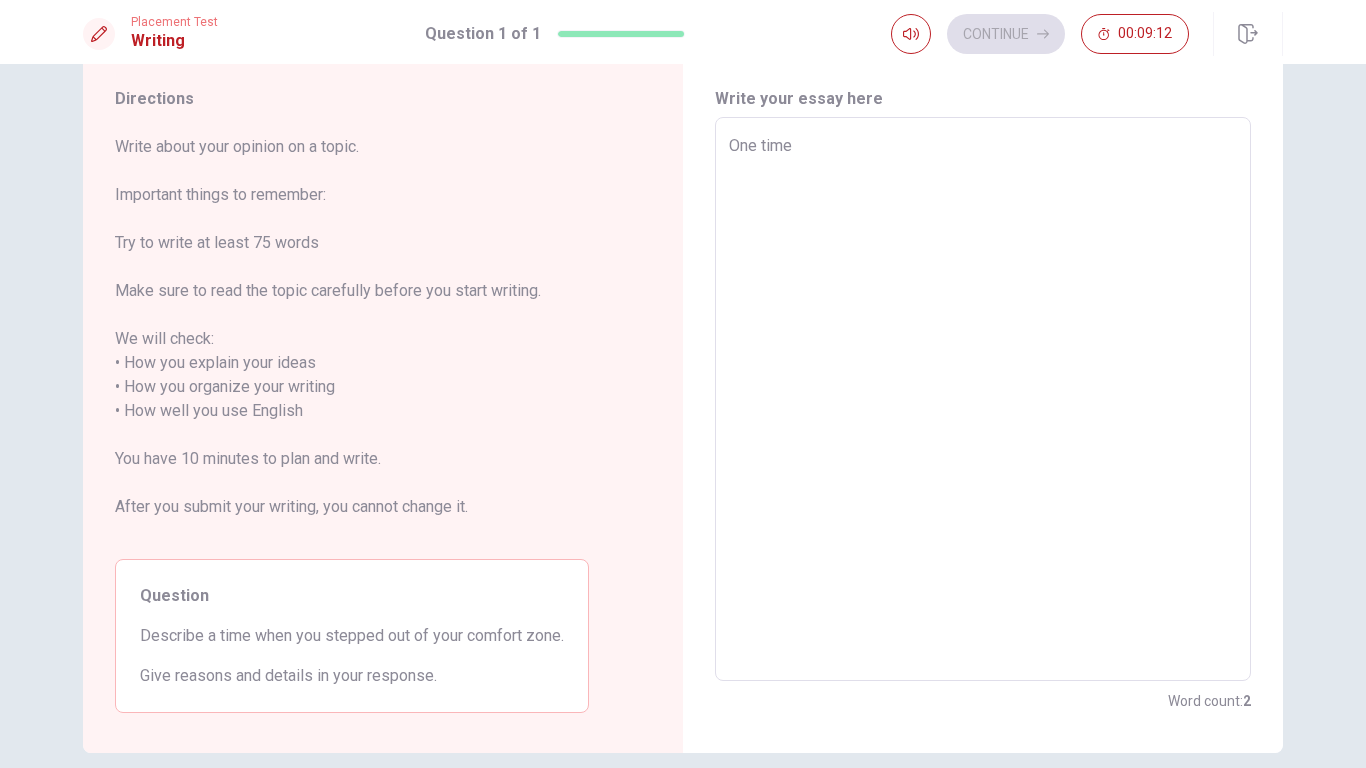 type on "One time" 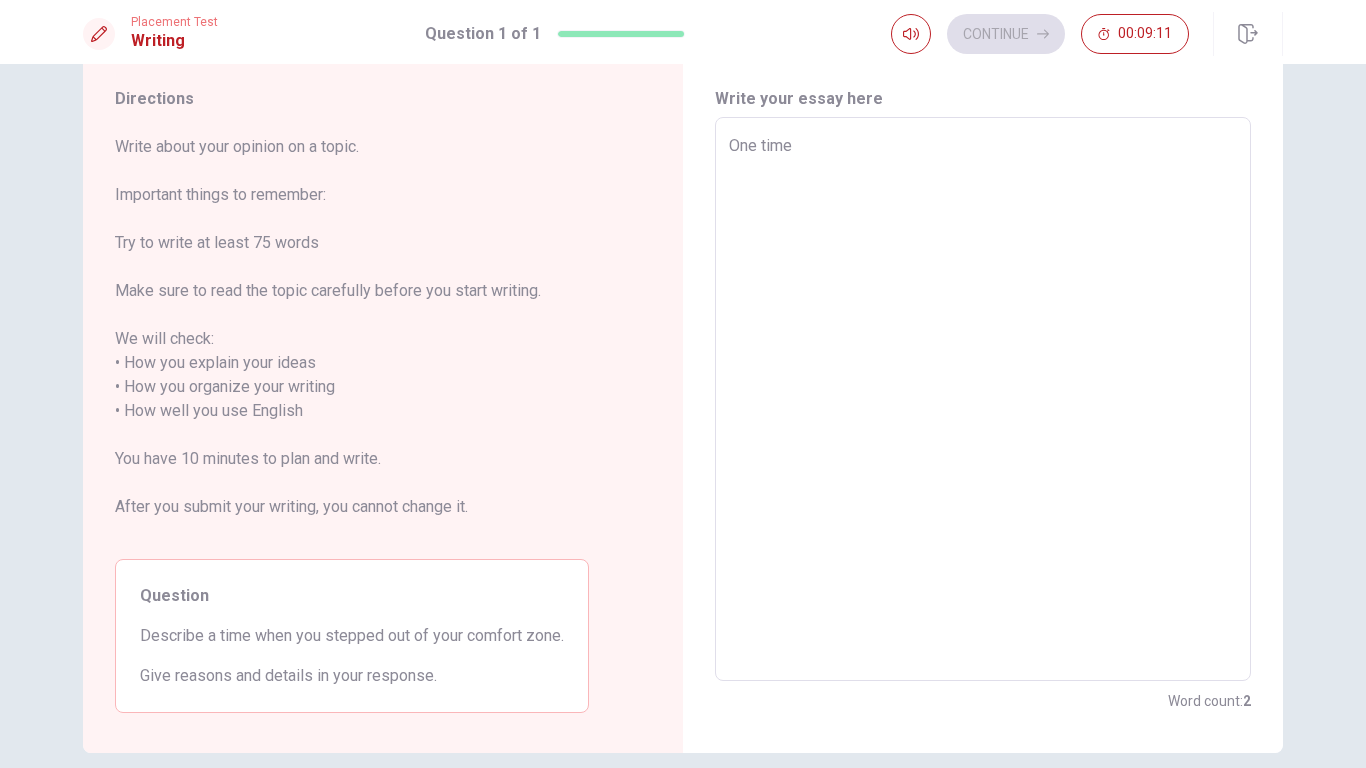 type on "One time I" 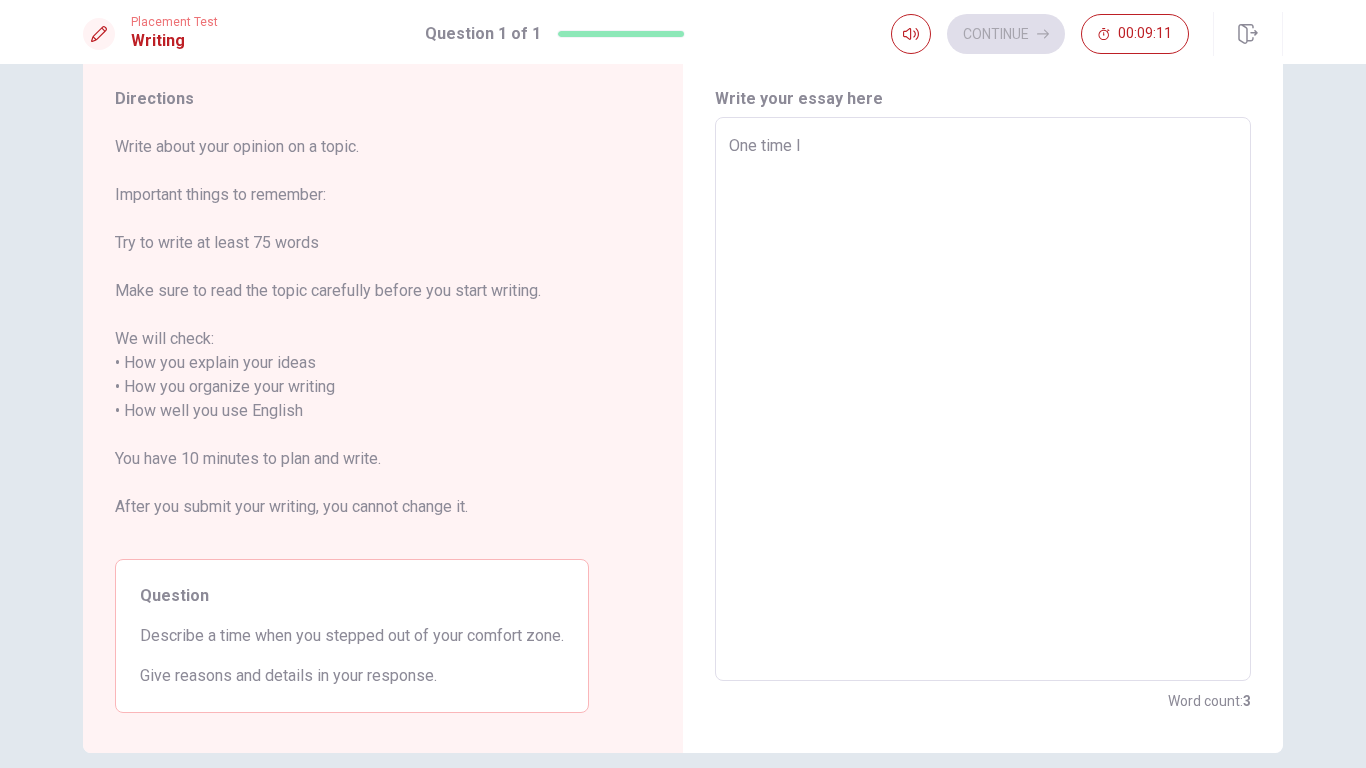 type on "x" 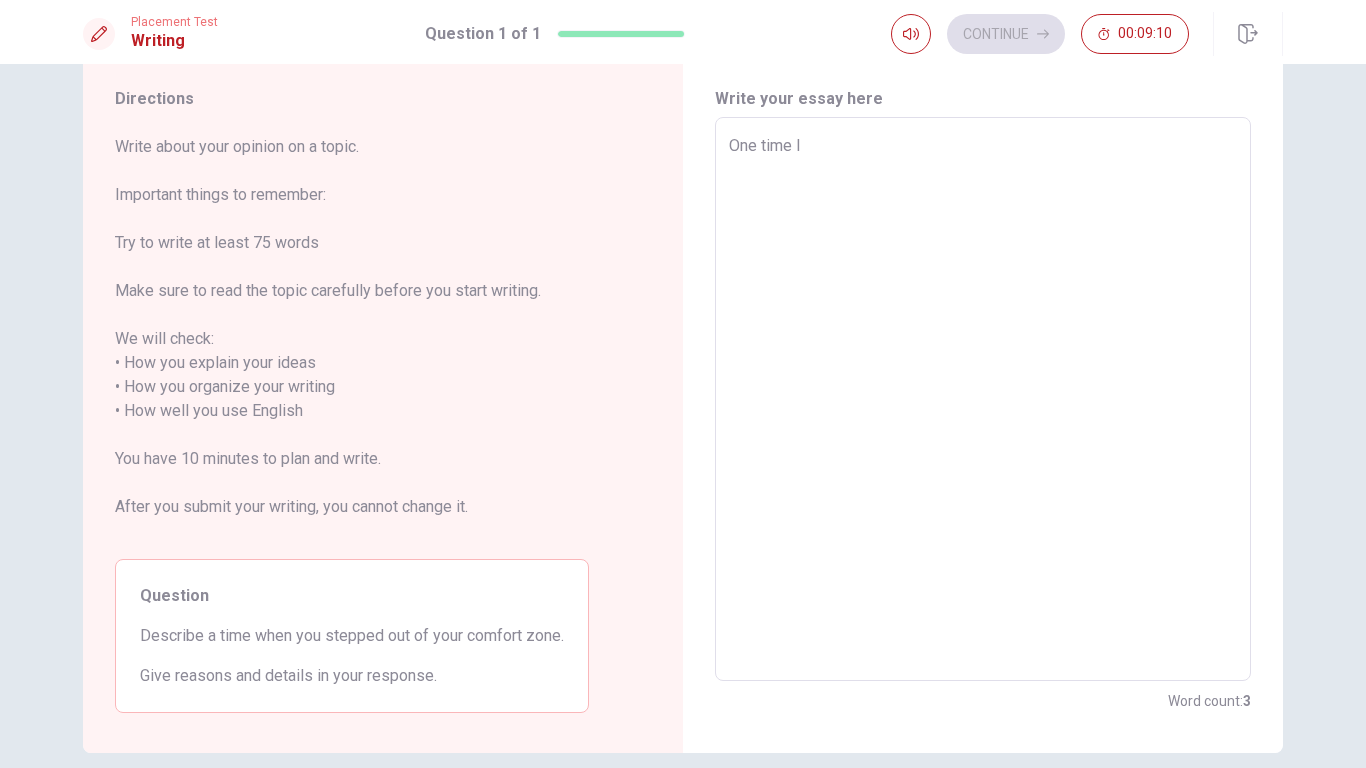 type on "One time I" 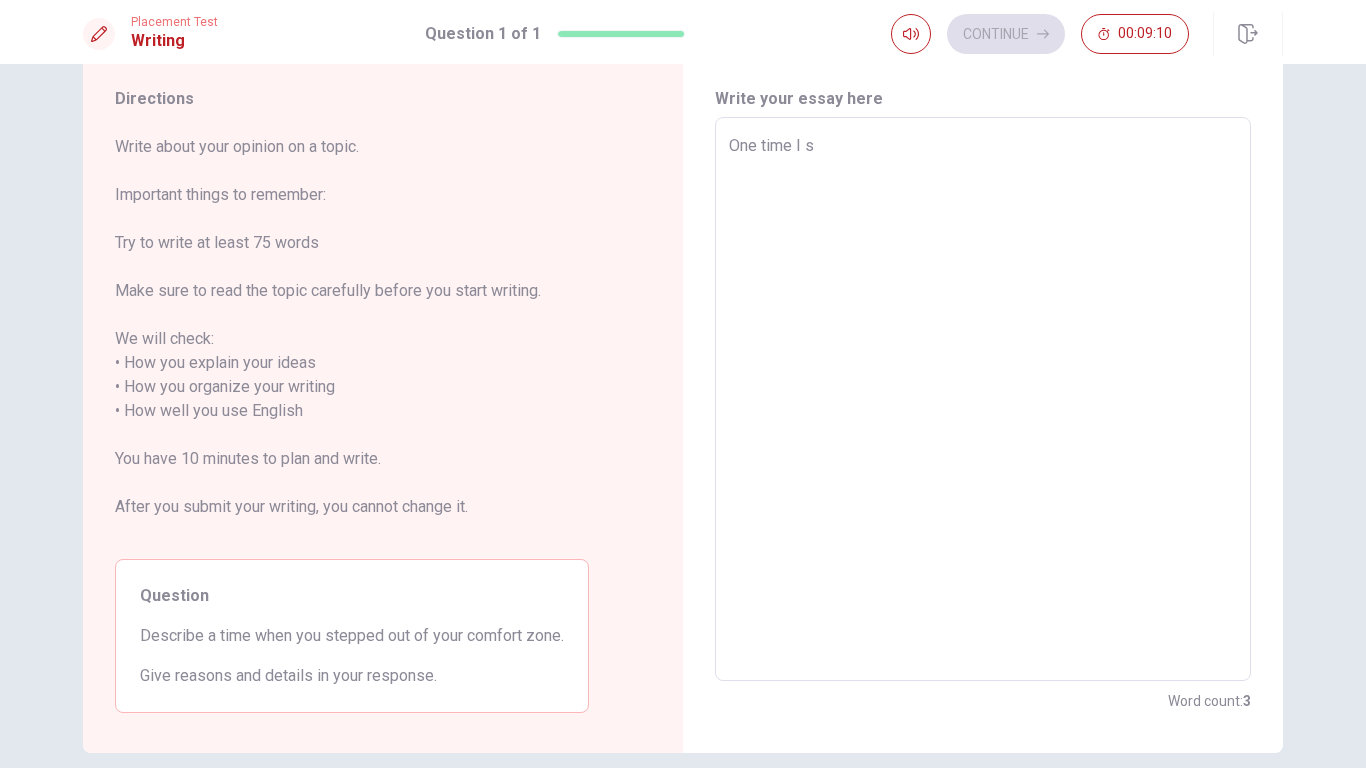 type on "x" 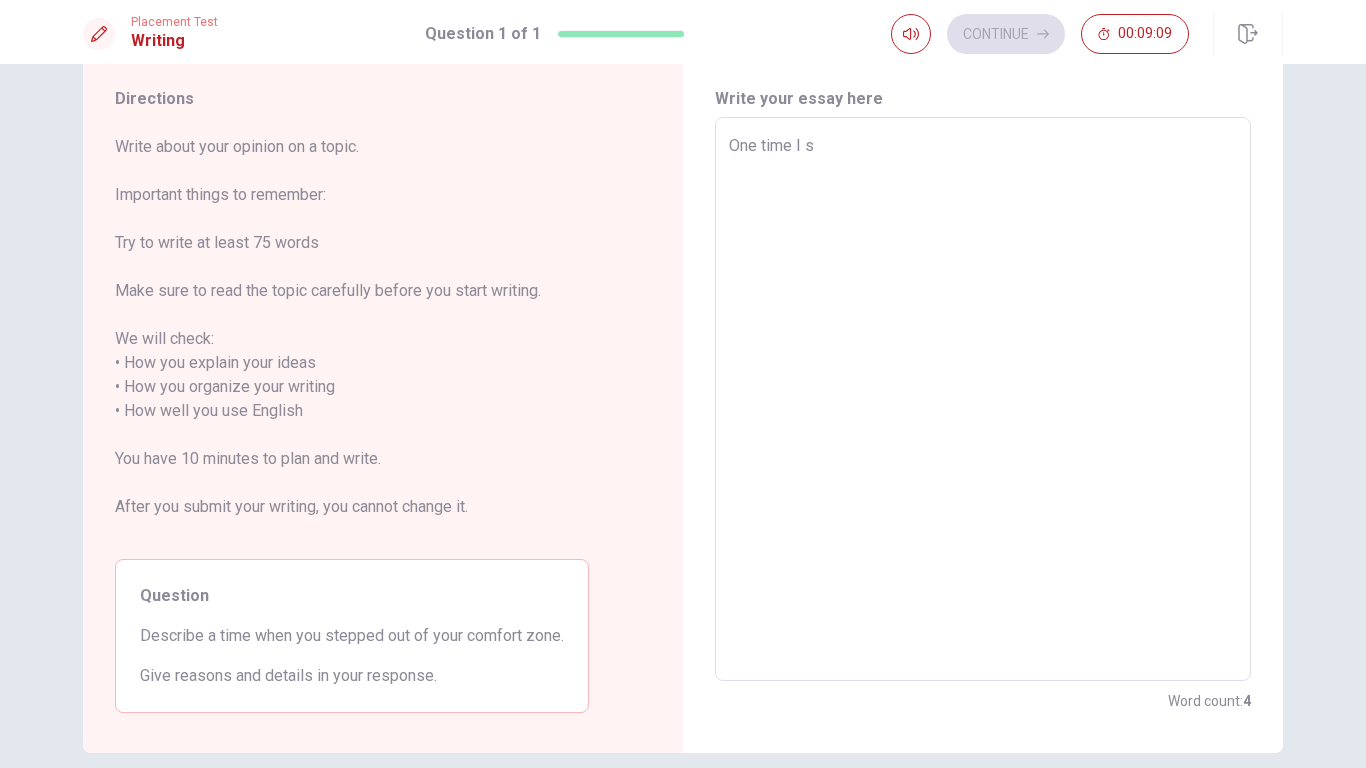 type on "One time I sp" 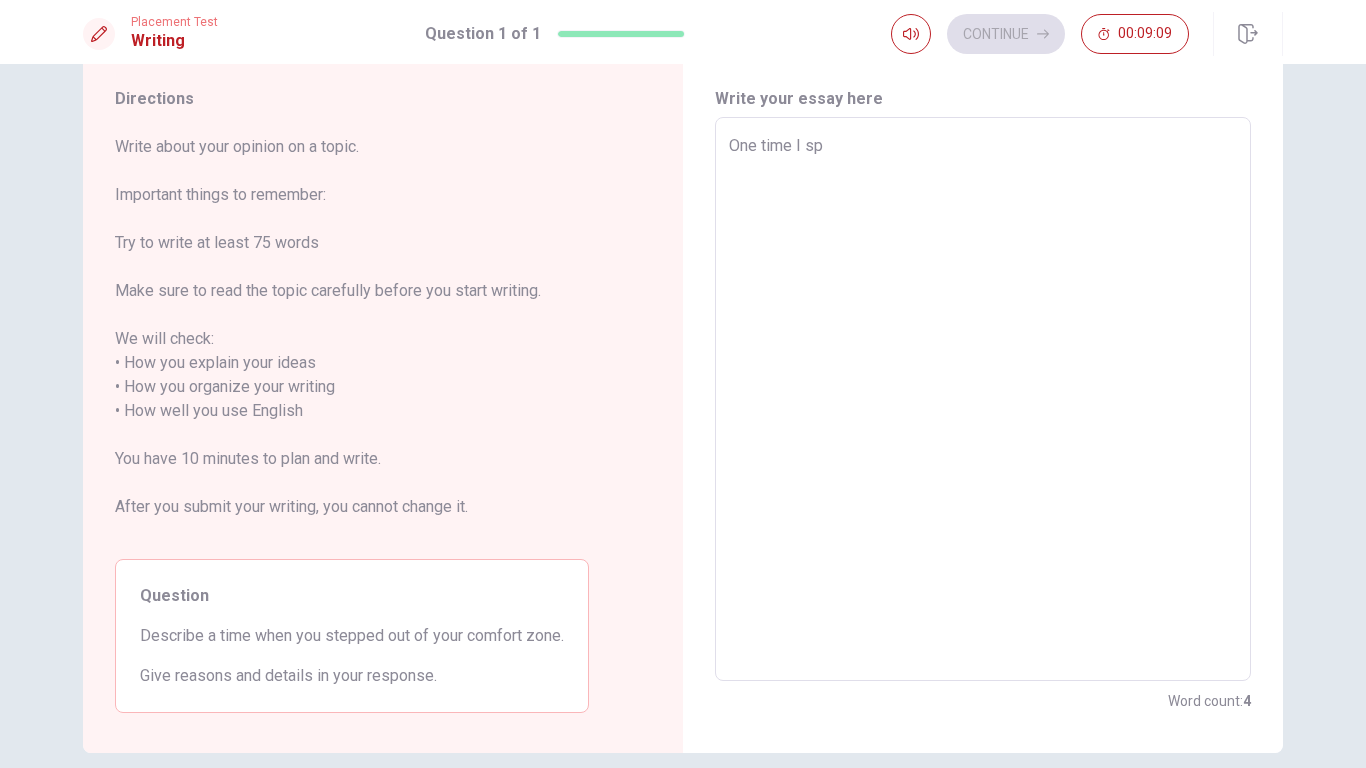 type on "x" 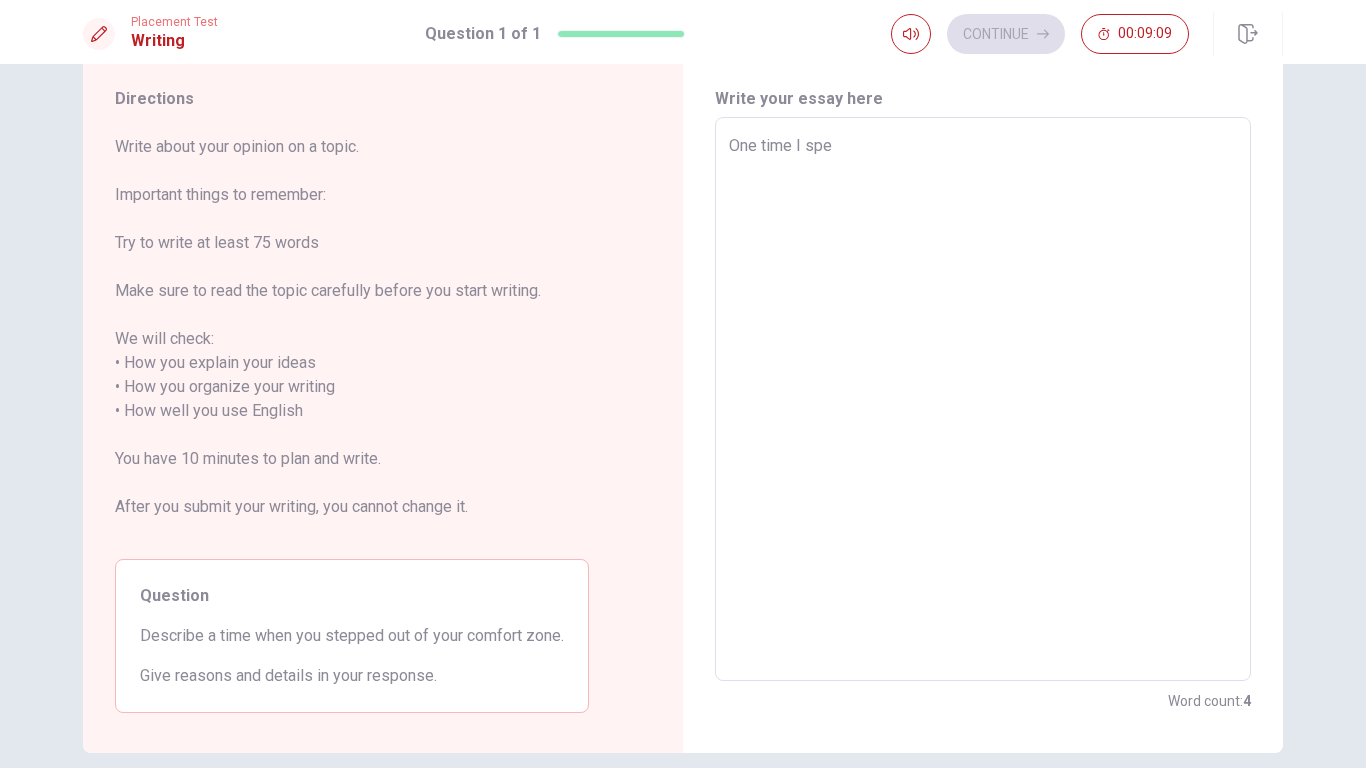 type on "x" 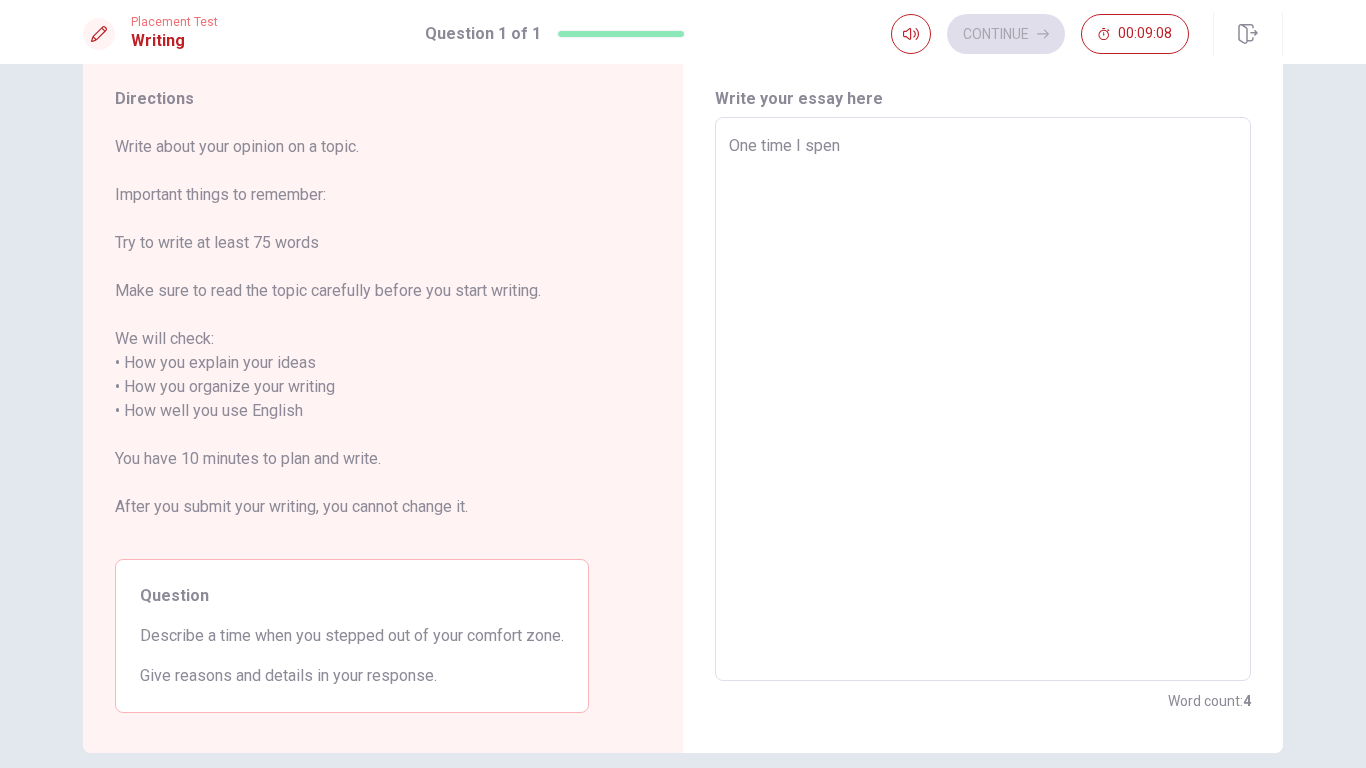type on "x" 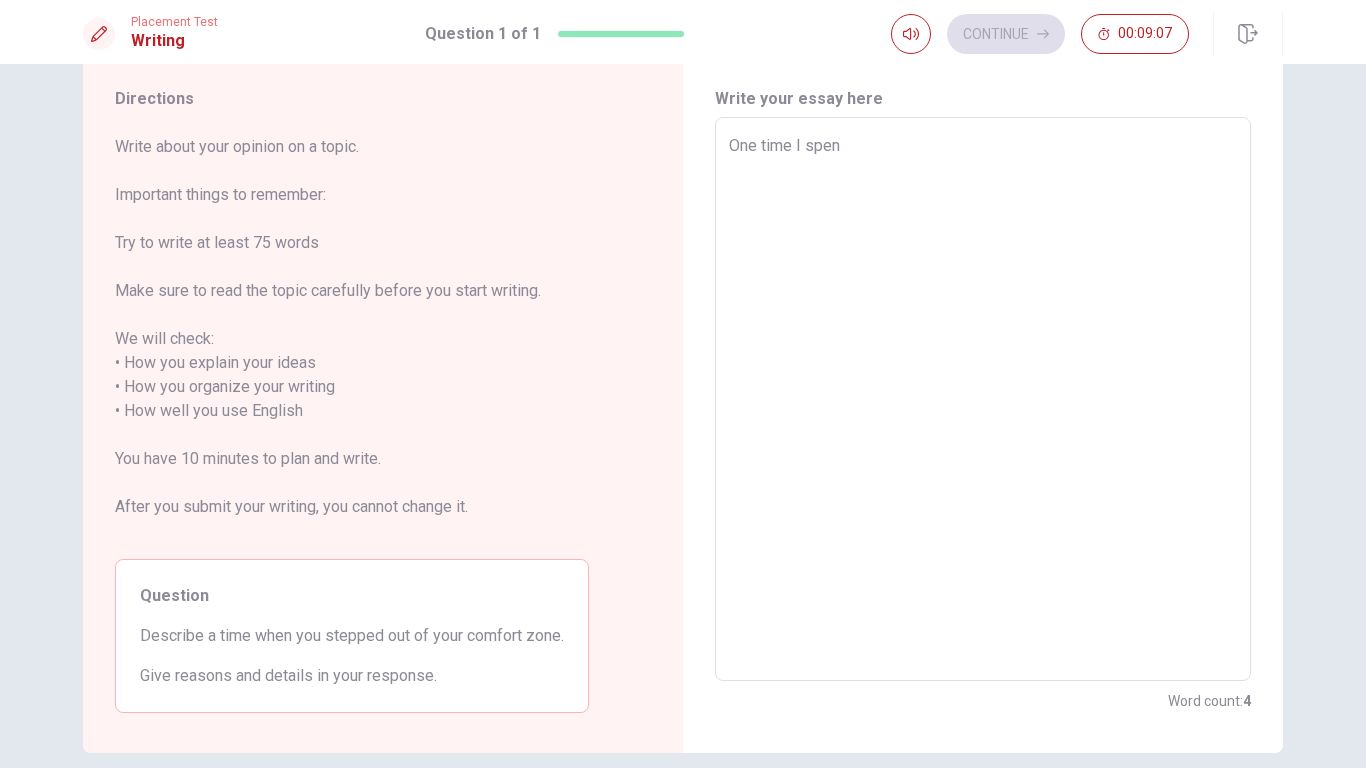 type on "One time I spe" 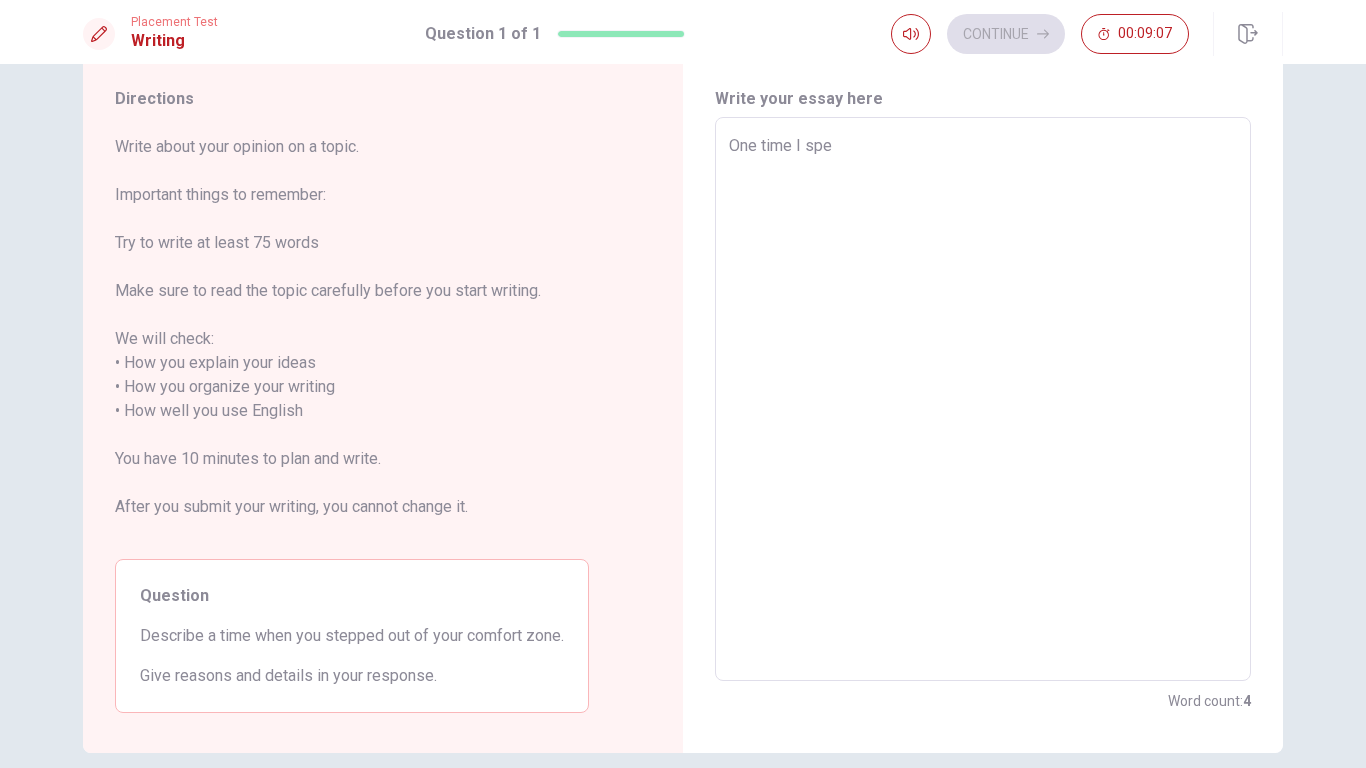 type on "x" 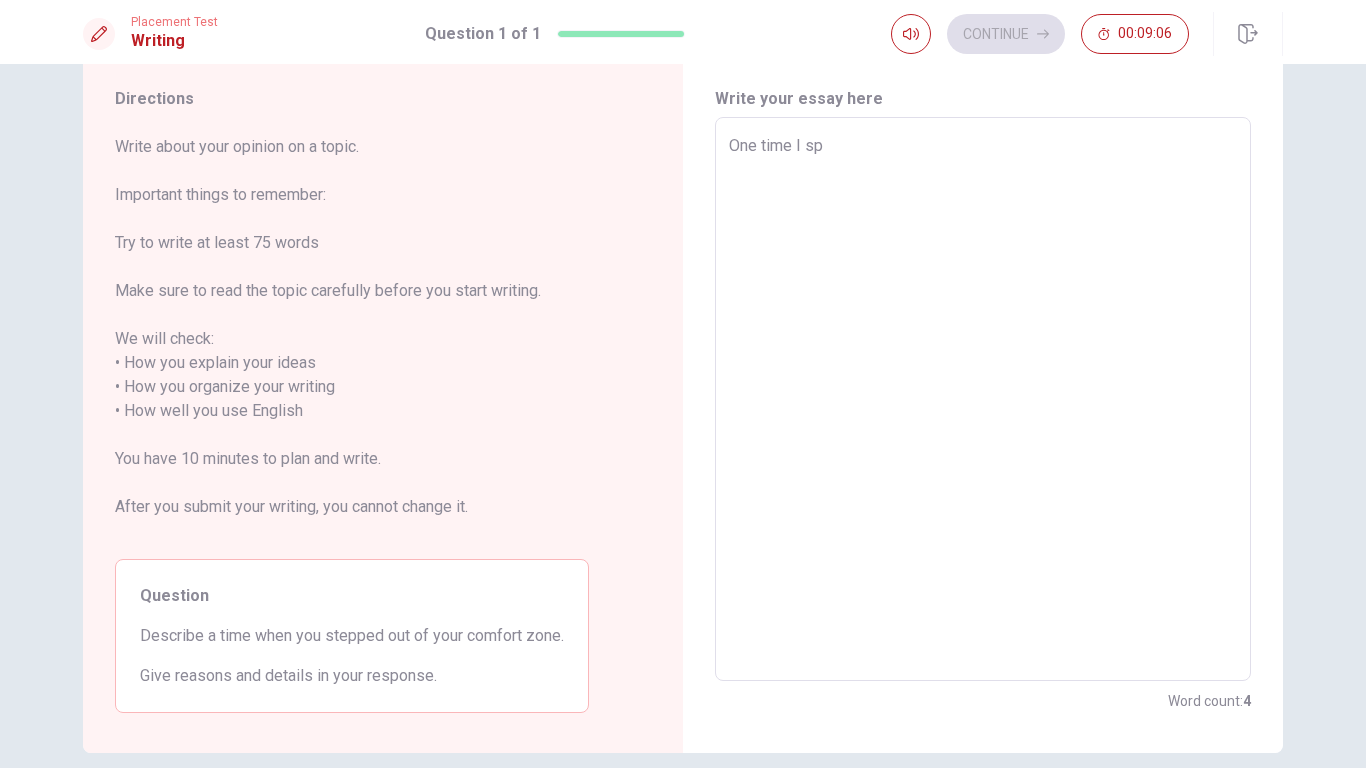 type on "x" 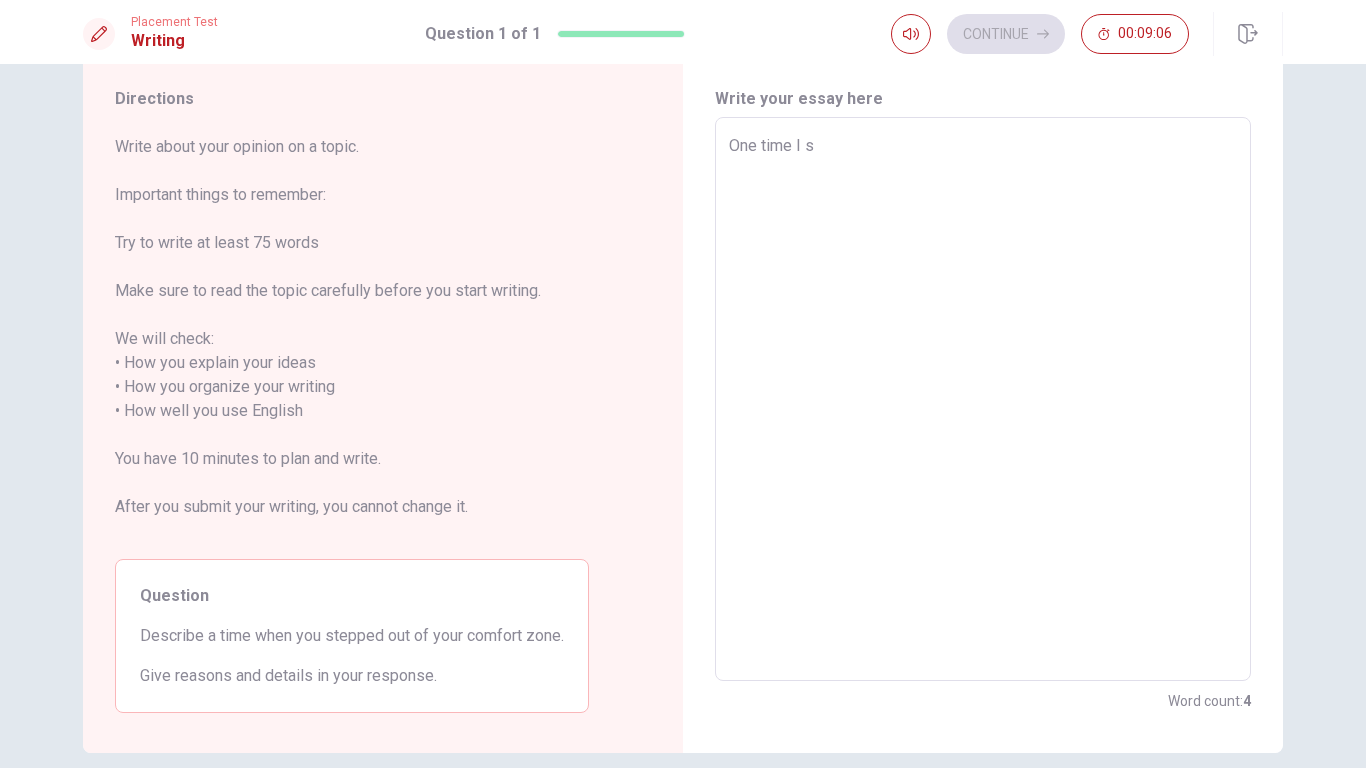 type on "x" 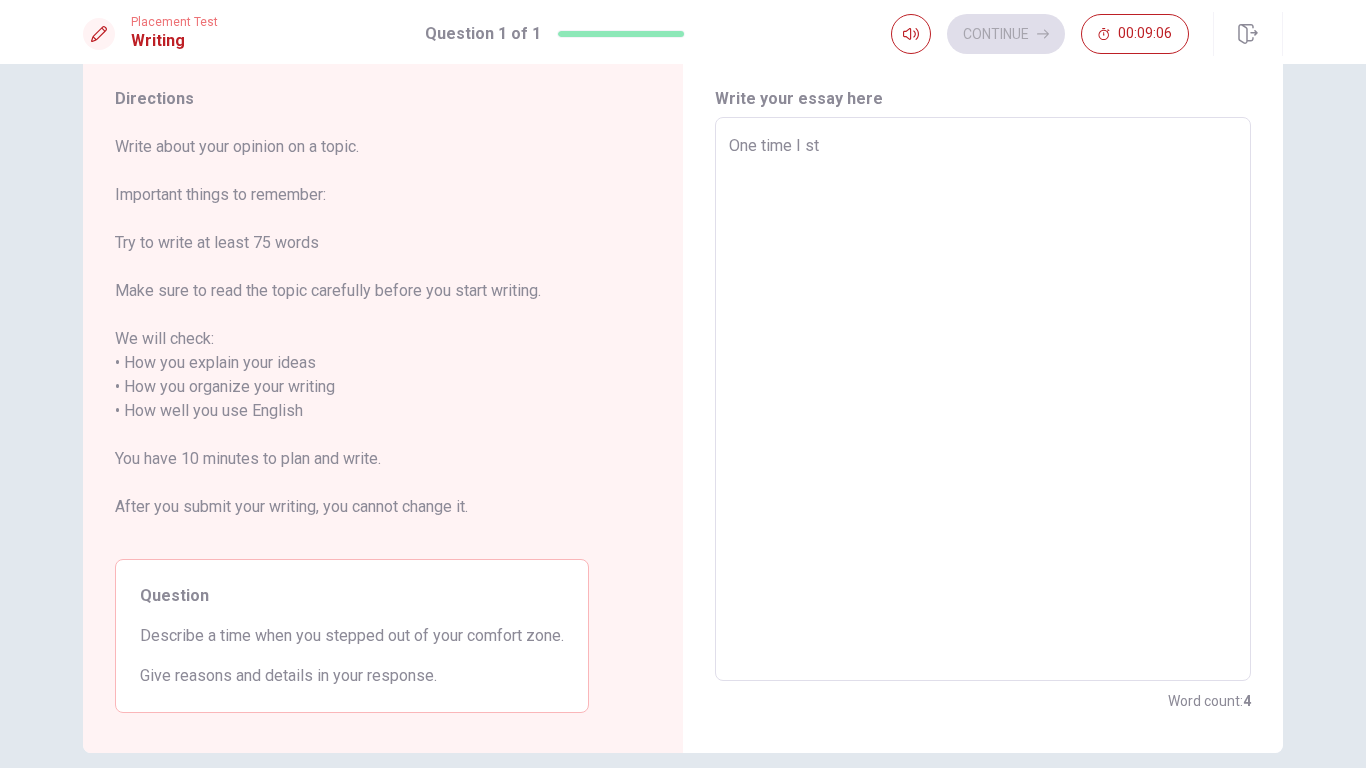 type on "x" 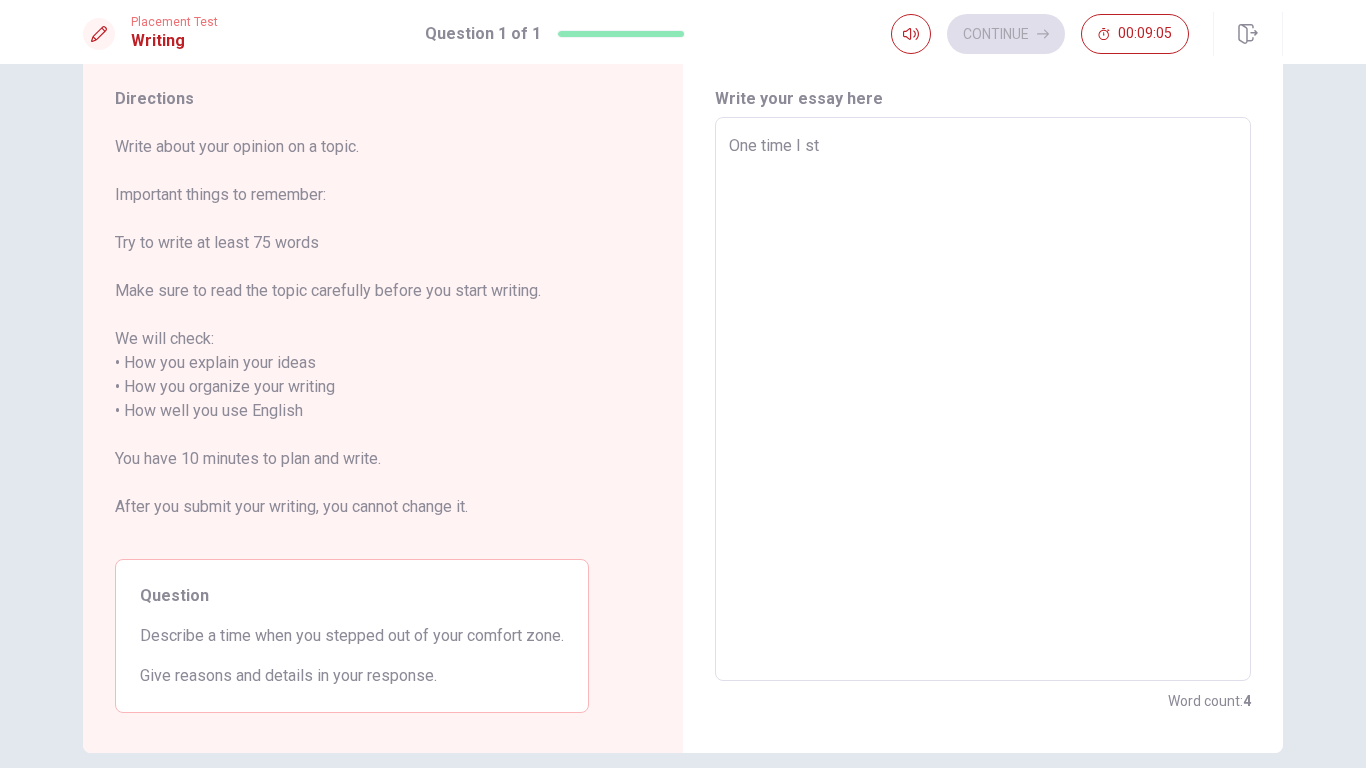 type on "One time I stw" 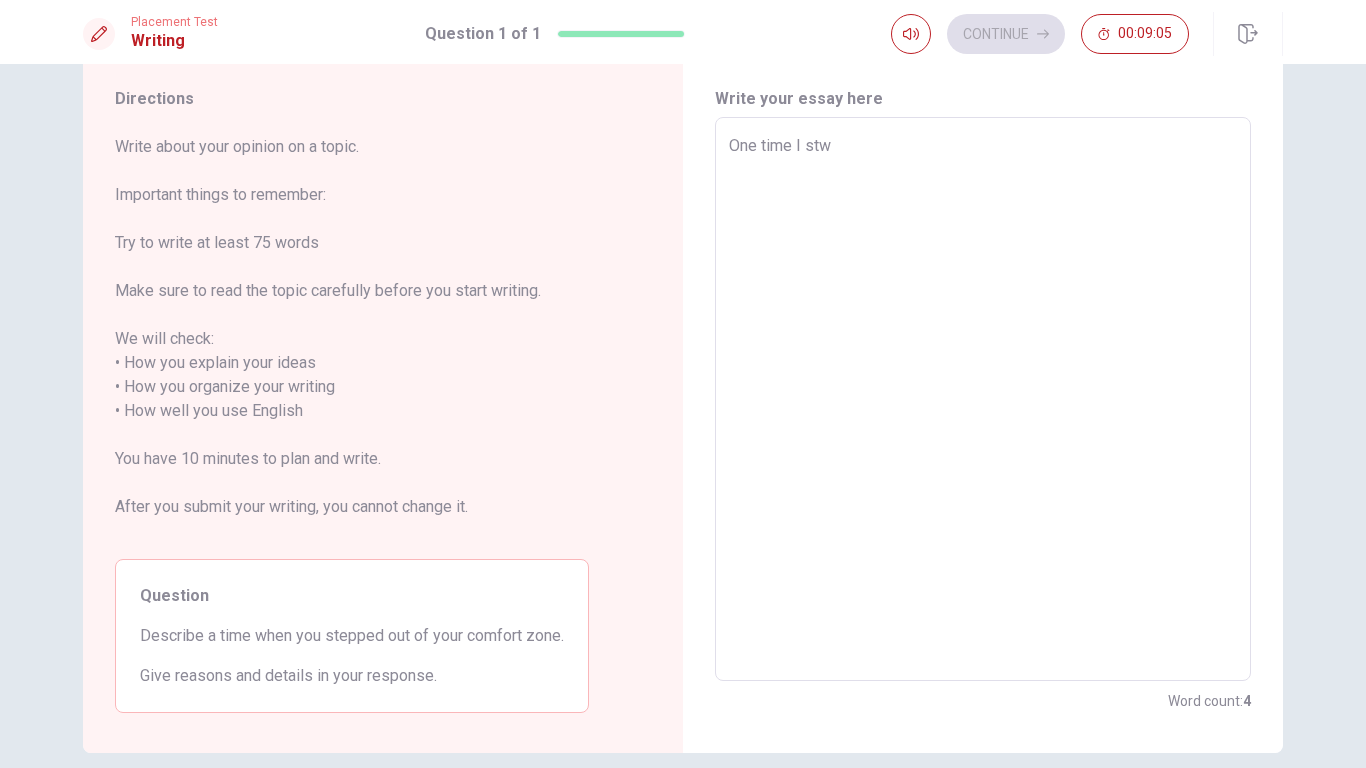 type on "x" 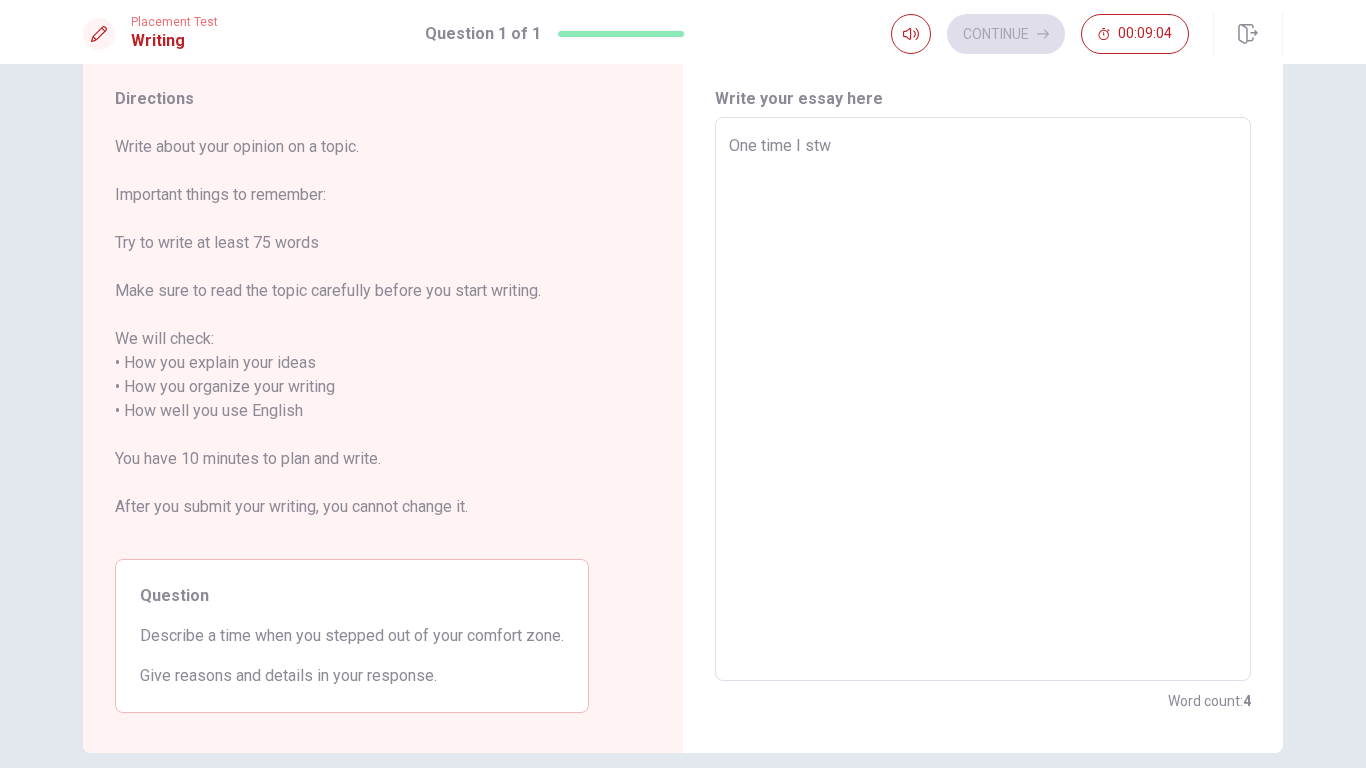 type on "One time I st" 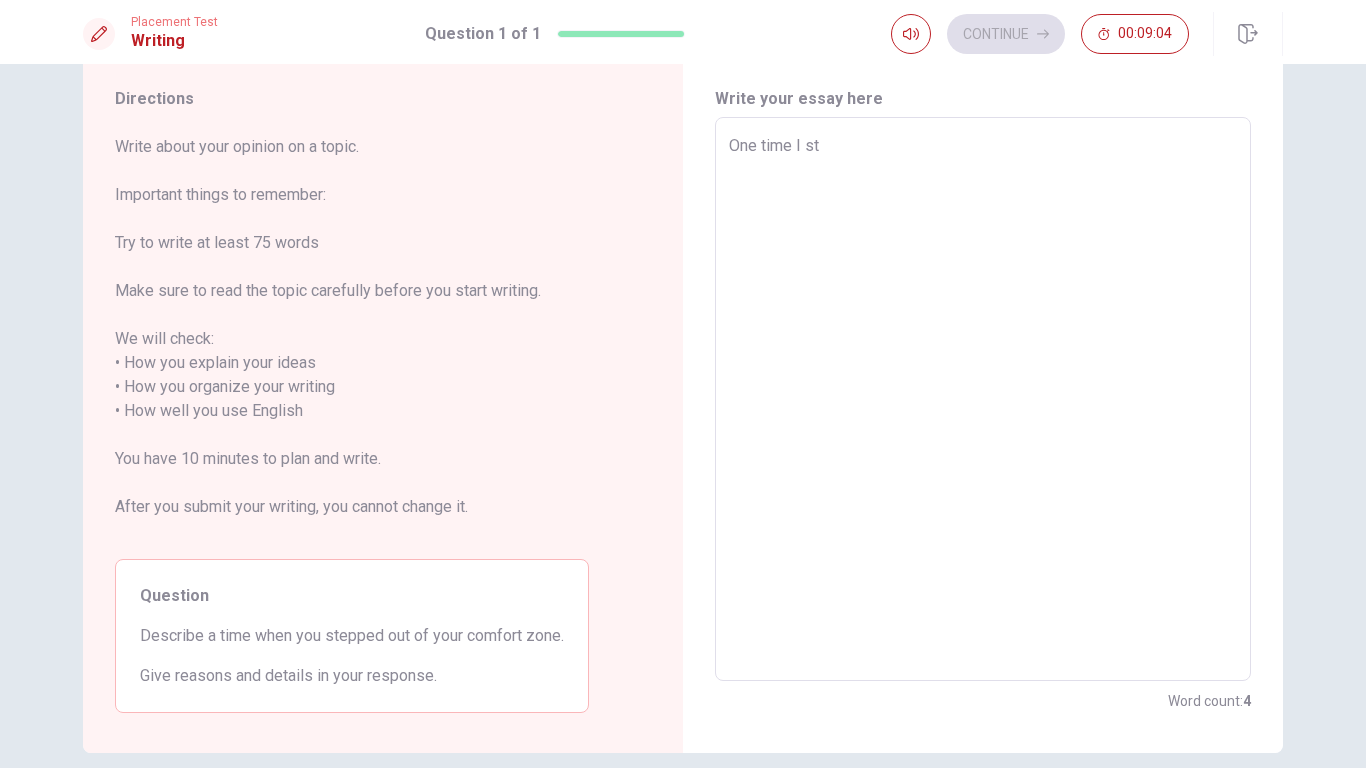 type on "x" 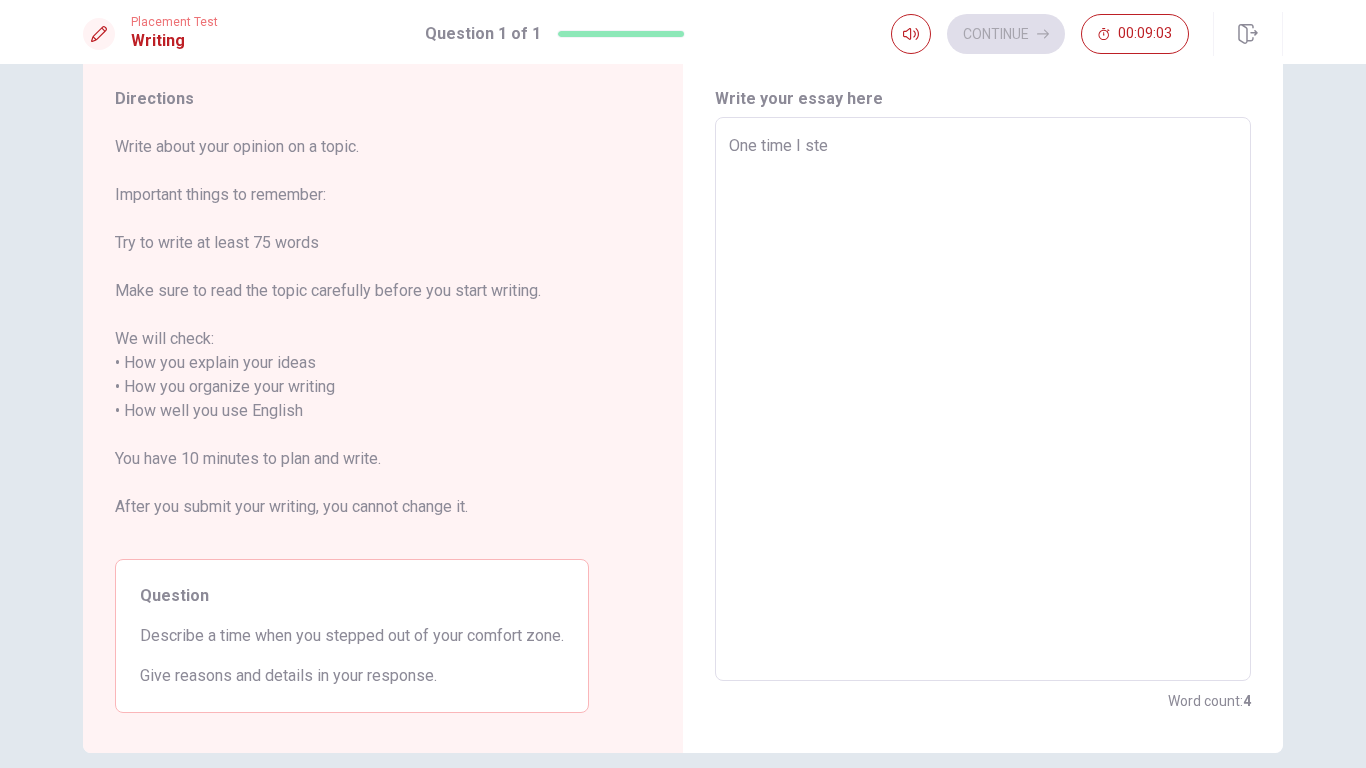 type on "x" 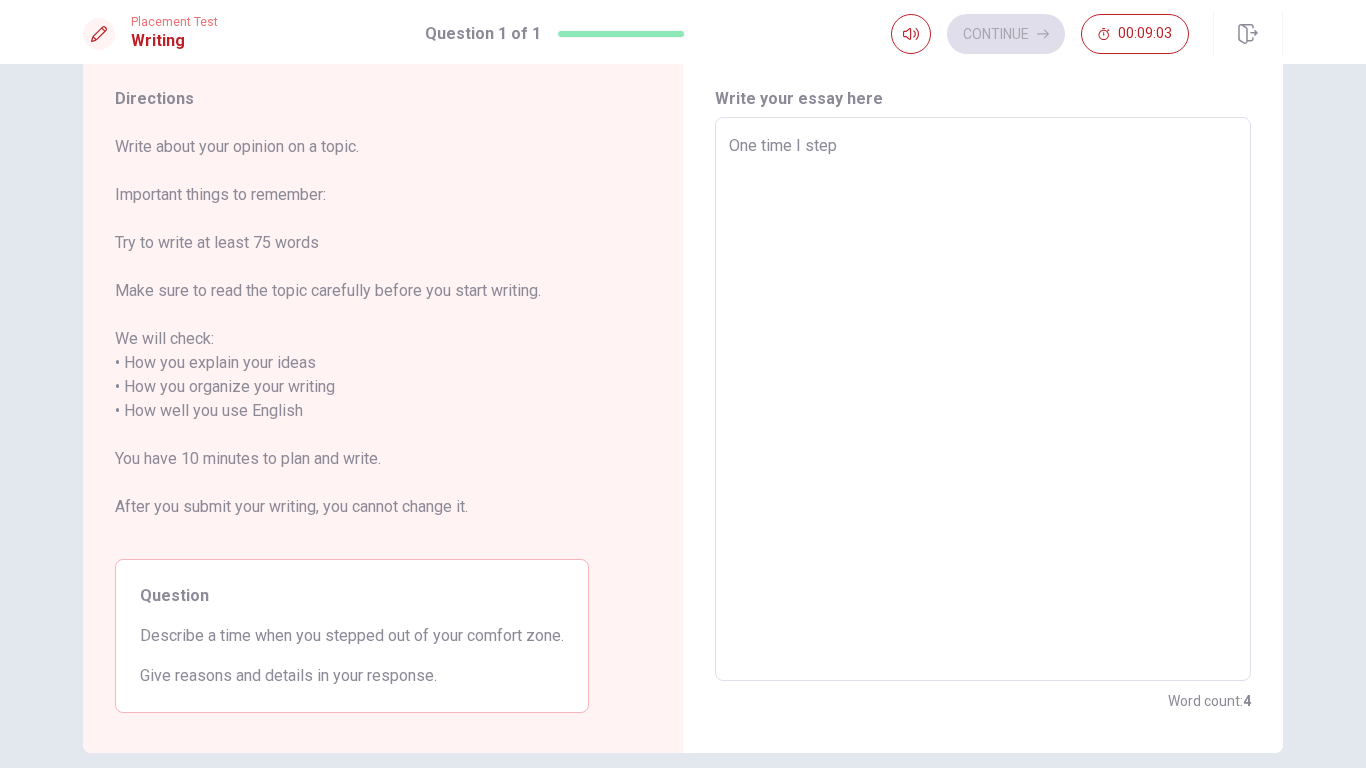 type on "x" 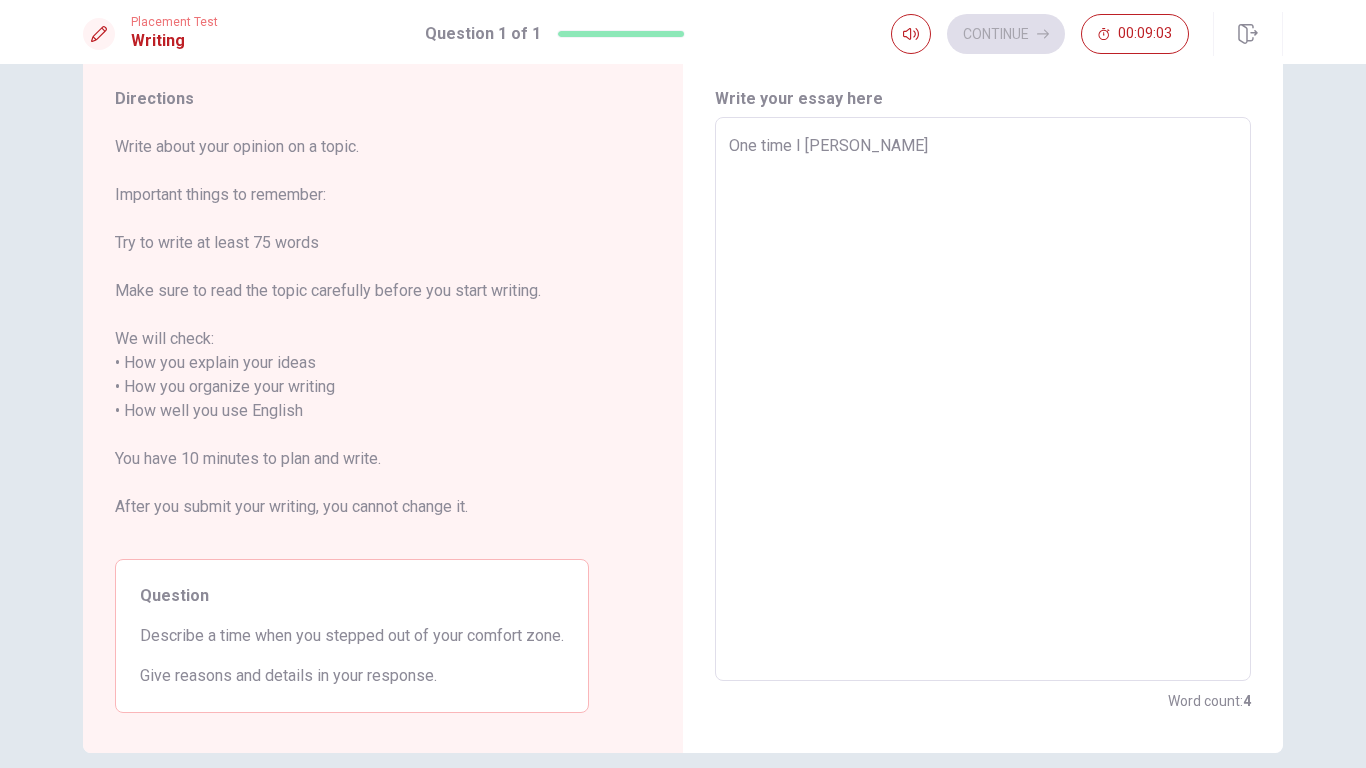 type on "x" 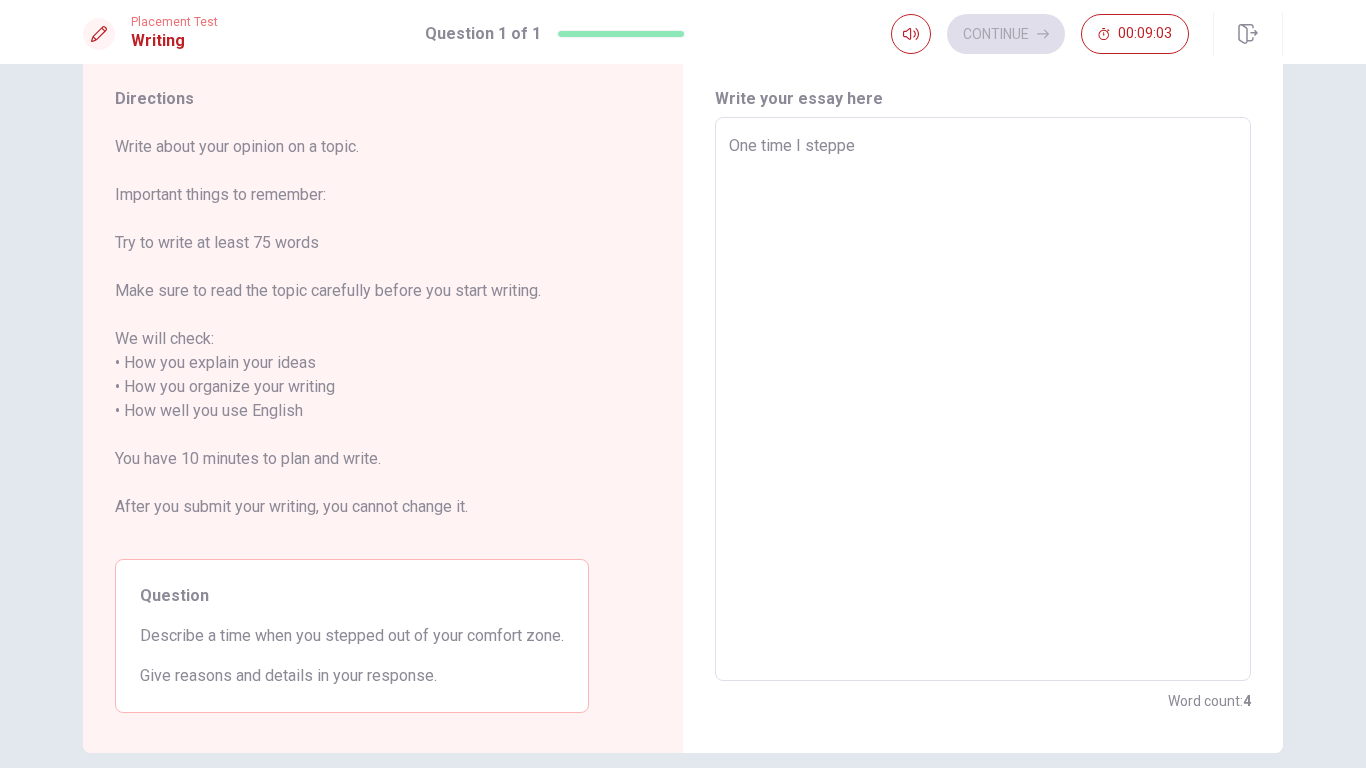 type on "x" 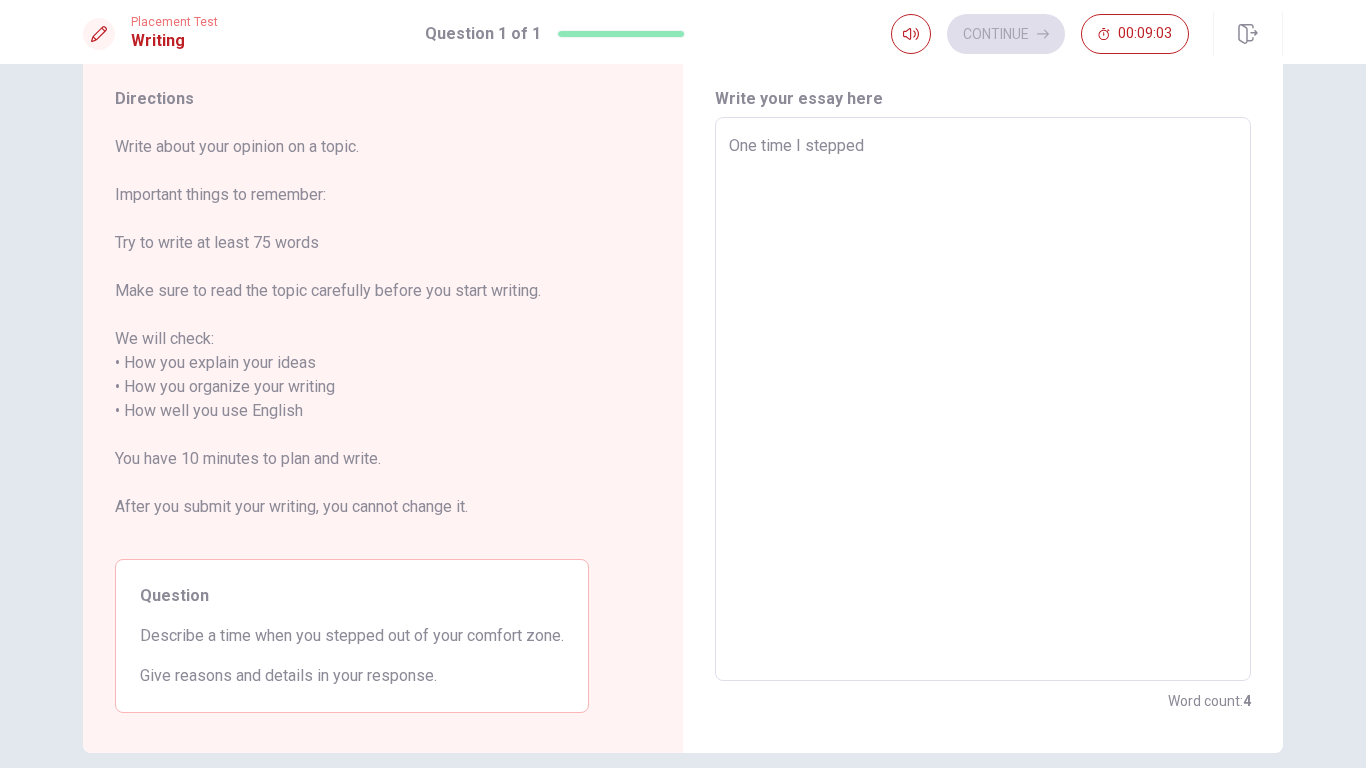 type on "x" 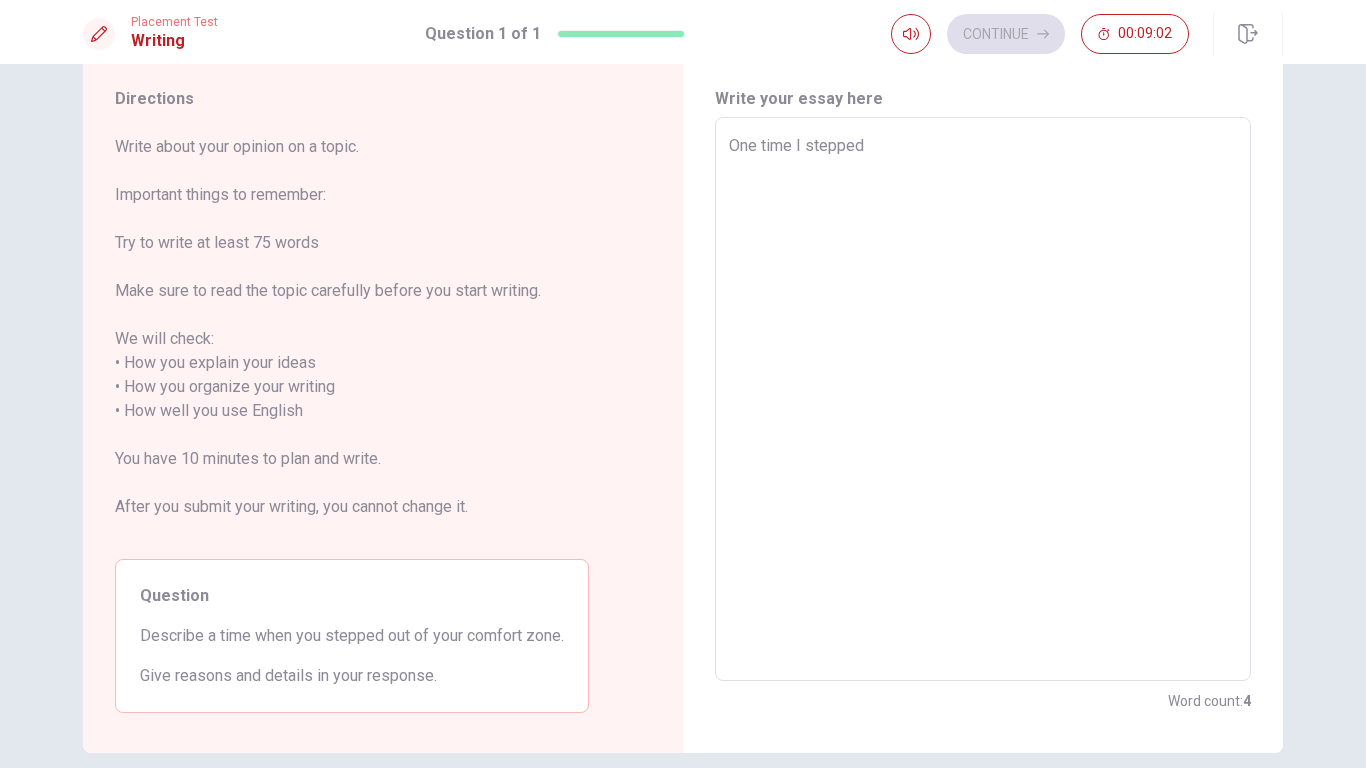 type on "One time I stepped" 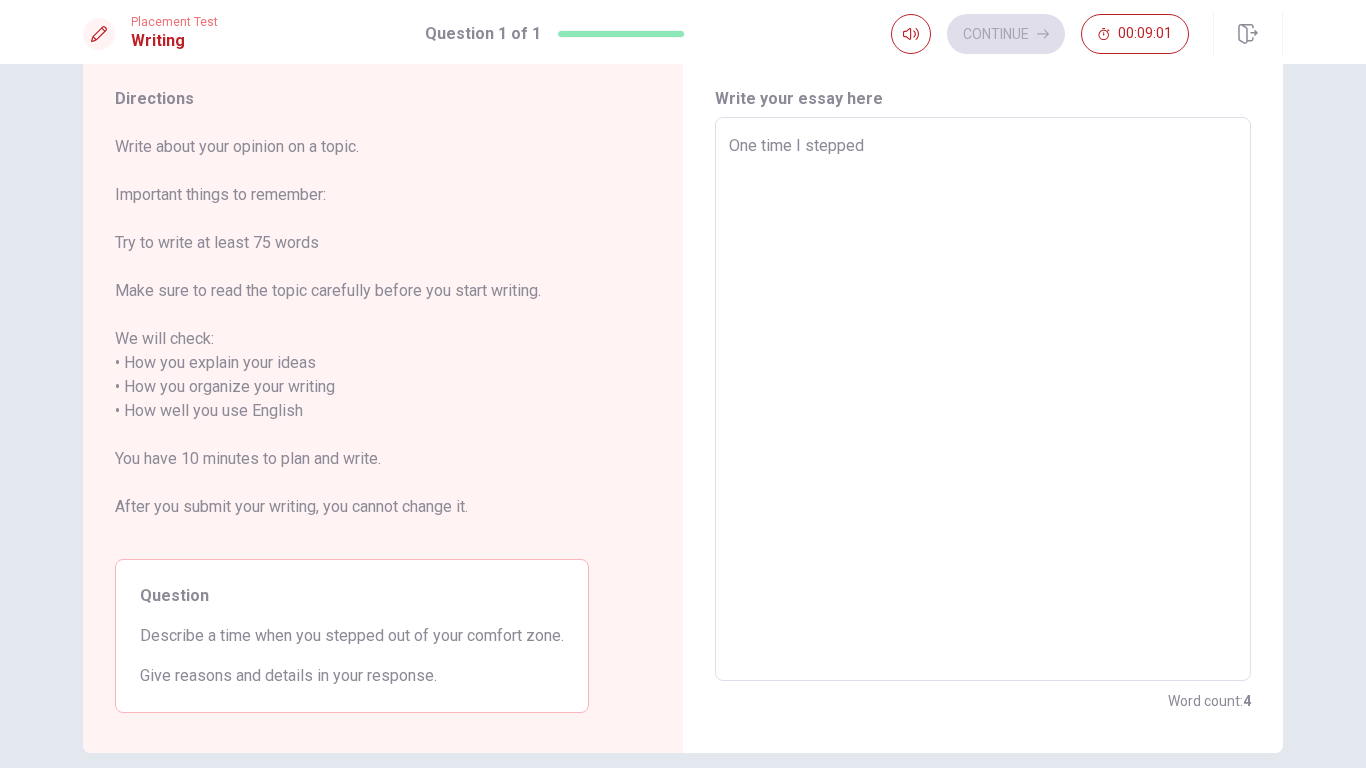 type on "x" 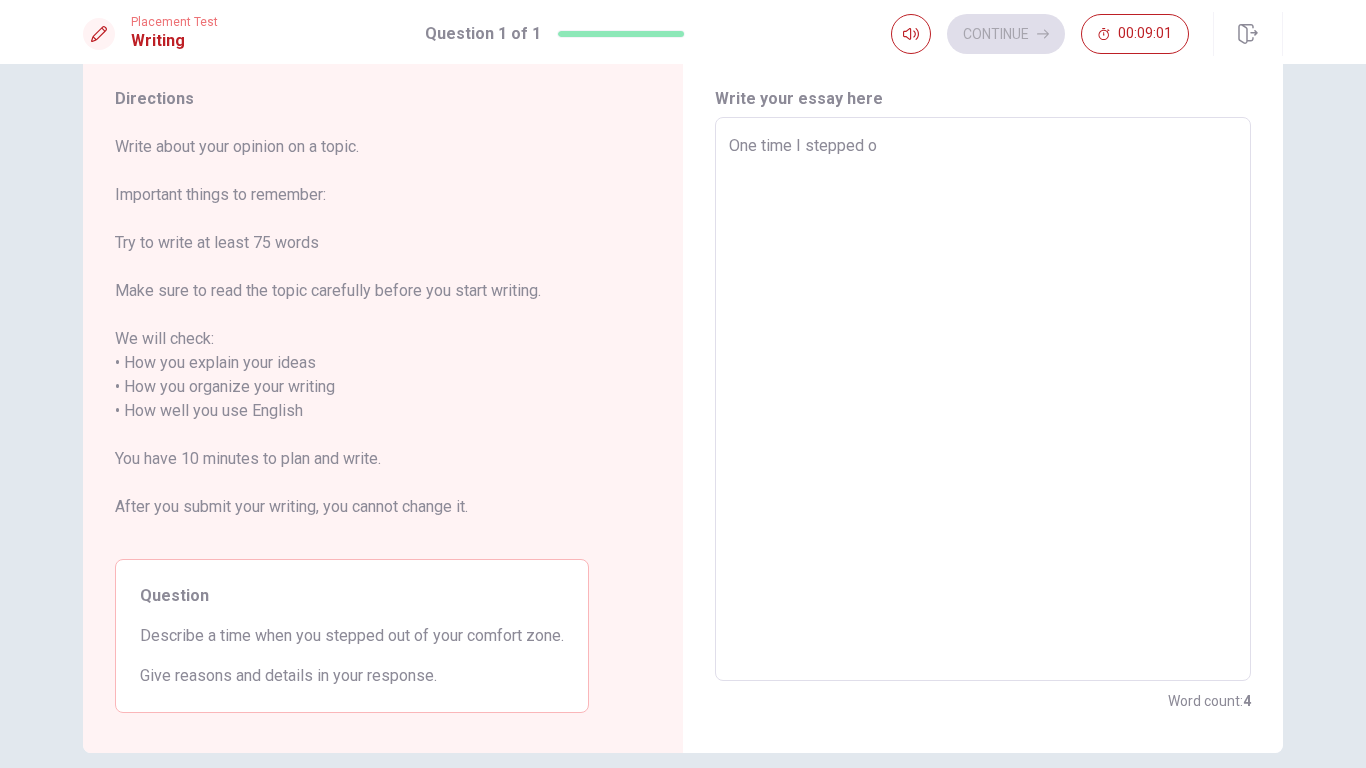 type on "x" 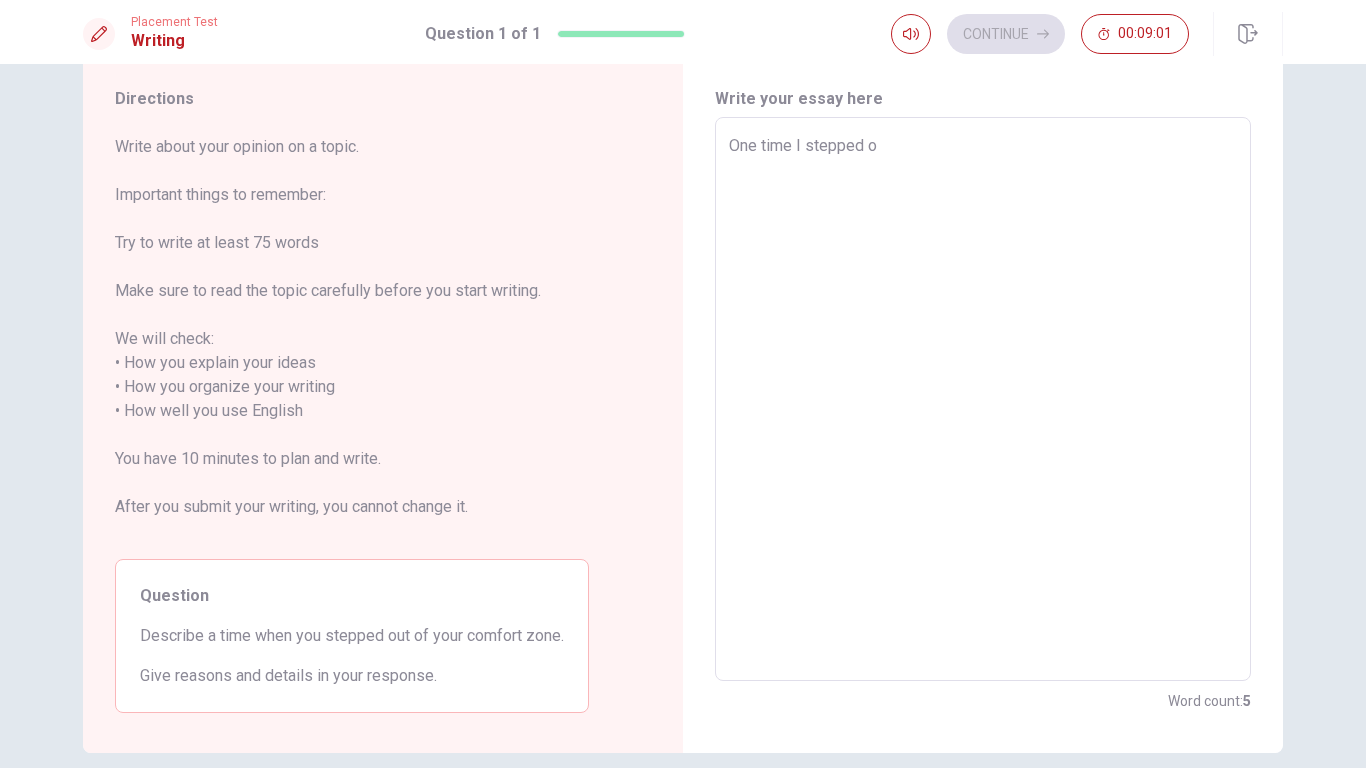 type on "One time I stepped ou" 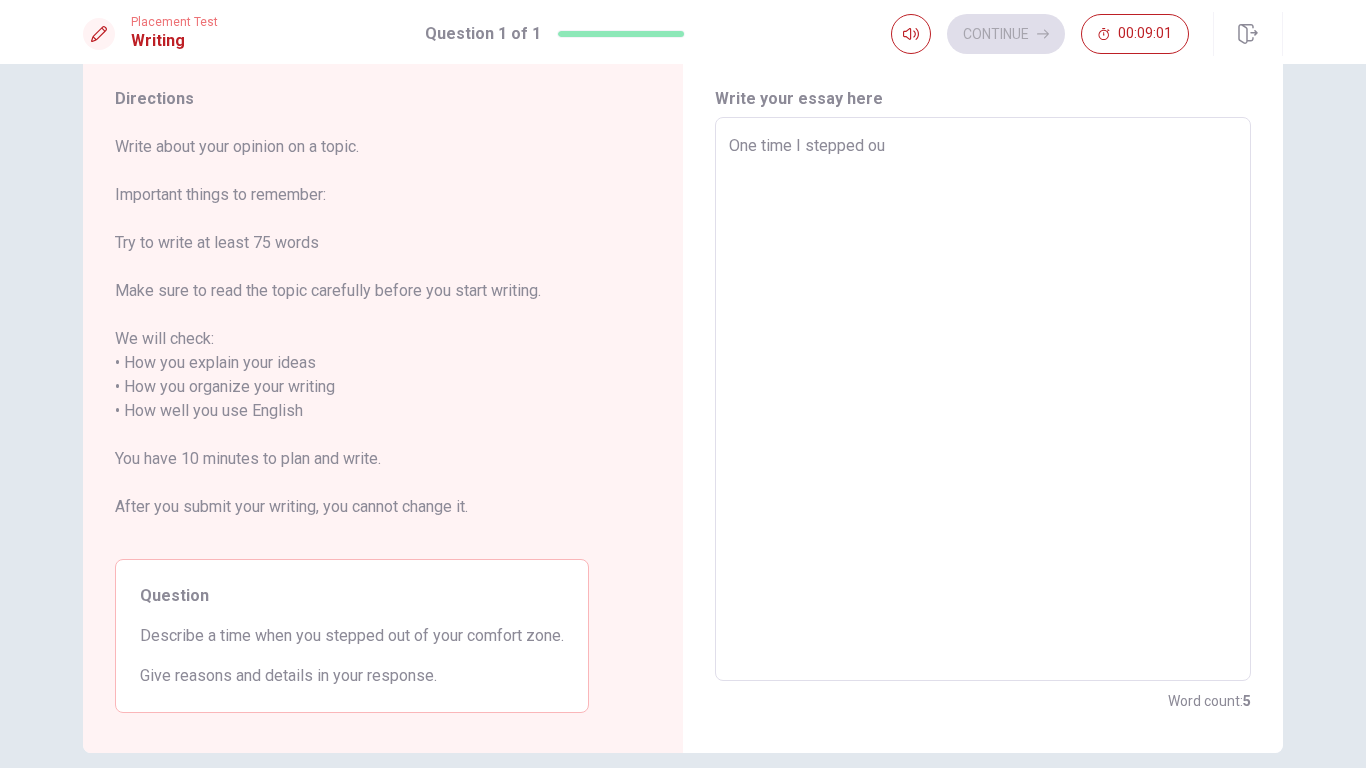 type on "x" 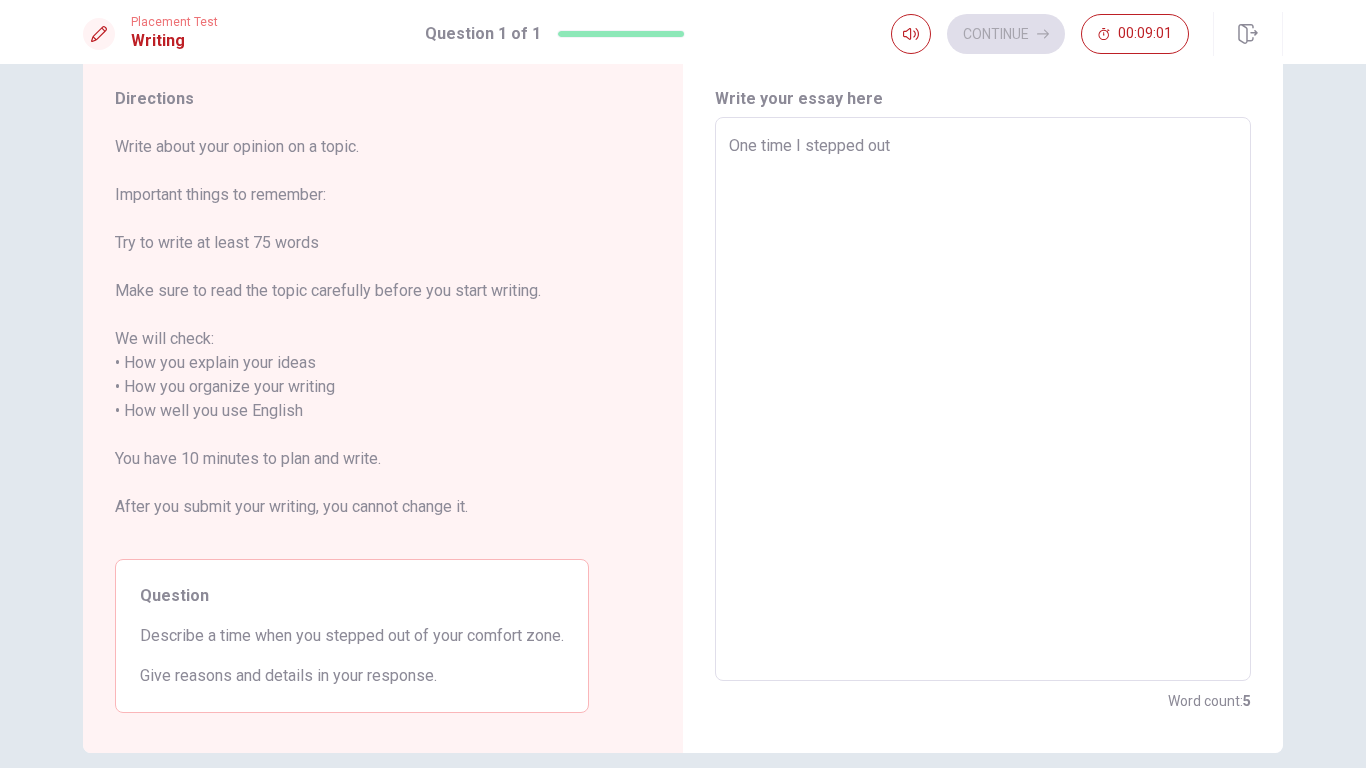 type on "x" 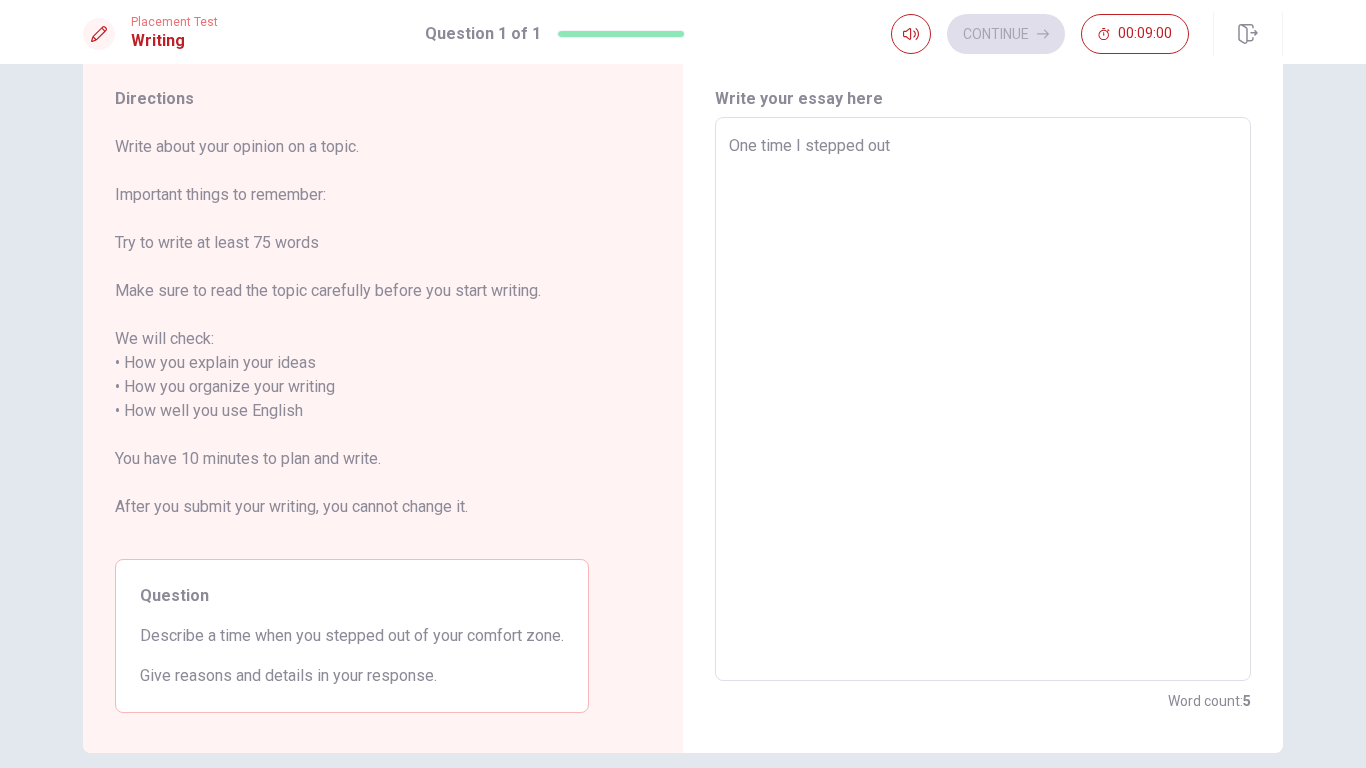 type on "One time I stepped out o" 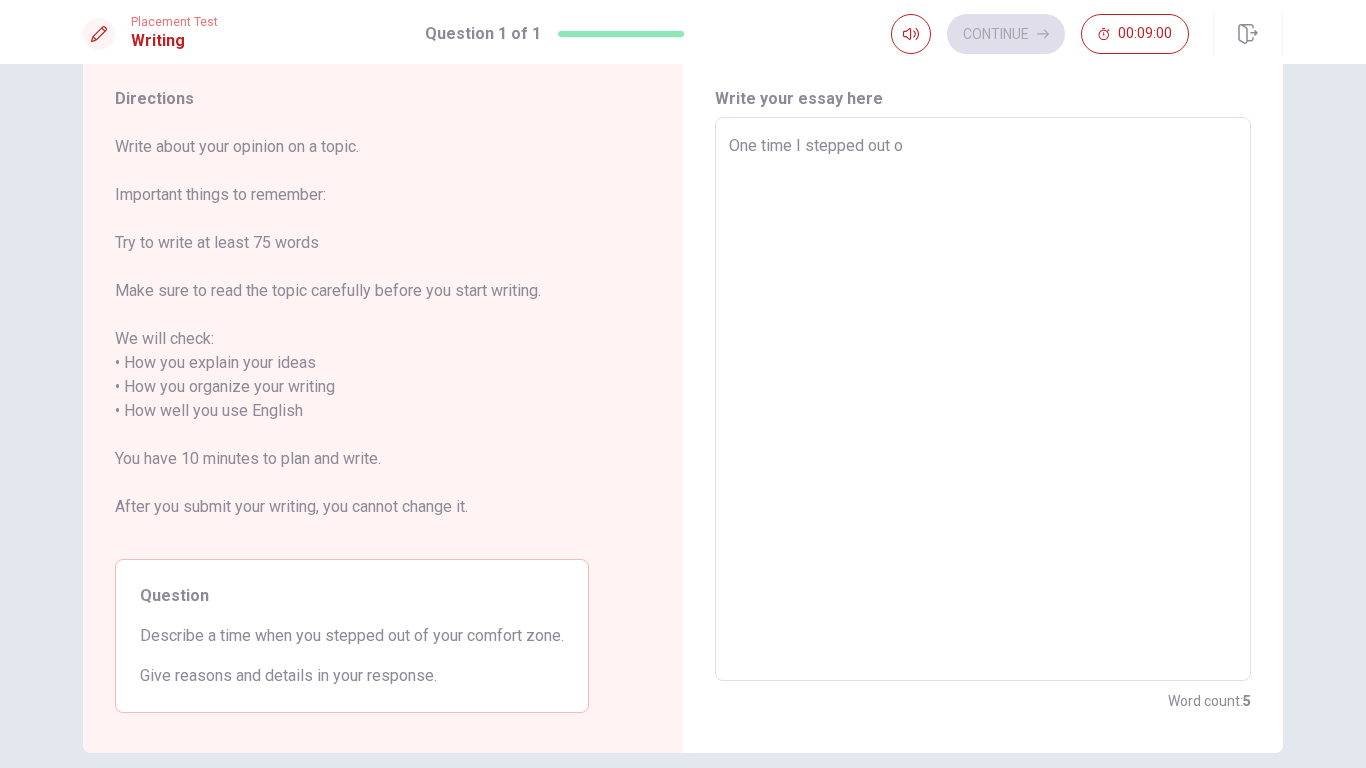 type on "x" 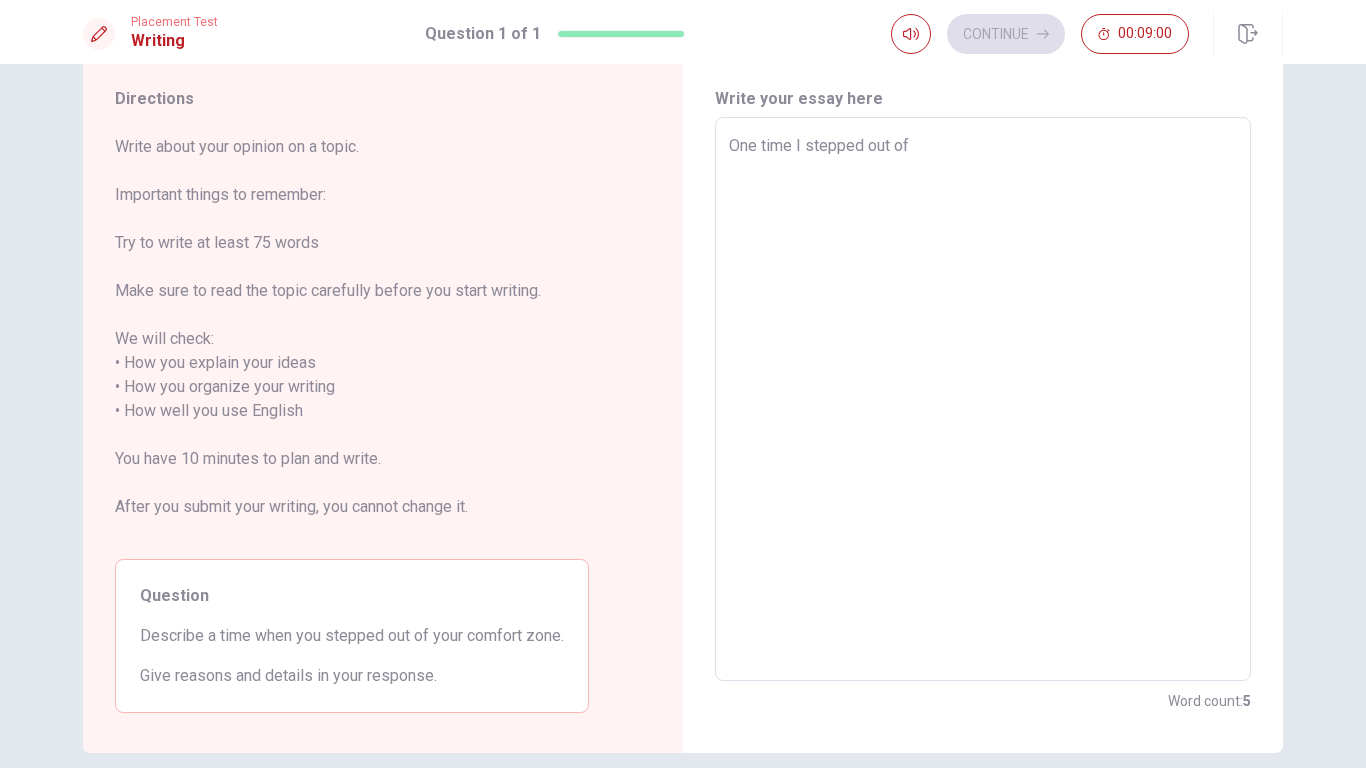type on "x" 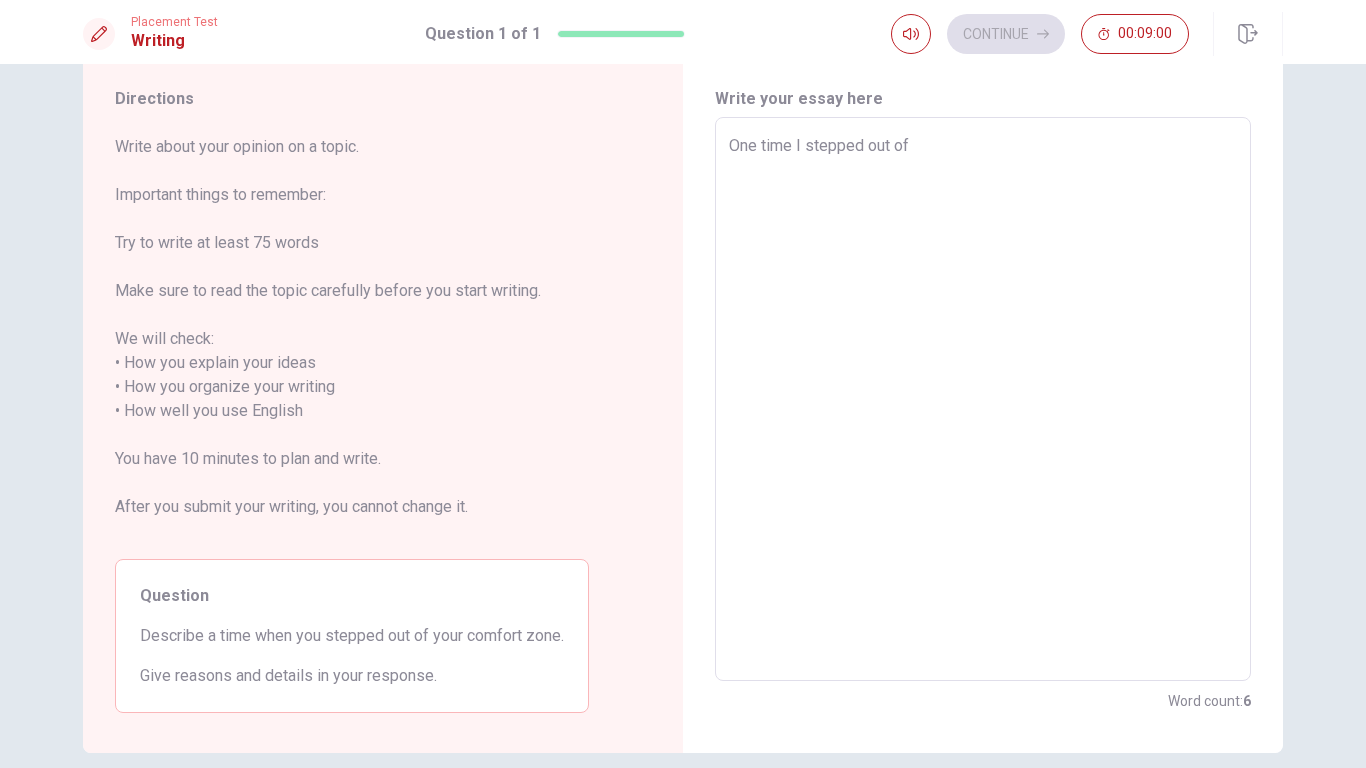 type on "One time I stepped out of" 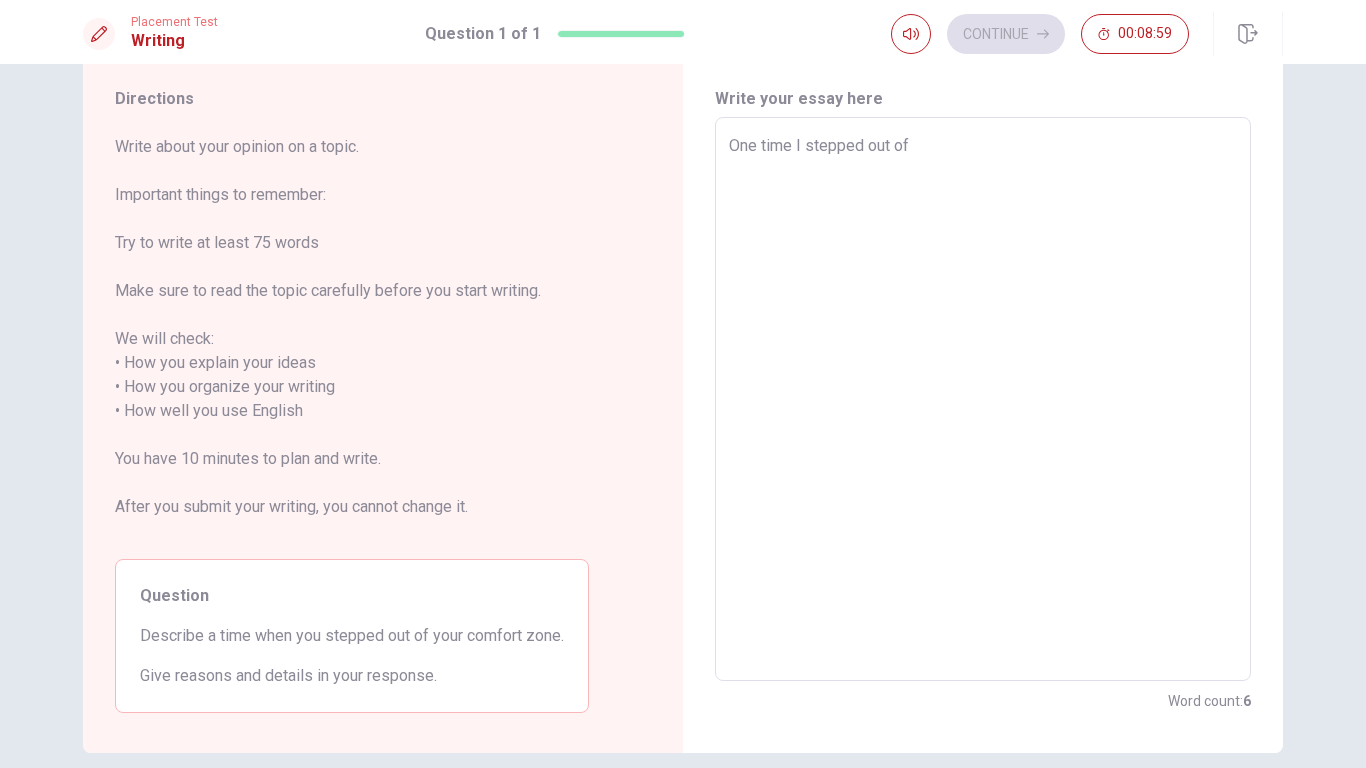 type on "x" 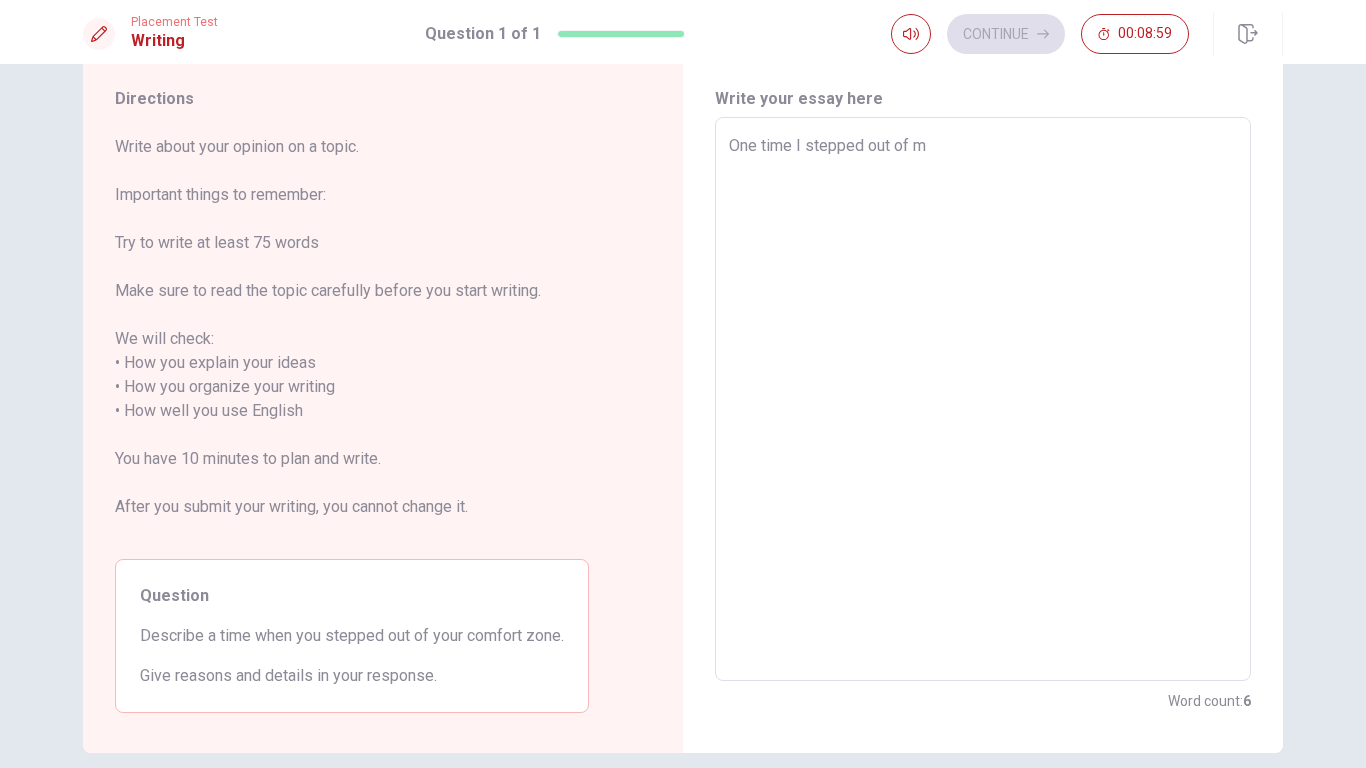 type on "x" 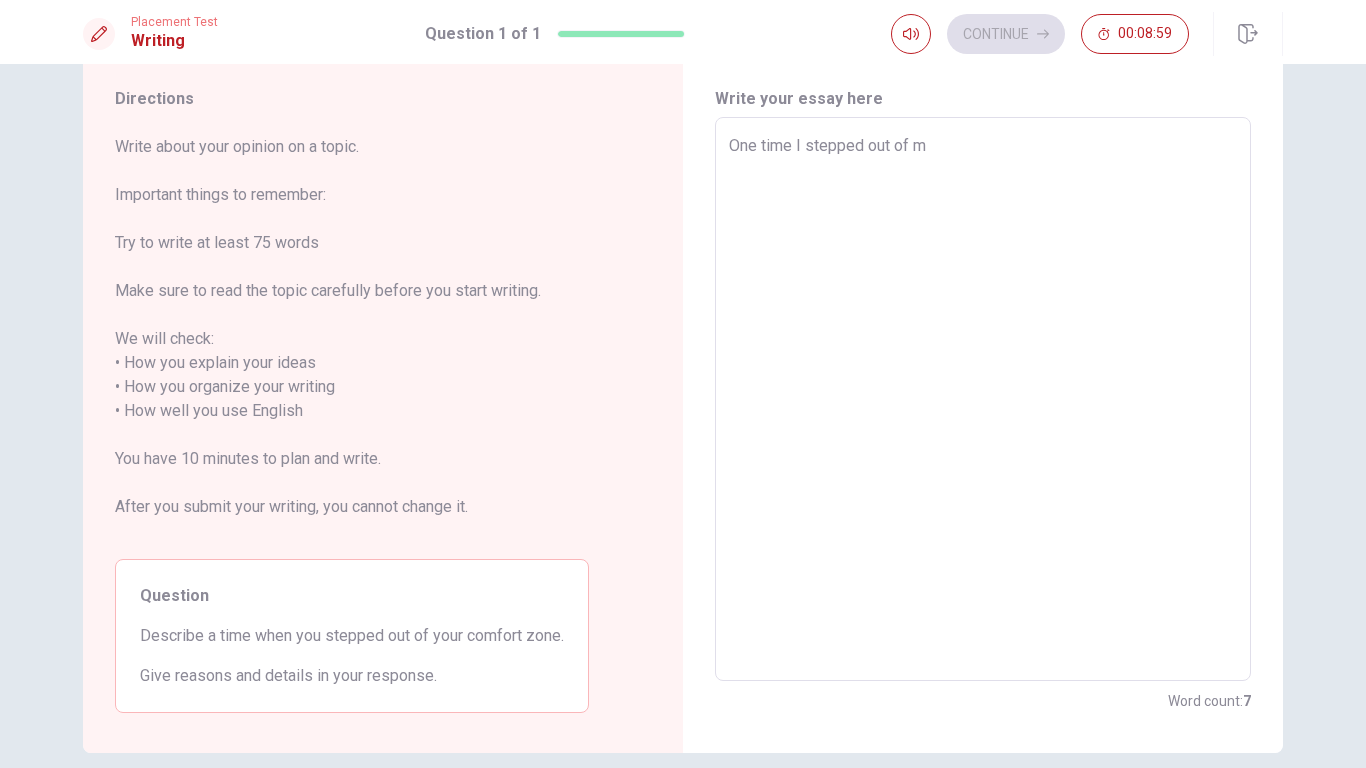 type on "One time I stepped out of my" 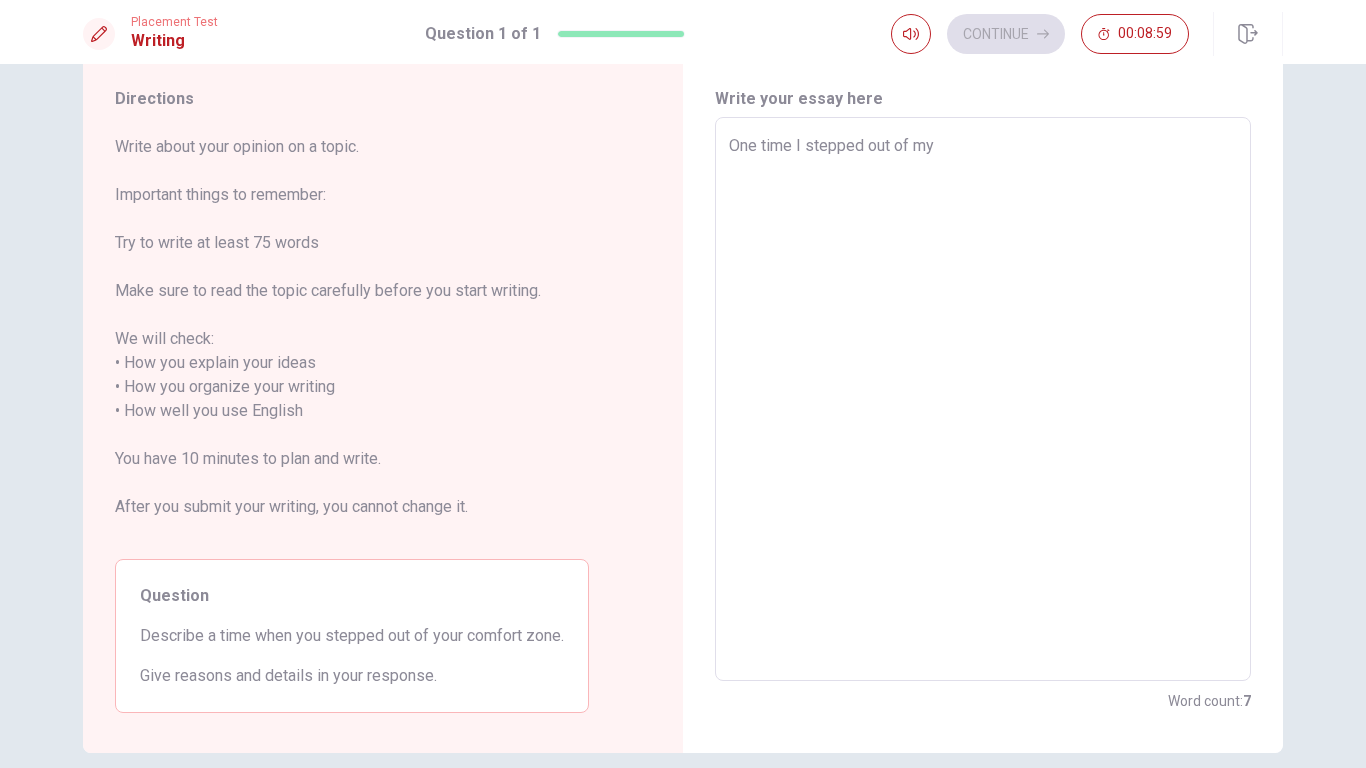 type on "x" 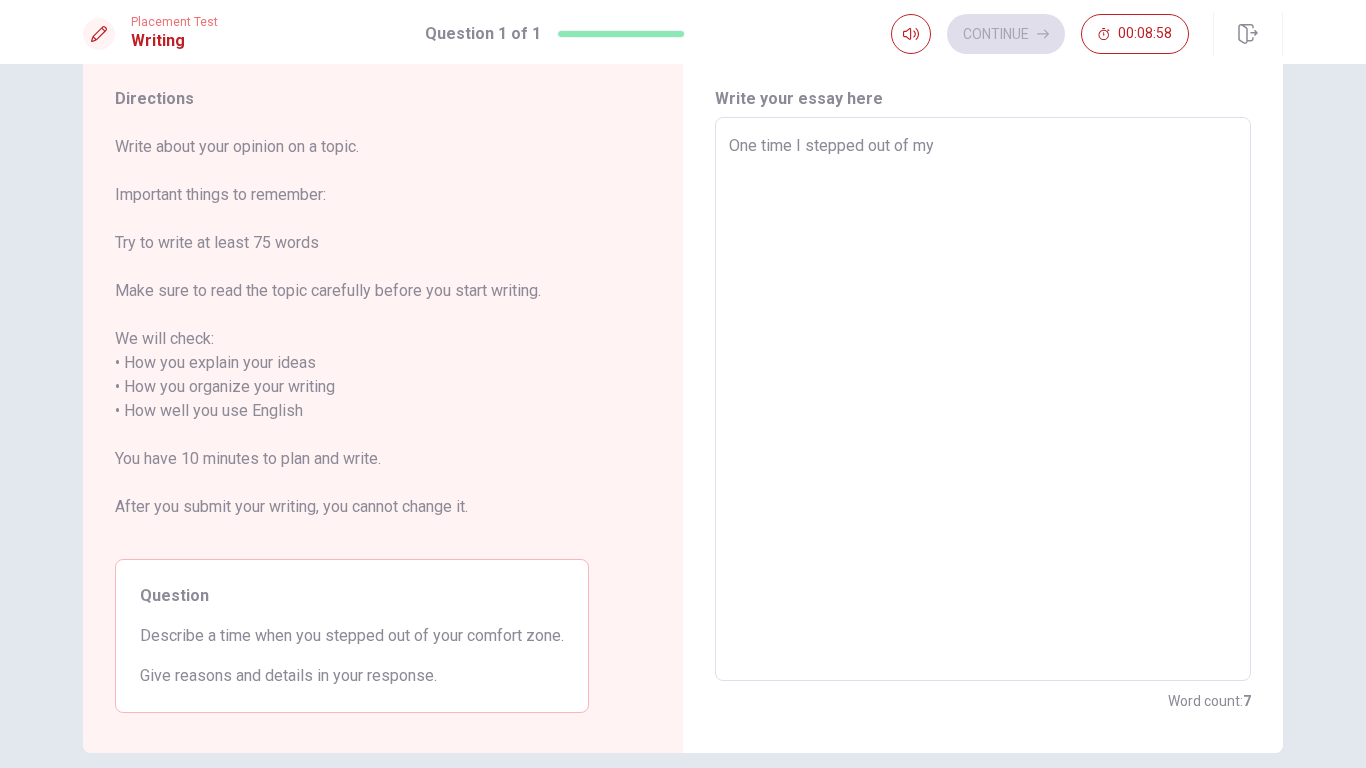 type on "x" 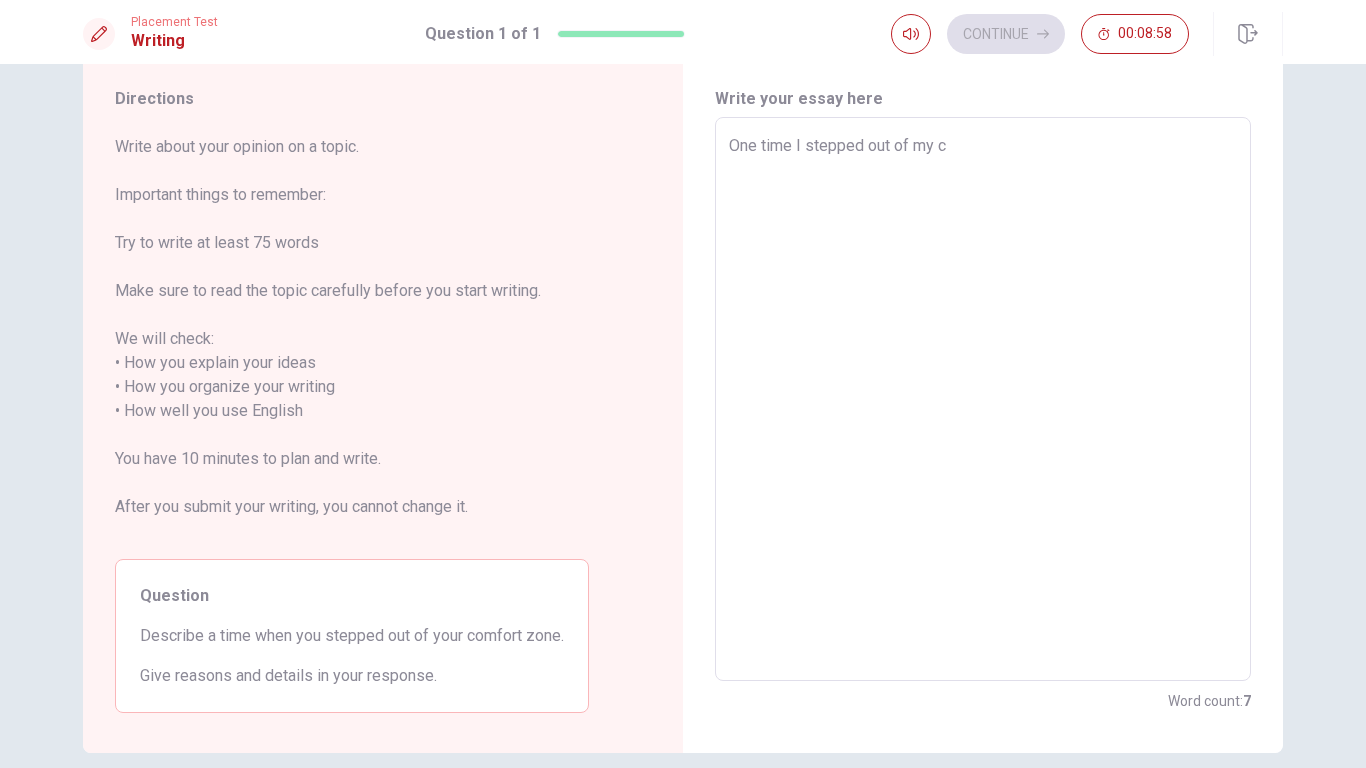 type on "x" 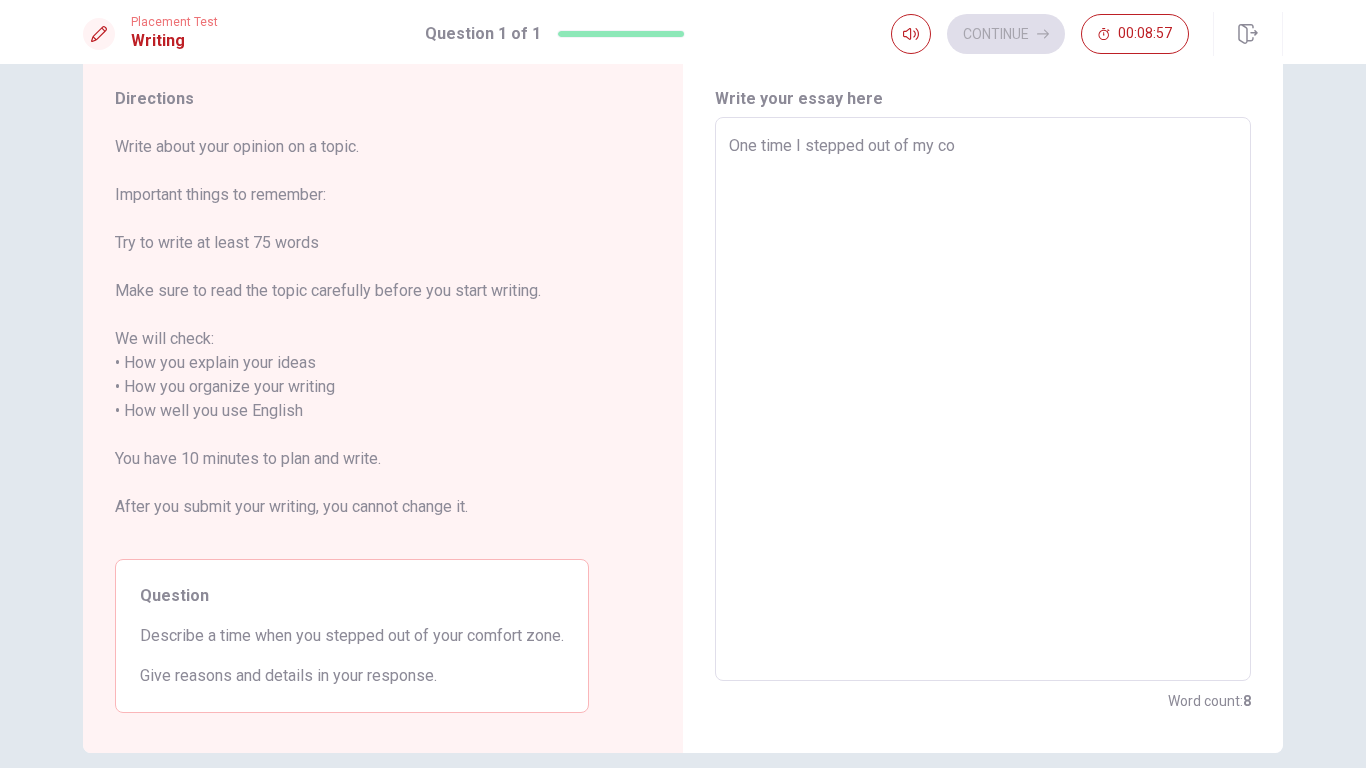 type on "x" 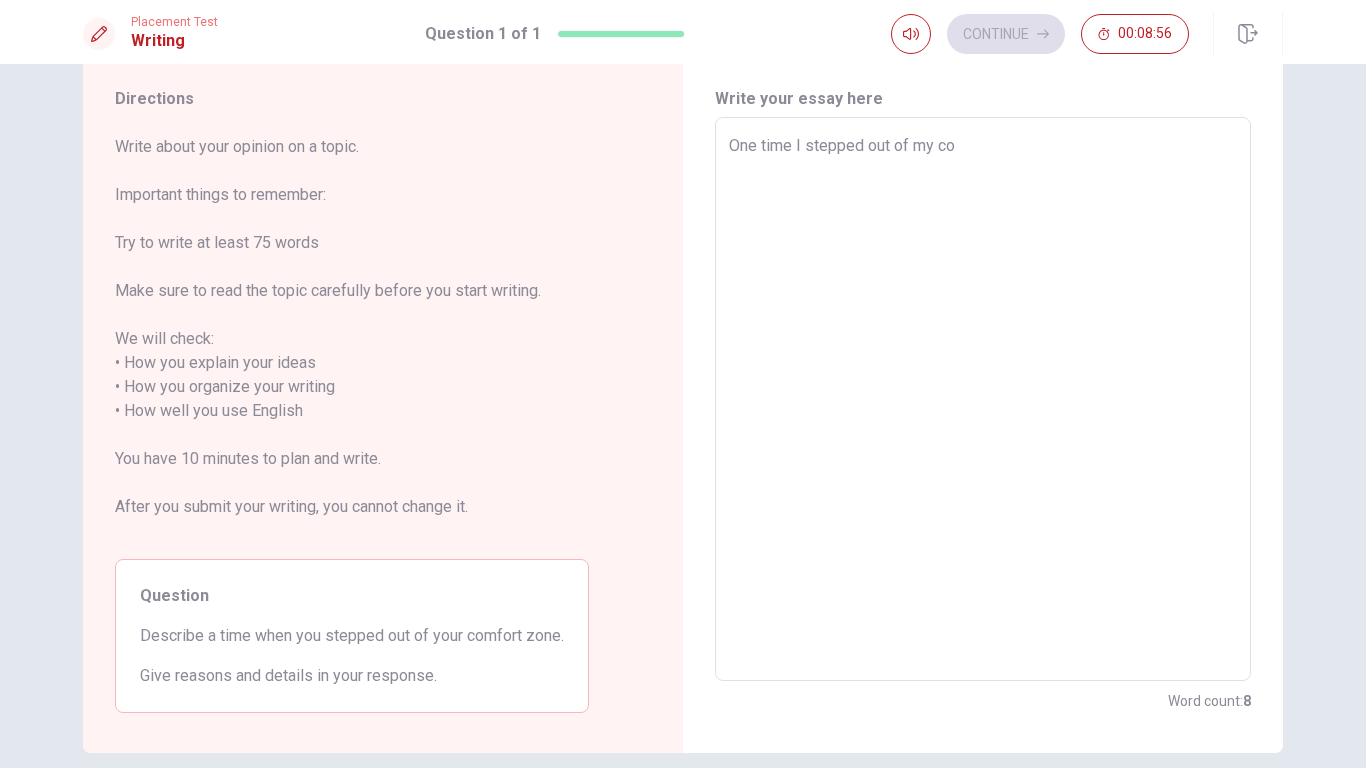 type on "One time I stepped out of my com" 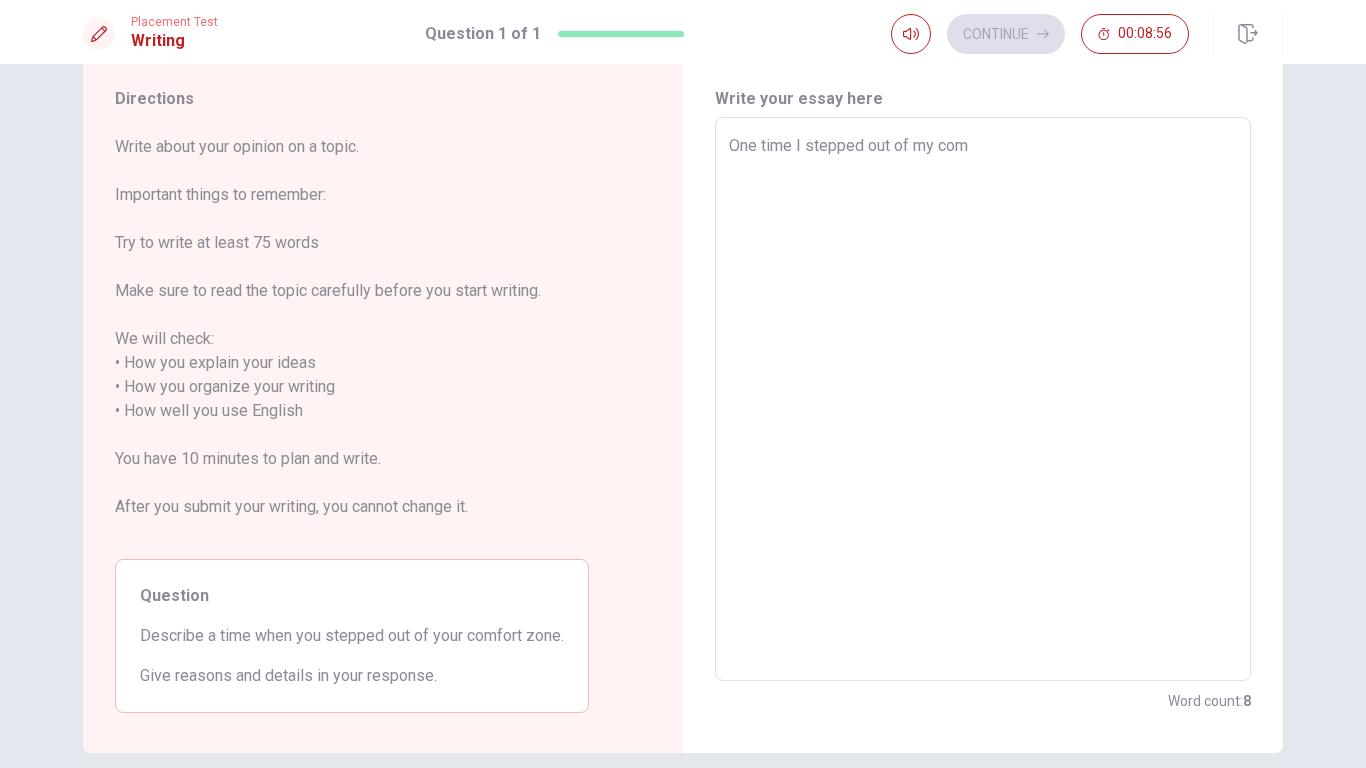 type on "x" 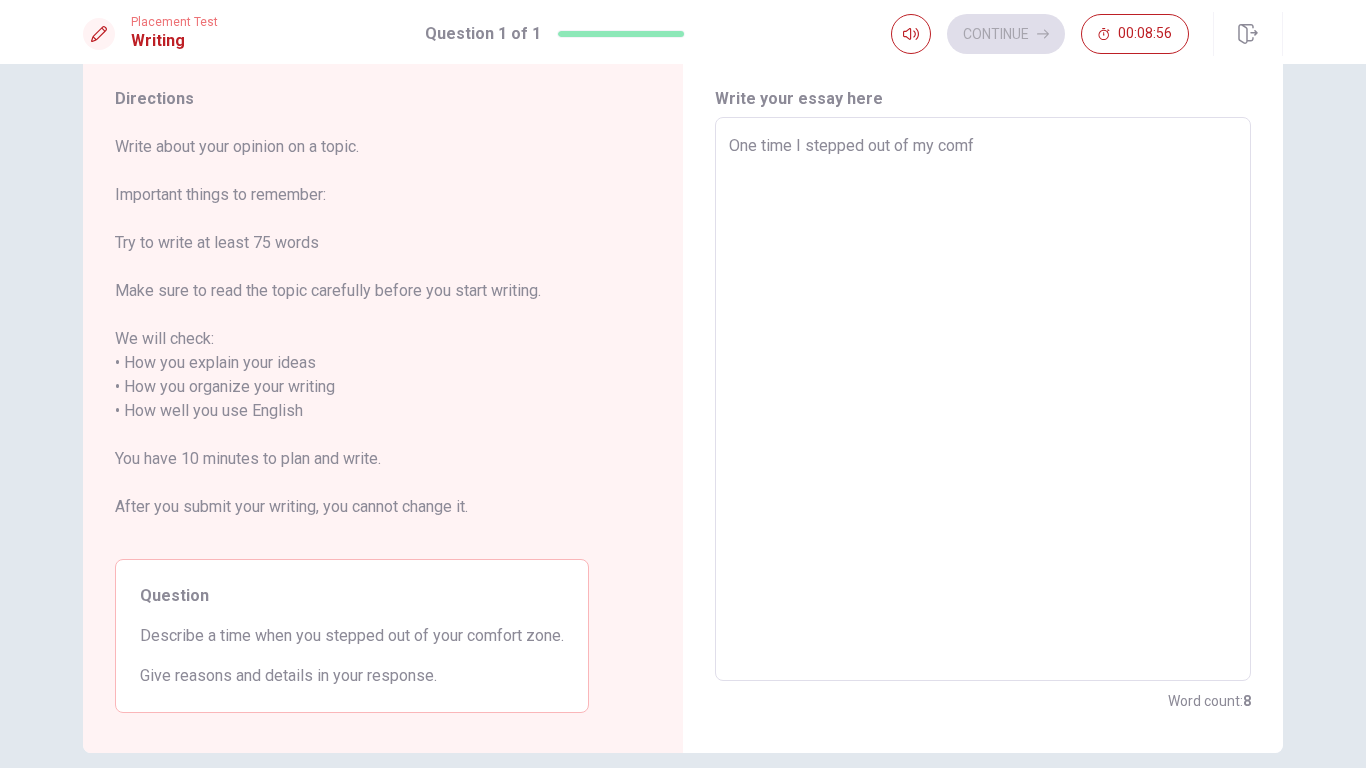 type on "x" 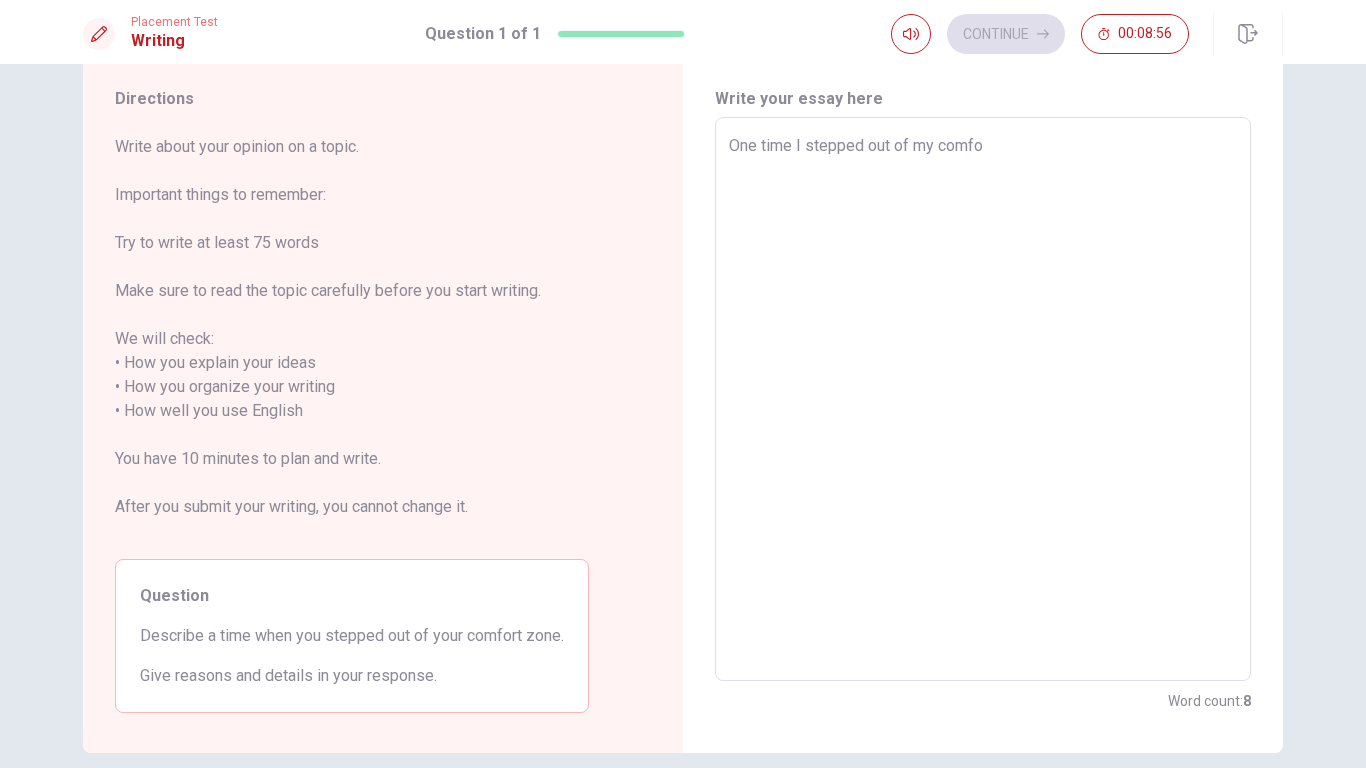 type on "x" 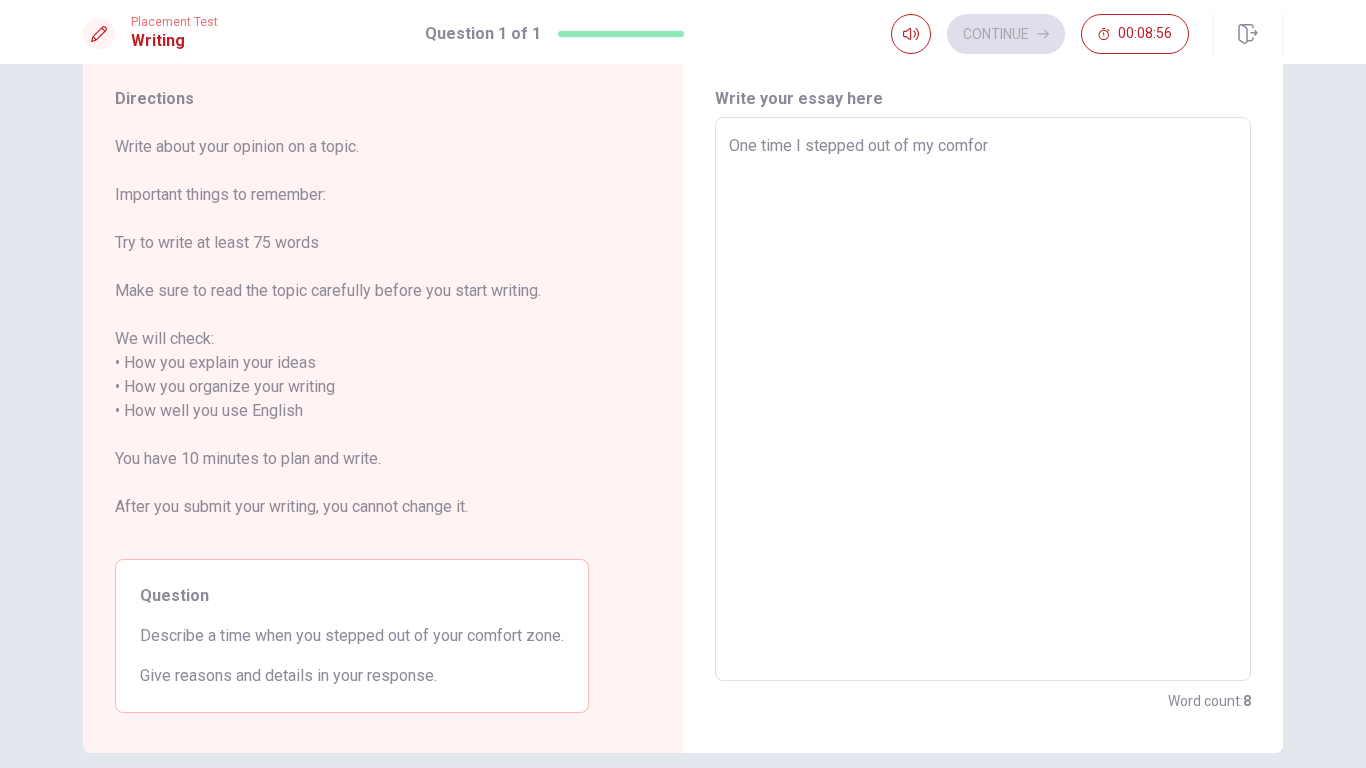 type on "x" 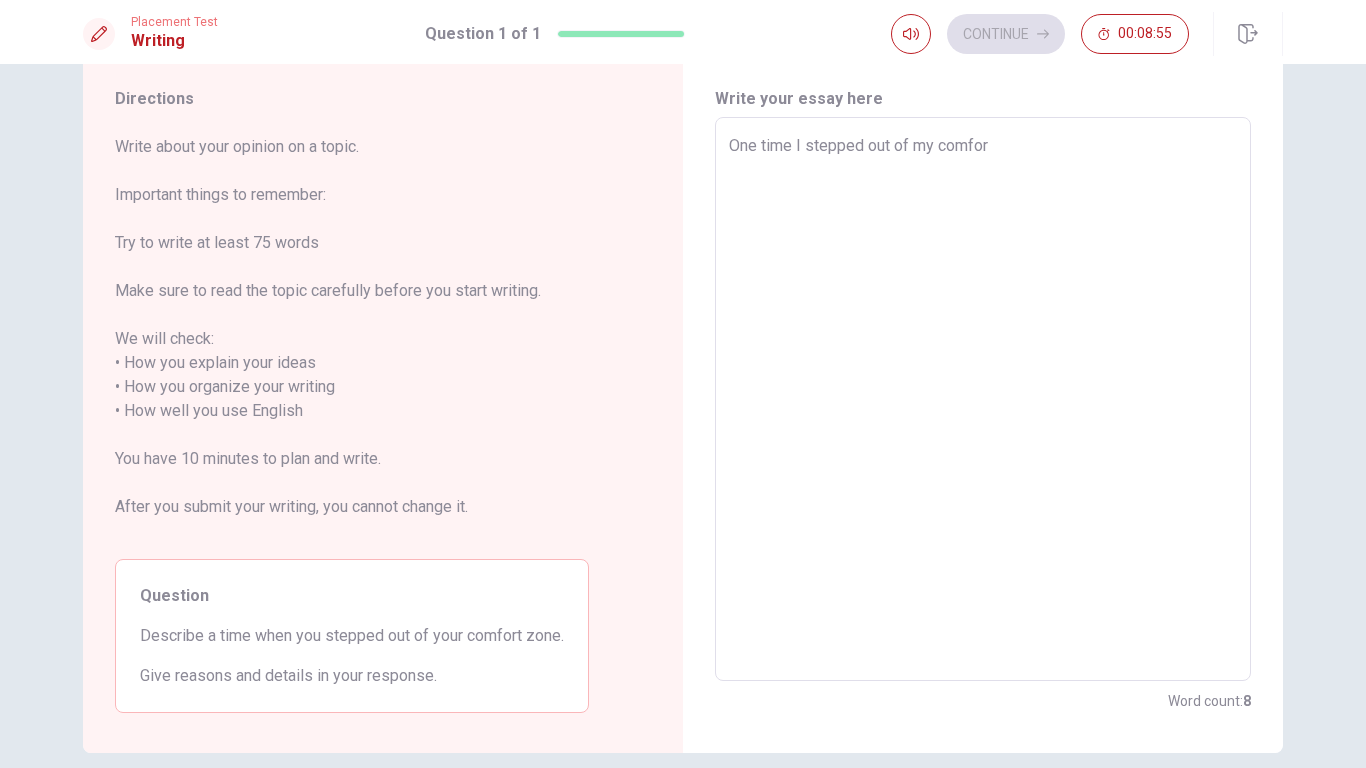 type on "One time I stepped out of my comfort" 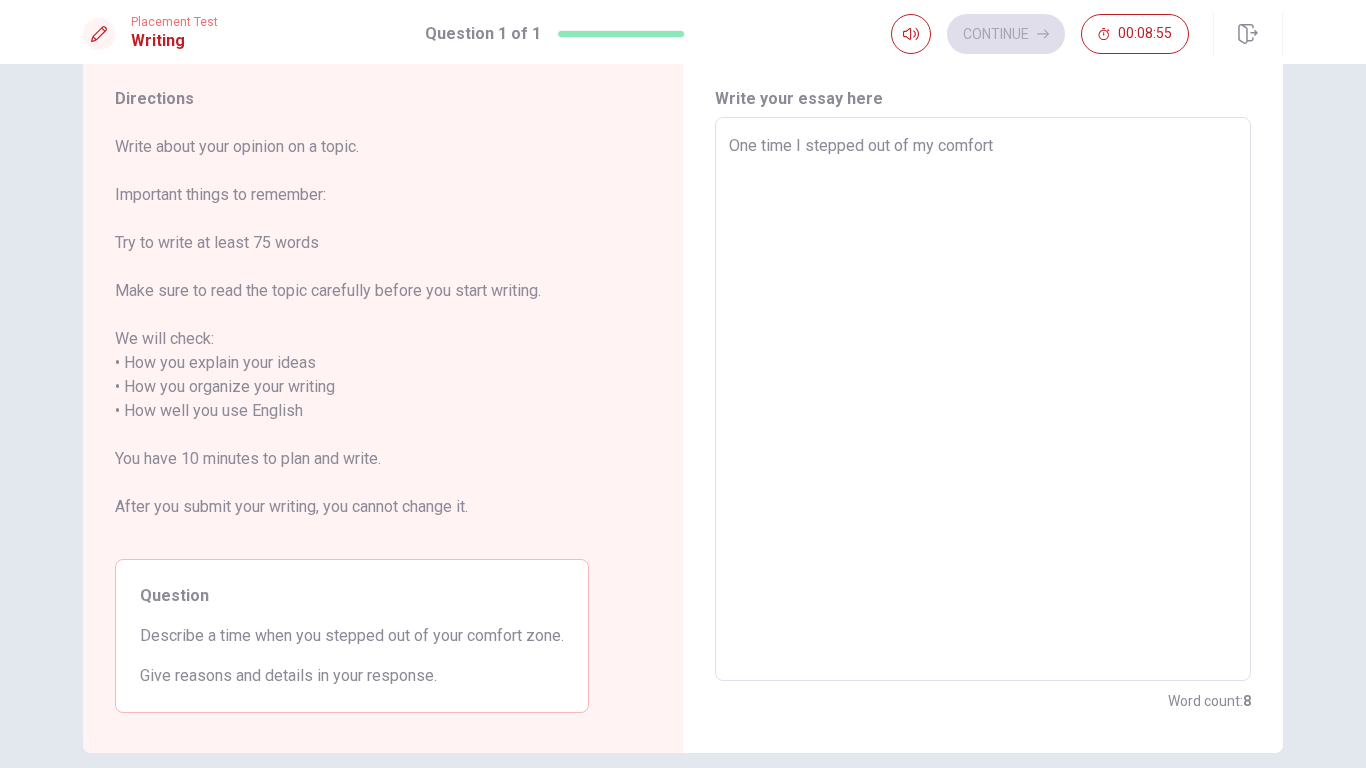 type on "x" 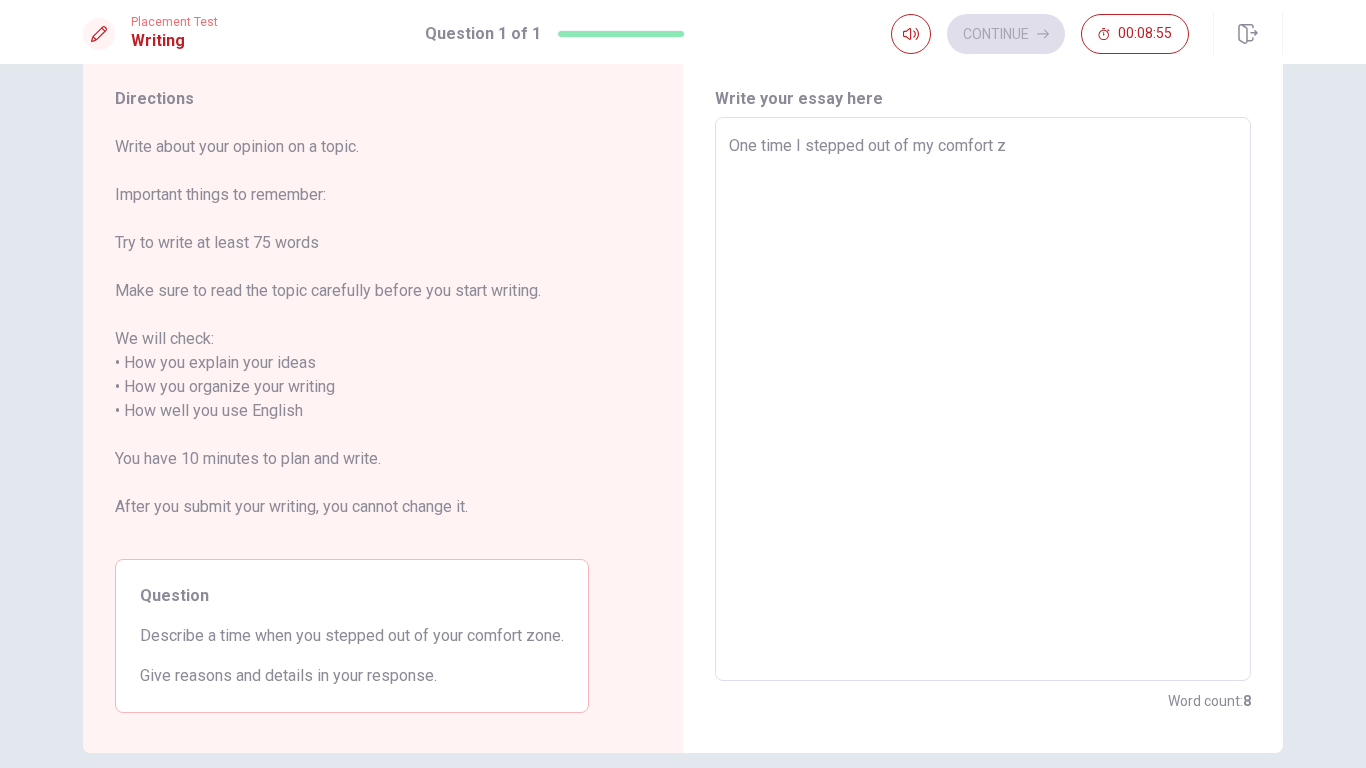 type on "x" 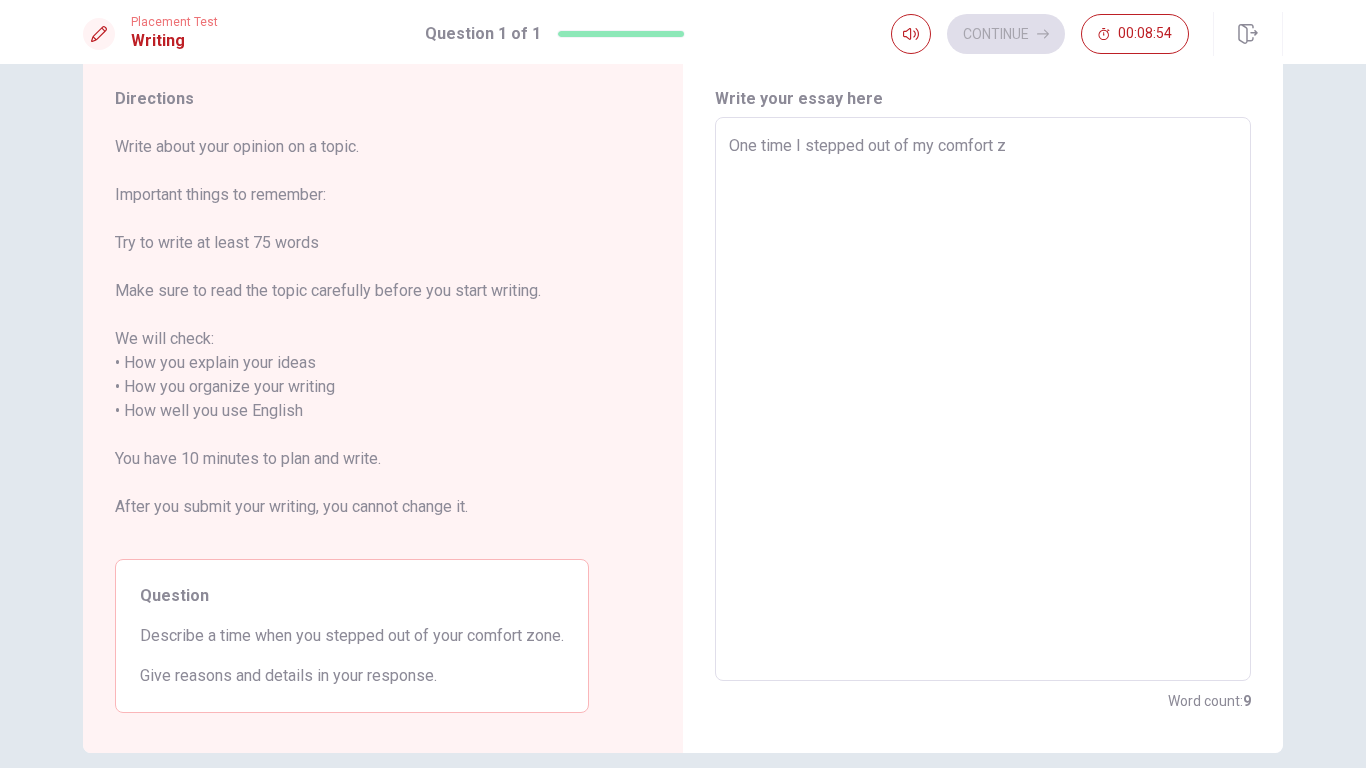 type on "One time I stepped out of my comfort zo" 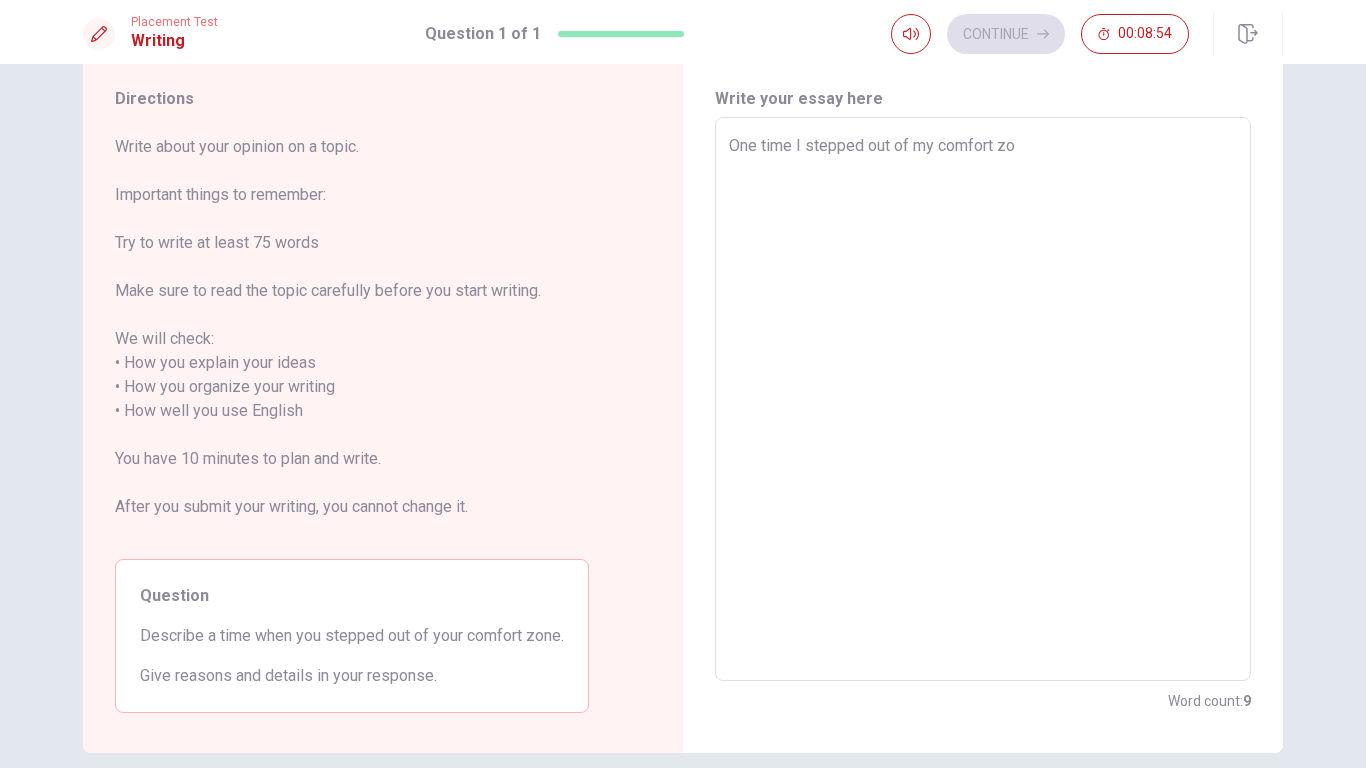 type on "x" 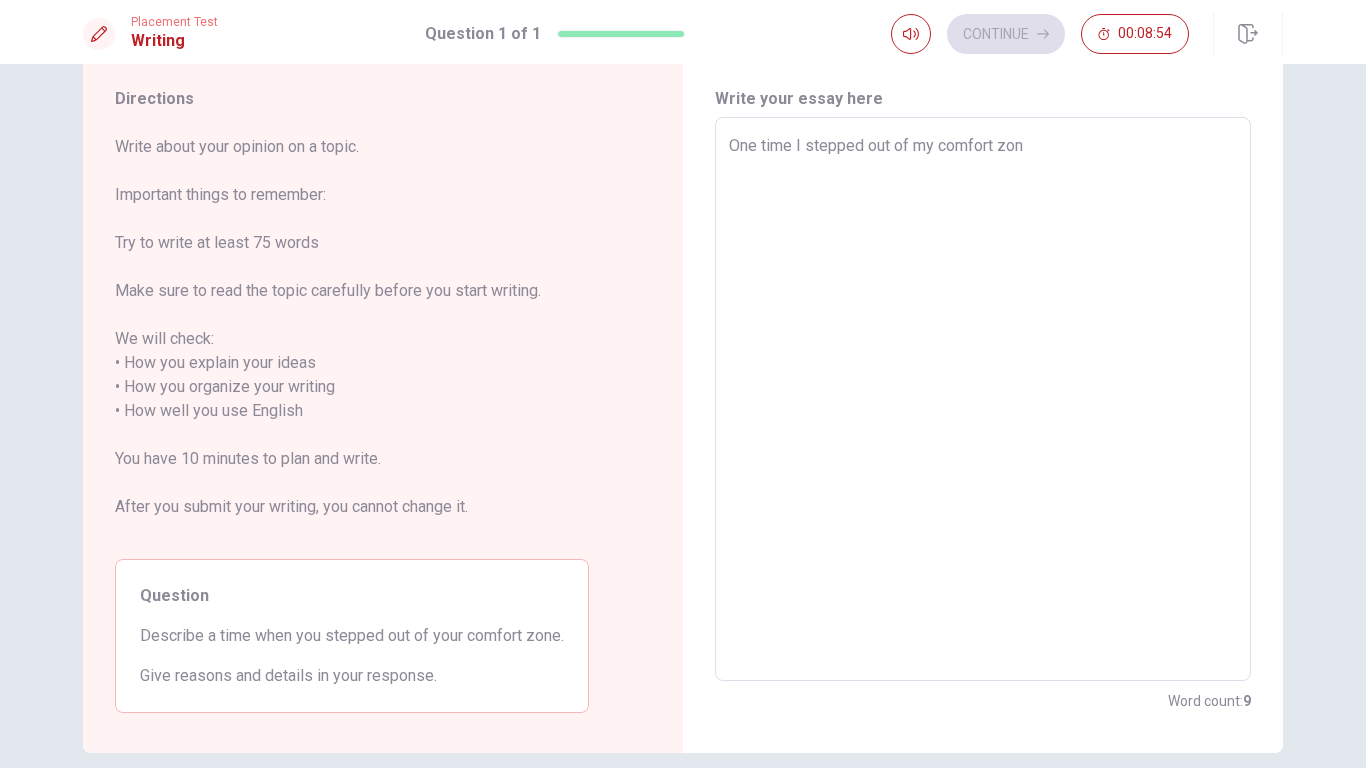 type on "x" 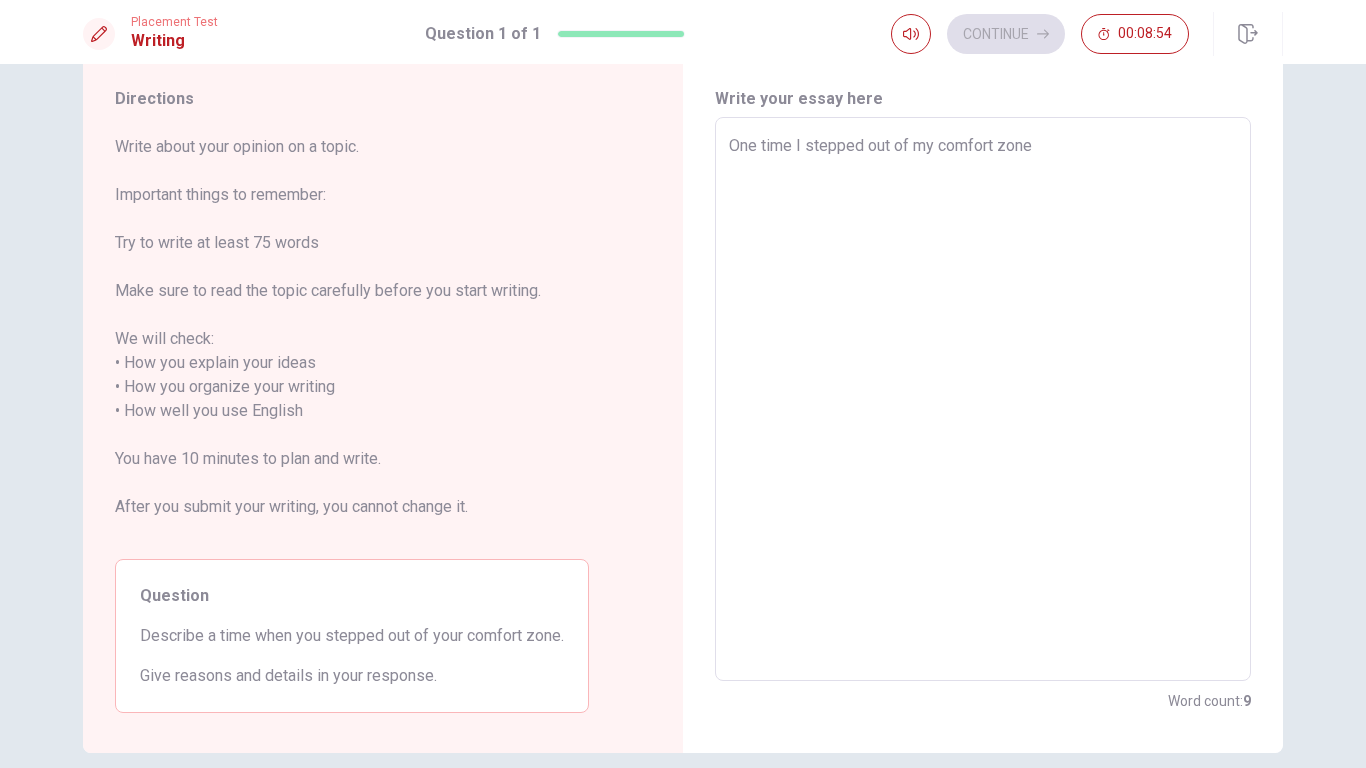 type on "x" 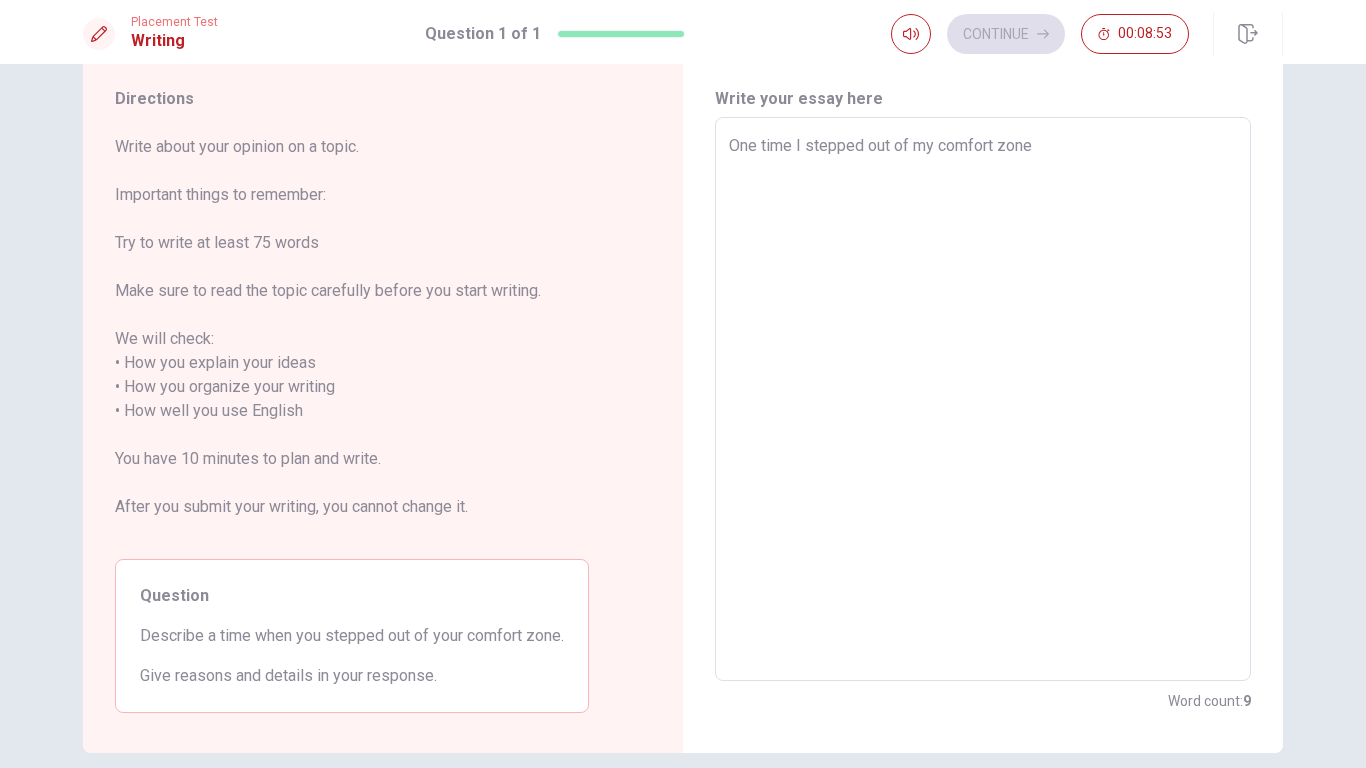 type on "One time I stepped out of my comfort zone" 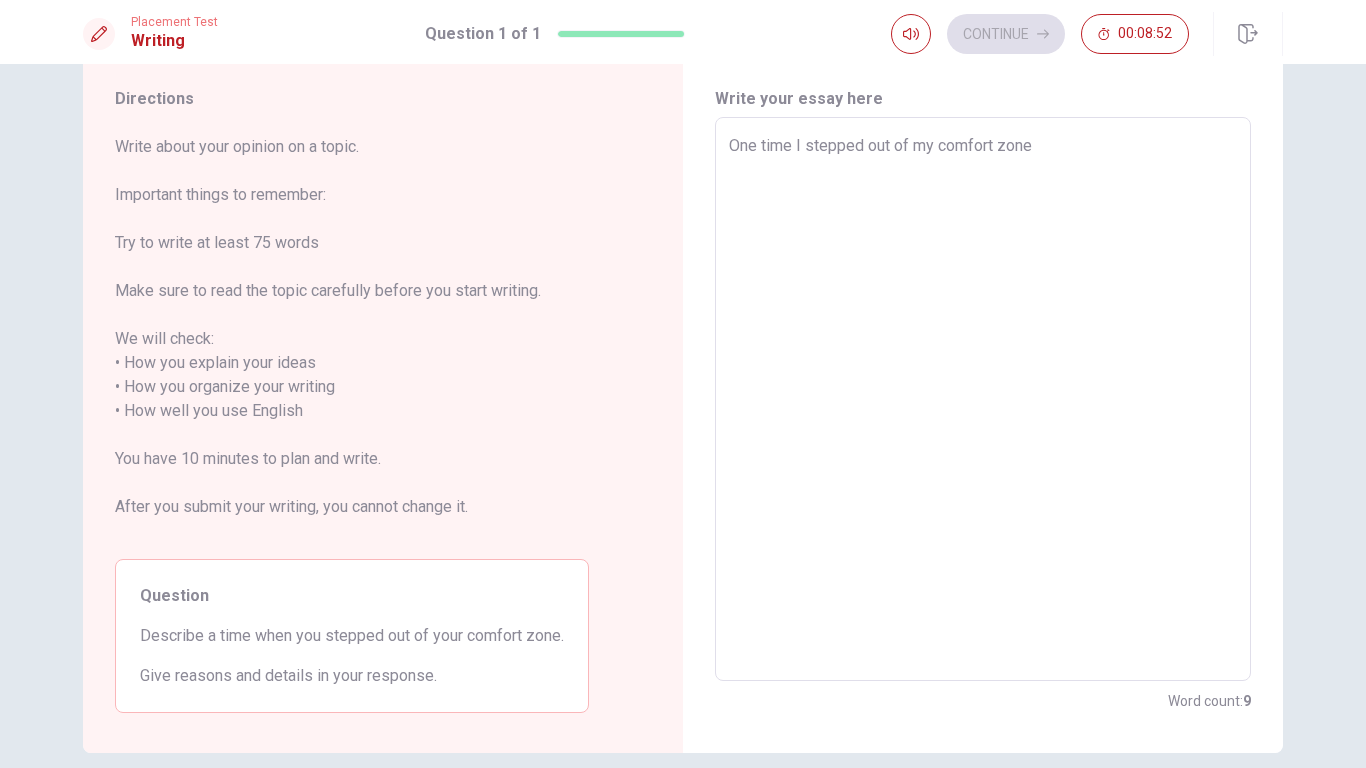 type on "One time I stepped out of my comfort zone w" 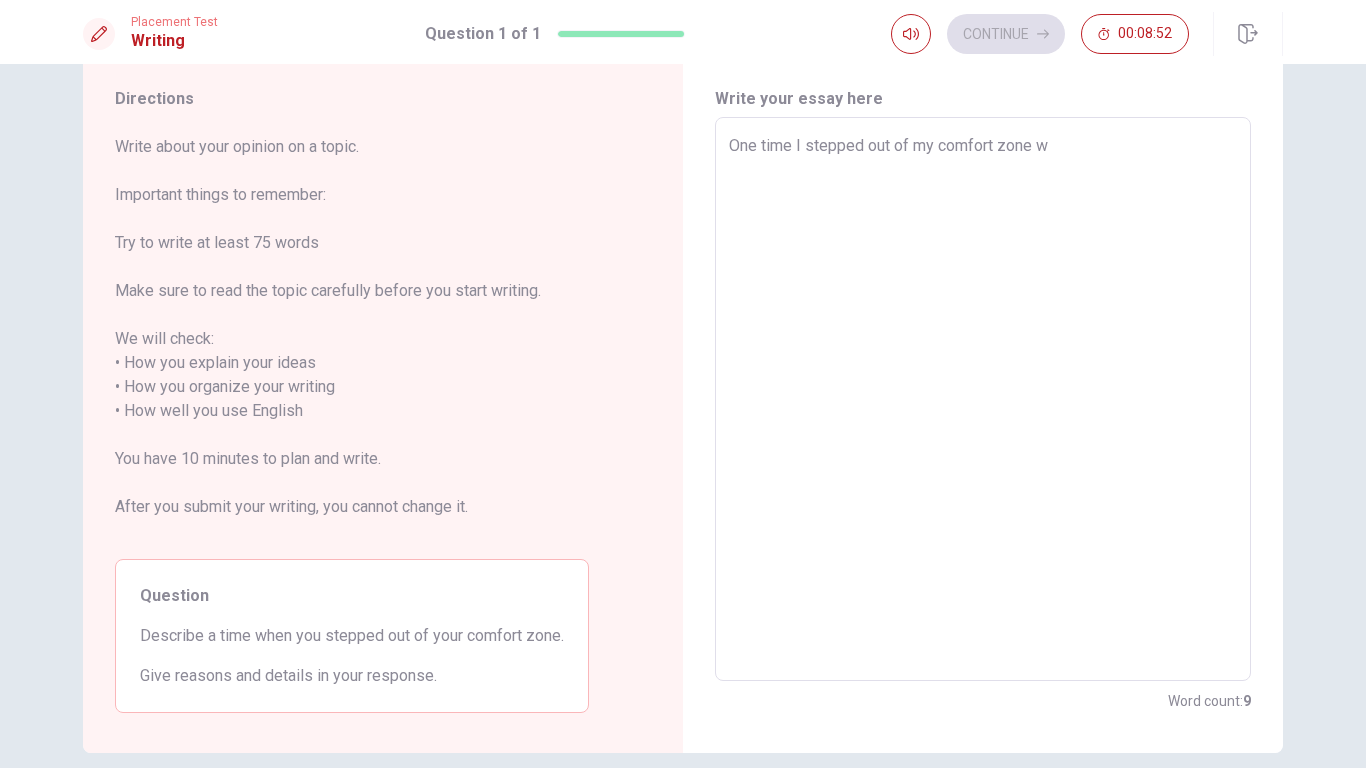 type on "x" 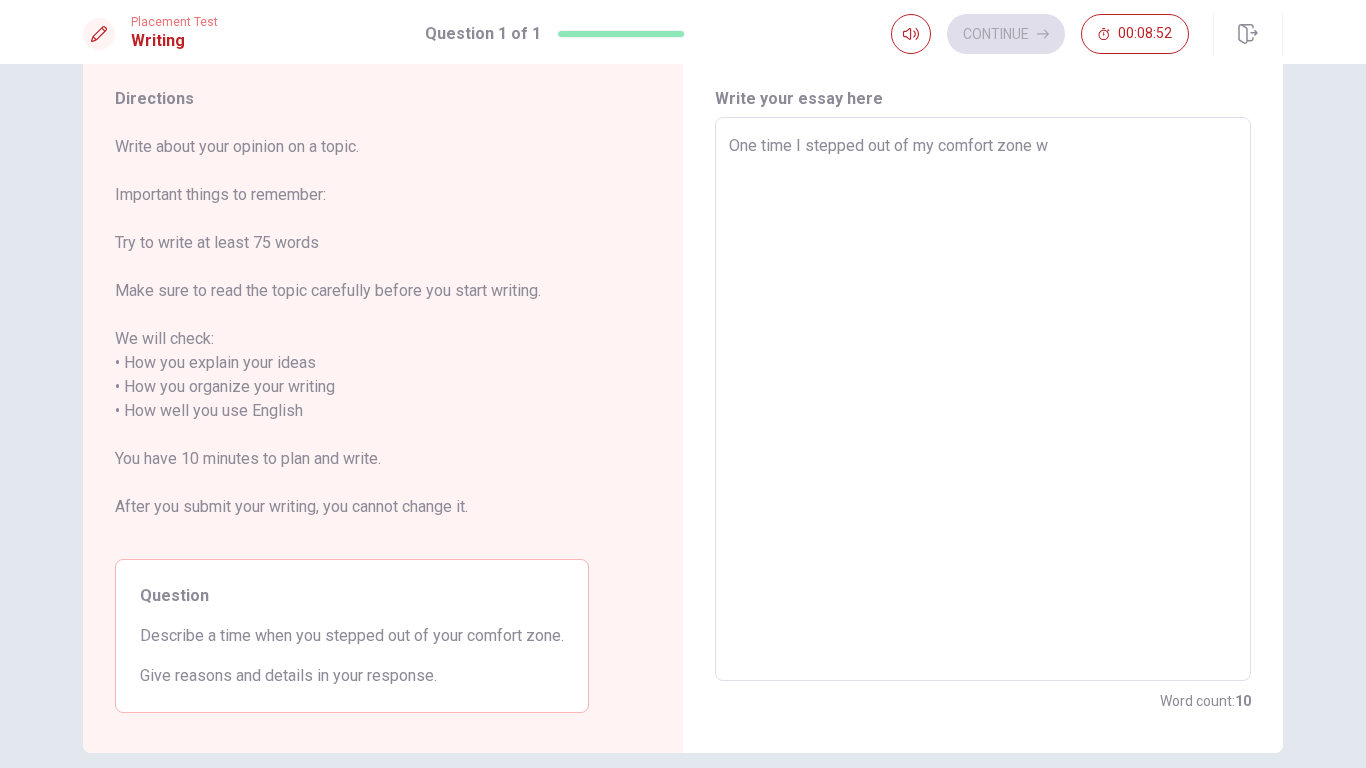 type on "One time I stepped out of my comfort zone wh" 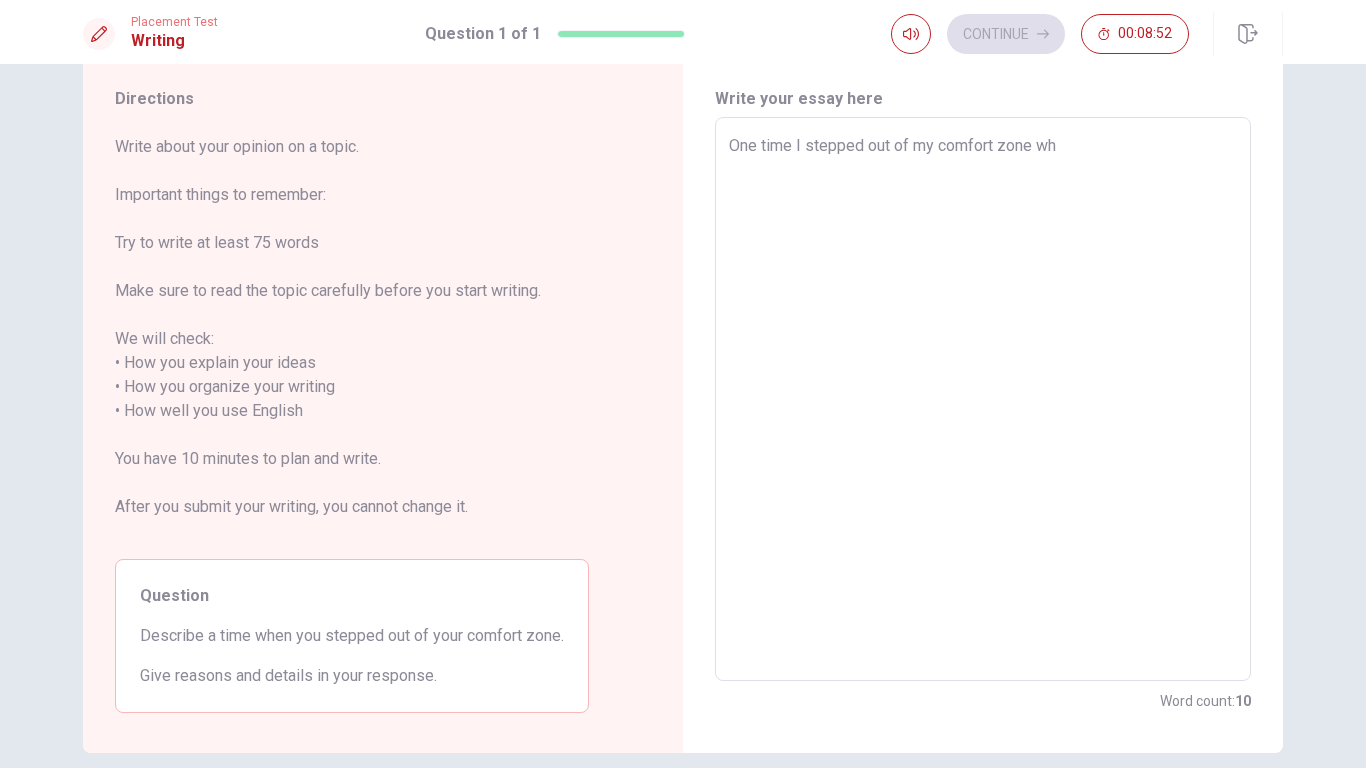 type on "x" 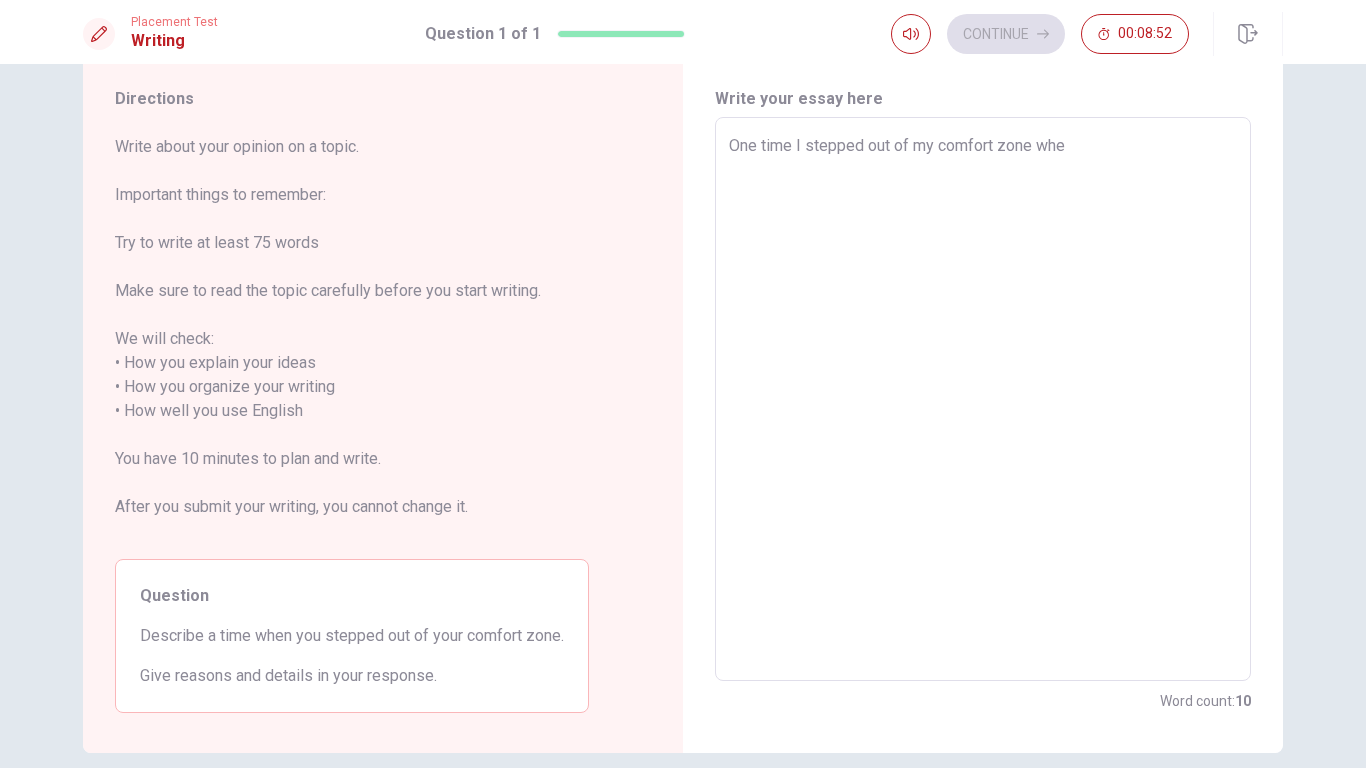 type on "x" 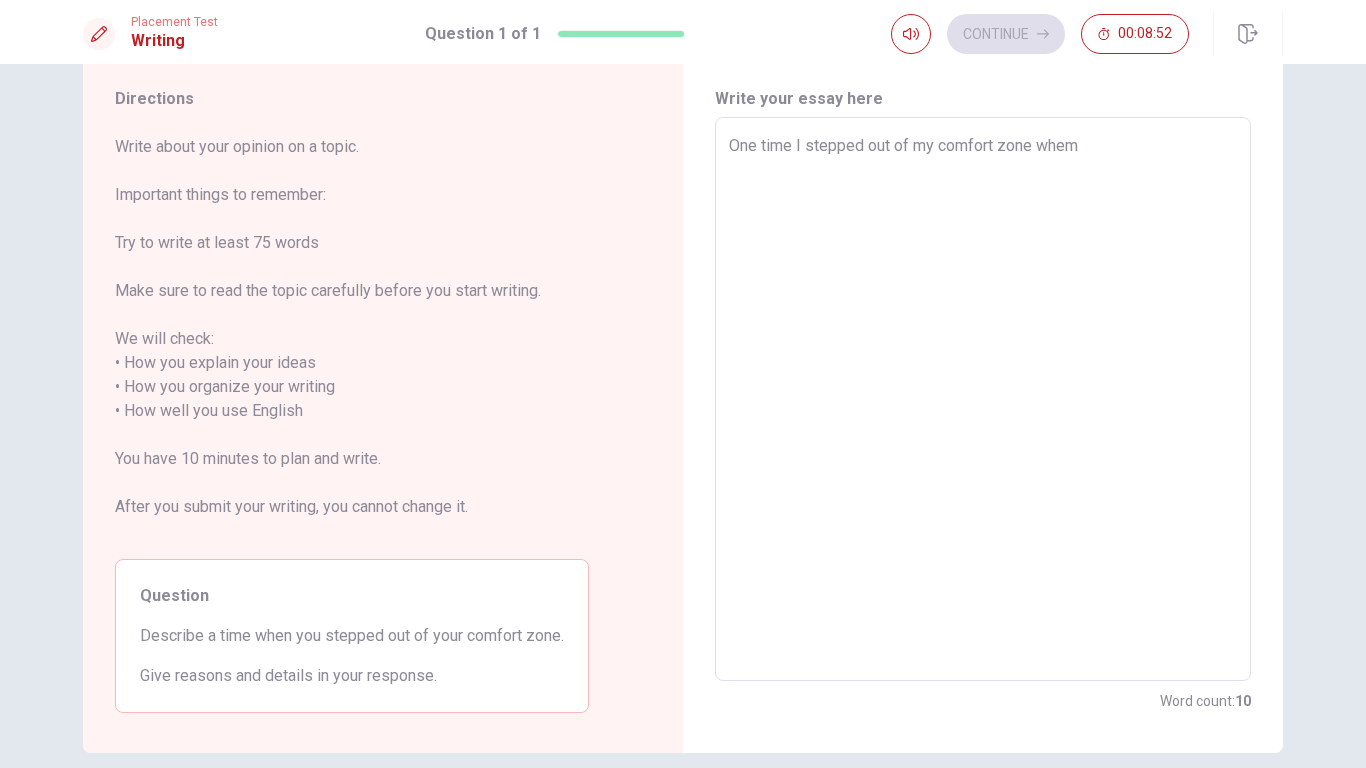 type on "x" 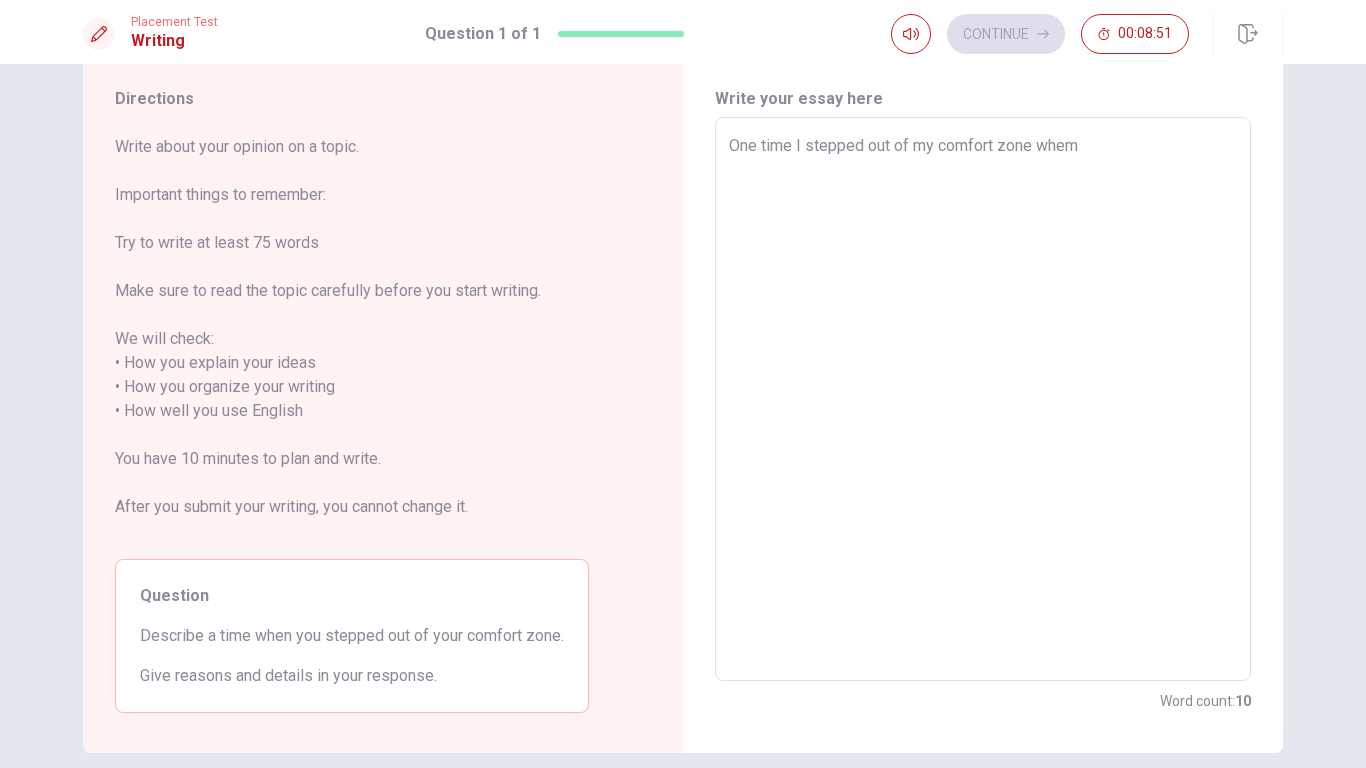 type on "One time I stepped out of my comfort zone whem" 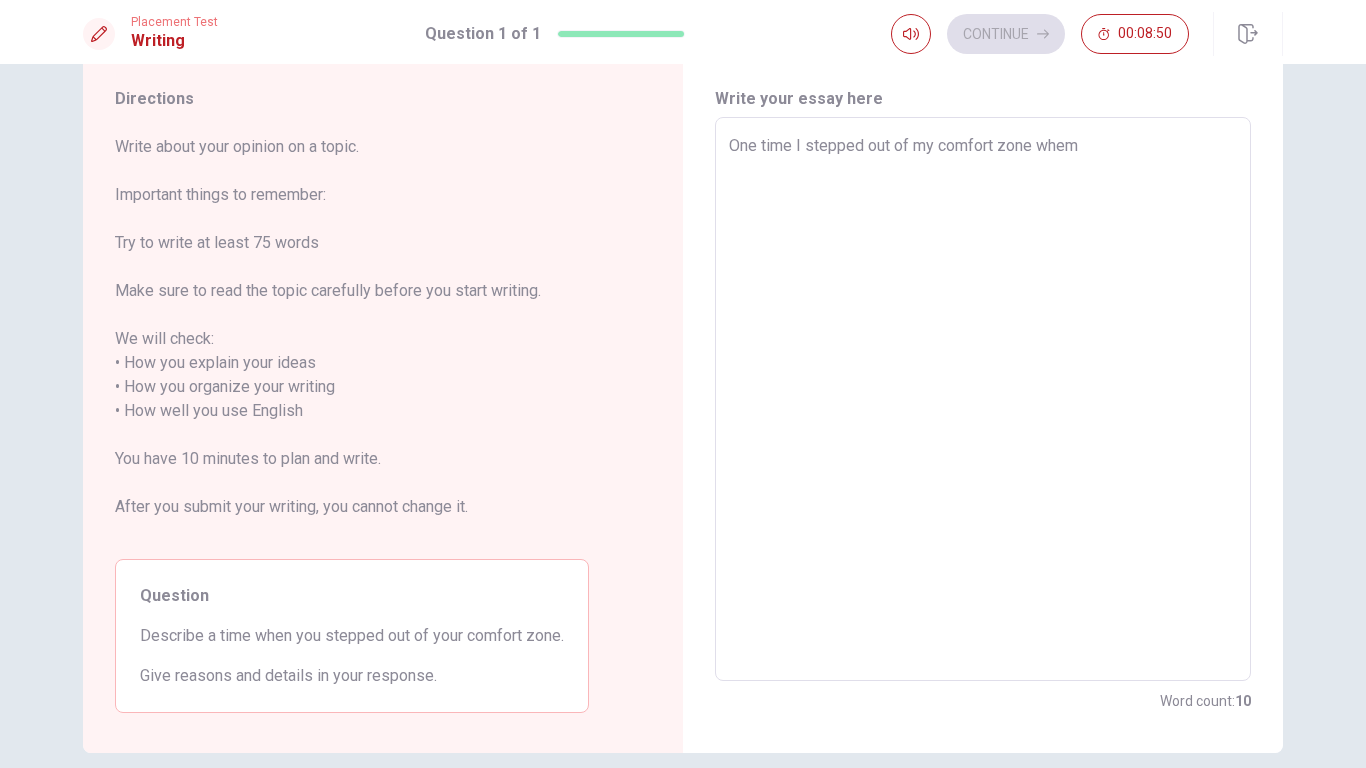 type on "One time I stepped out of my comfort zone whem I" 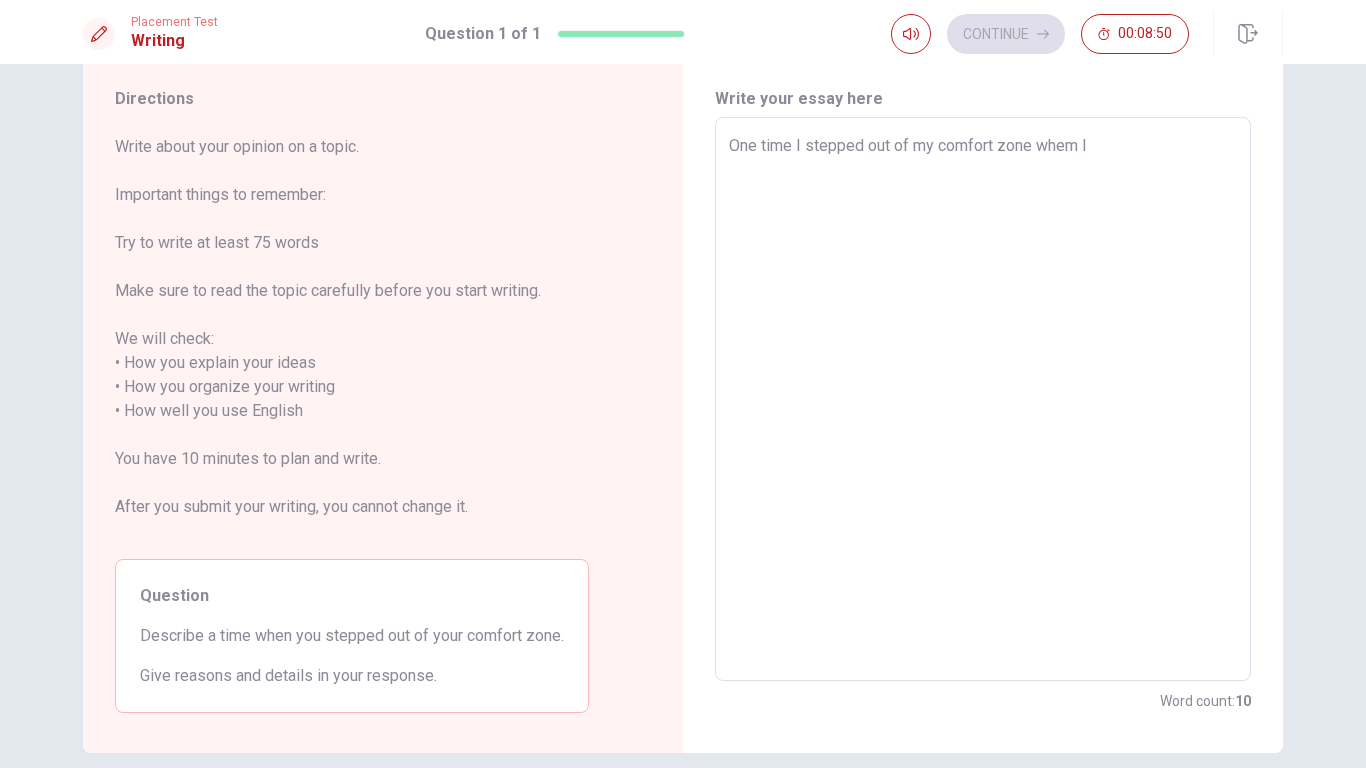 type on "x" 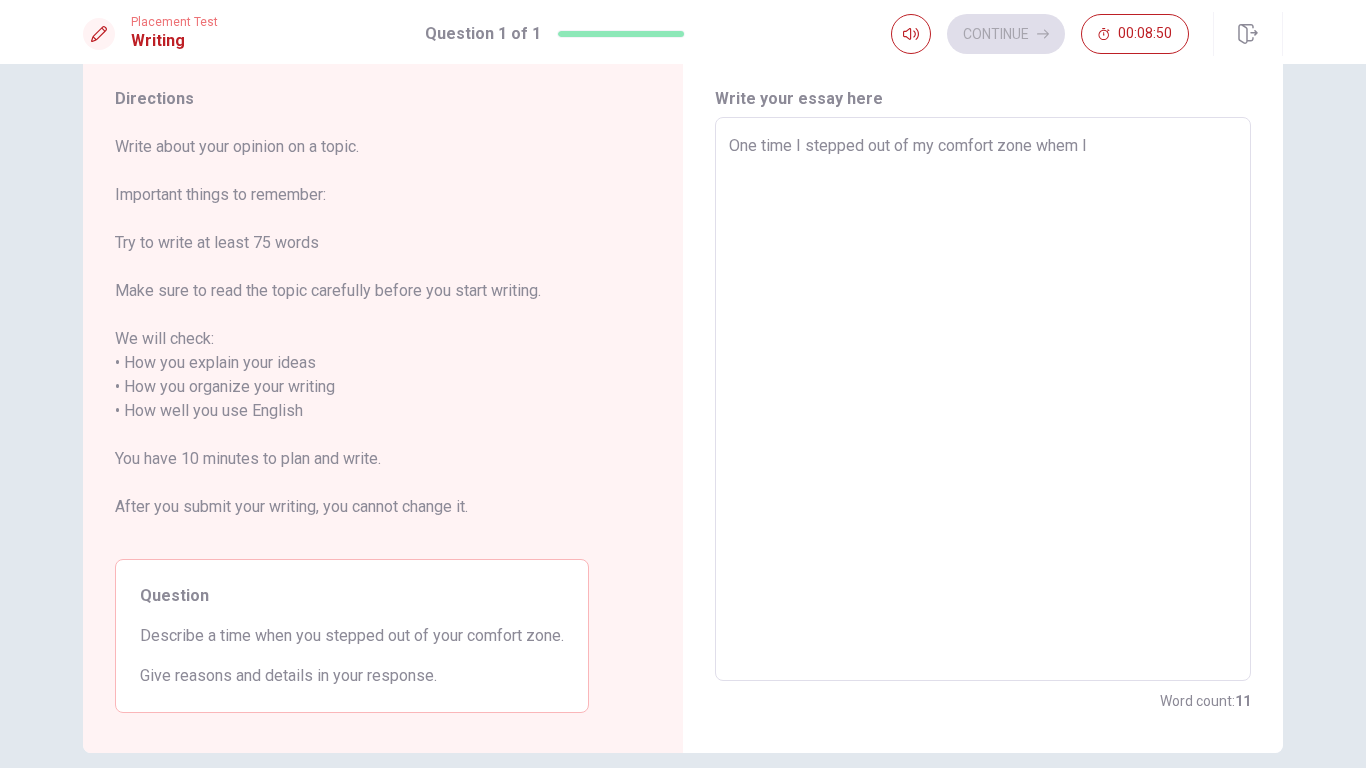 type on "One time I stepped out of my comfort zone whem I" 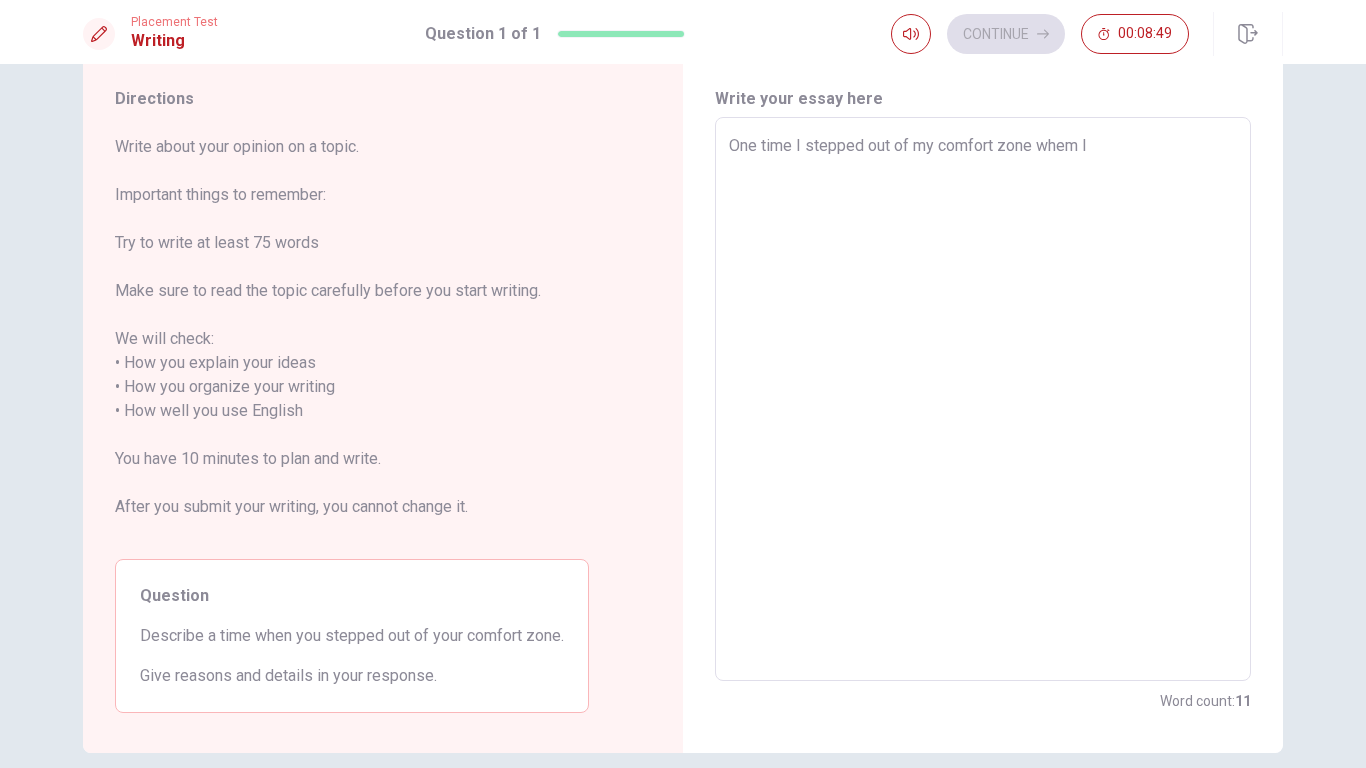 type on "One time I stepped out of my comfort zone whem I w" 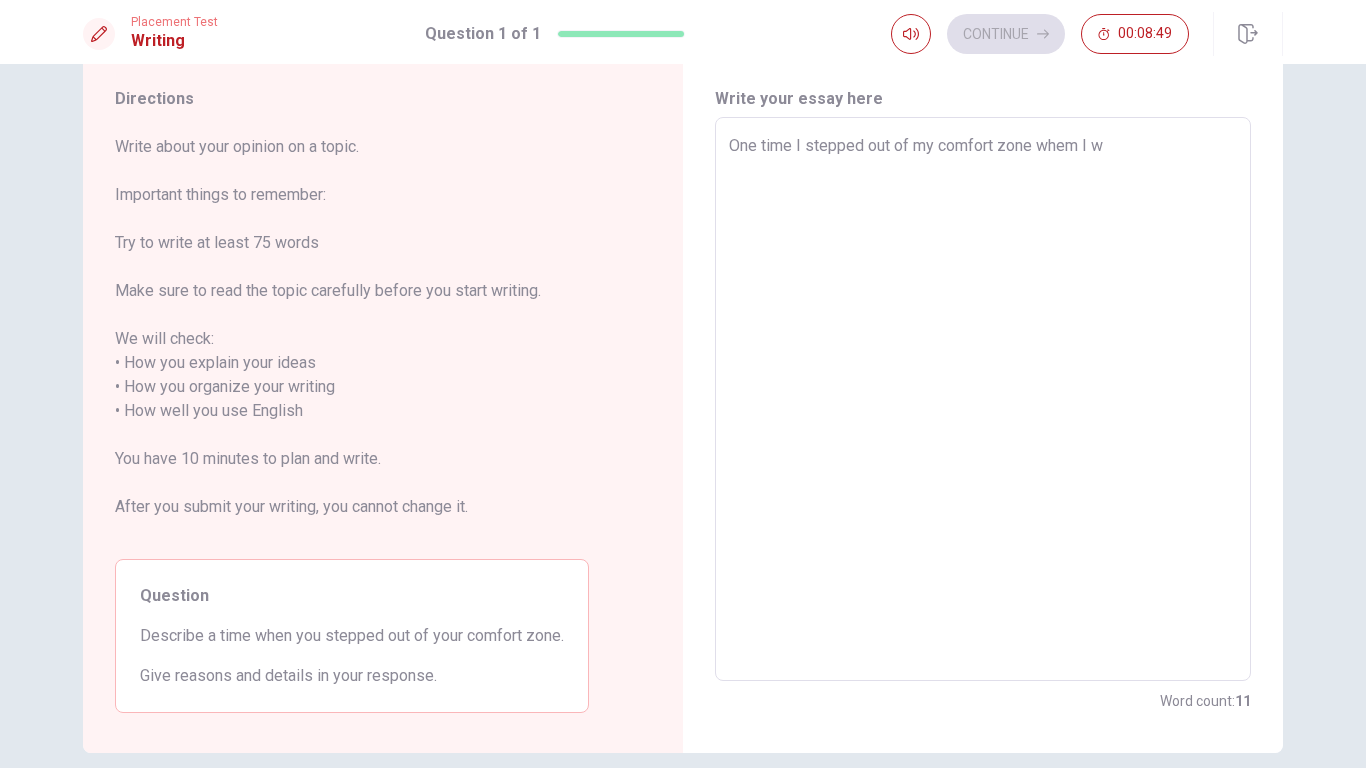 type on "x" 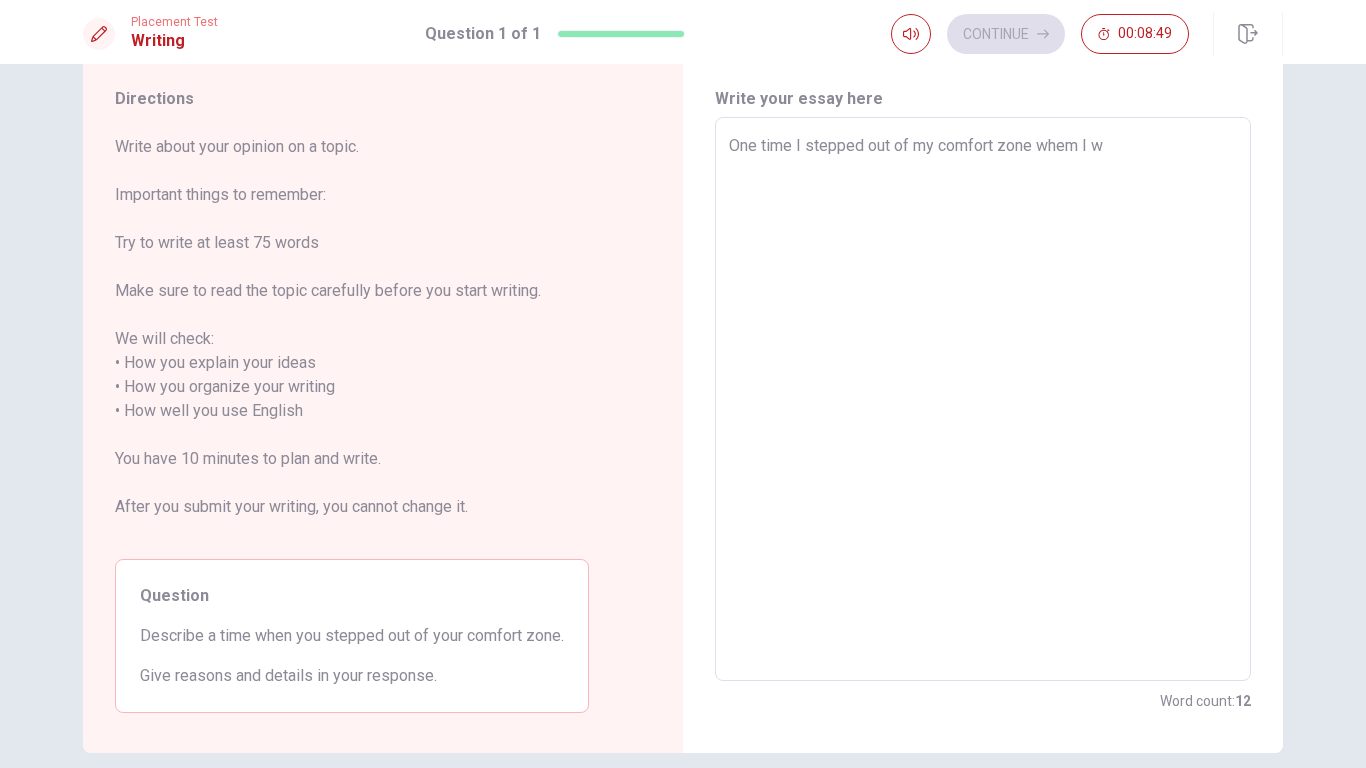 type on "One time I stepped out of my comfort zone whem I wa" 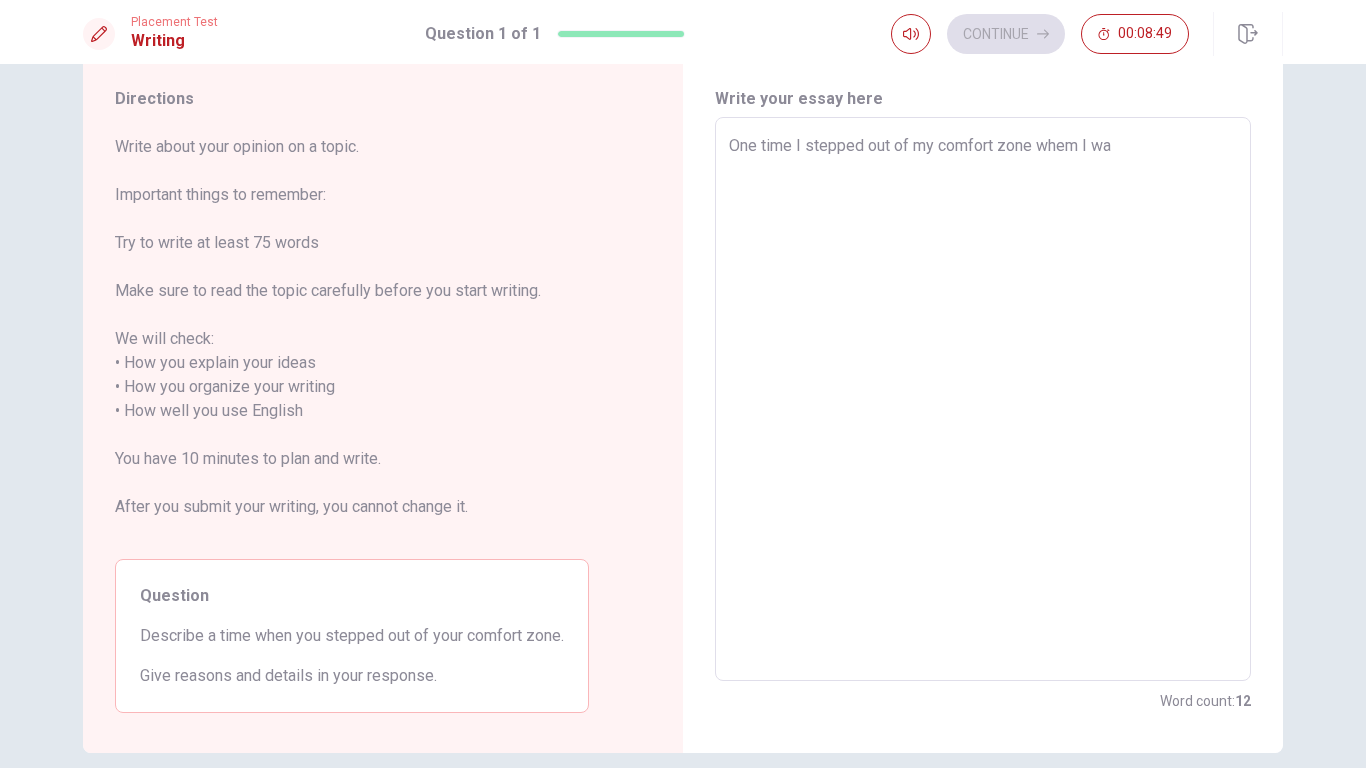 type on "x" 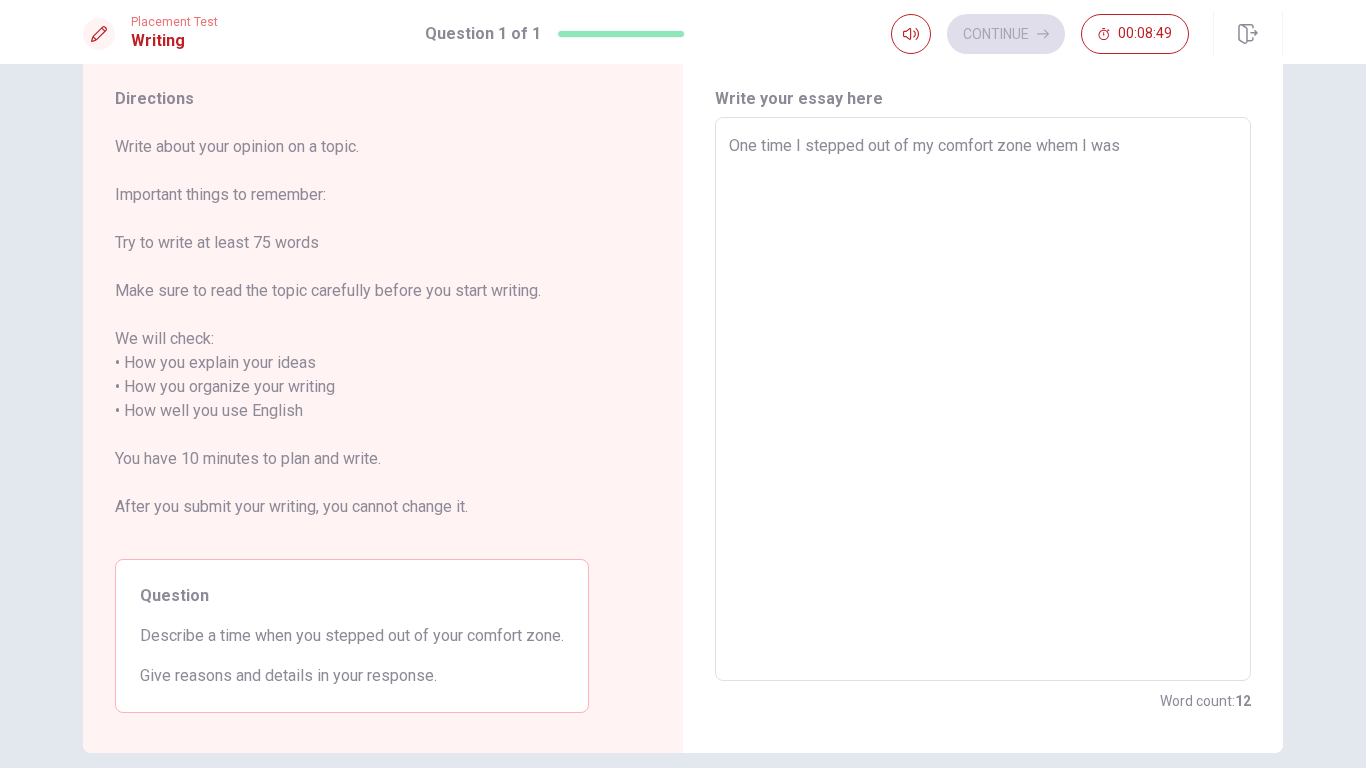 type on "x" 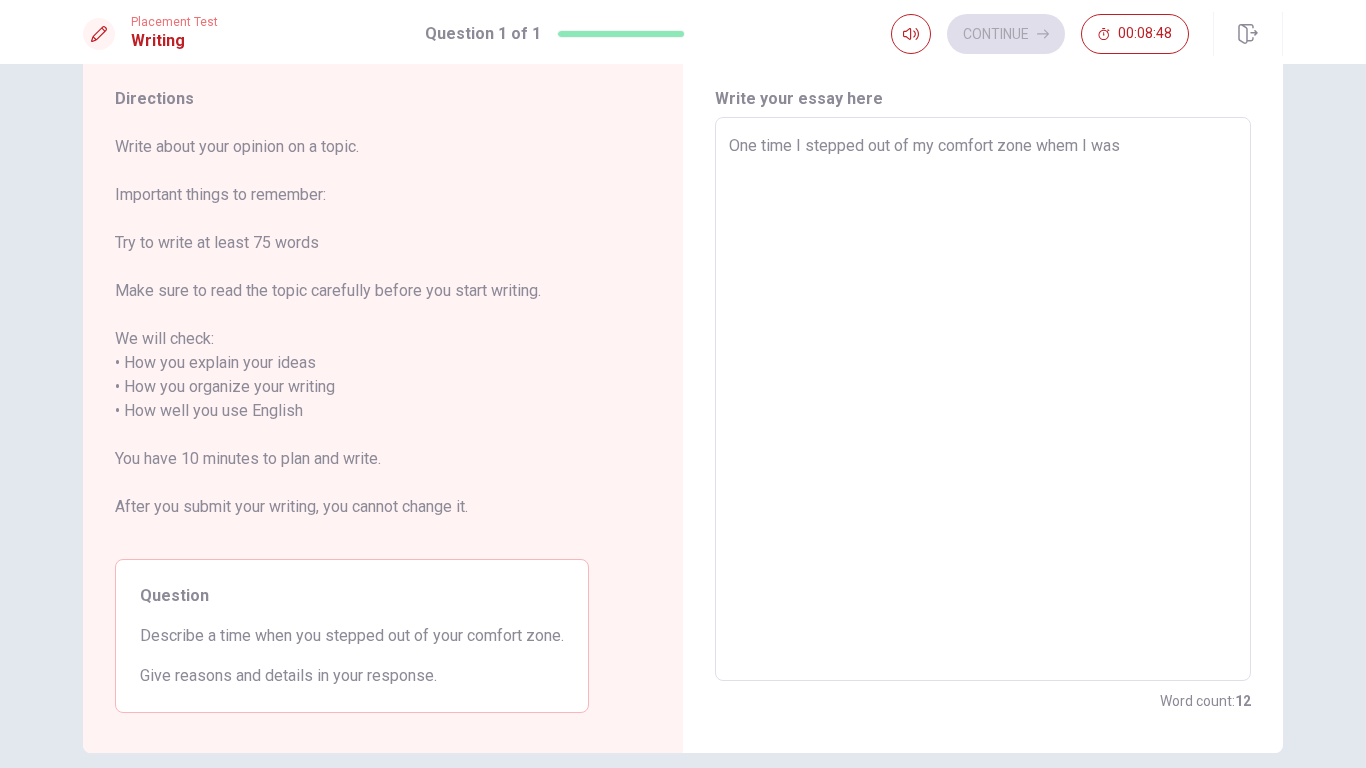 type on "x" 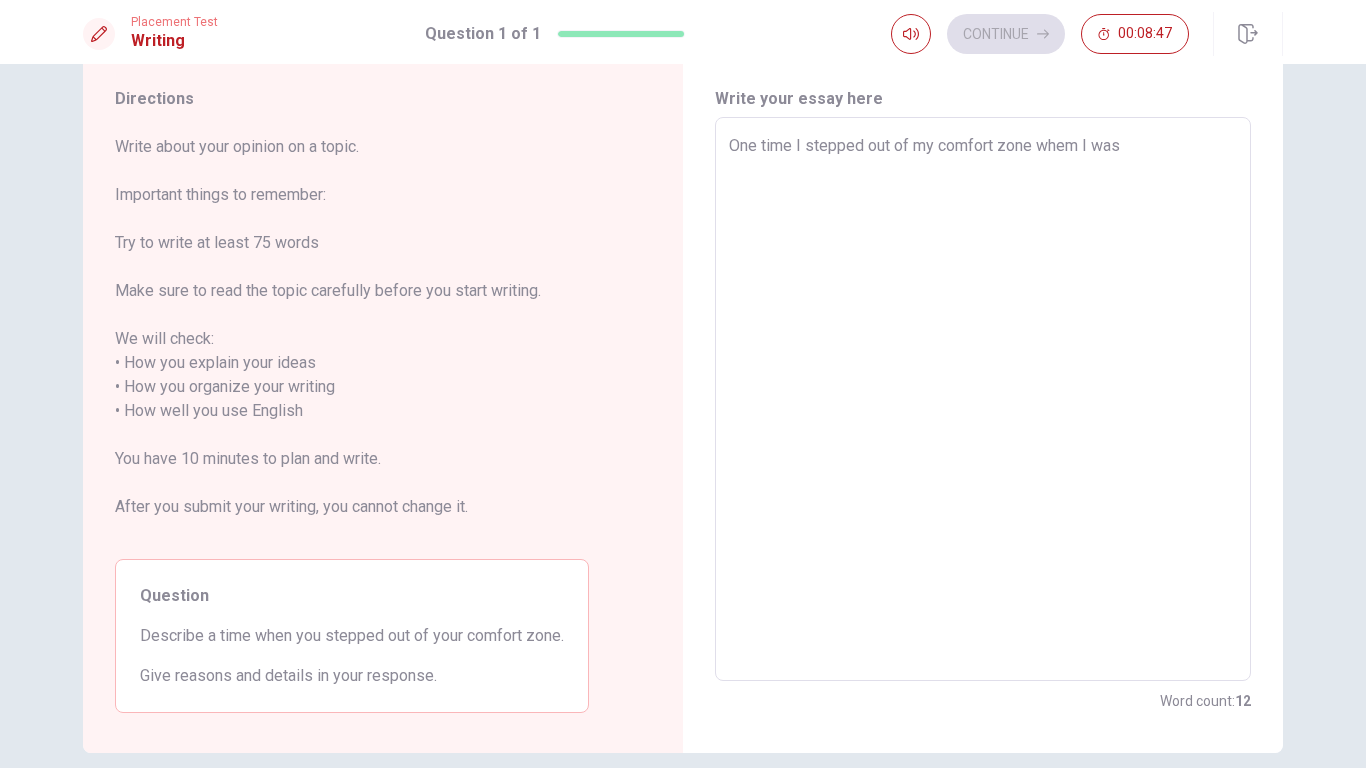type on "One time I stepped out of my comfort zone whem I was" 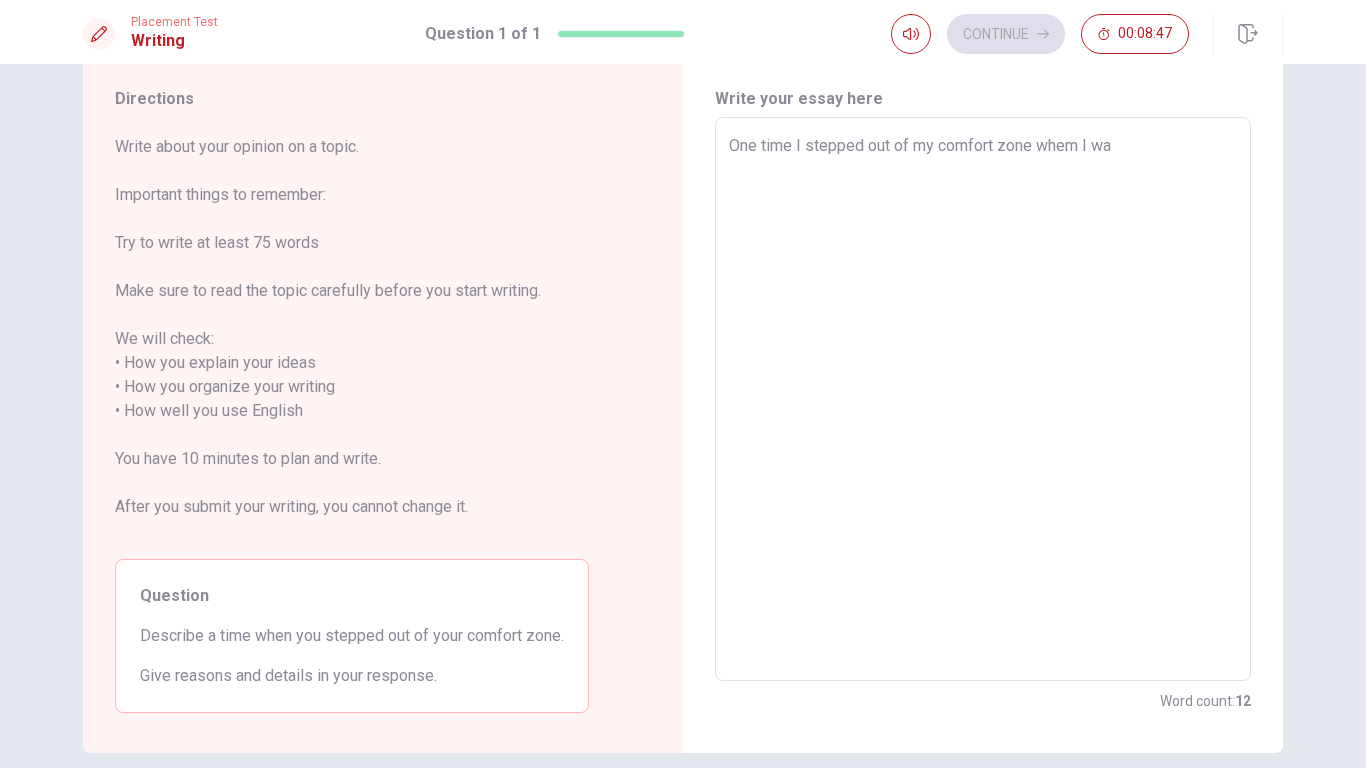 type on "x" 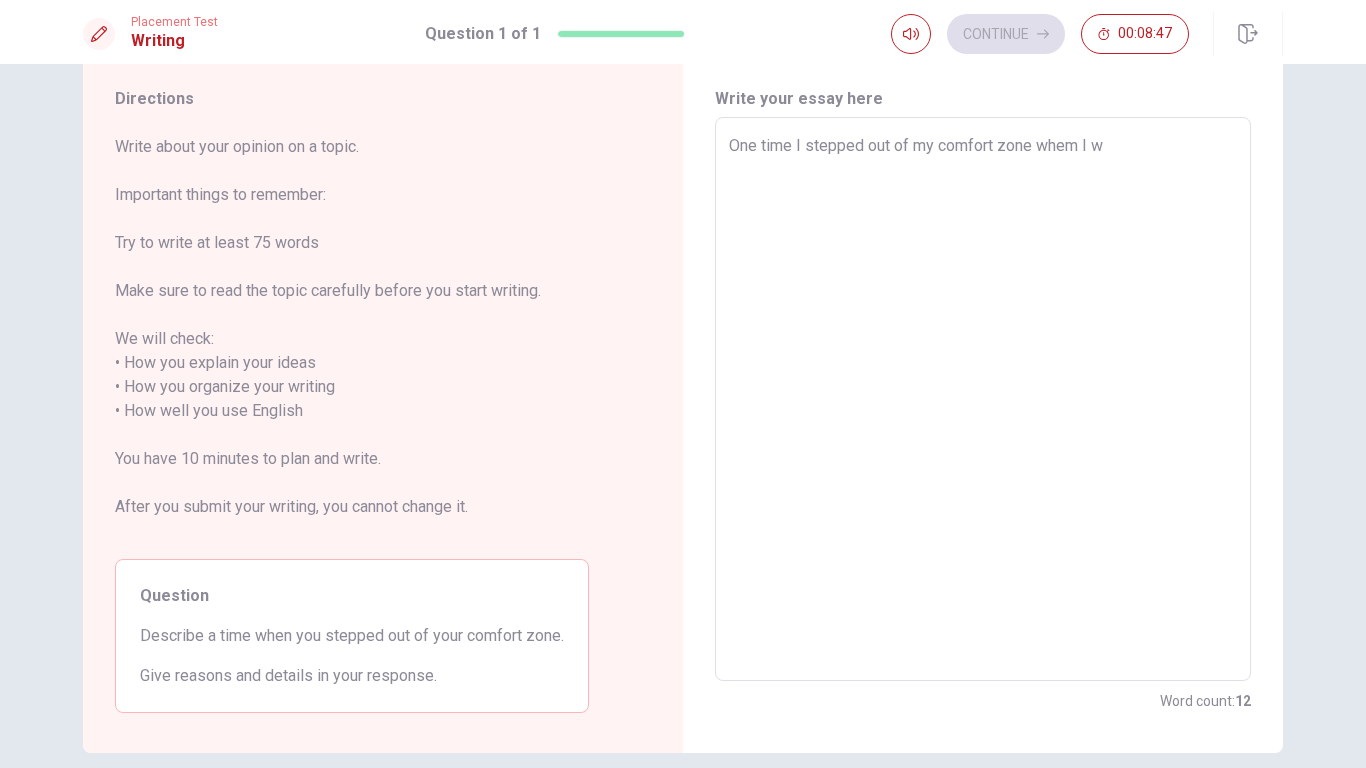 type on "x" 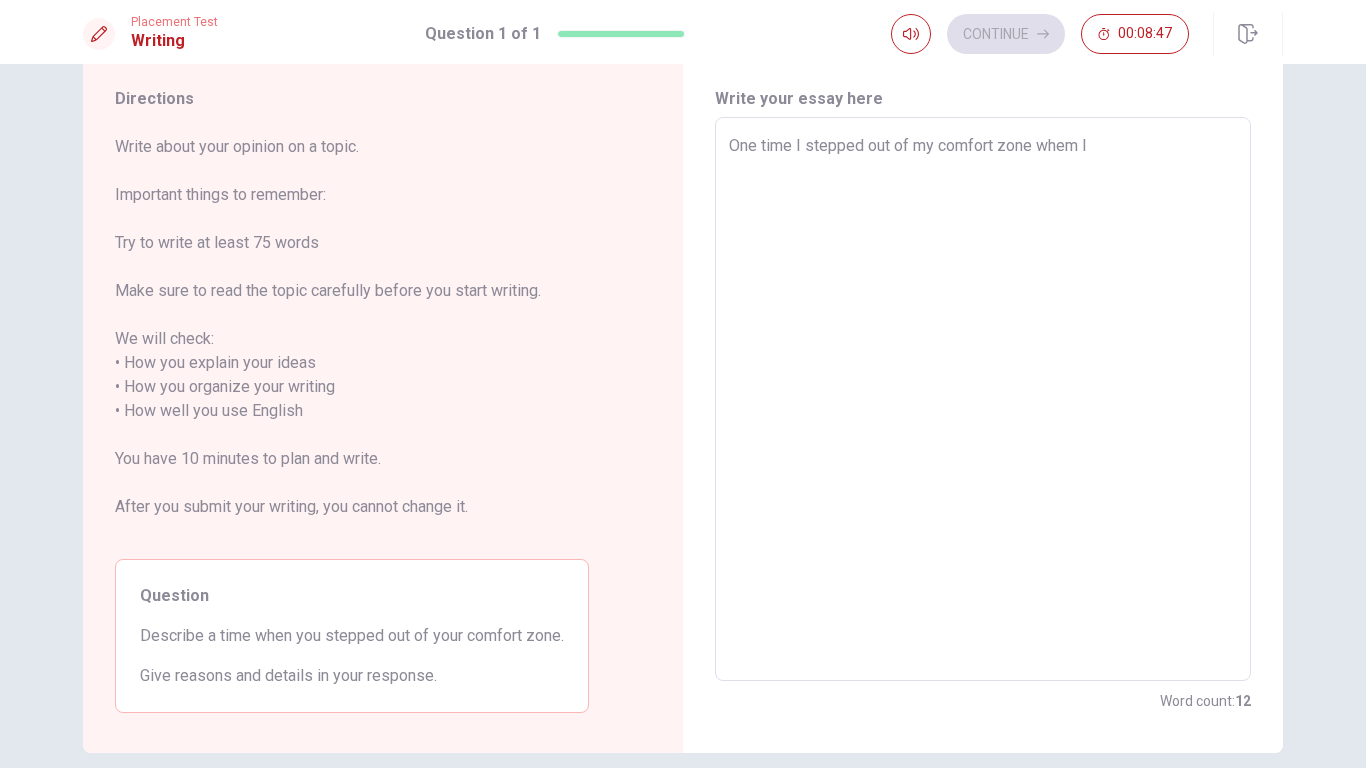 type on "x" 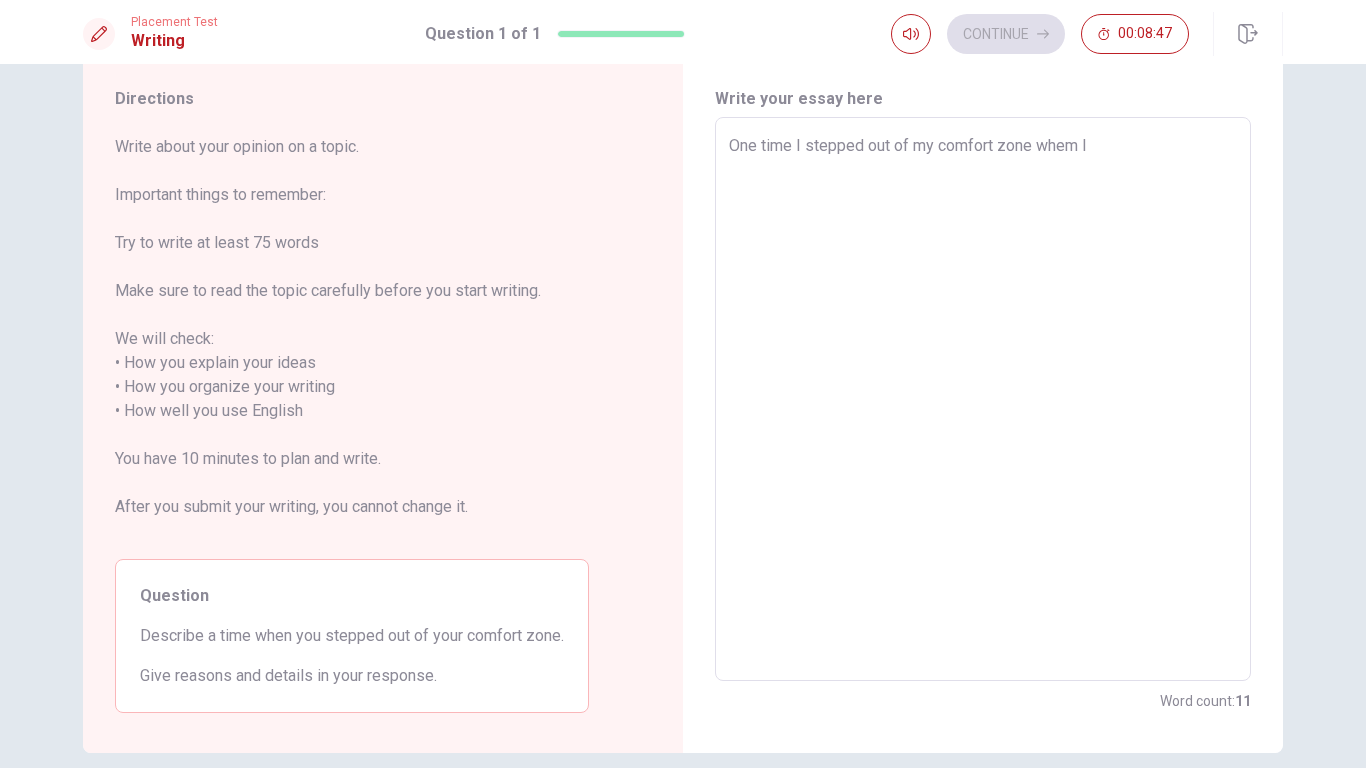 type on "One time I stepped out of my comfort zone whem" 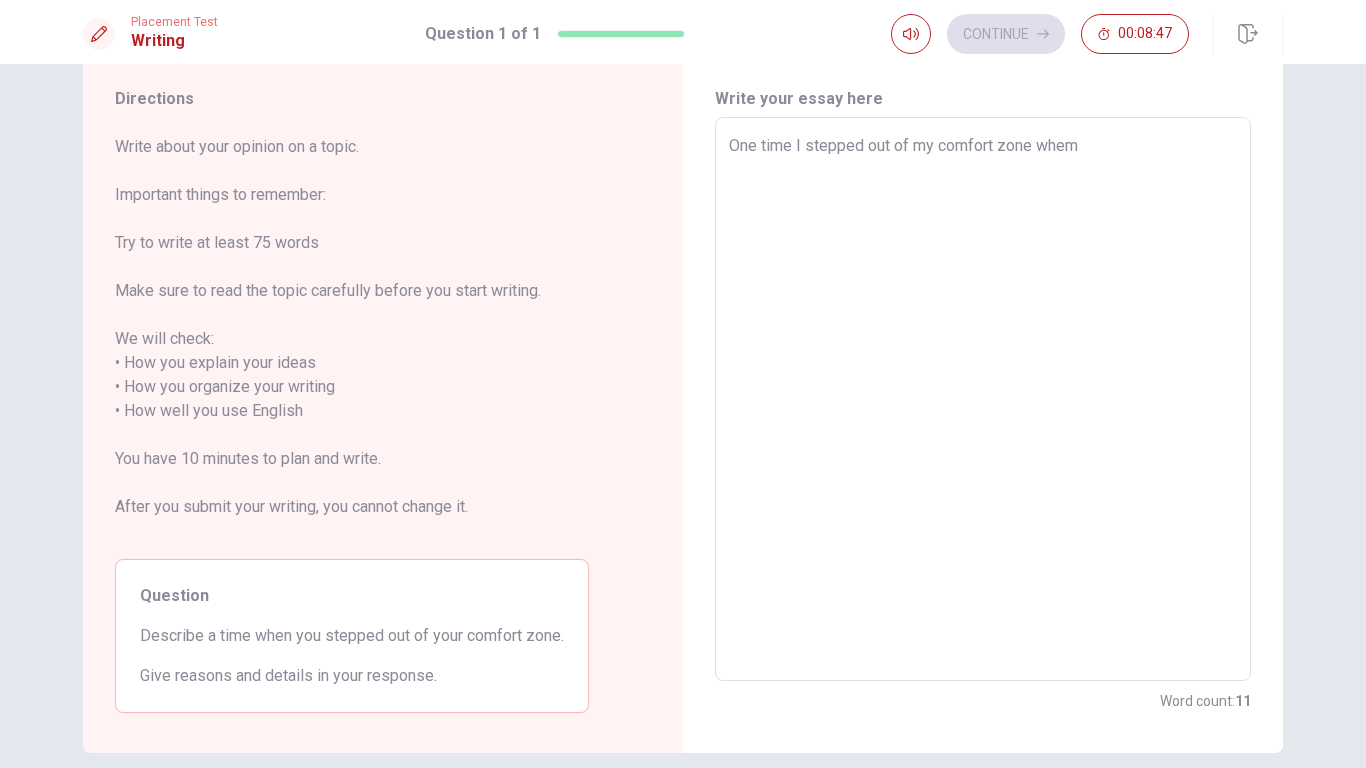 type on "x" 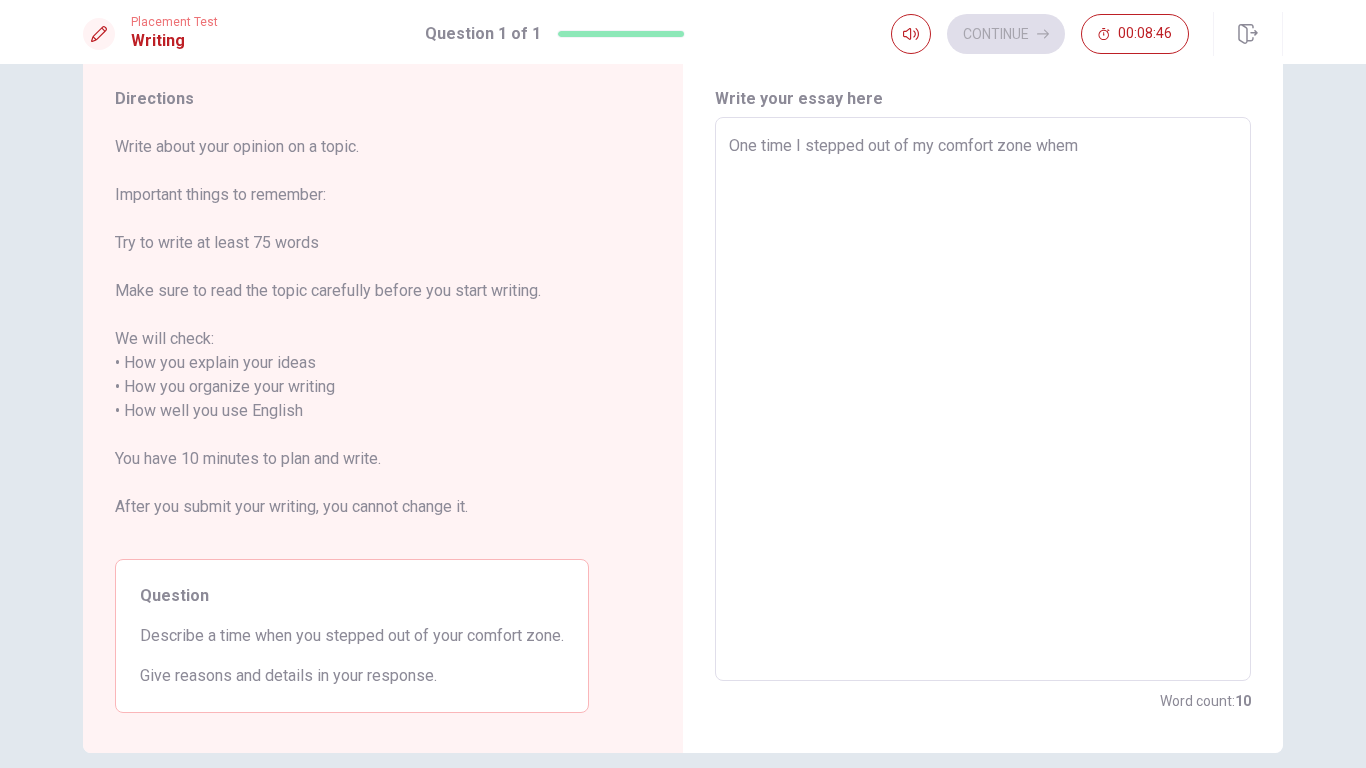 type on "One time I stepped out of my comfort zone whe" 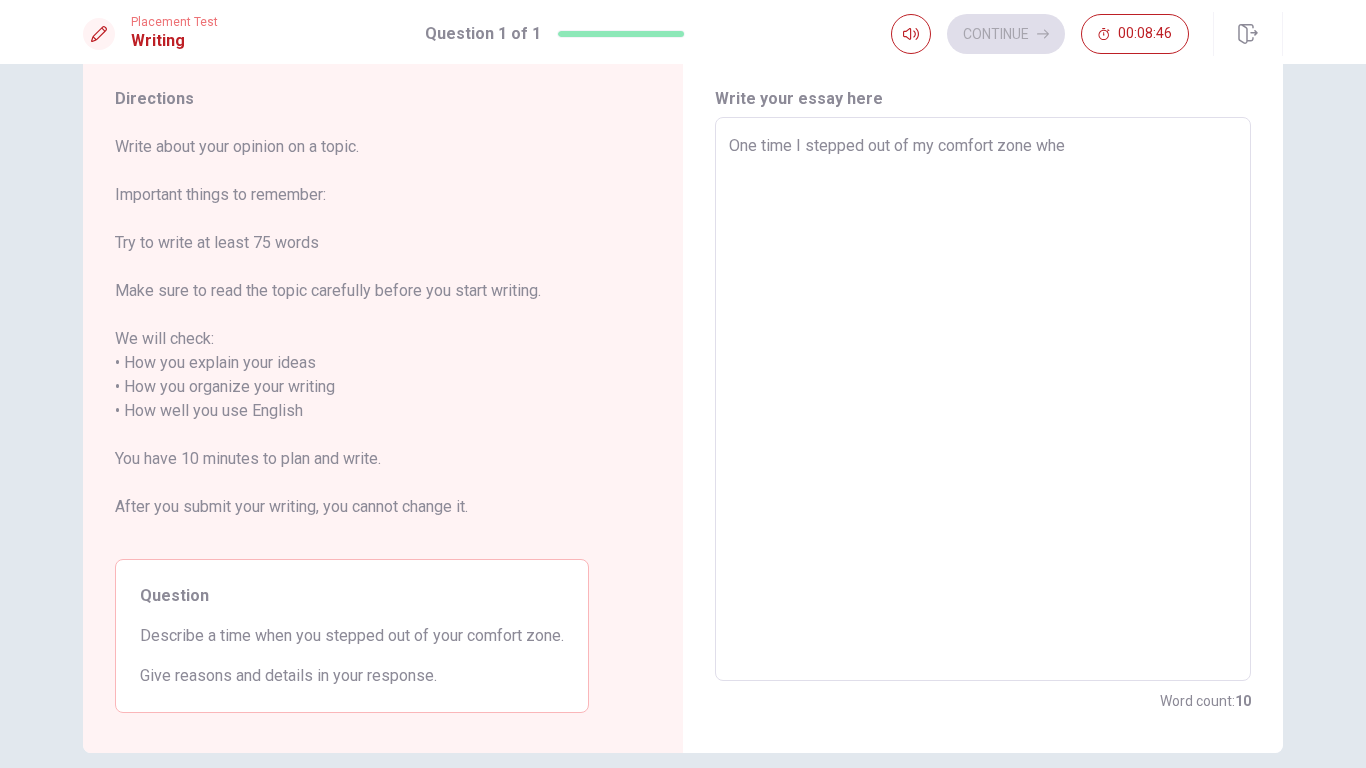 type on "x" 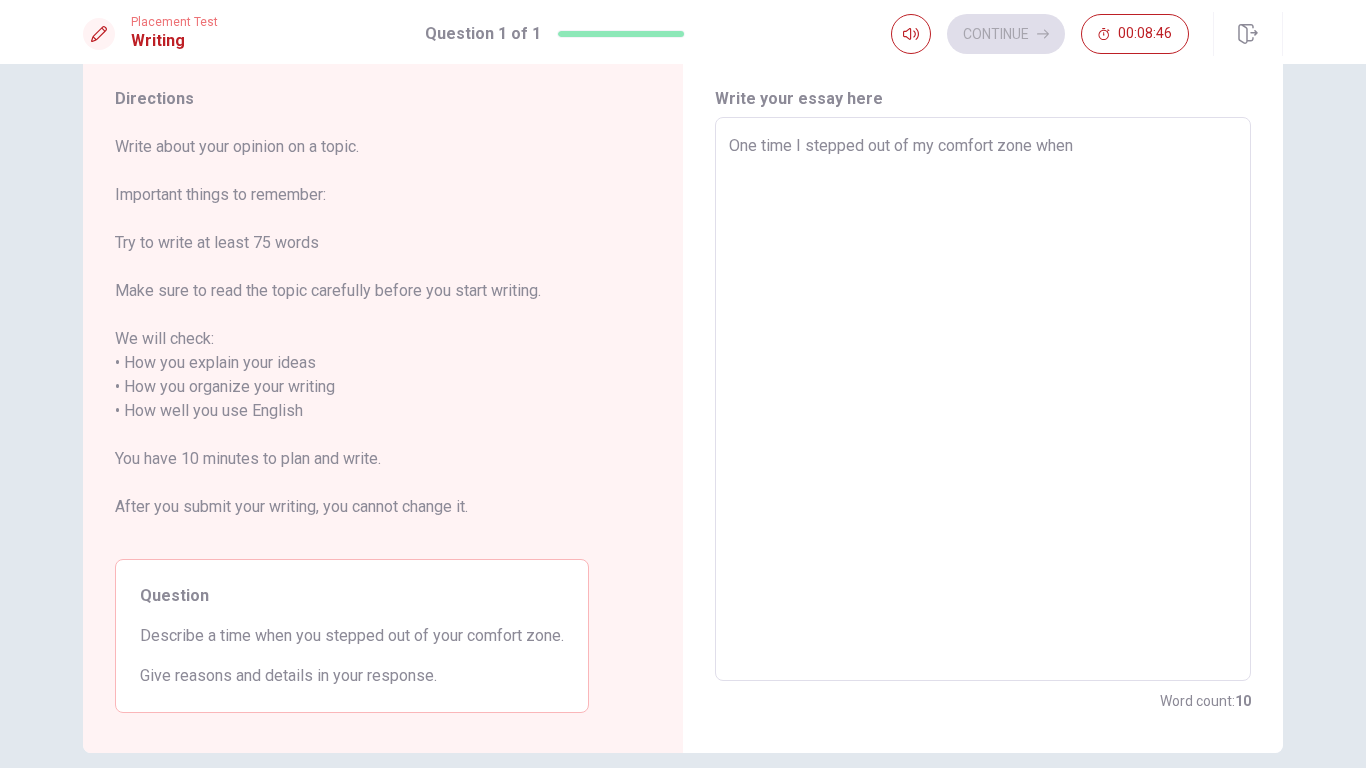 type on "x" 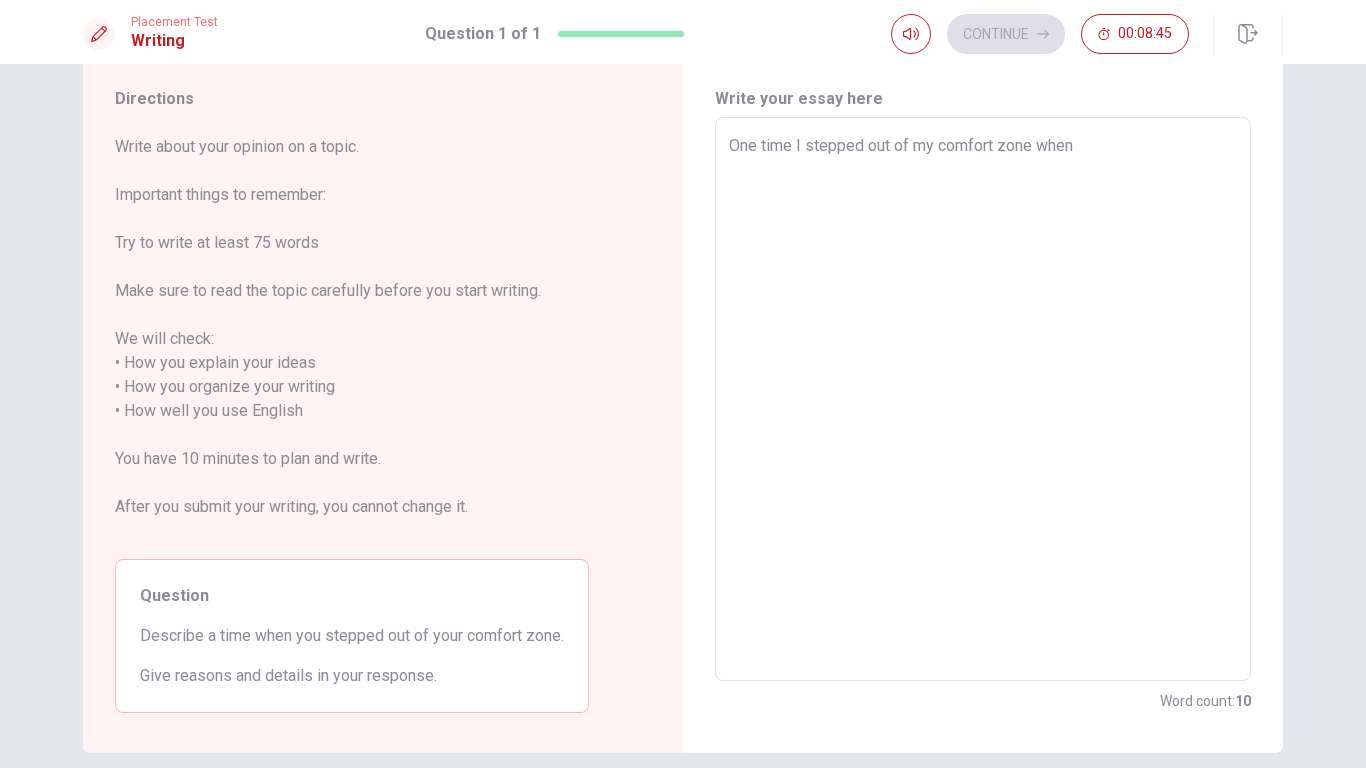 type on "One time I stepped out of my comfort zone when" 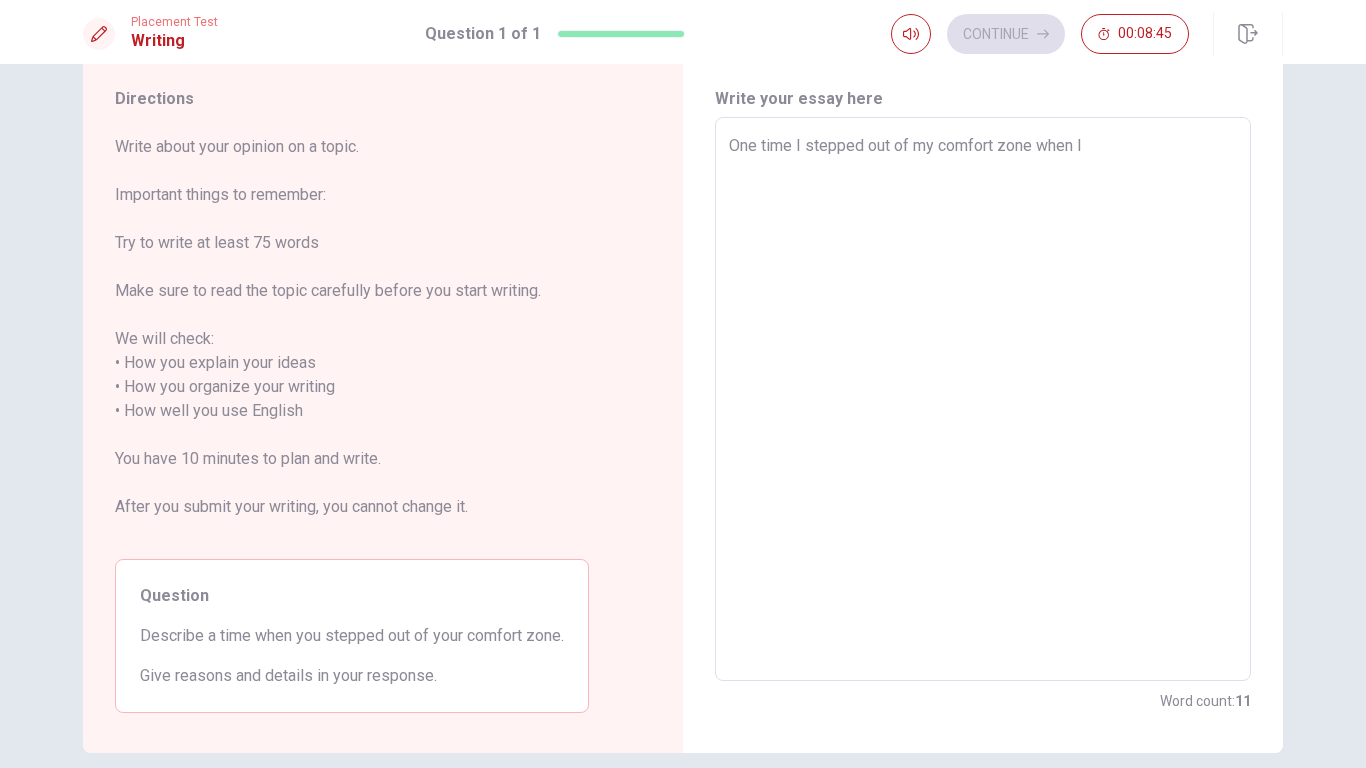 type on "x" 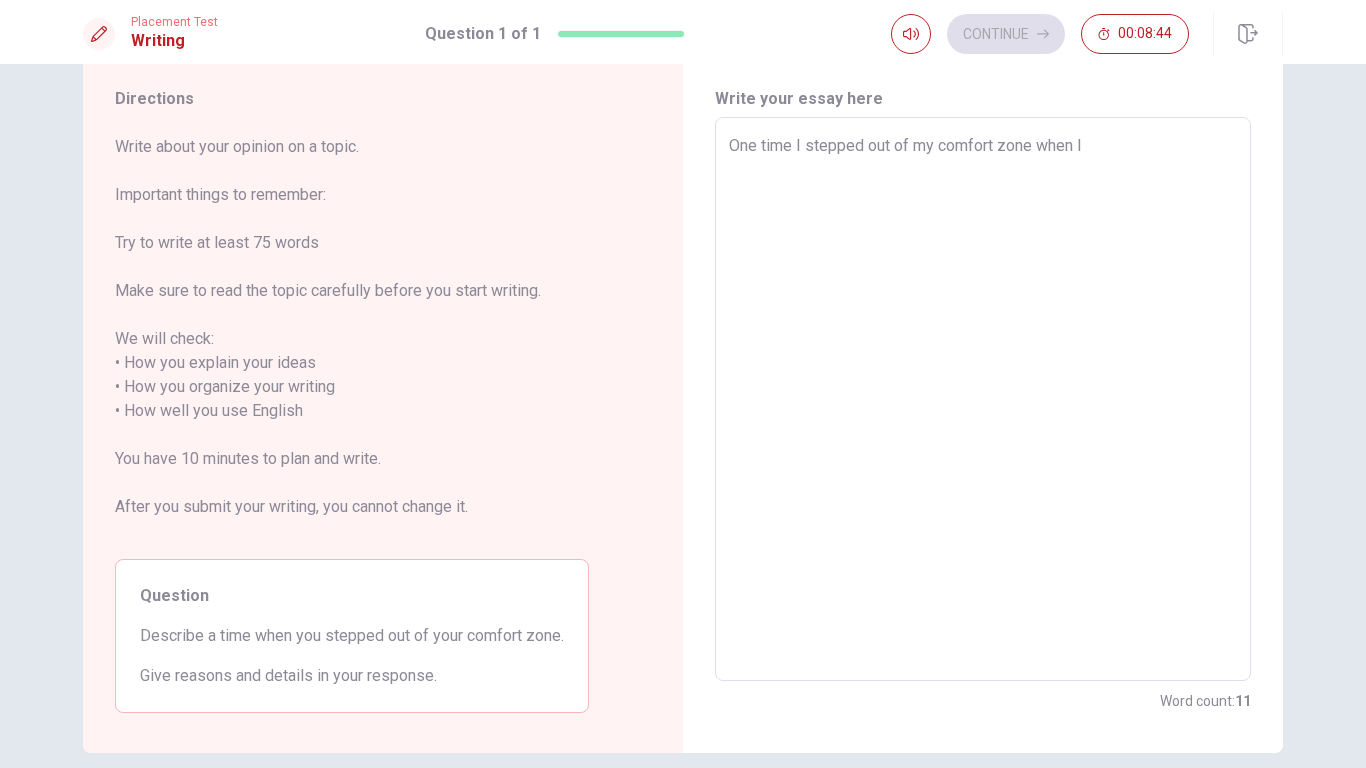 type on "x" 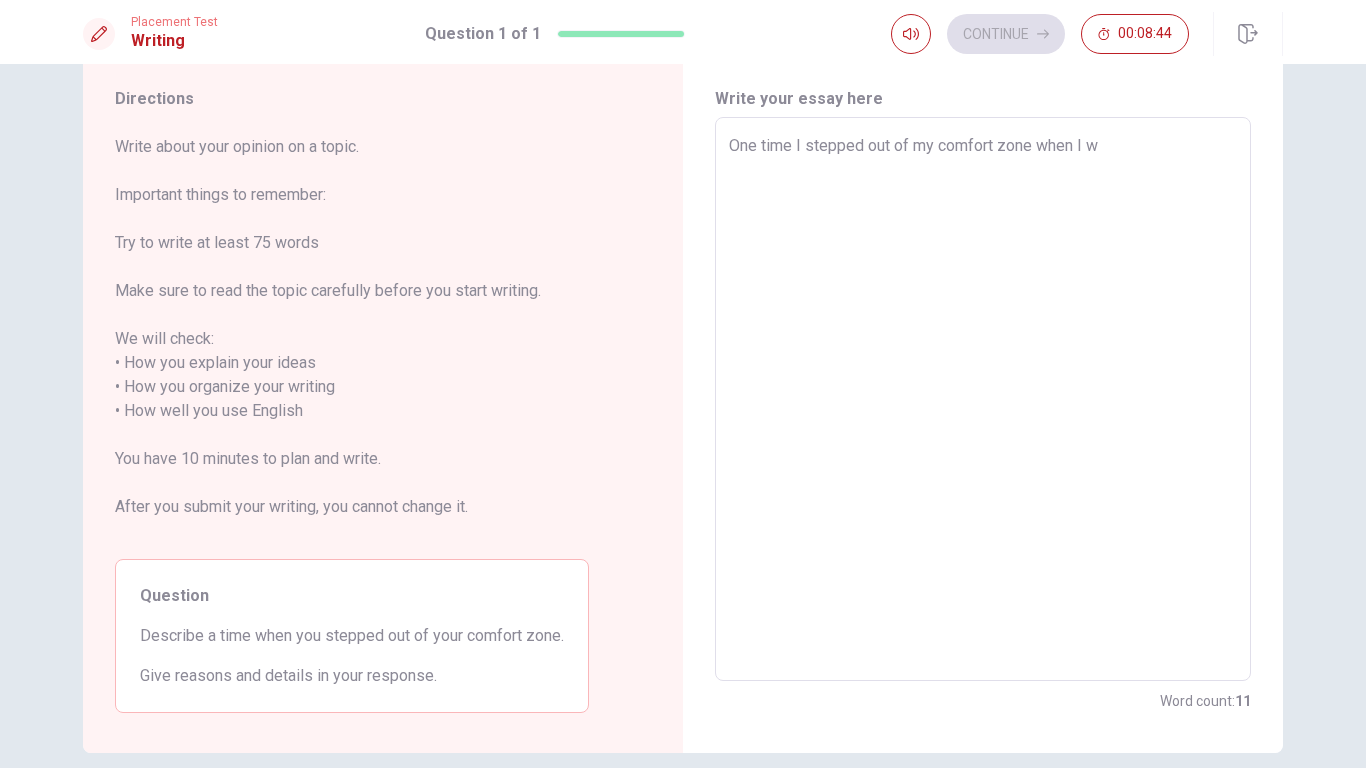 type on "x" 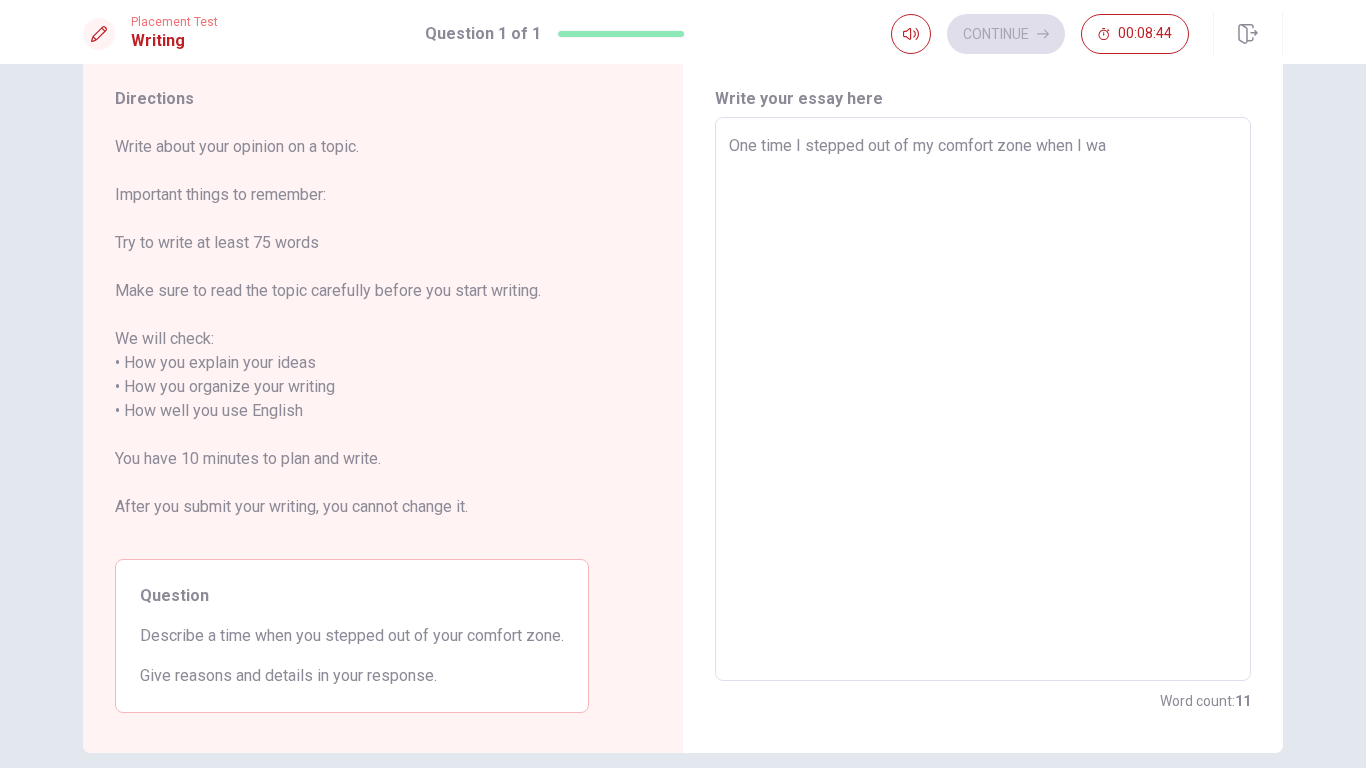 type on "x" 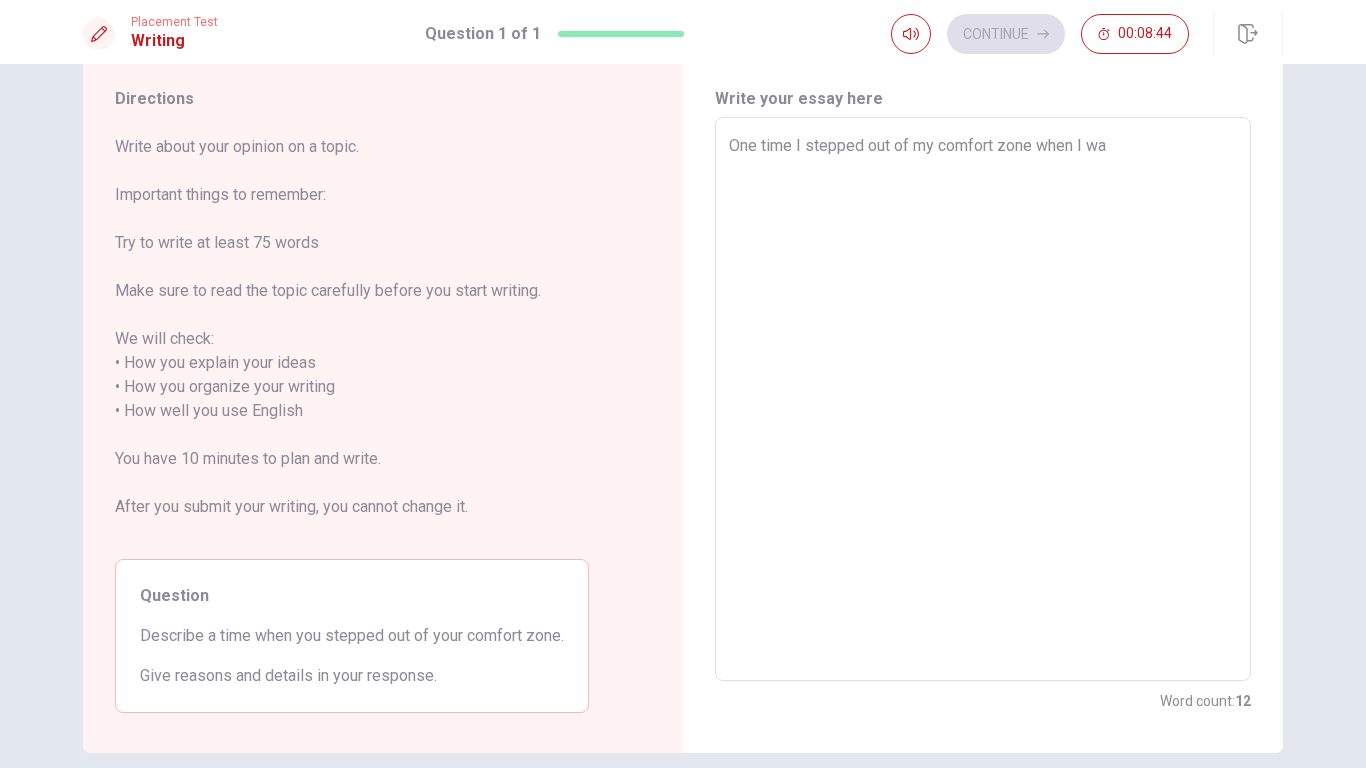 type on "One time I stepped out of my comfort zone when I was" 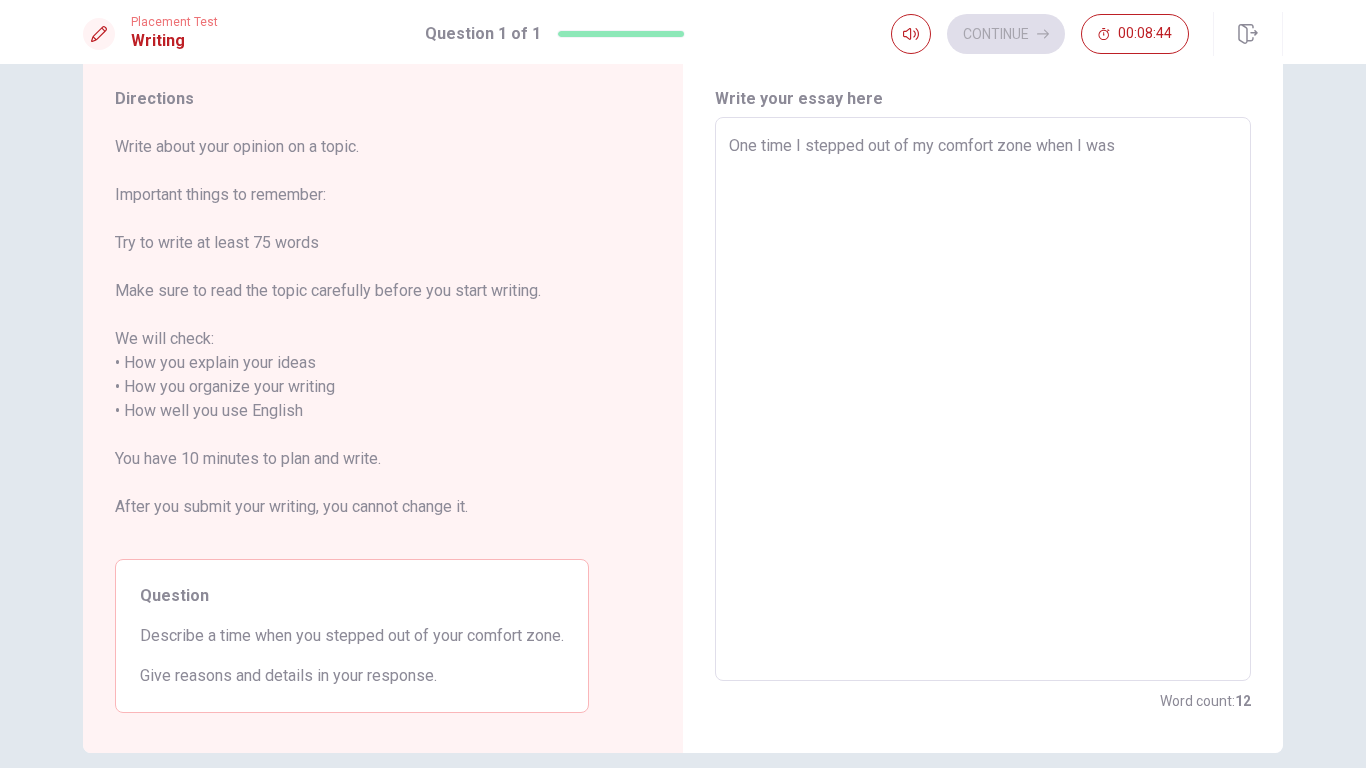 type on "x" 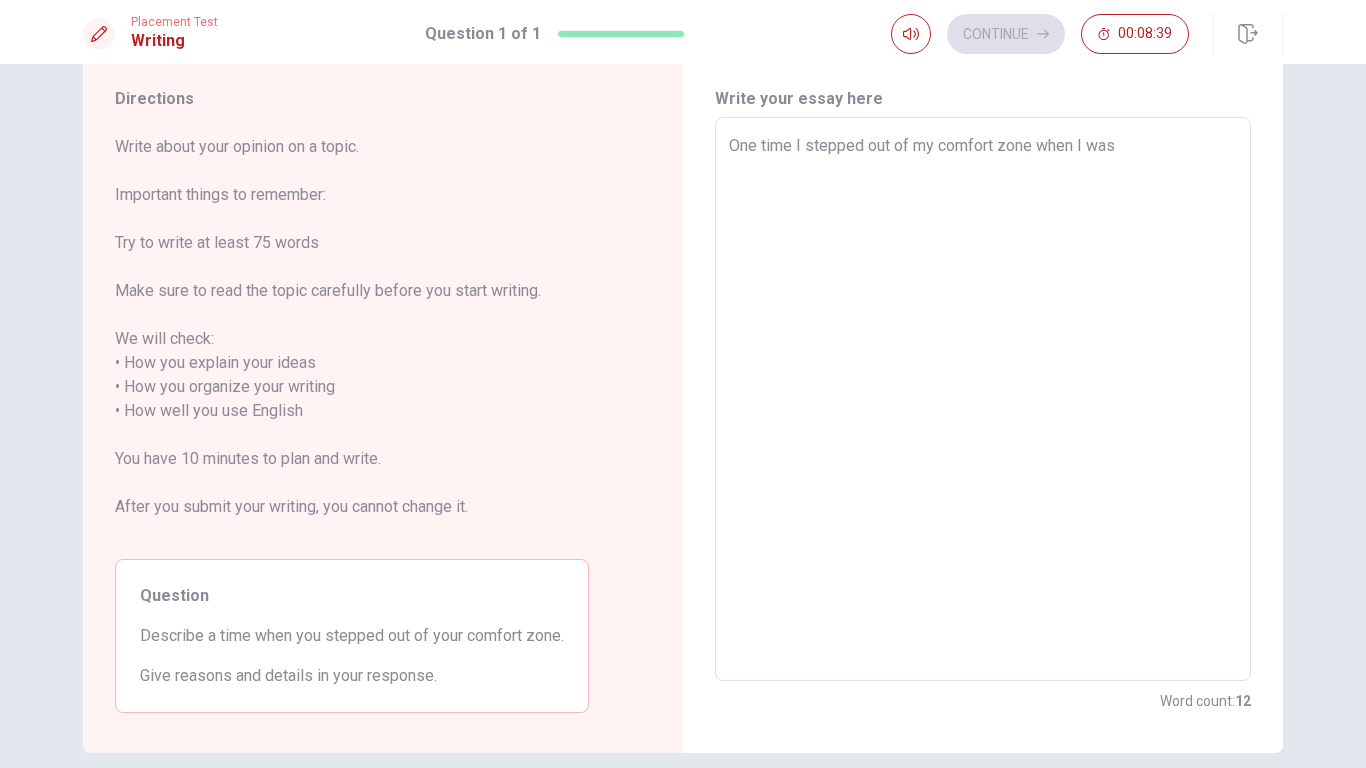 type on "x" 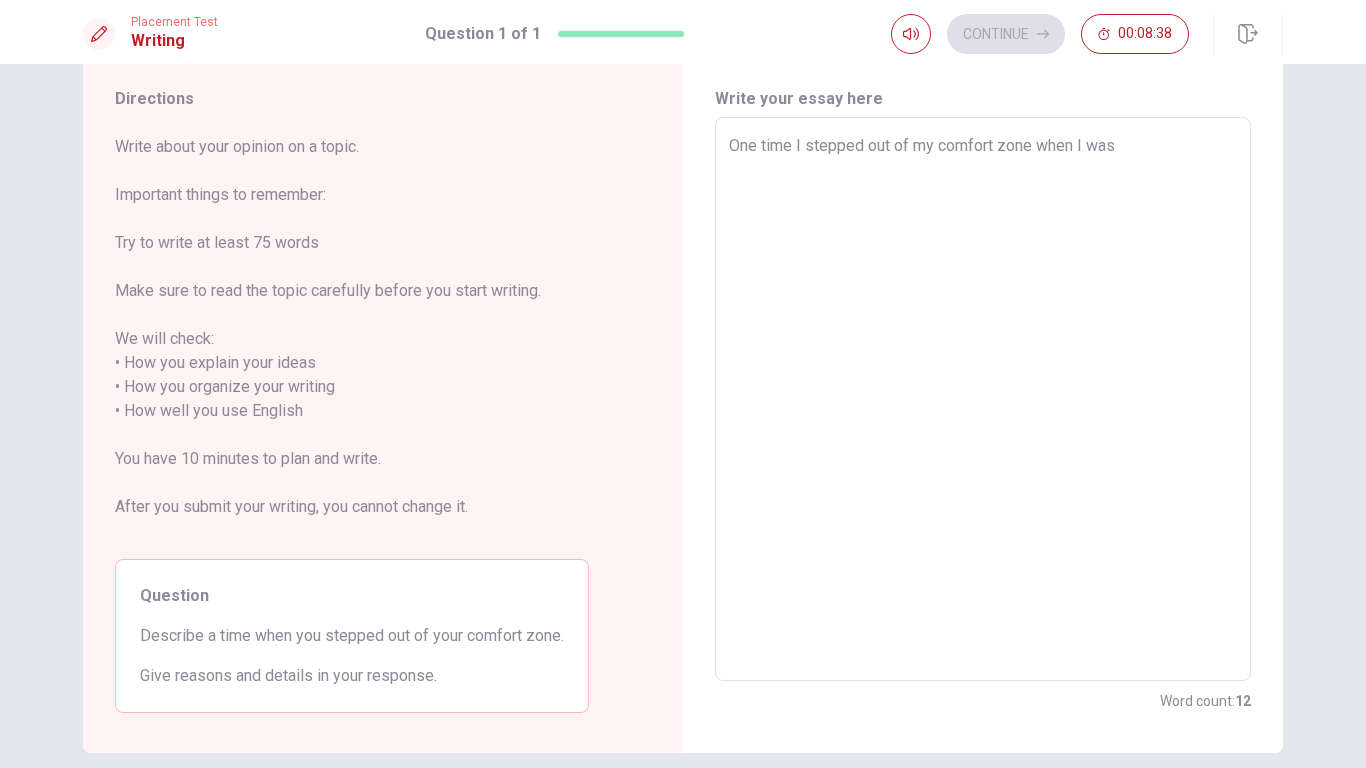 type on "One time I stepped out of my comfort zone when I was" 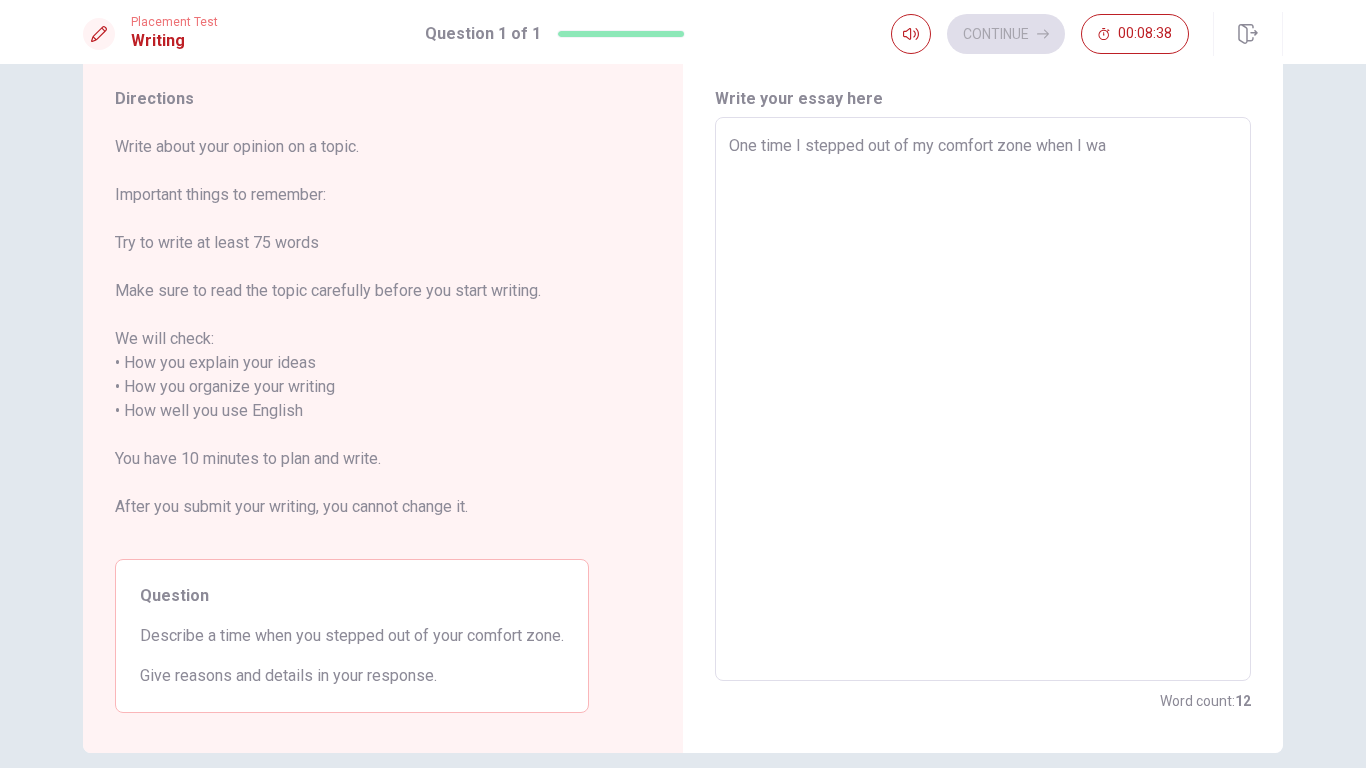 type on "x" 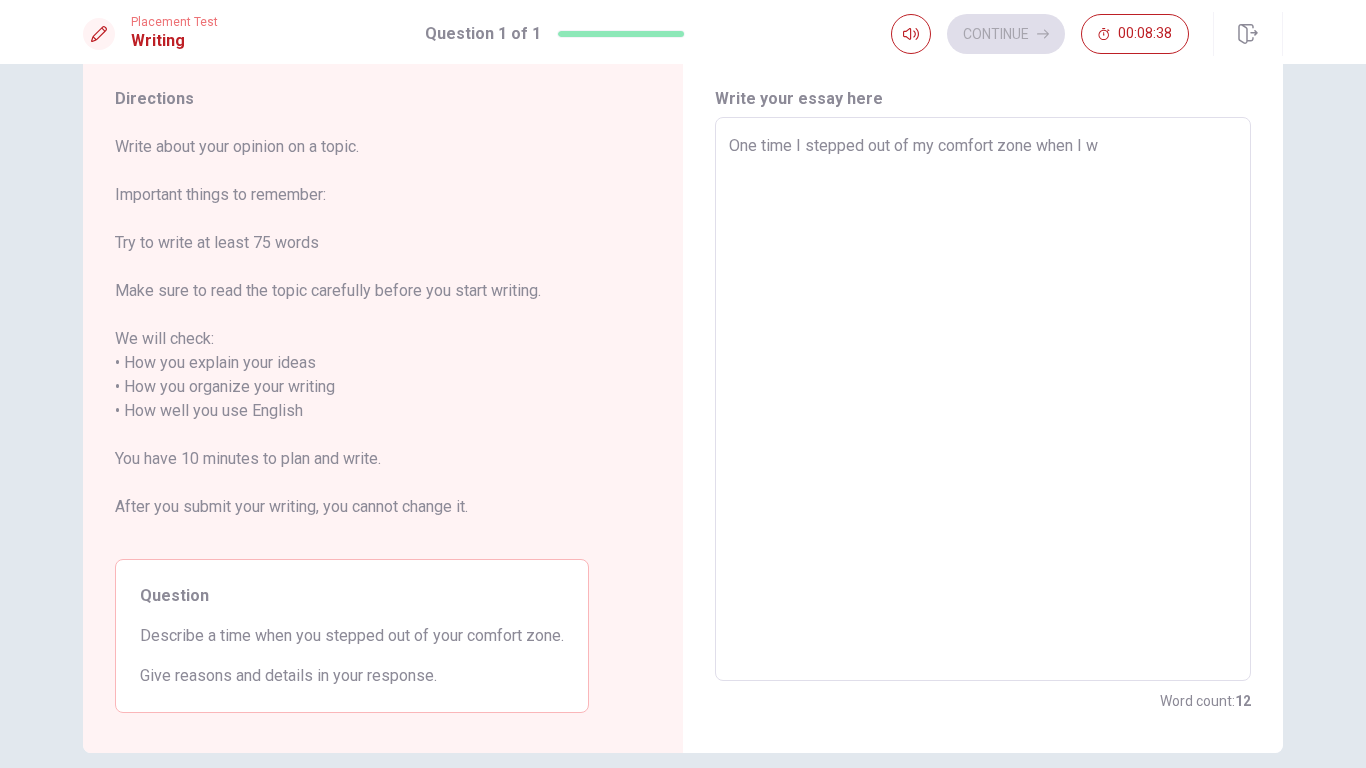 type on "x" 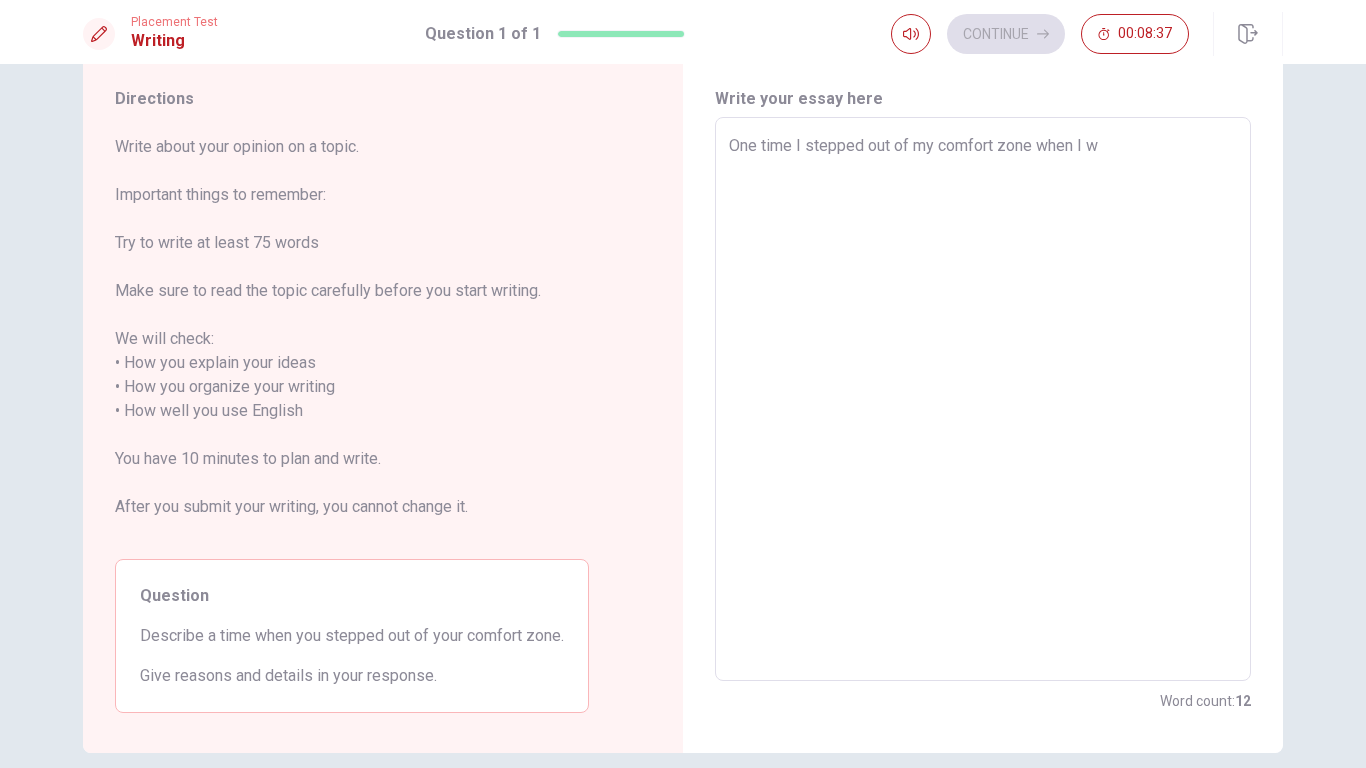 type on "One time I stepped out of my comfort zone when I" 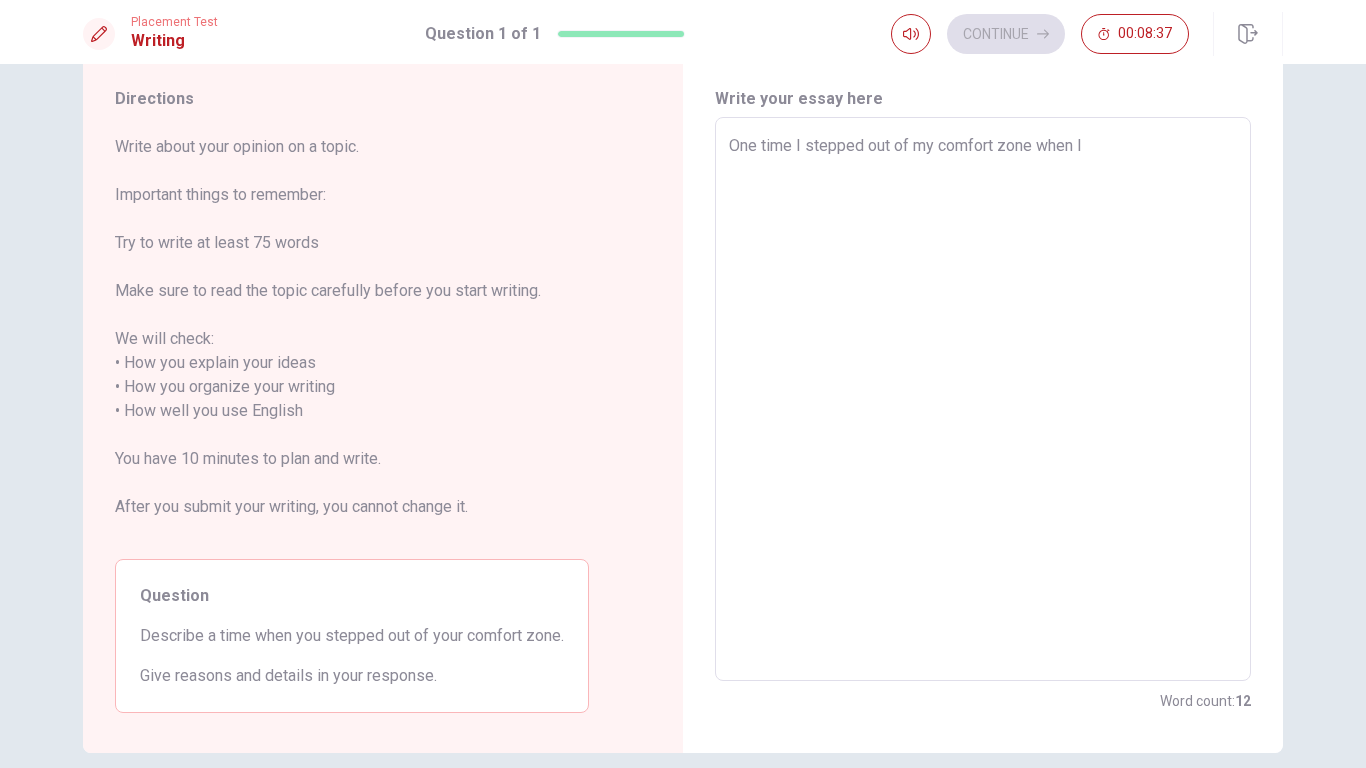type on "x" 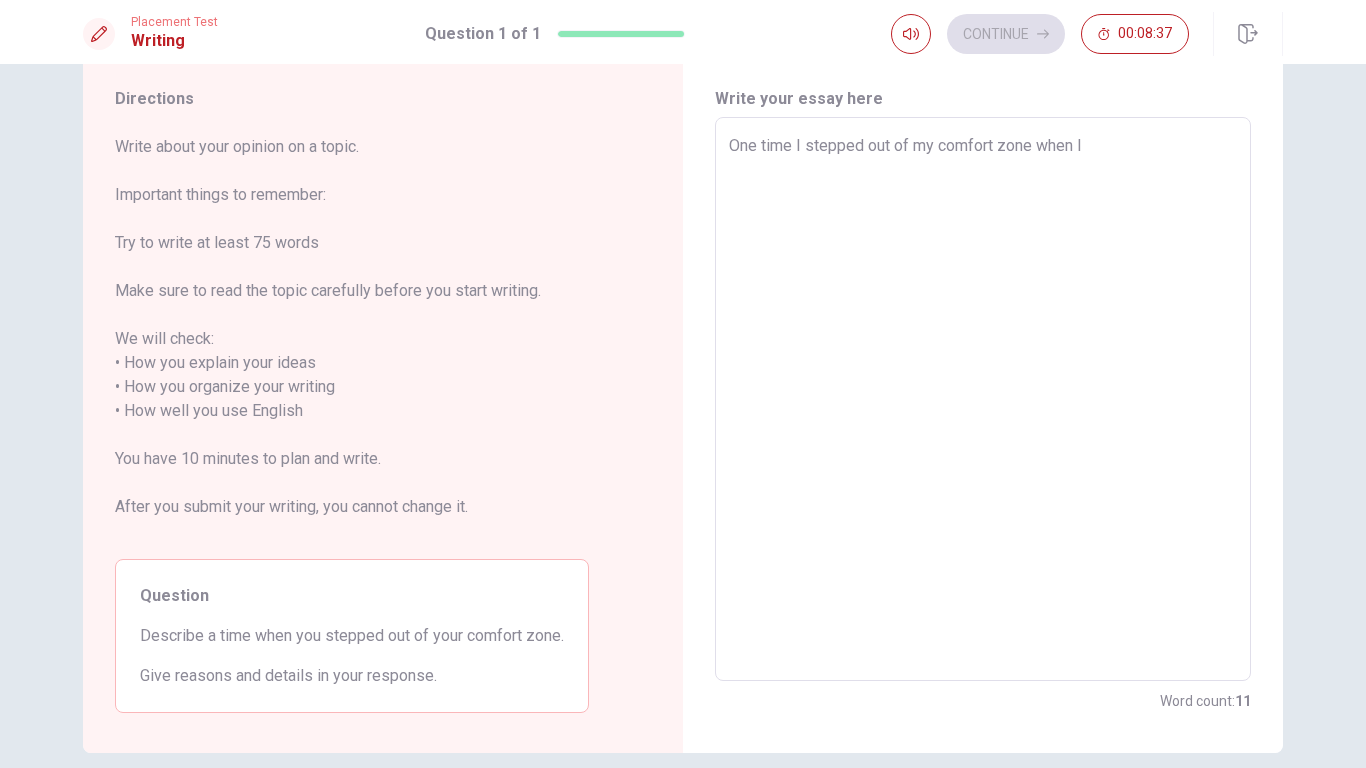 type on "One time I stepped out of my comfort zone when" 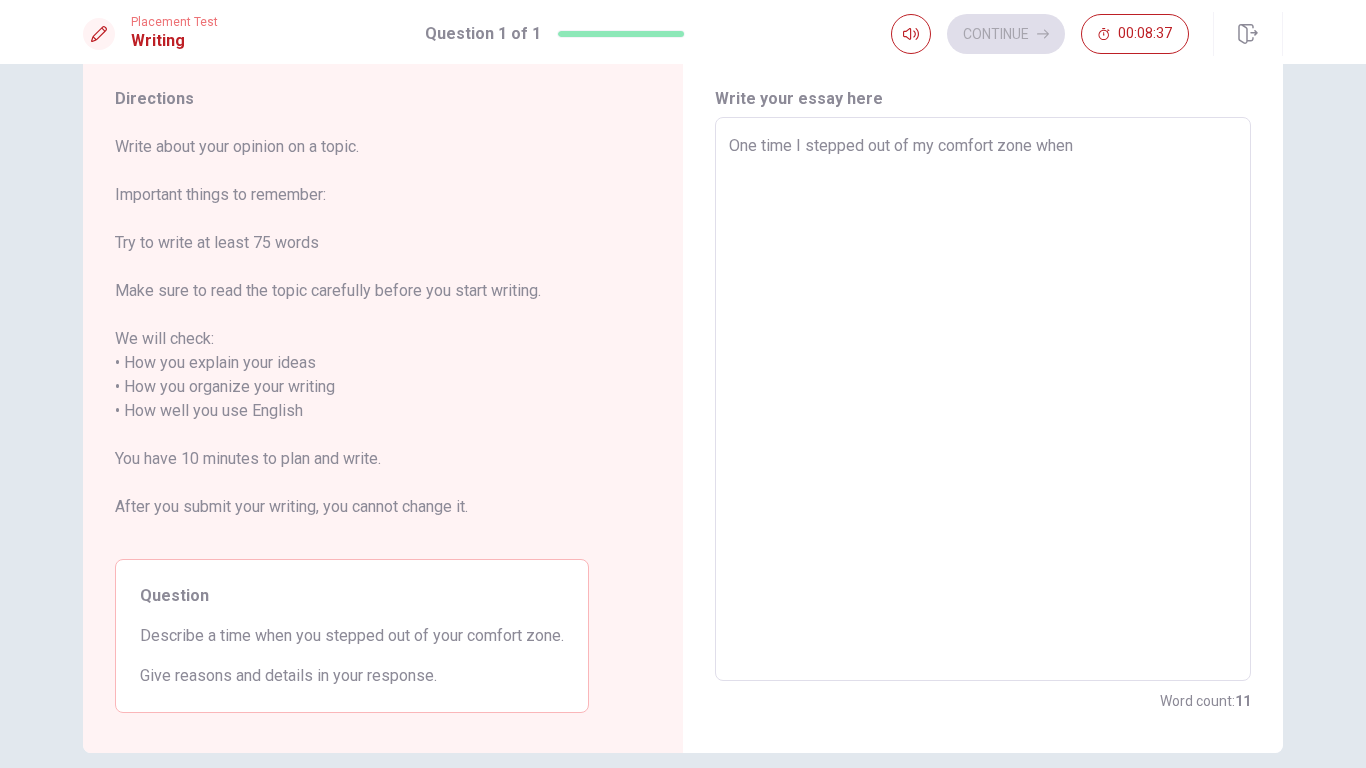 type on "x" 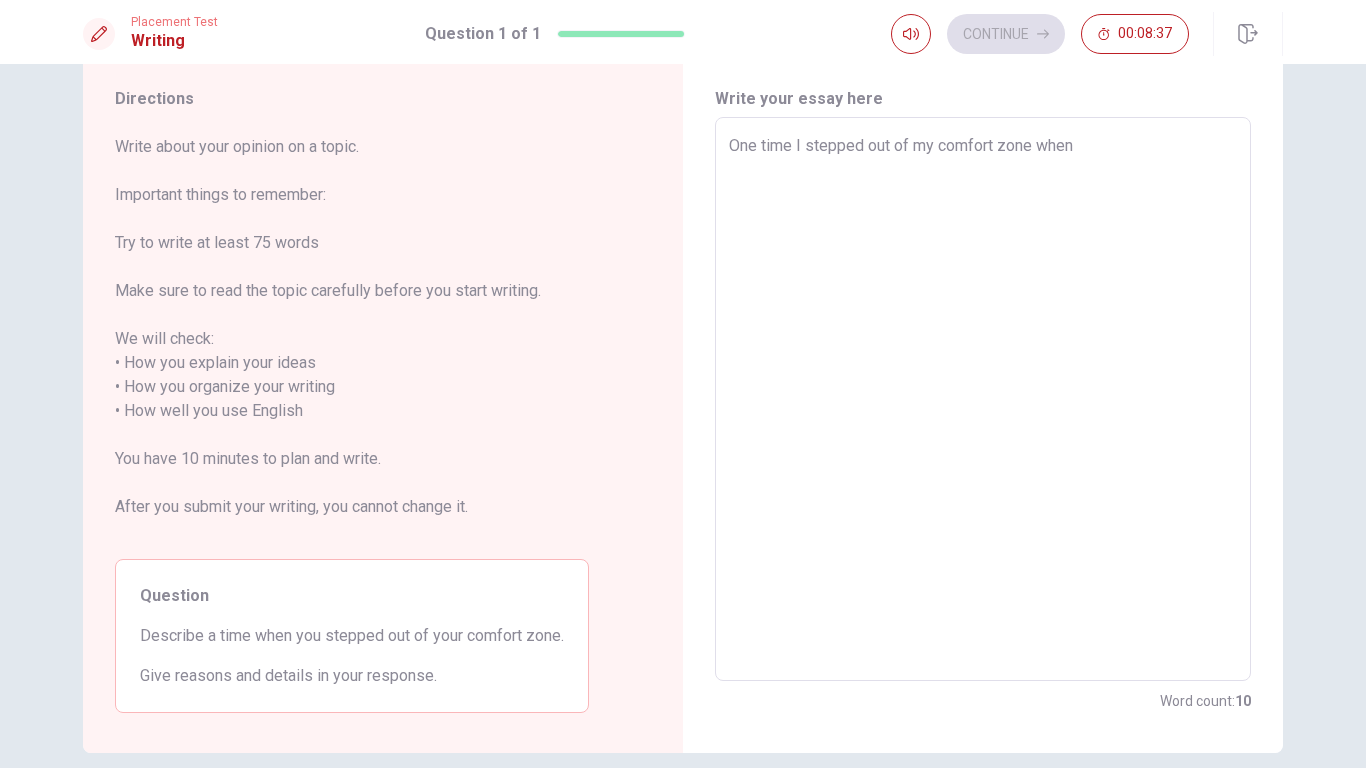type on "One time I stepped out of my comfort zone when" 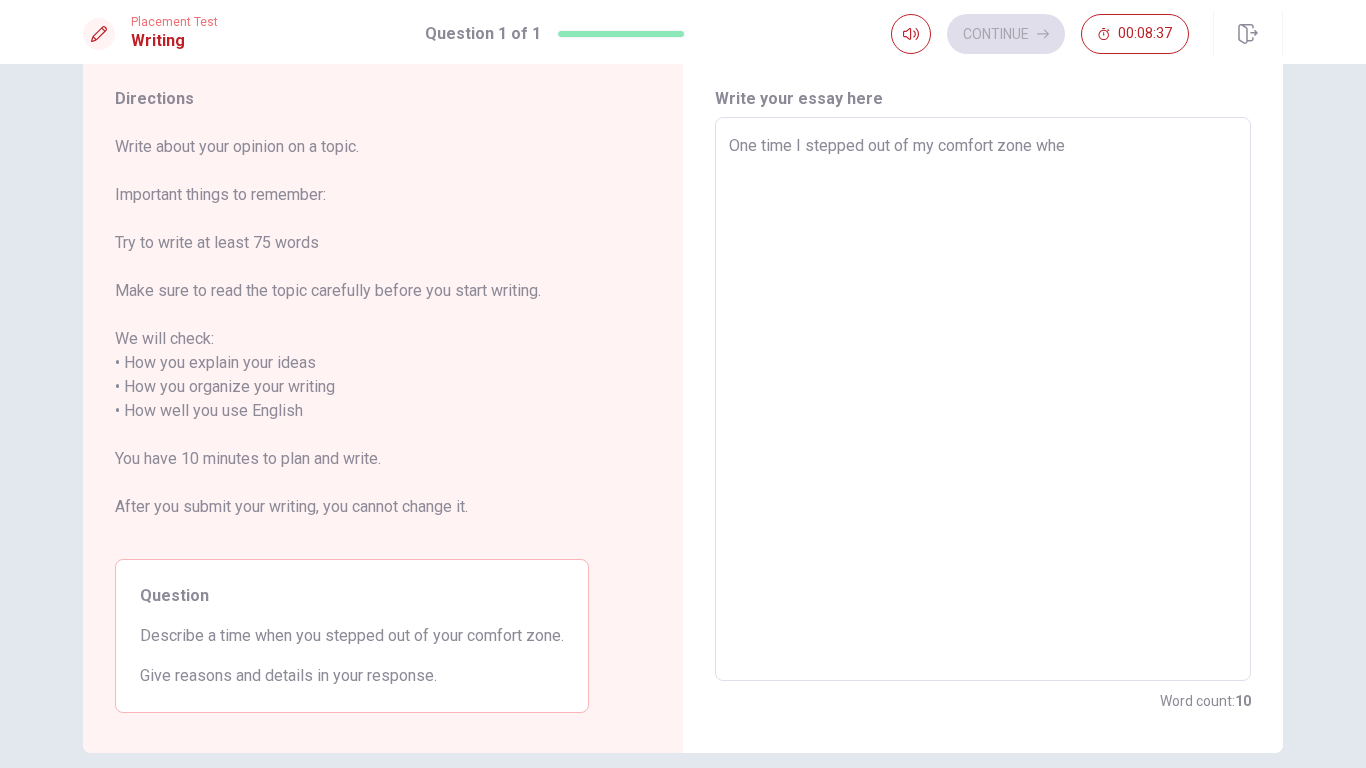 type on "x" 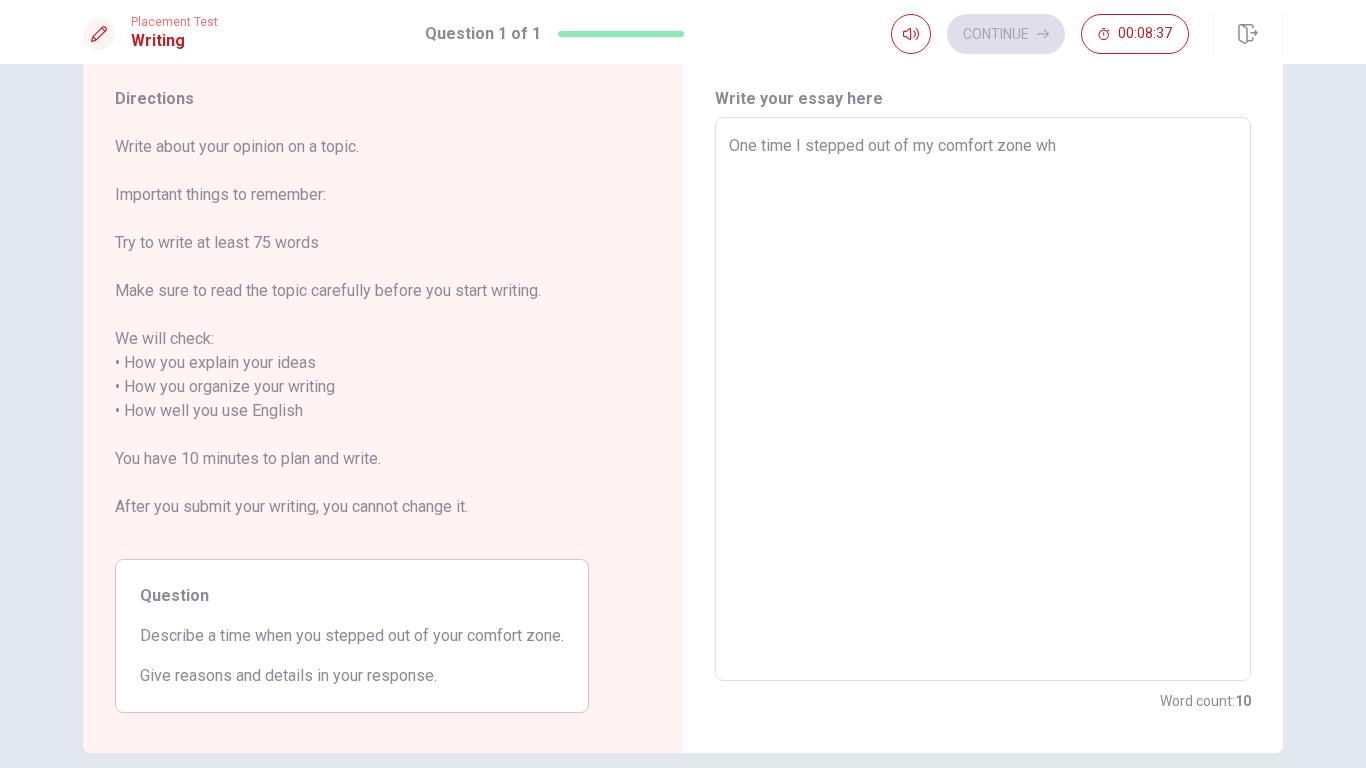 type on "x" 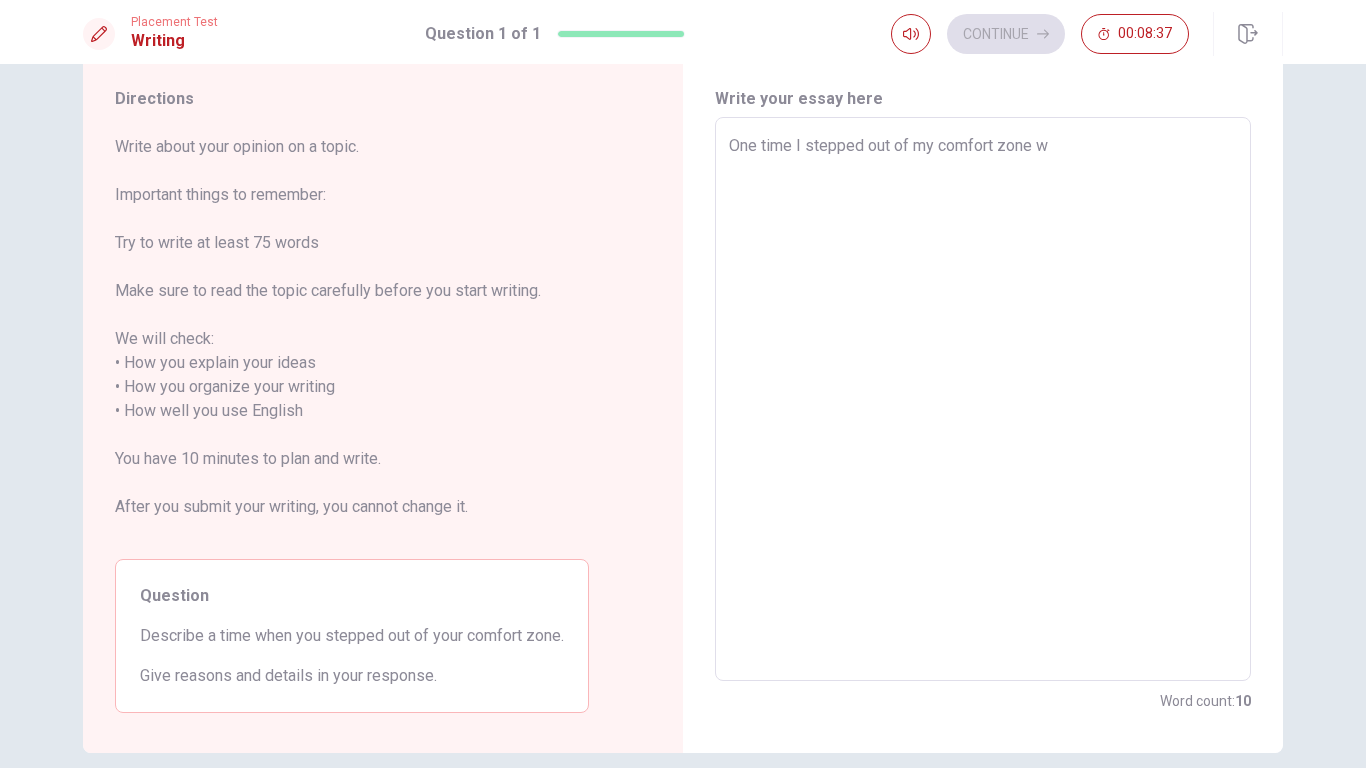 type on "x" 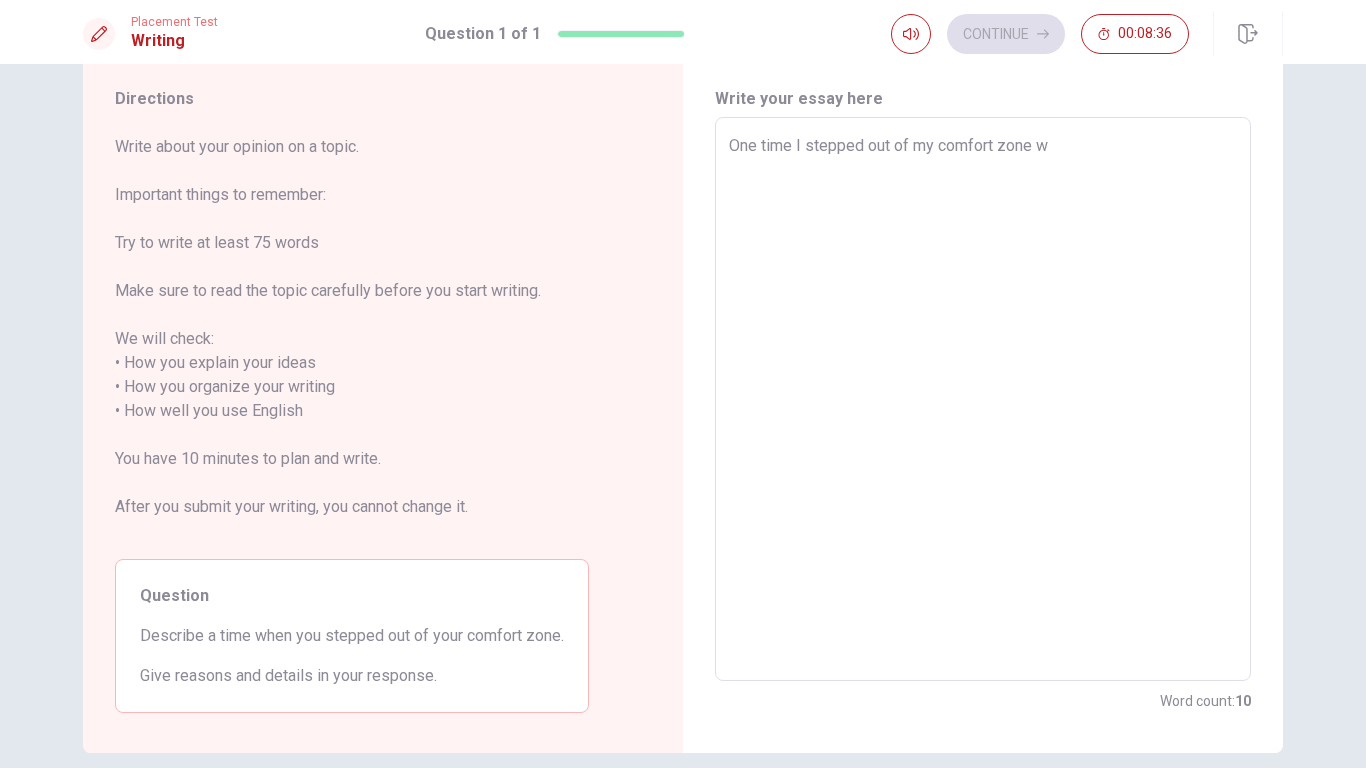 type on "One time I stepped out of my comfort zone" 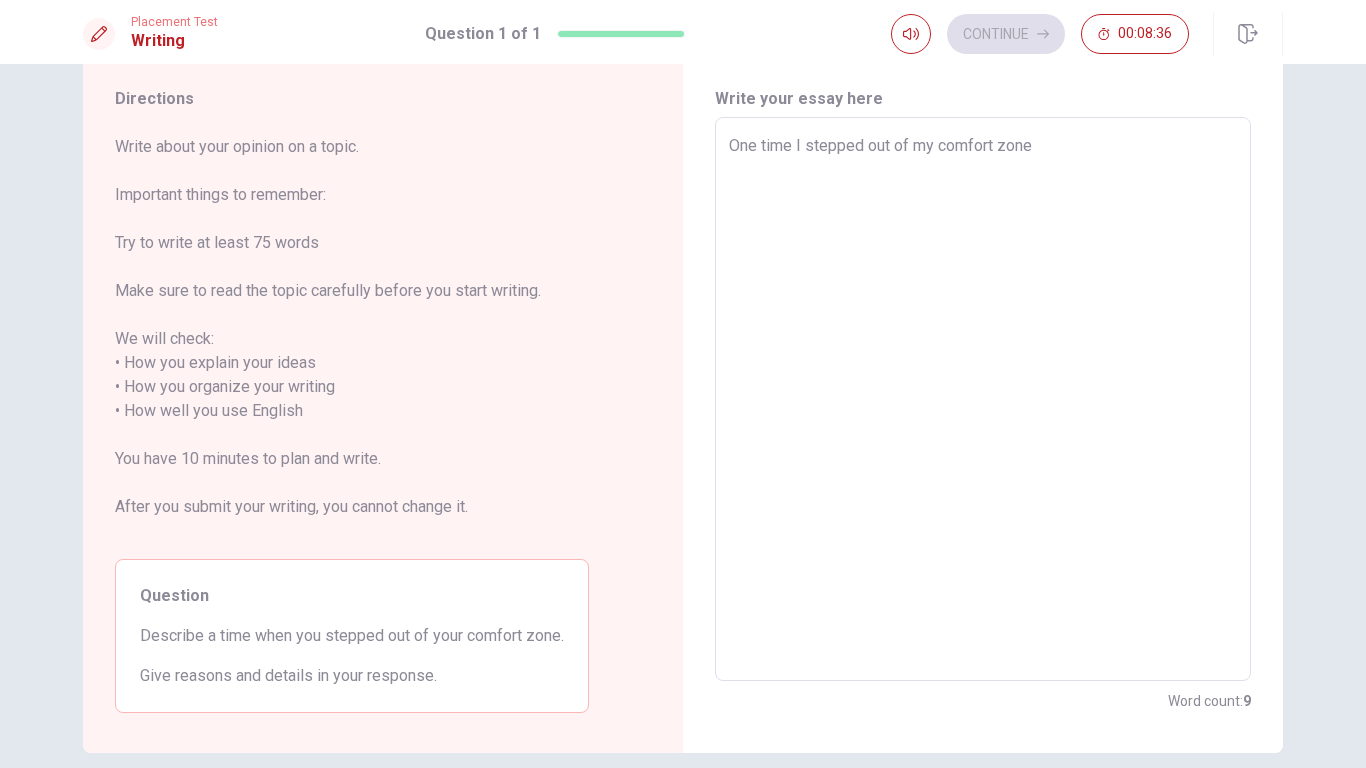 type on "x" 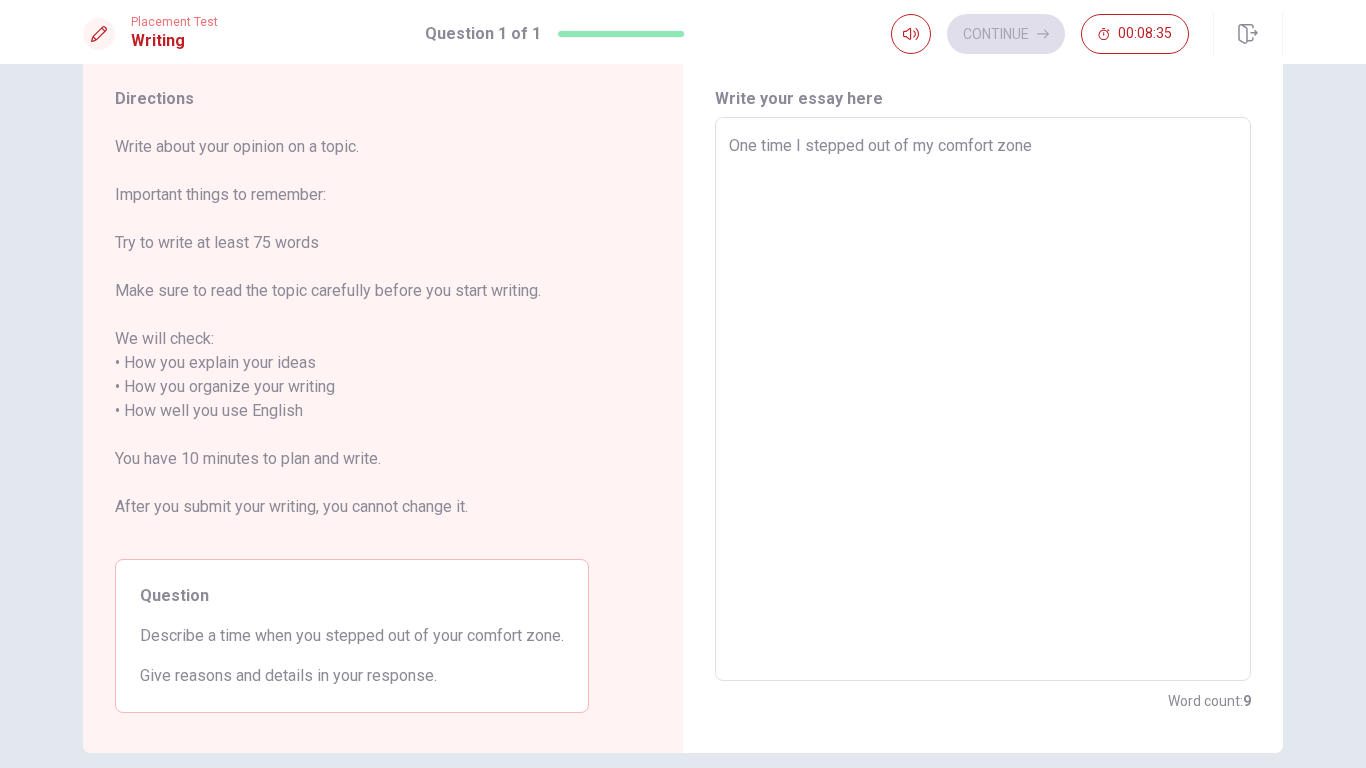 type on "One time I stepped out of my comfort zone w" 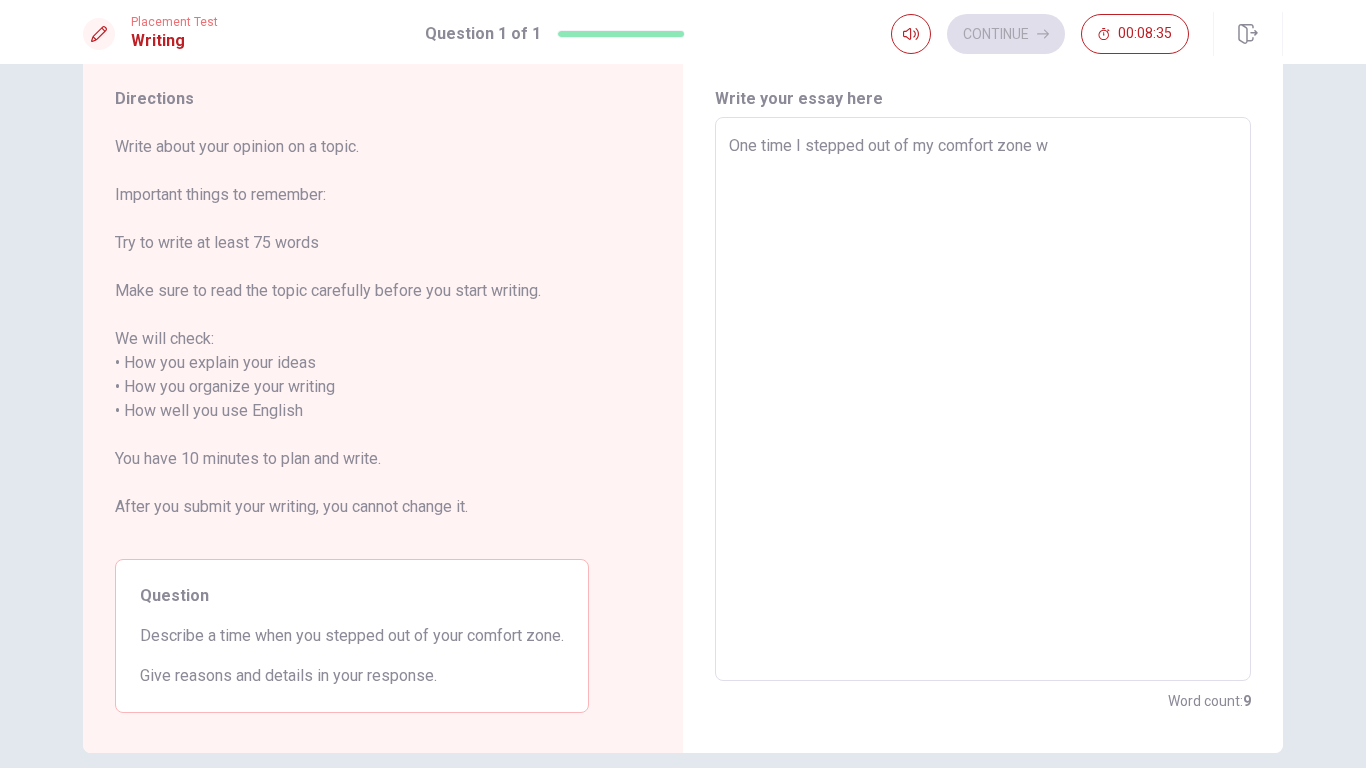 type on "x" 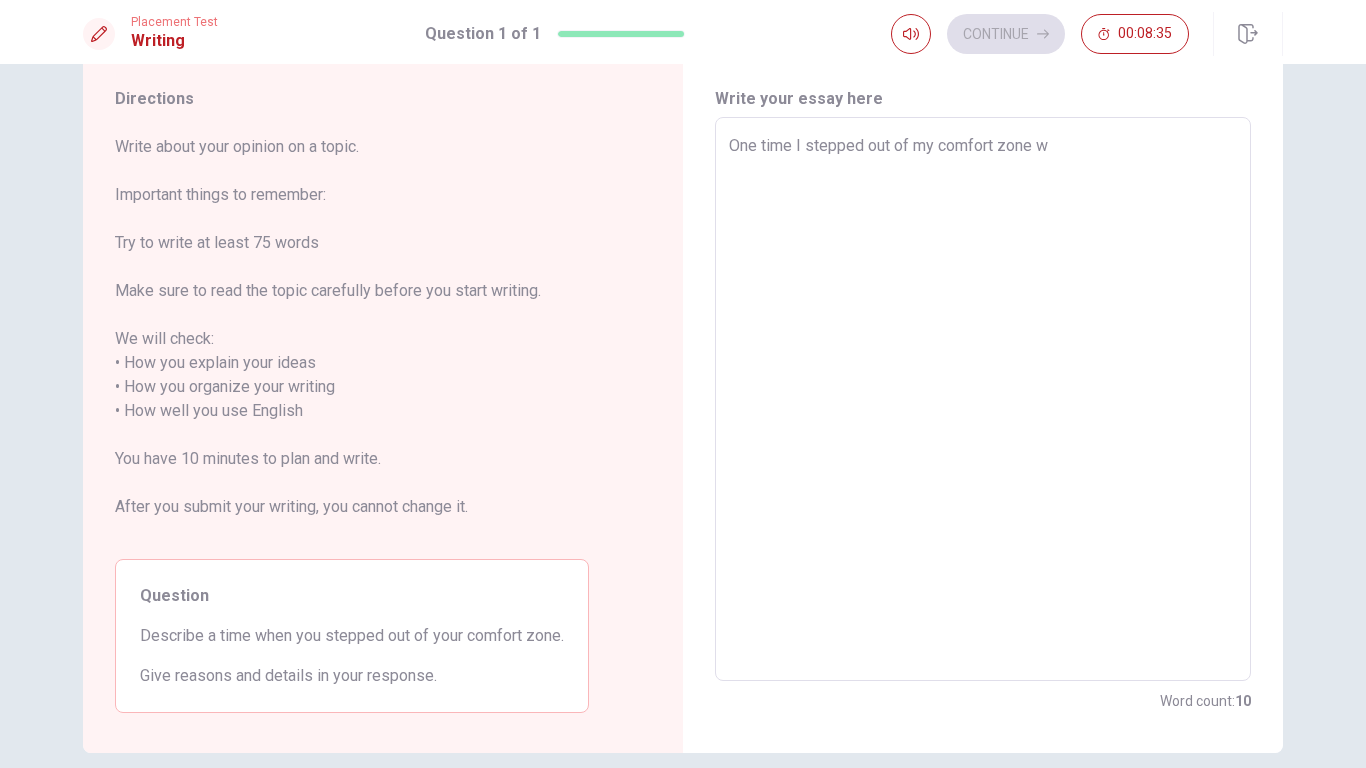 type on "One time I stepped out of my comfort zone wa" 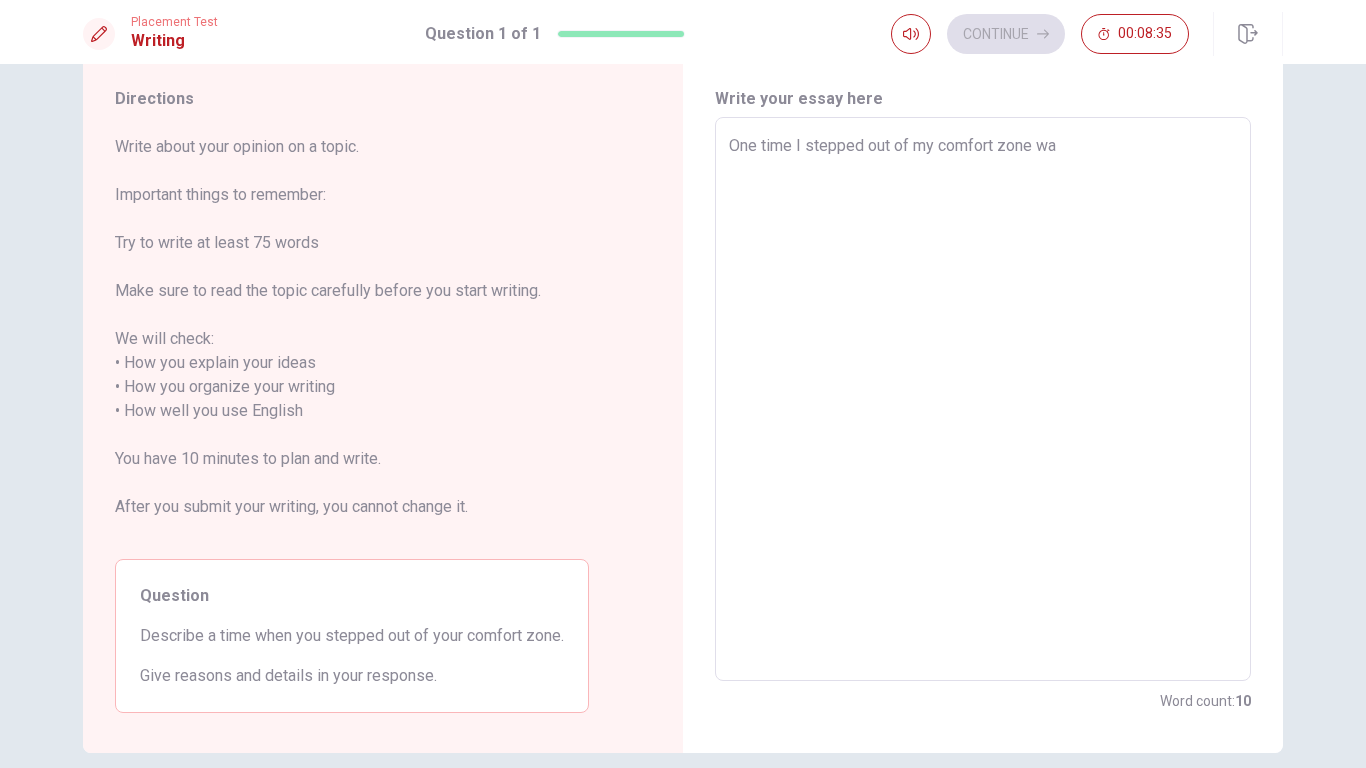 type on "x" 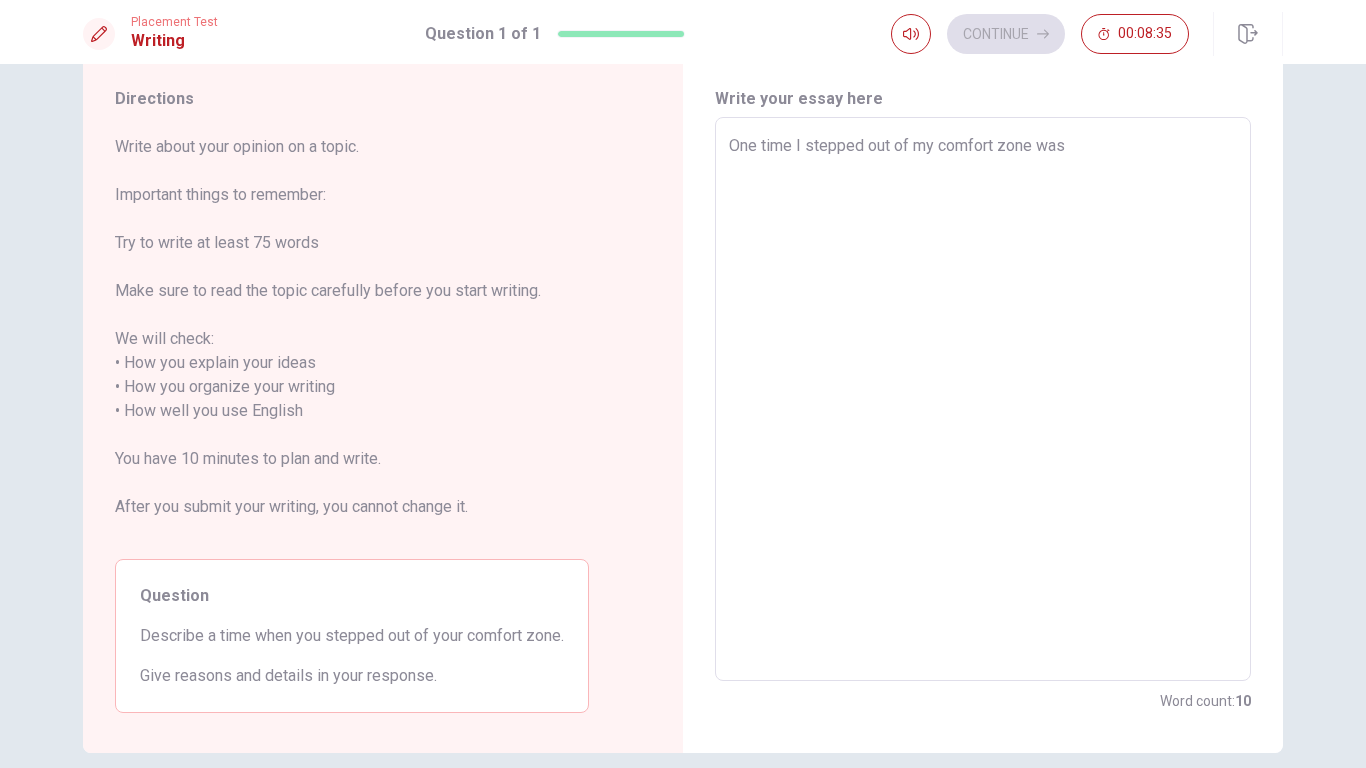 type on "x" 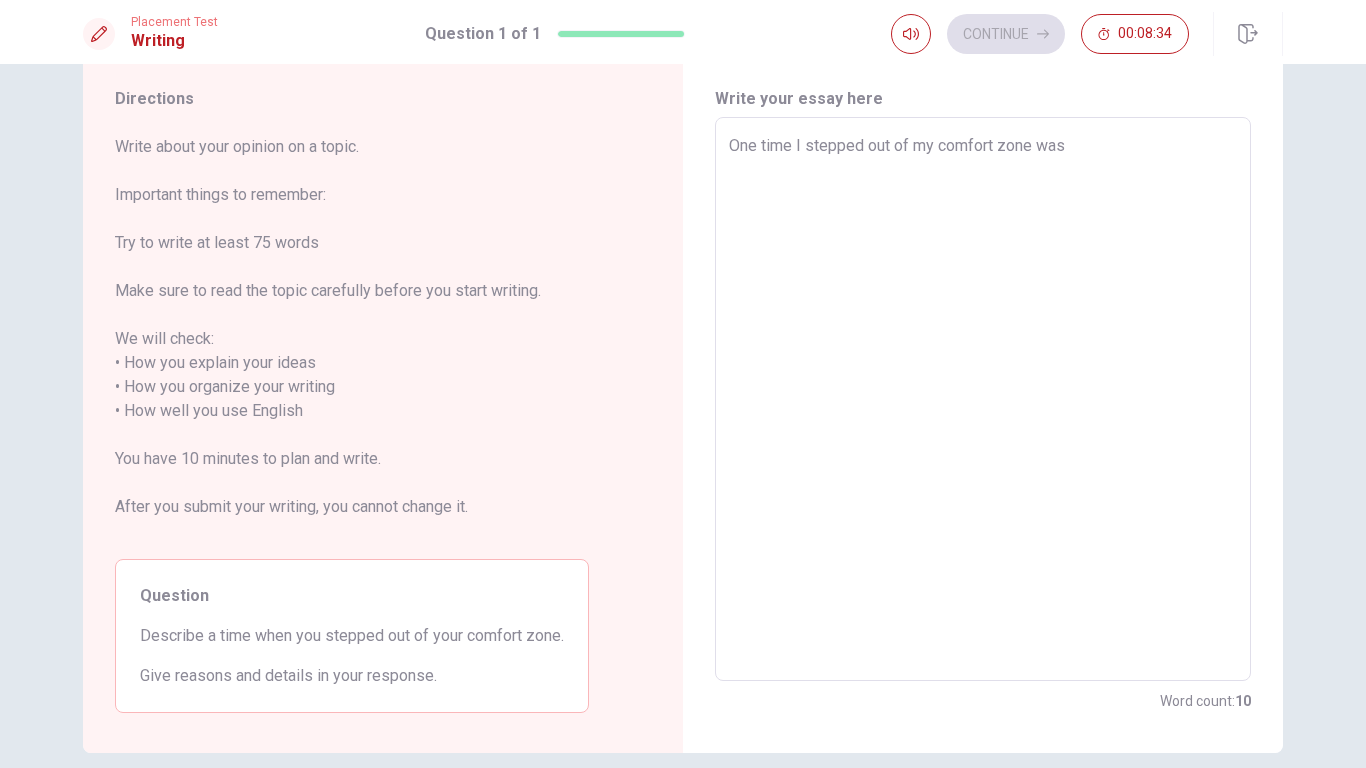 type on "One time I stepped out of my comfort zone was w" 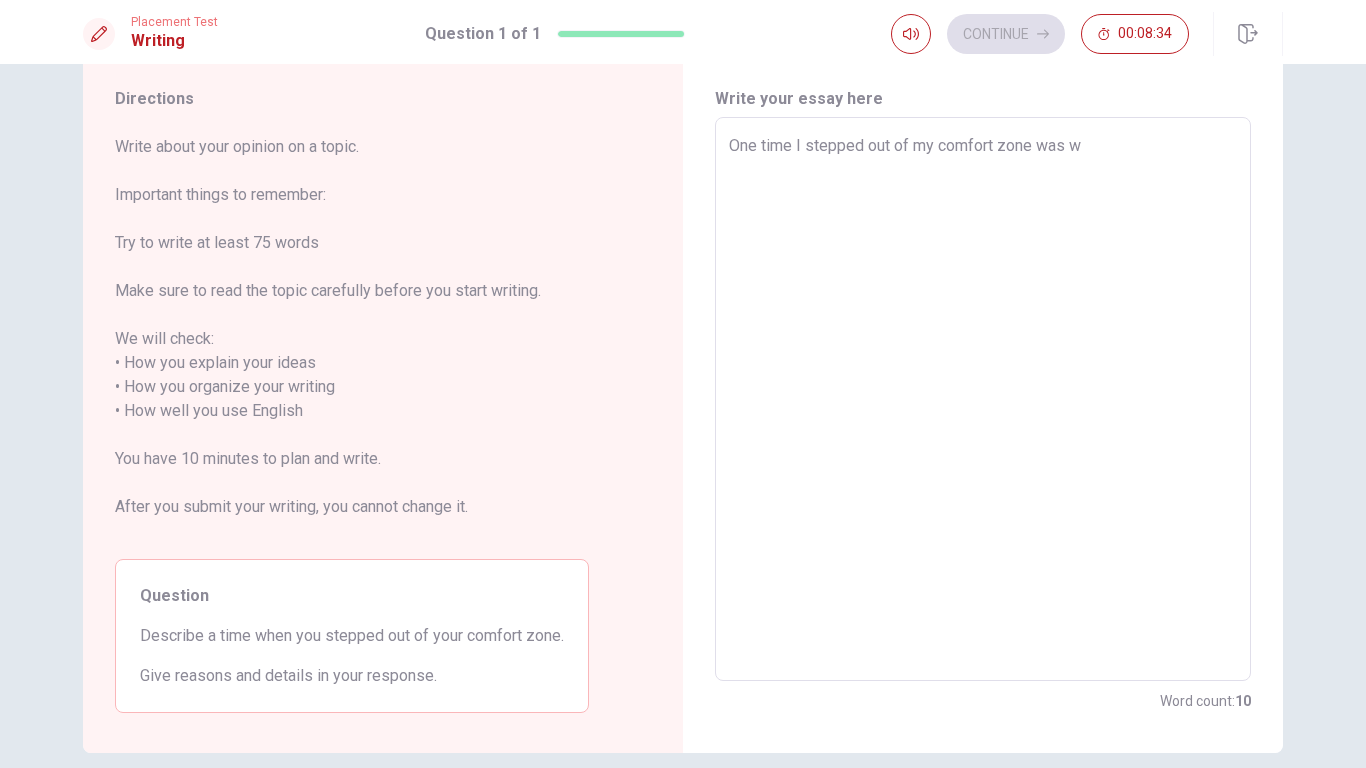 type on "x" 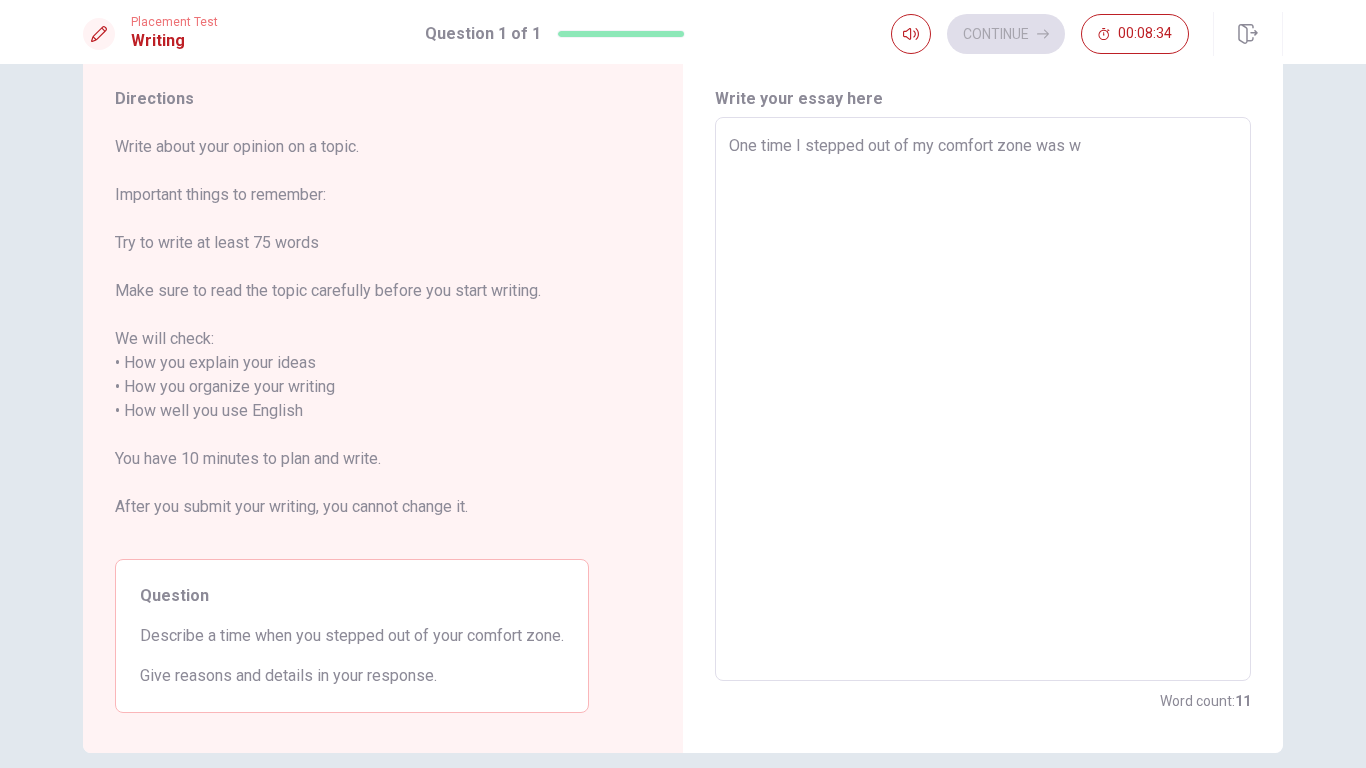 type on "One time I stepped out of my comfort zone was wh" 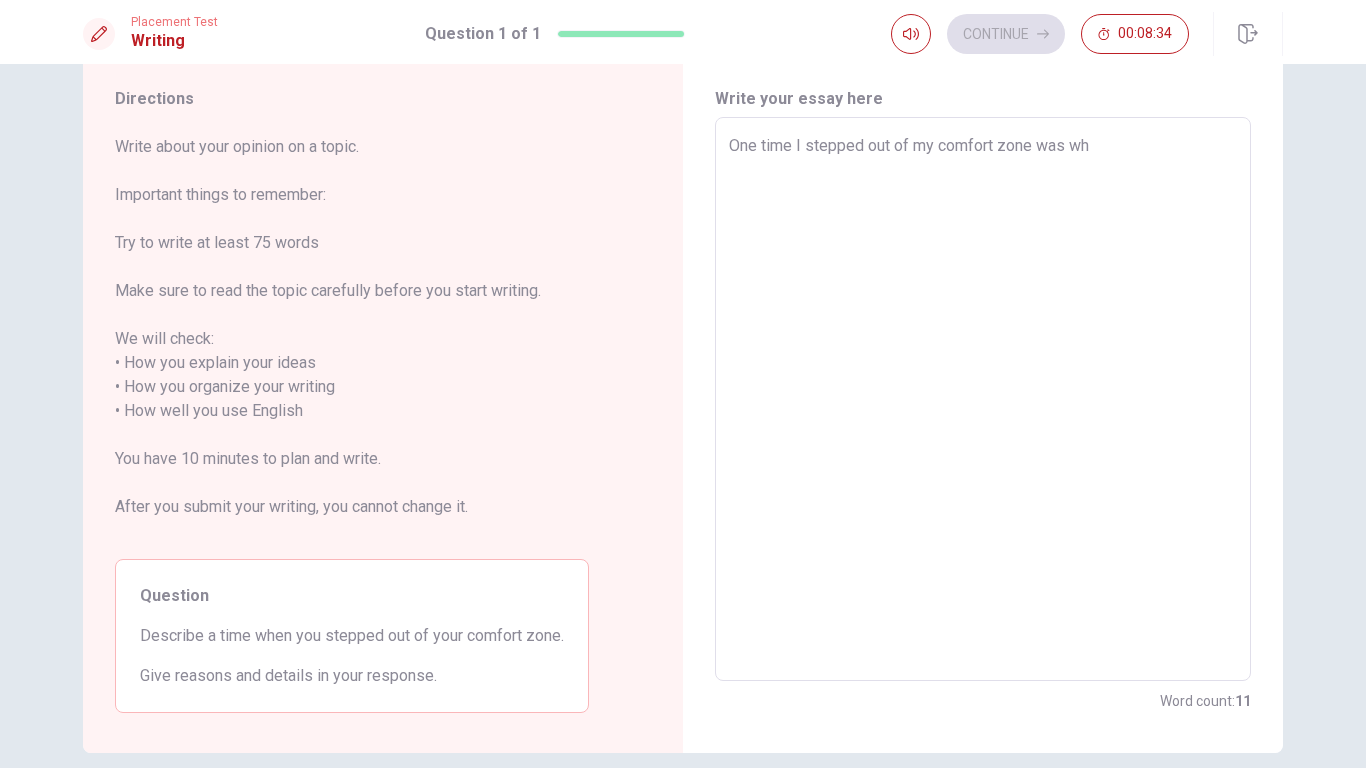 type on "x" 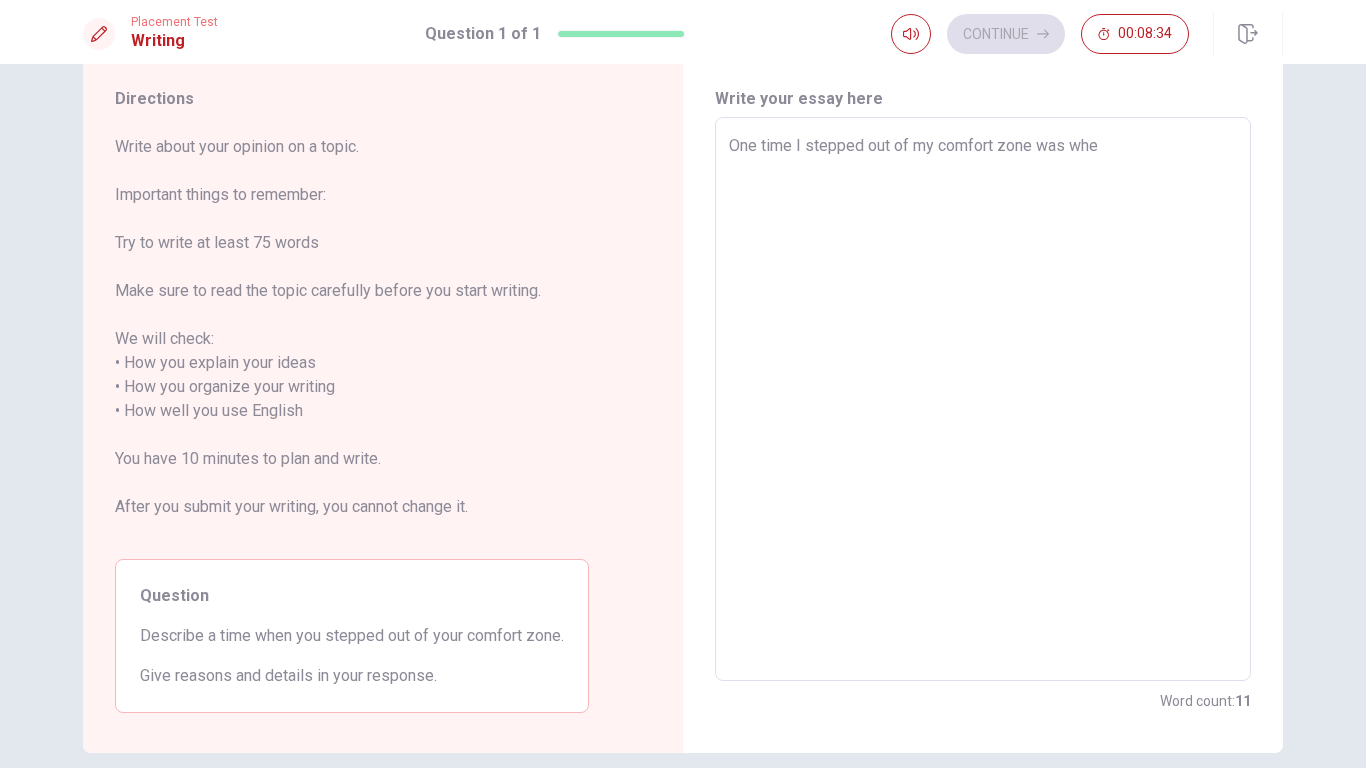 type on "x" 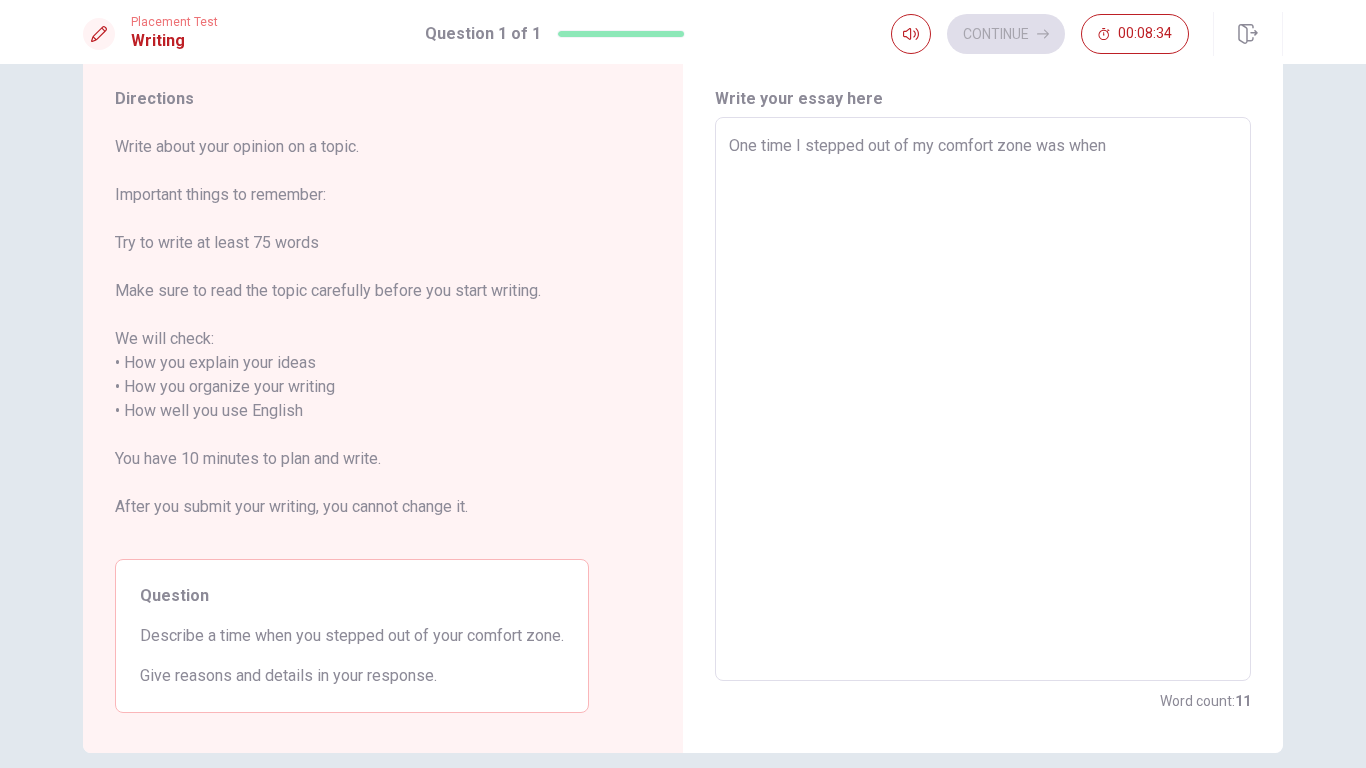 type on "x" 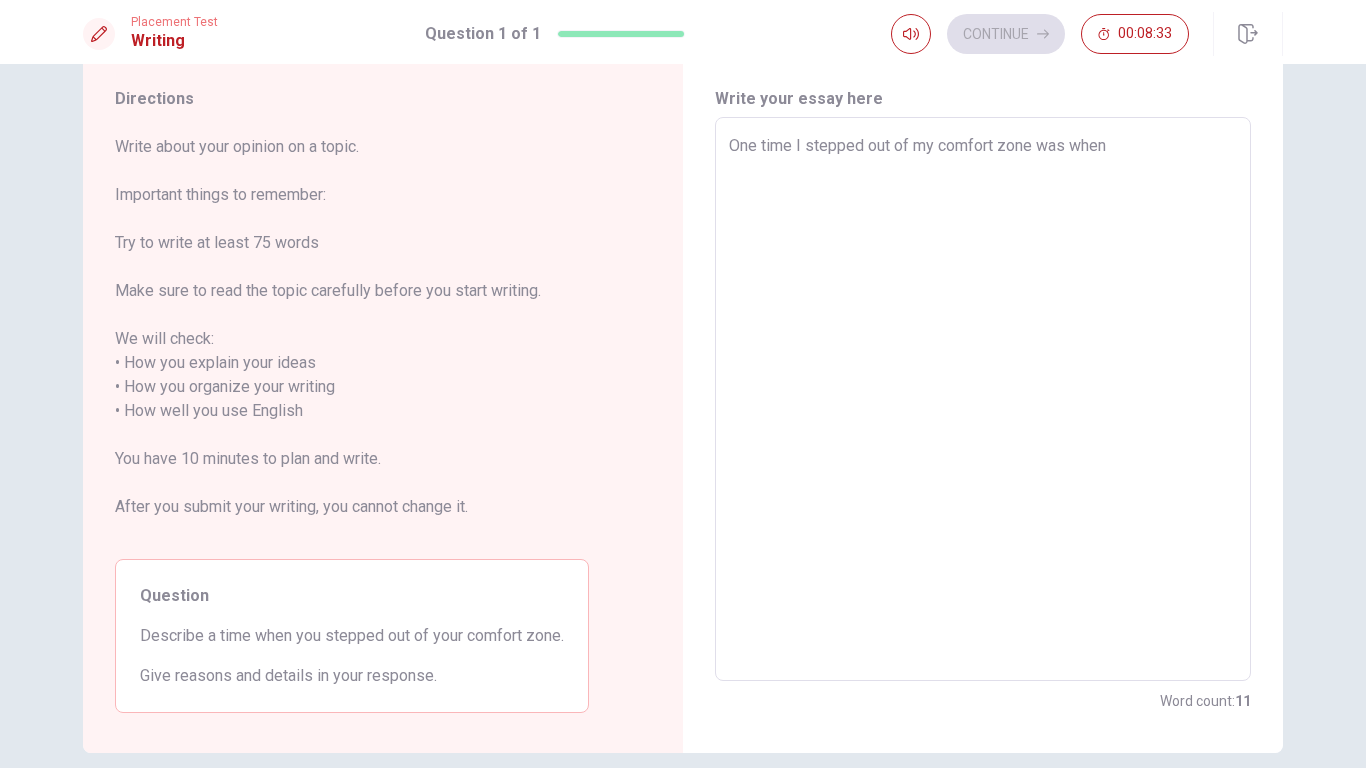 type on "One time I stepped out of my comfort zone was when" 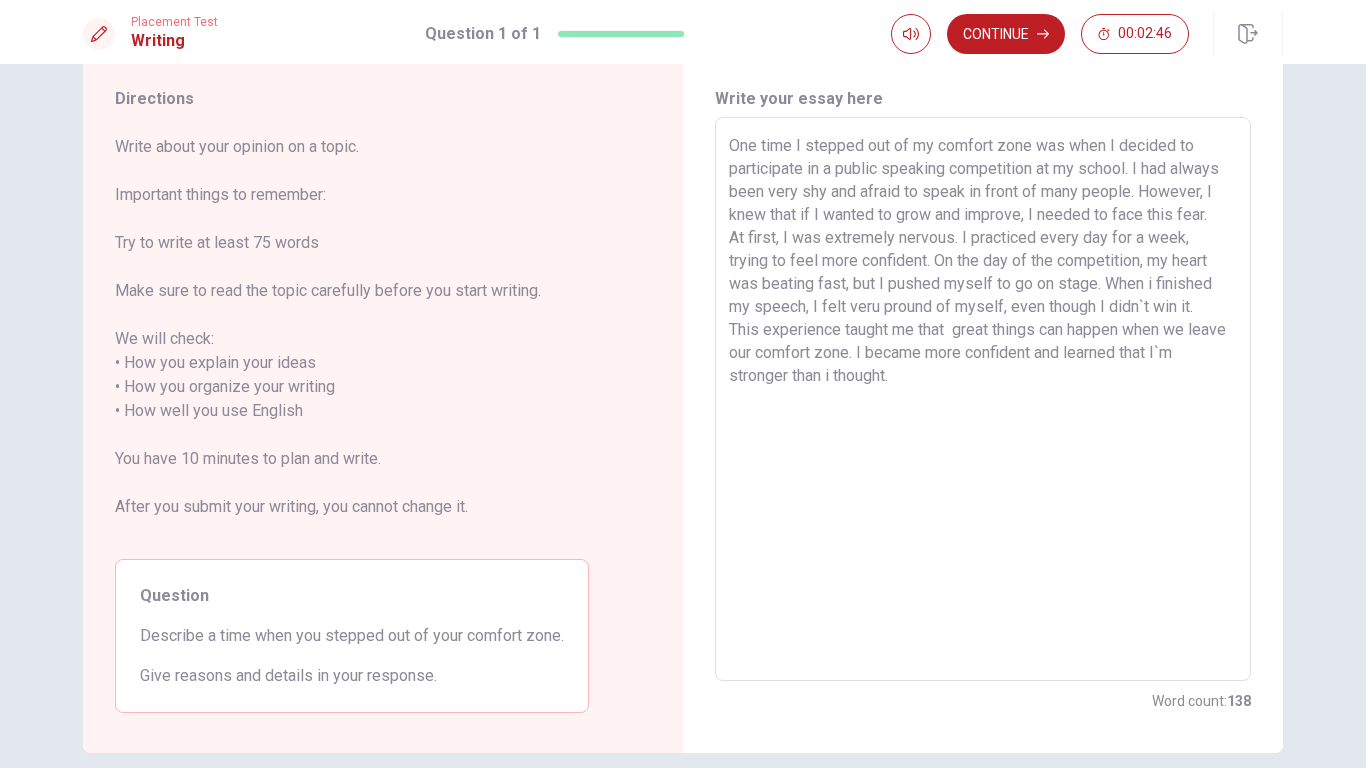 click on "One time I stepped out of my comfort zone was when I decided to participate in a public speaking competition at my school. I had always been very shy and afraid to speak in front of many people. However, I knew that if I wanted to grow and improve, I needed to face this fear.
At first, I was extremely nervous. I practiced every day for a week, trying to feel more confident. On the day of the competition, my heart was beating fast, but I pushed myself to go on stage. When i finished my speech, I felt veru pround of myself, even though I didn`t win it.
This experience taught me that  great things can happen when we leave our comfort zone. I became more confident and learned that I`m stronger than i thought." at bounding box center [983, 399] 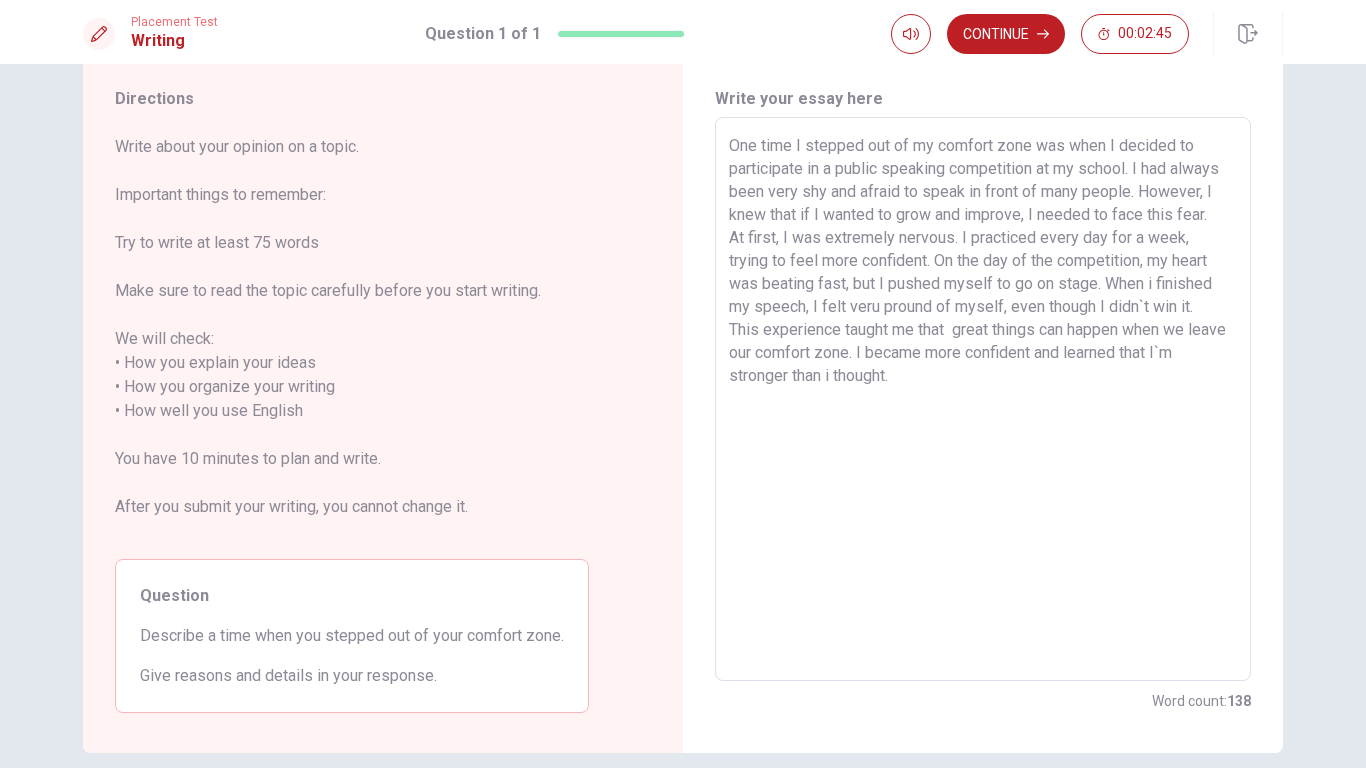 click on "Directions Write about your opinion on a topic.
Important things to remember:
Try to write at least 75 words
Make sure to read the topic carefully before you start writing.
We will check:
• How you explain your ideas
• How you organize your writing
• How well you use English
You have 10 minutes to plan and write.
After you submit your writing, you cannot change it.  Question Describe a time when you stepped out of your comfort zone. Give reasons and details in your response." at bounding box center [352, 400] 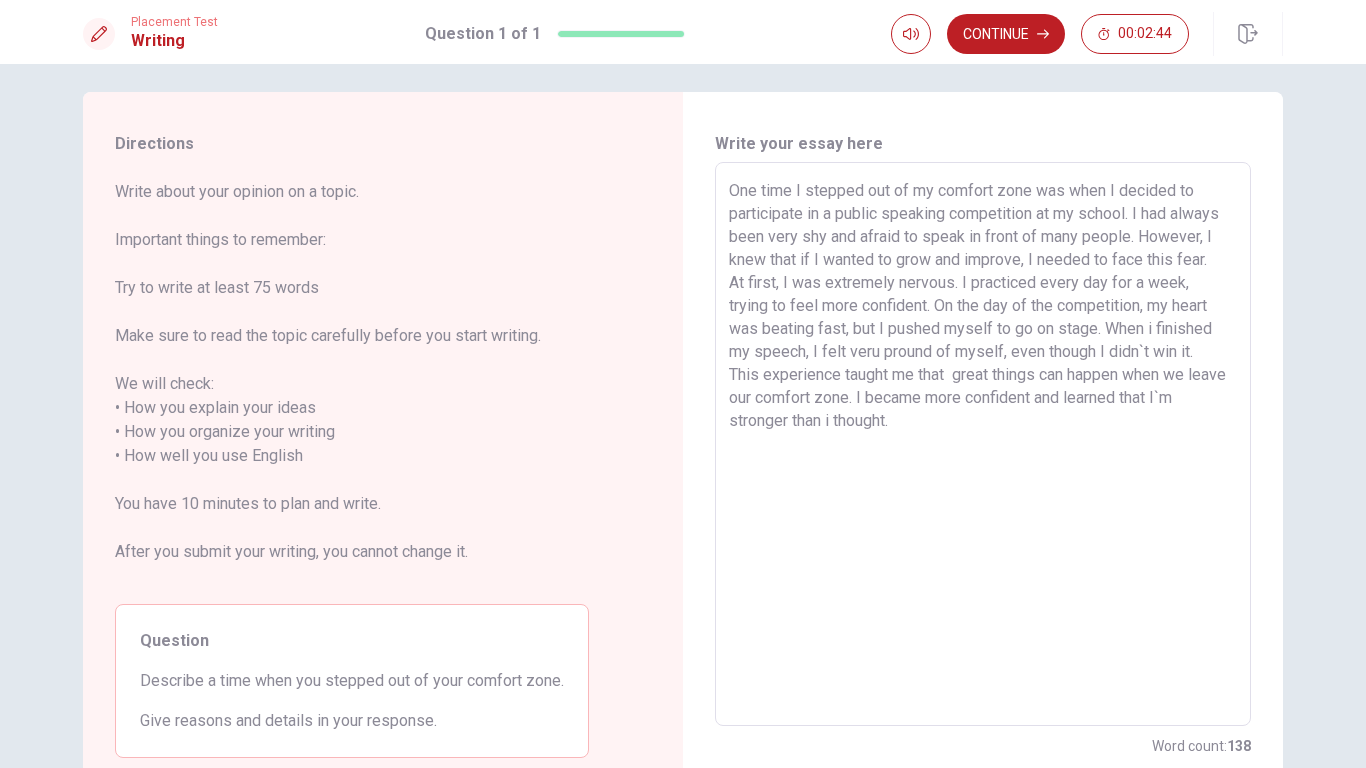 scroll, scrollTop: 0, scrollLeft: 0, axis: both 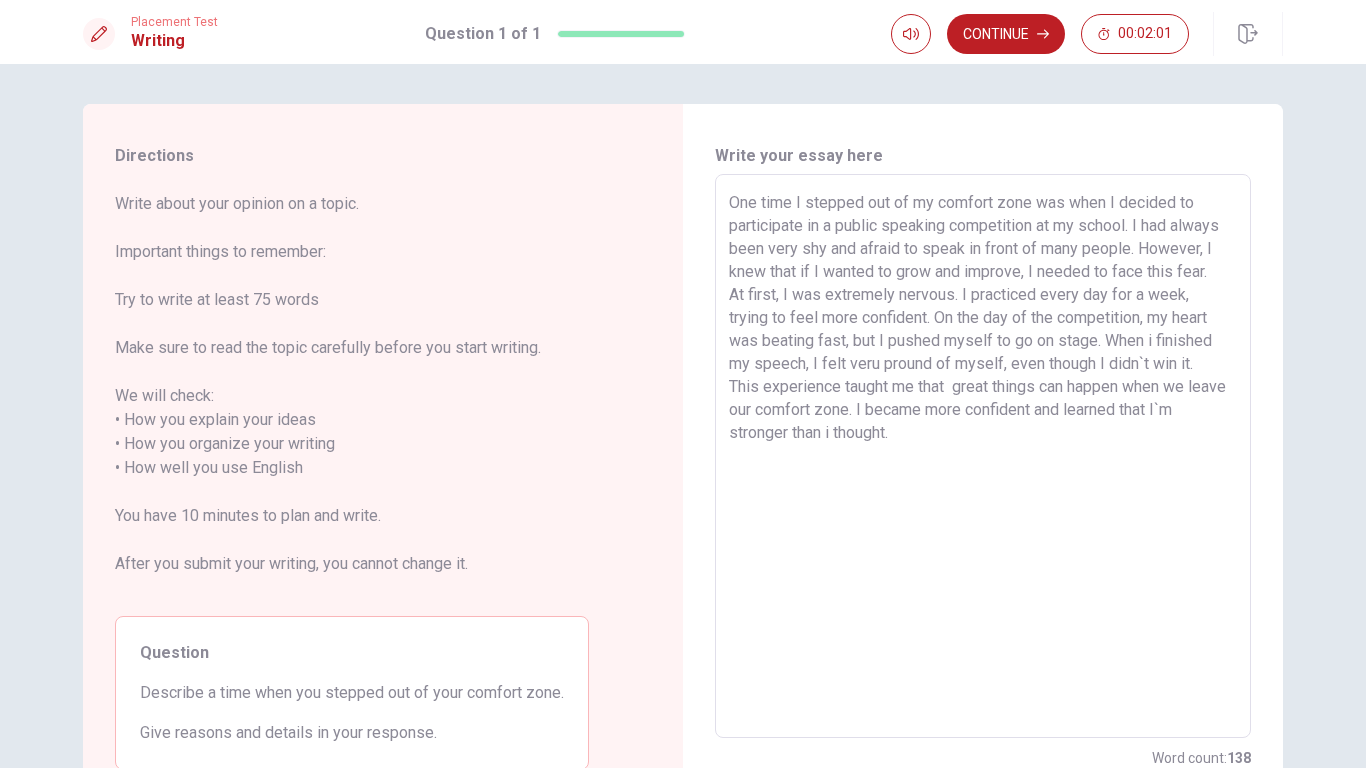 click on "One time I stepped out of my comfort zone was when I decided to participate in a public speaking competition at my school. I had always been very shy and afraid to speak in front of many people. However, I knew that if I wanted to grow and improve, I needed to face this fear.
At first, I was extremely nervous. I practiced every day for a week, trying to feel more confident. On the day of the competition, my heart was beating fast, but I pushed myself to go on stage. When i finished my speech, I felt veru pround of myself, even though I didn`t win it.
This experience taught me that  great things can happen when we leave our comfort zone. I became more confident and learned that I`m stronger than i thought." at bounding box center [983, 456] 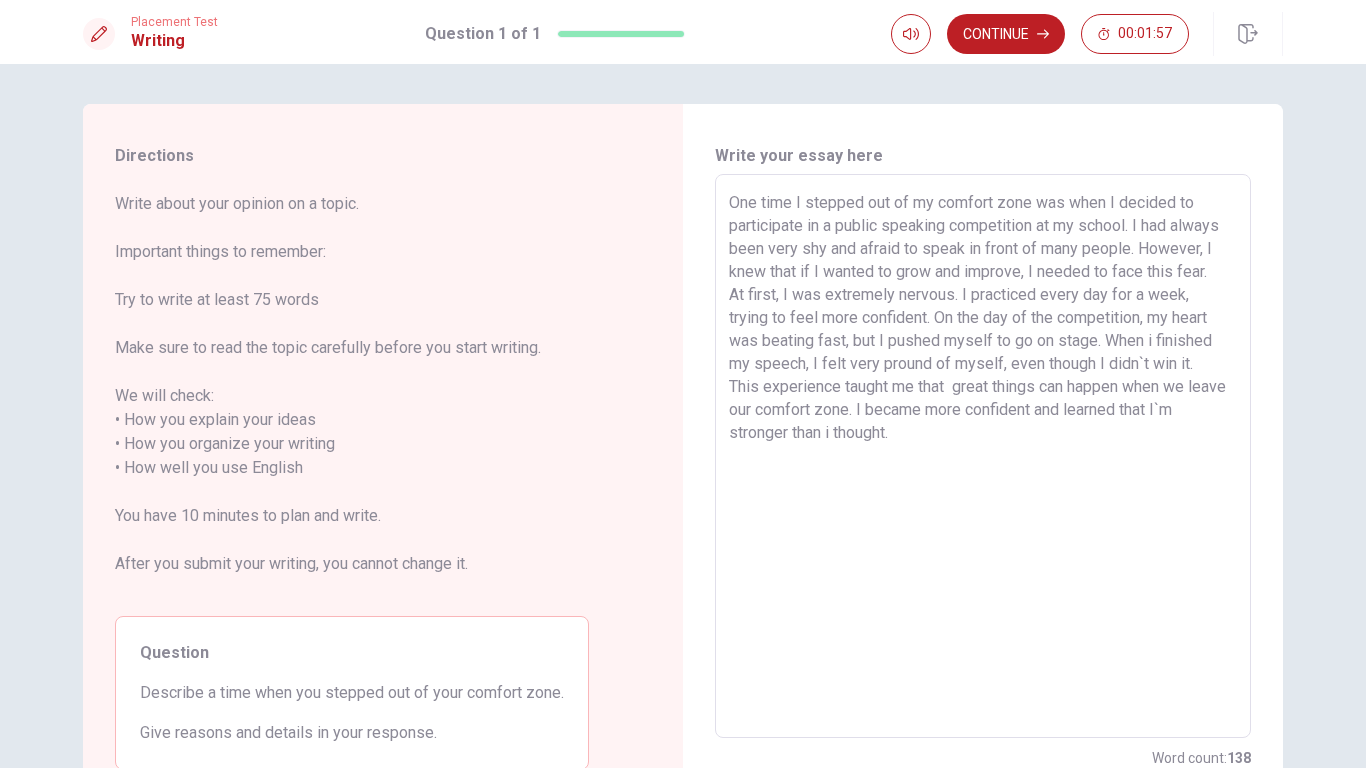 click on "One time I stepped out of my comfort zone was when I decided to participate in a public speaking competition at my school. I had always been very shy and afraid to speak in front of many people. However, I knew that if I wanted to grow and improve, I needed to face this fear.
At first, I was extremely nervous. I practiced every day for a week, trying to feel more confident. On the day of the competition, my heart was beating fast, but I pushed myself to go on stage. When i finished my speech, I felt very pround of myself, even though I didn`t win it.
This experience taught me that  great things can happen when we leave our comfort zone. I became more confident and learned that I`m stronger than i thought." at bounding box center (983, 456) 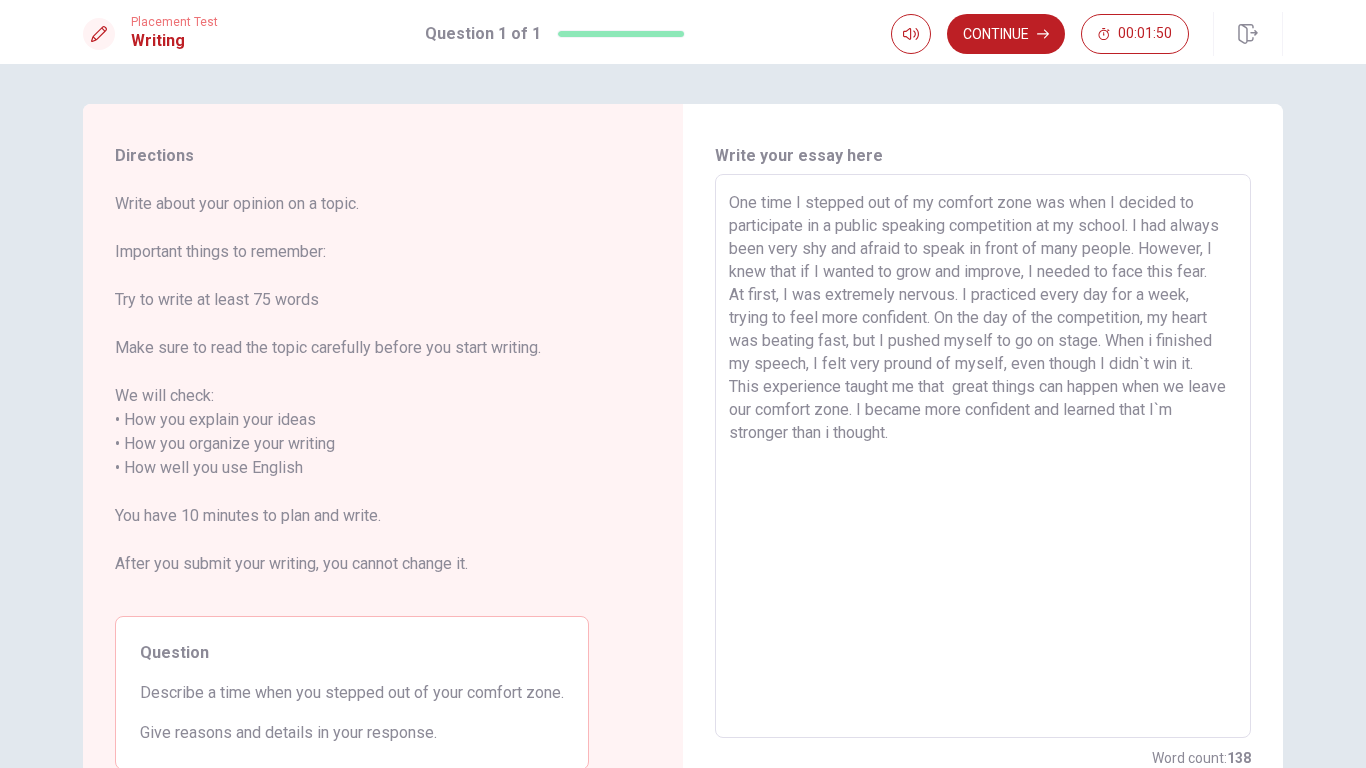 click on "One time I stepped out of my comfort zone was when I decided to participate in a public speaking competition at my school. I had always been very shy and afraid to speak in front of many people. However, I knew that if I wanted to grow and improve, I needed to face this fear.
At first, I was extremely nervous. I practiced every day for a week, trying to feel more confident. On the day of the competition, my heart was beating fast, but I pushed myself to go on stage. When i finished my speech, I felt very pround of myself, even though I didn`t win it.
This experience taught me that  great things can happen when we leave our comfort zone. I became more confident and learned that I`m stronger than i thought." at bounding box center [983, 456] 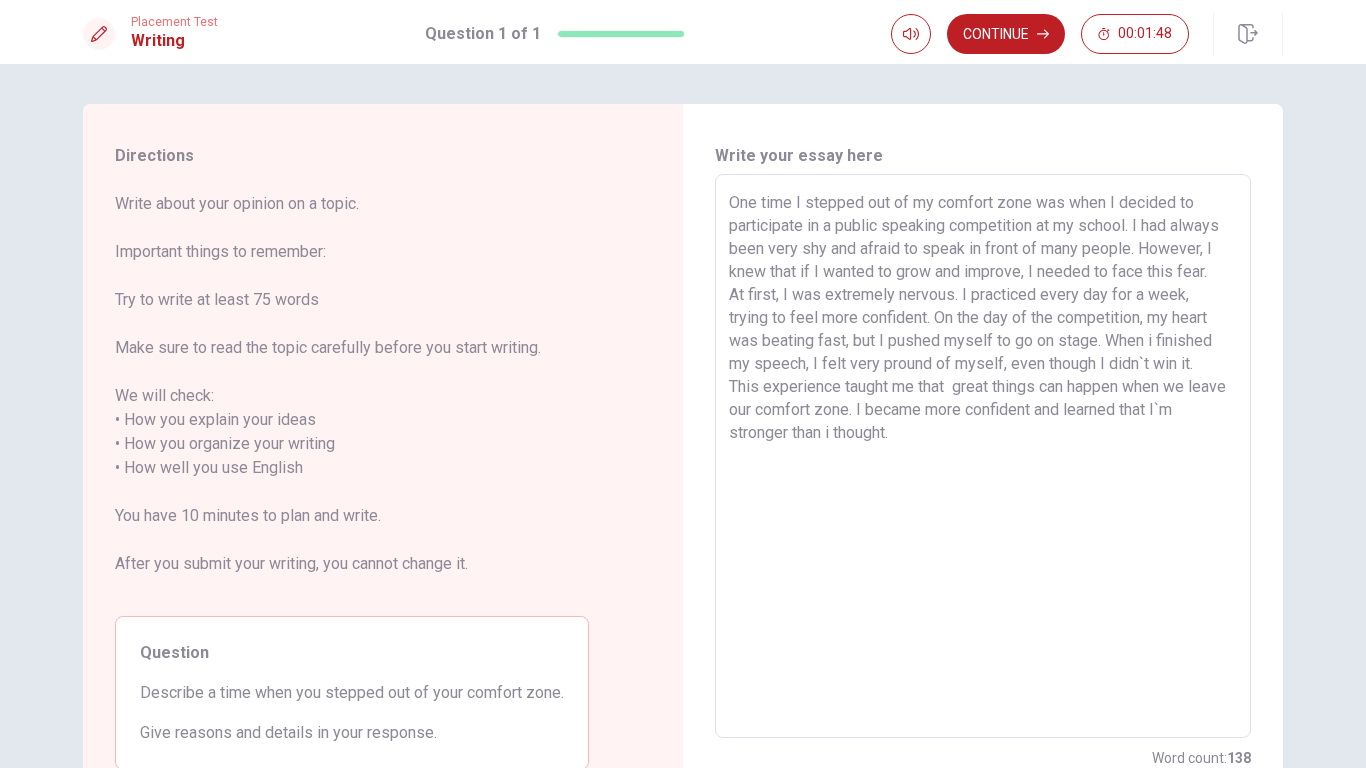 click on "One time I stepped out of my comfort zone was when I decided to participate in a public speaking competition at my school. I had always been very shy and afraid to speak in front of many people. However, I knew that if I wanted to grow and improve, I needed to face this fear.
At first, I was extremely nervous. I practiced every day for a week, trying to feel more confident. On the day of the competition, my heart was beating fast, but I pushed myself to go on stage. When i finished my speech, I felt very pround of myself, even though I didn`t win it.
This experience taught me that  great things can happen when we leave our comfort zone. I became more confident and learned that I`m stronger than i thought." at bounding box center [983, 456] 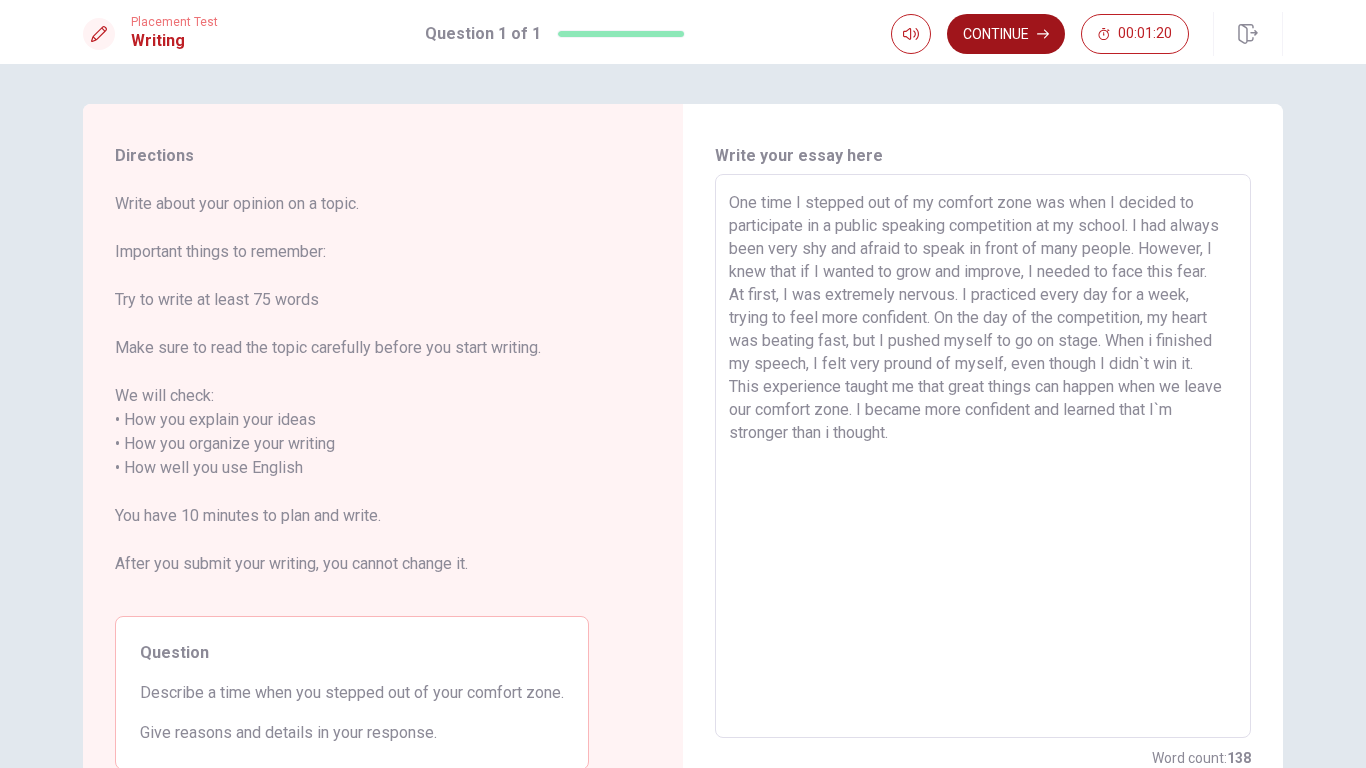 click on "Continue" at bounding box center (1006, 34) 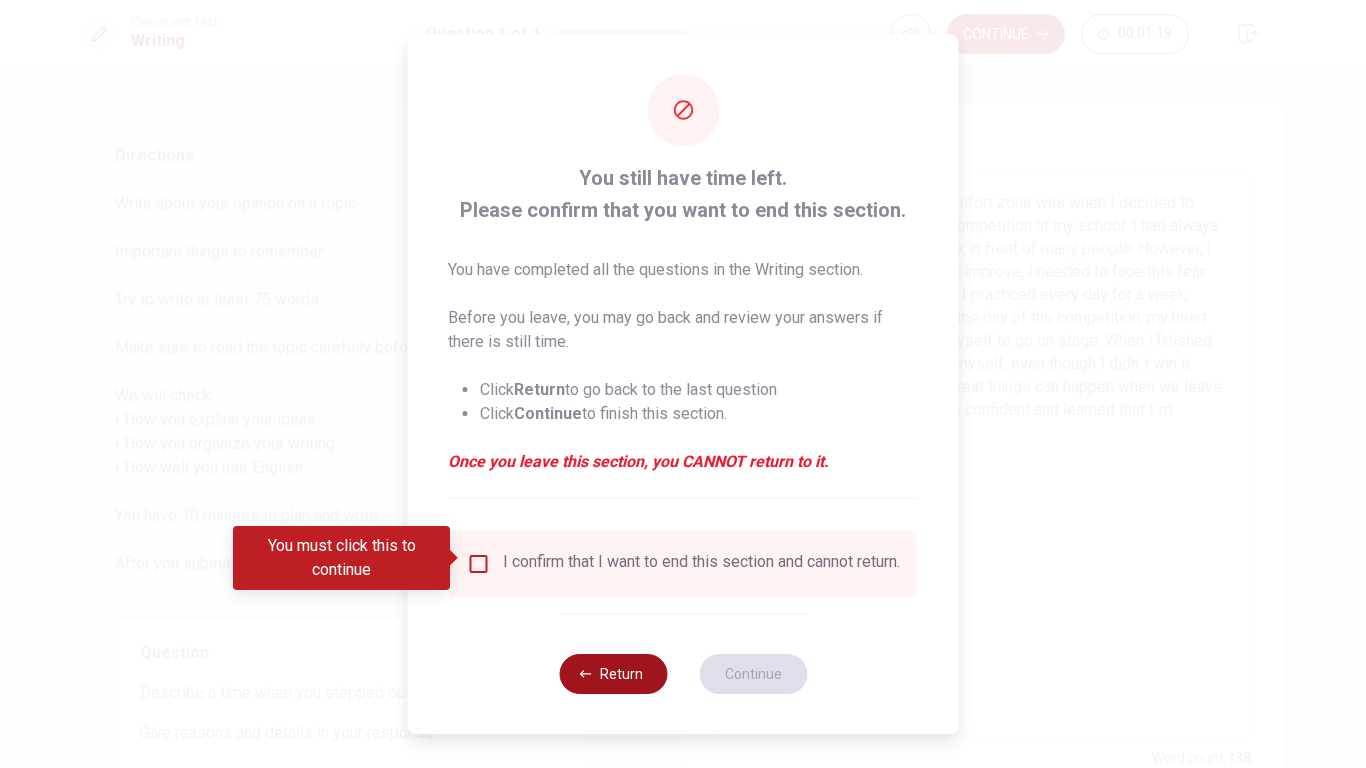 click 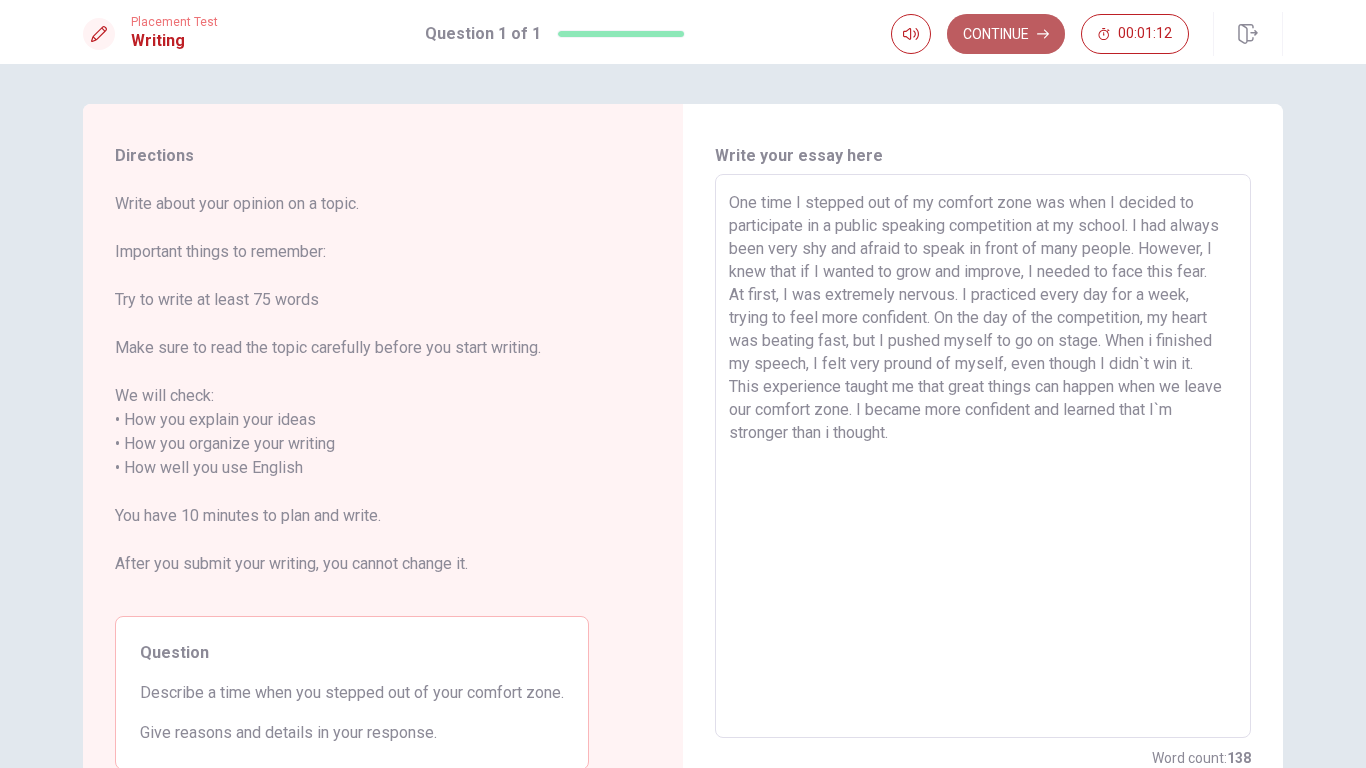 click on "Continue" at bounding box center (1006, 34) 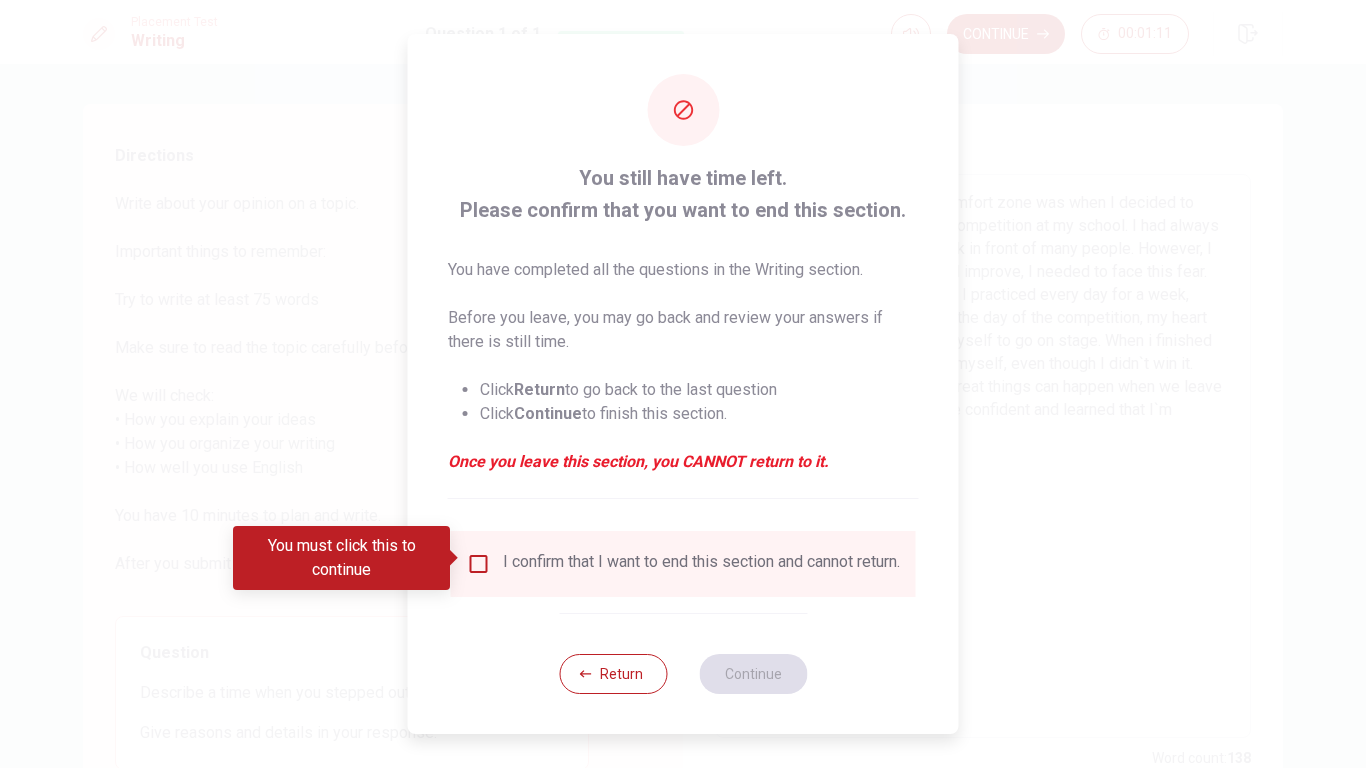 click at bounding box center (479, 564) 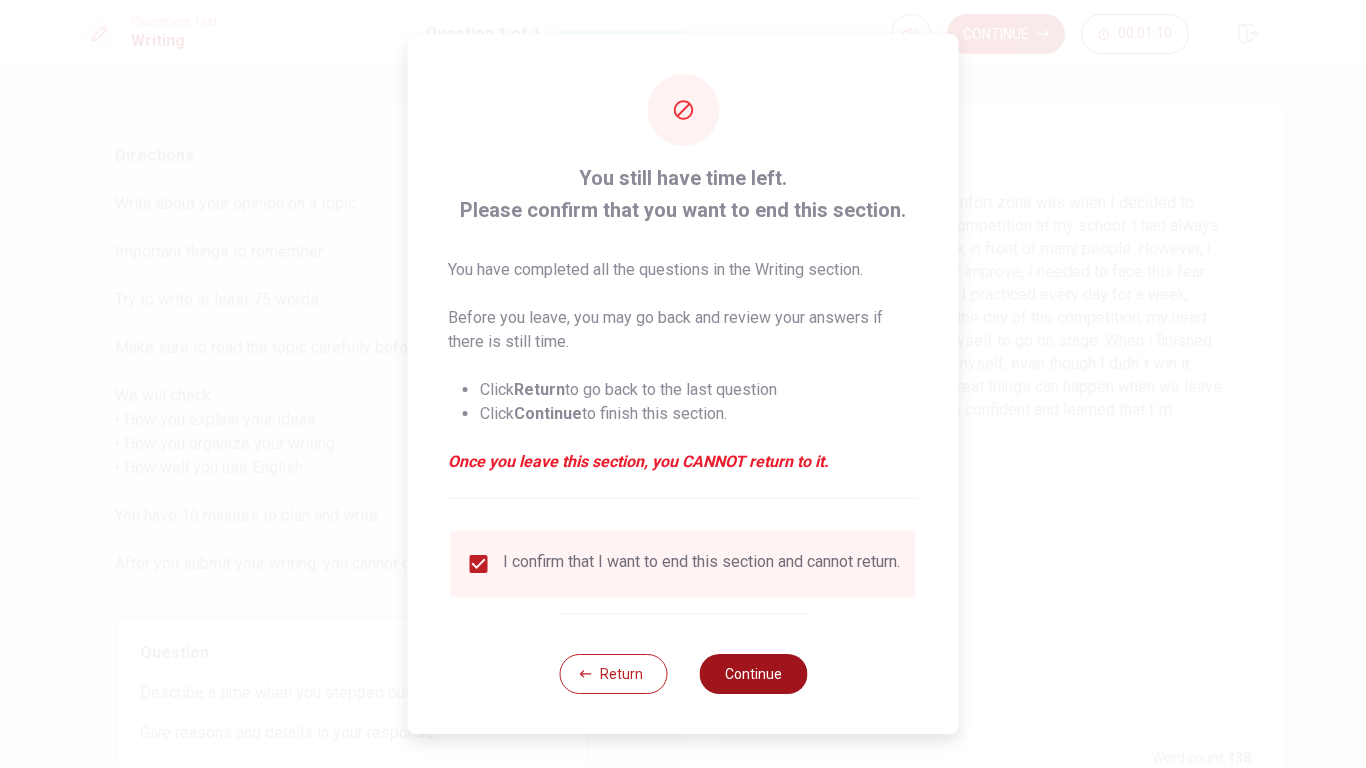 click on "Continue" at bounding box center (753, 674) 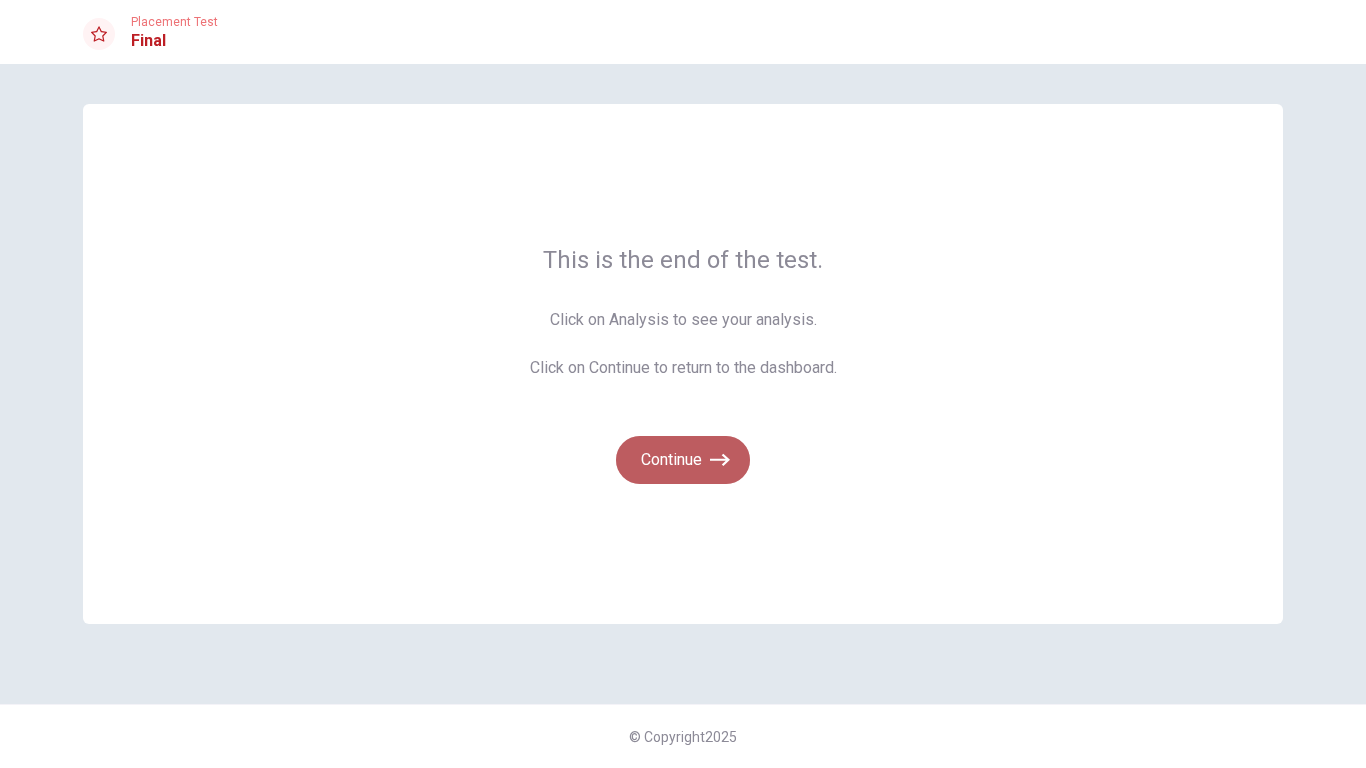 click on "Continue" at bounding box center (683, 460) 